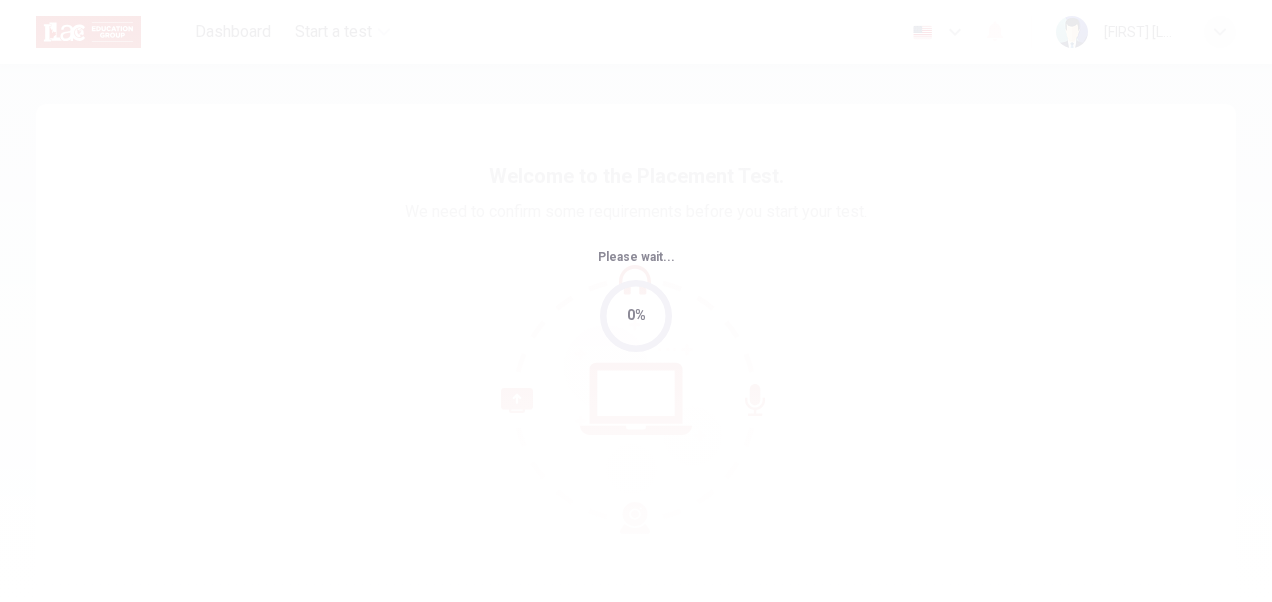 scroll, scrollTop: 0, scrollLeft: 0, axis: both 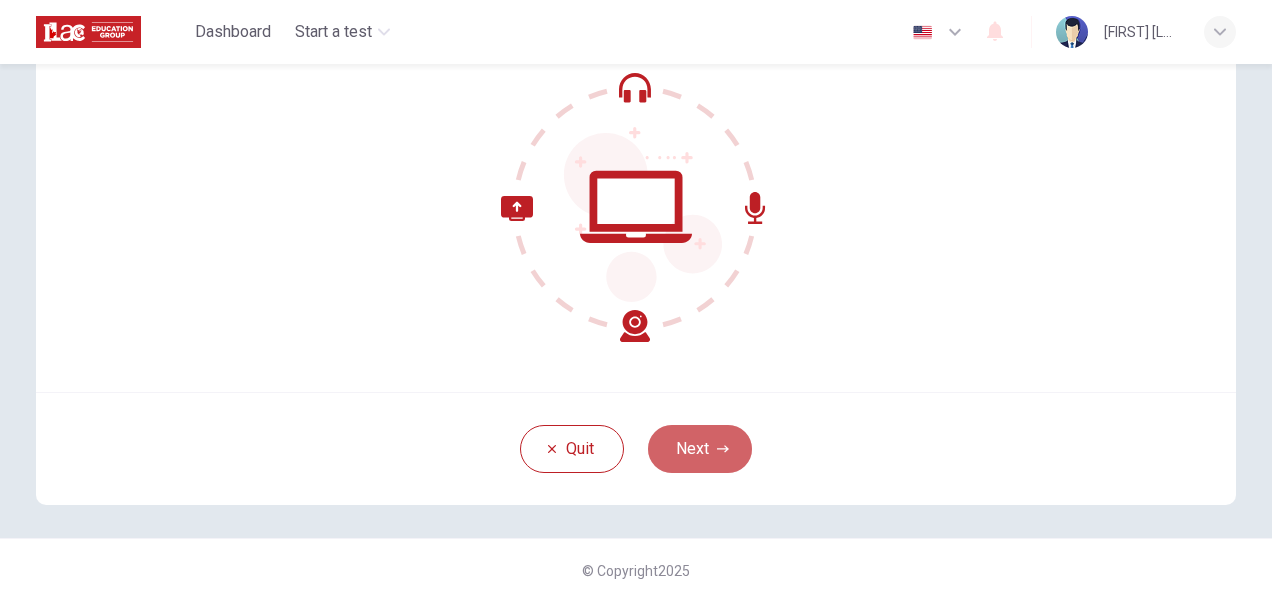 drag, startPoint x: 688, startPoint y: 448, endPoint x: 716, endPoint y: 422, distance: 38.209946 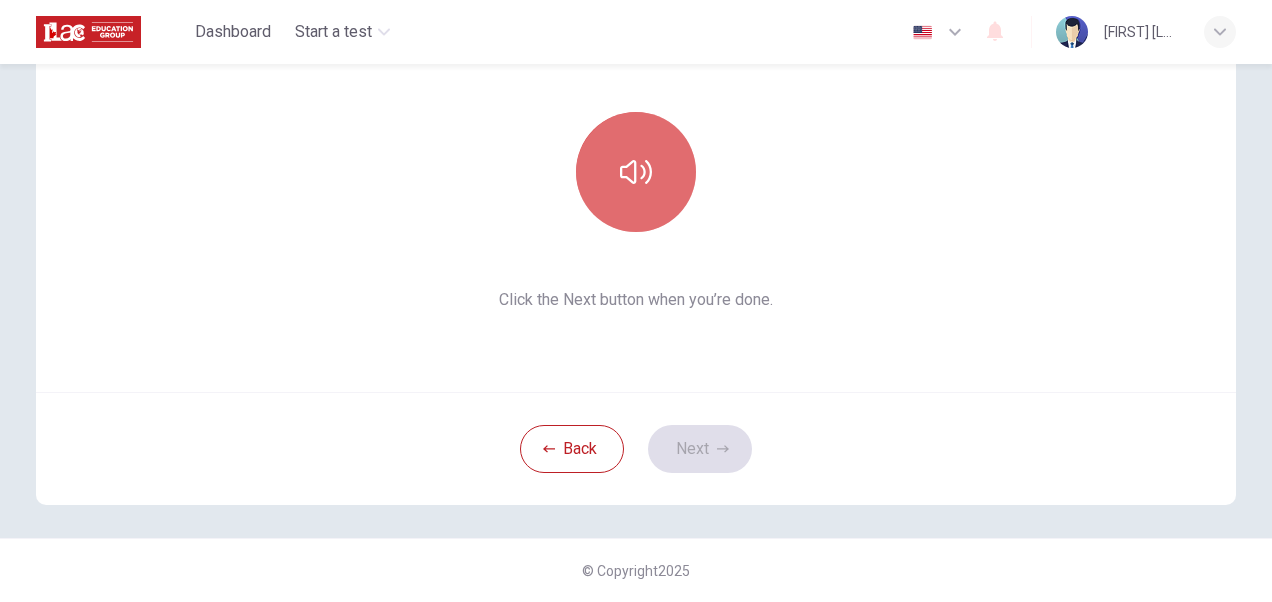 click 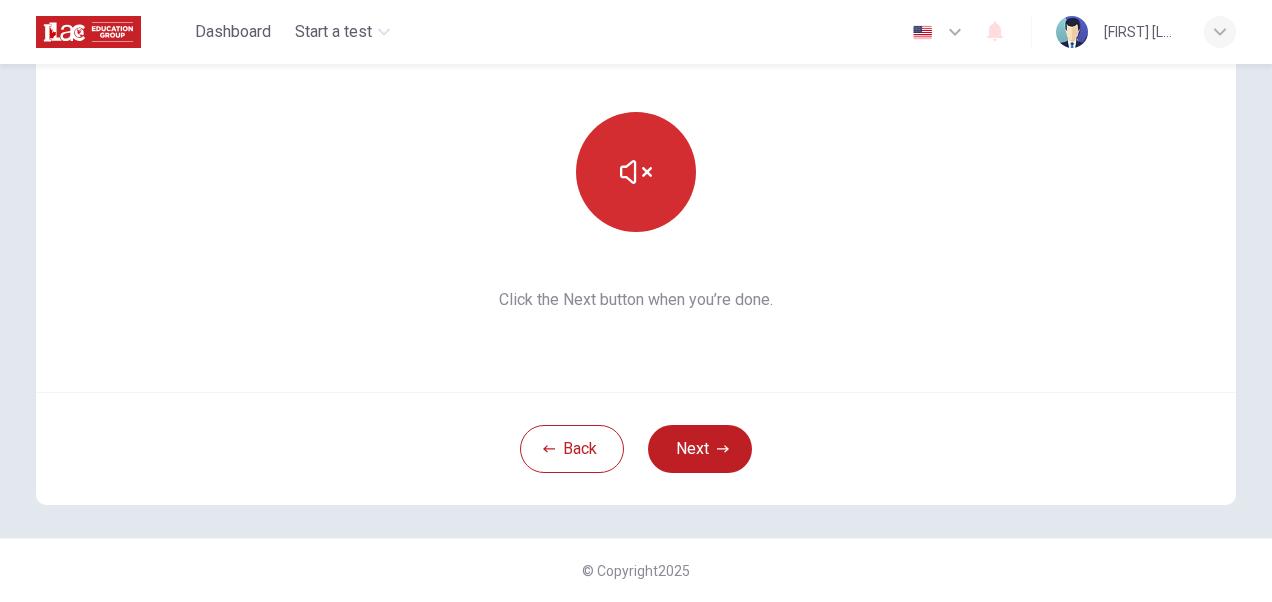 click at bounding box center (636, 172) 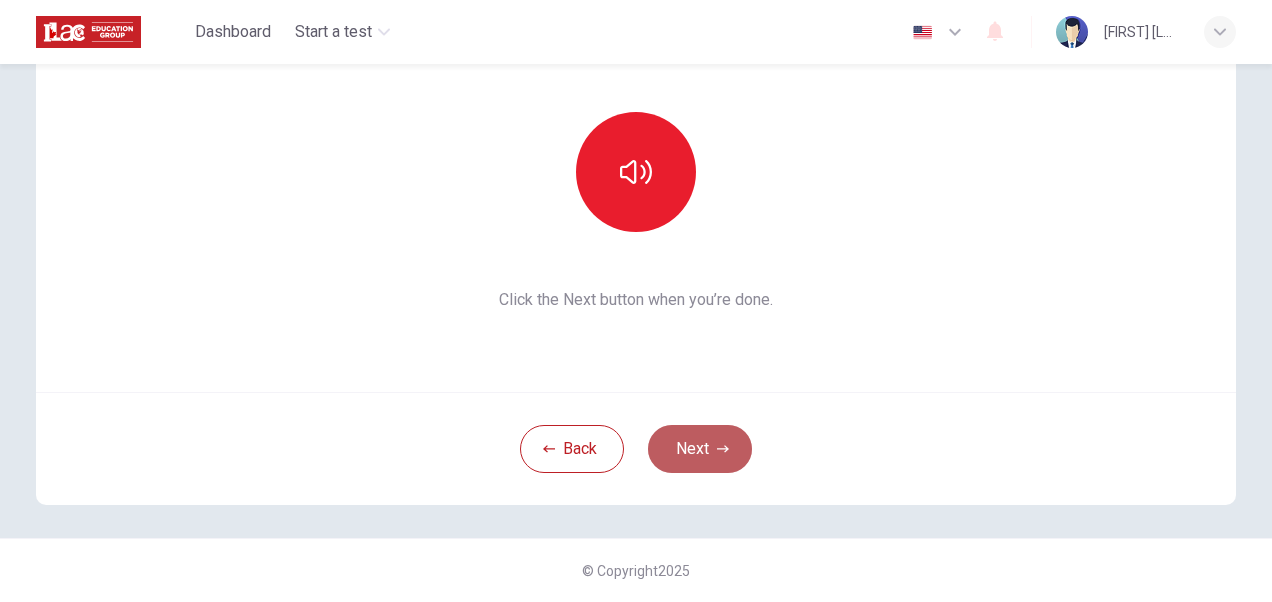 click on "Next" at bounding box center [700, 449] 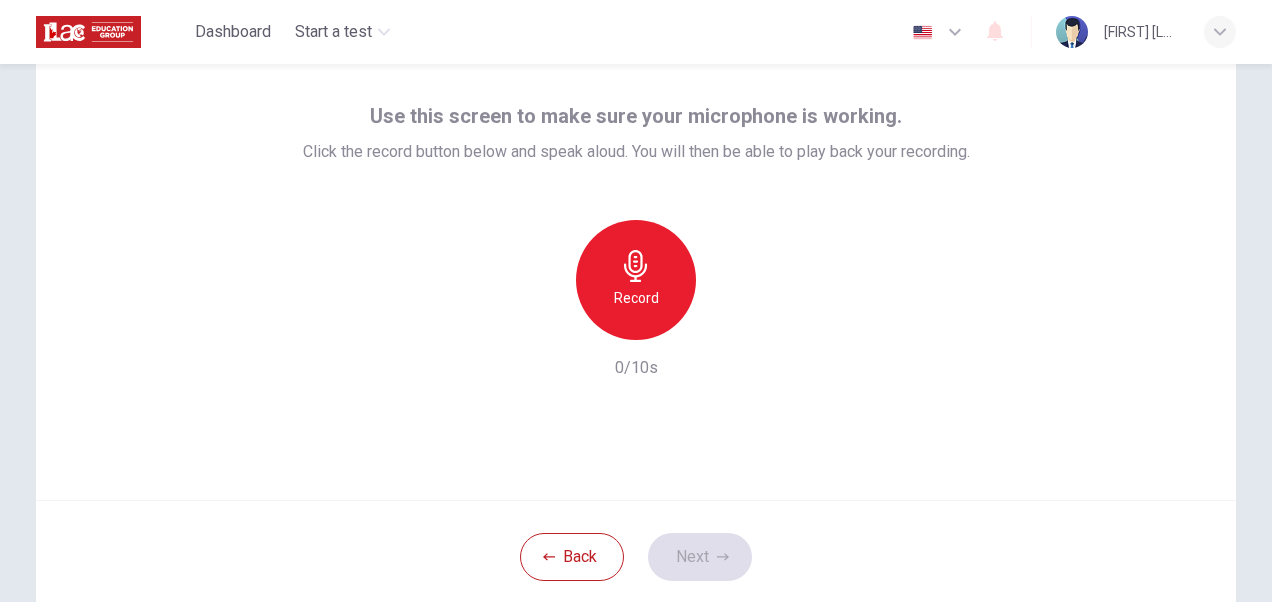 scroll, scrollTop: 0, scrollLeft: 0, axis: both 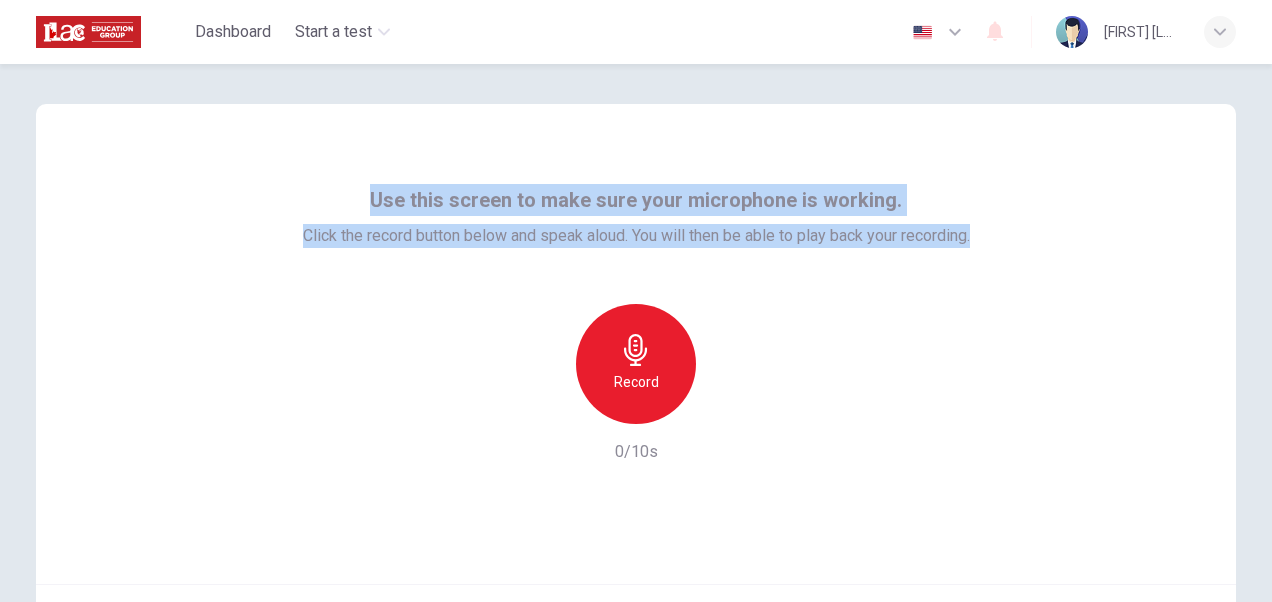 drag, startPoint x: 978, startPoint y: 232, endPoint x: 356, endPoint y: 194, distance: 623.15967 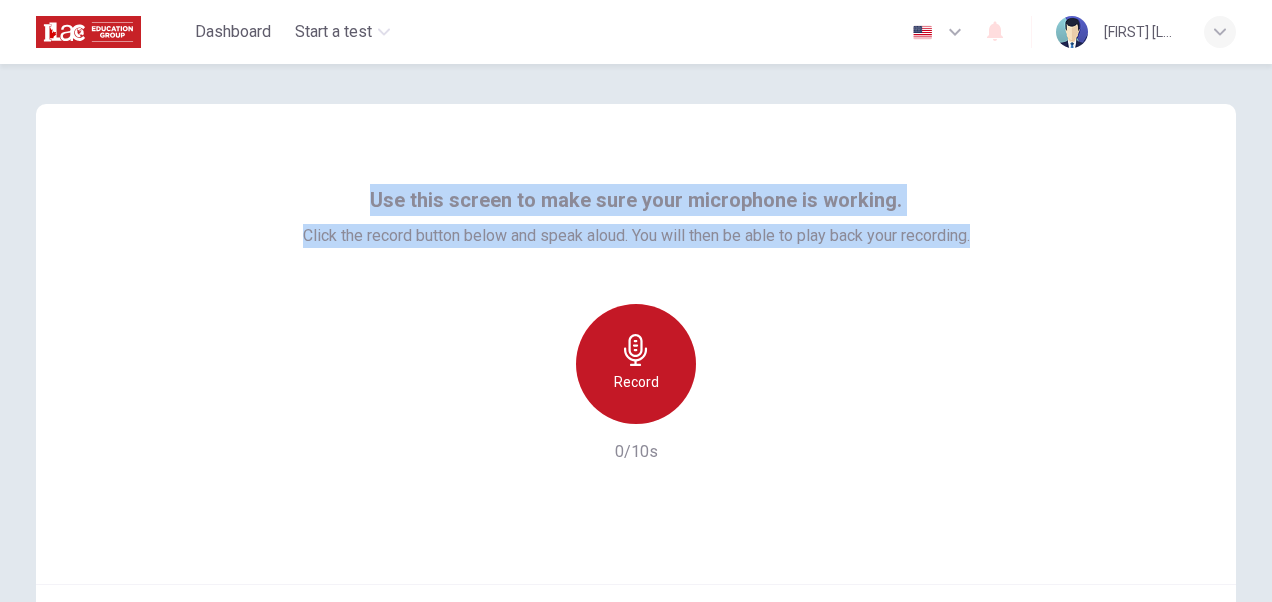 click 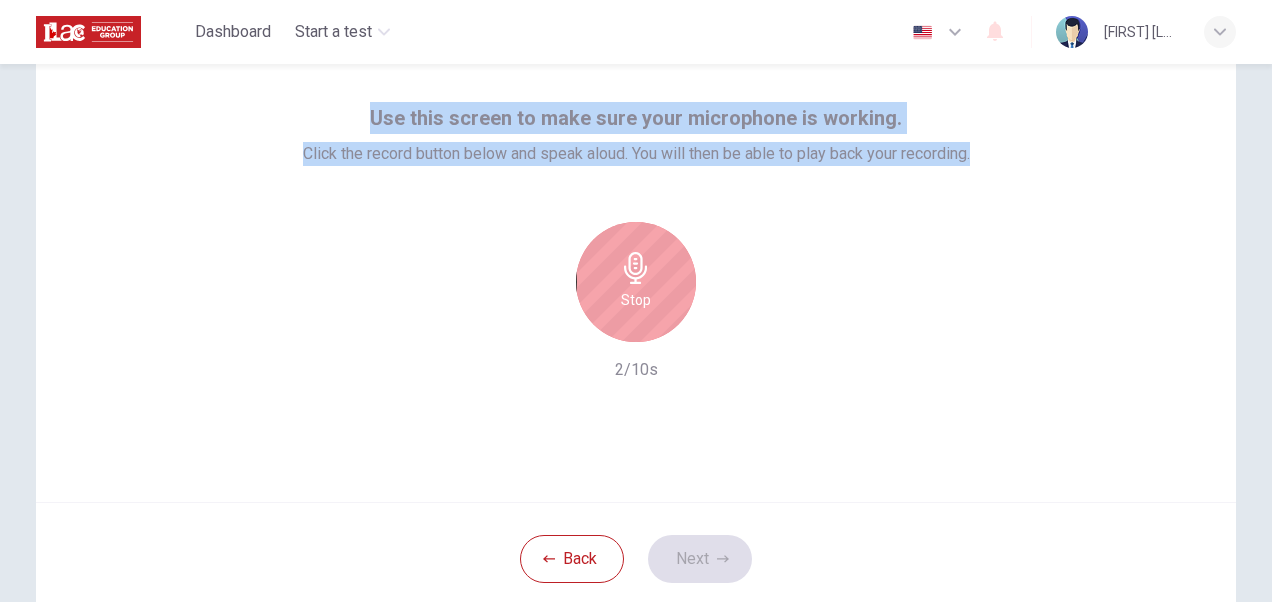 scroll, scrollTop: 192, scrollLeft: 0, axis: vertical 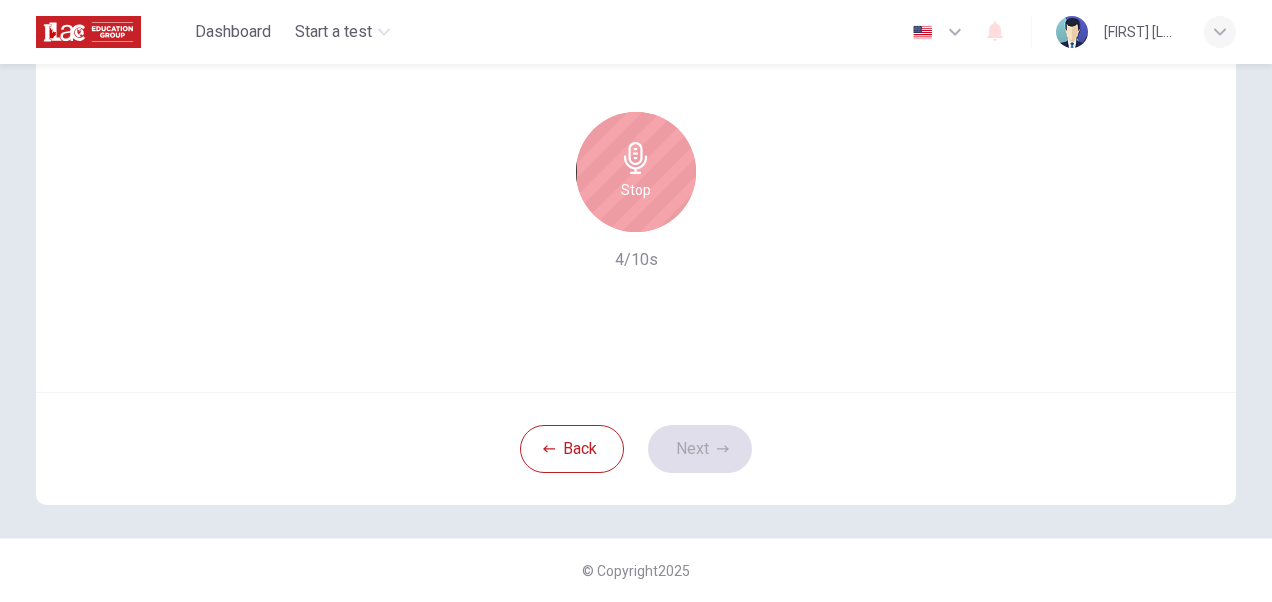 click on "Stop" at bounding box center (636, 172) 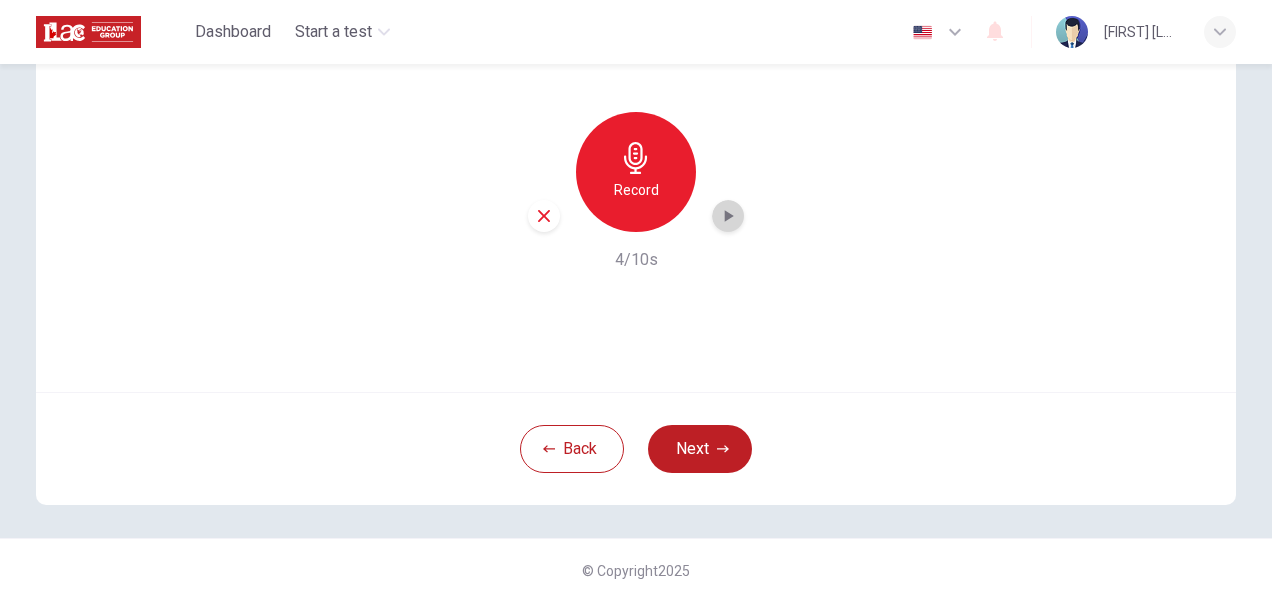 click 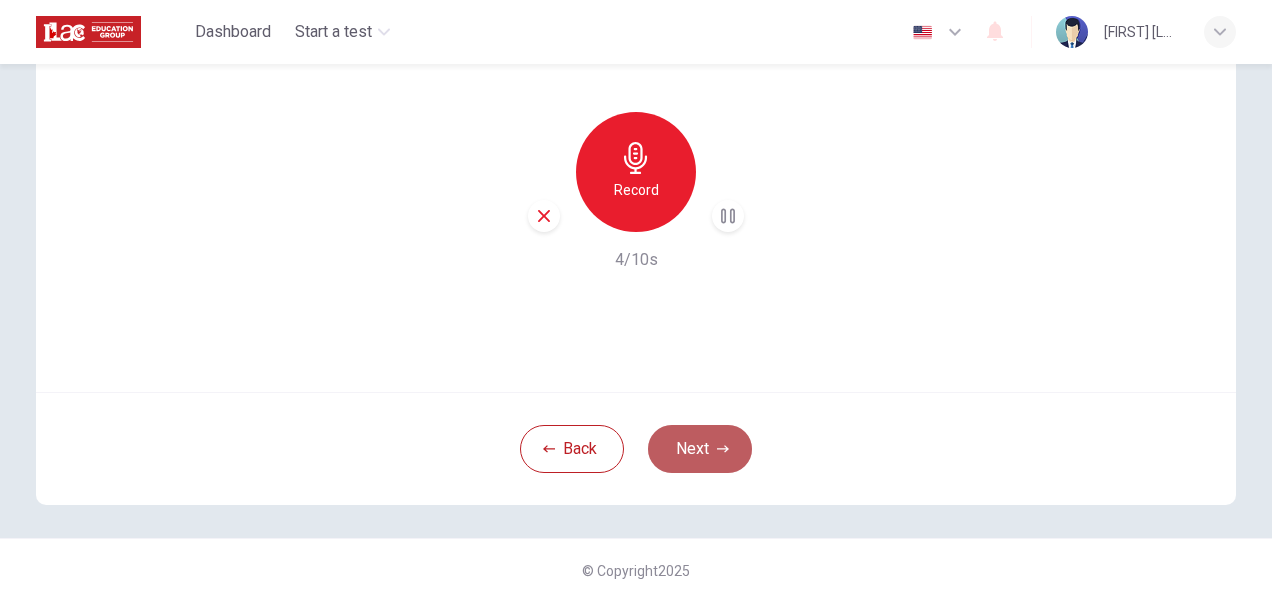 click on "Next" at bounding box center (700, 449) 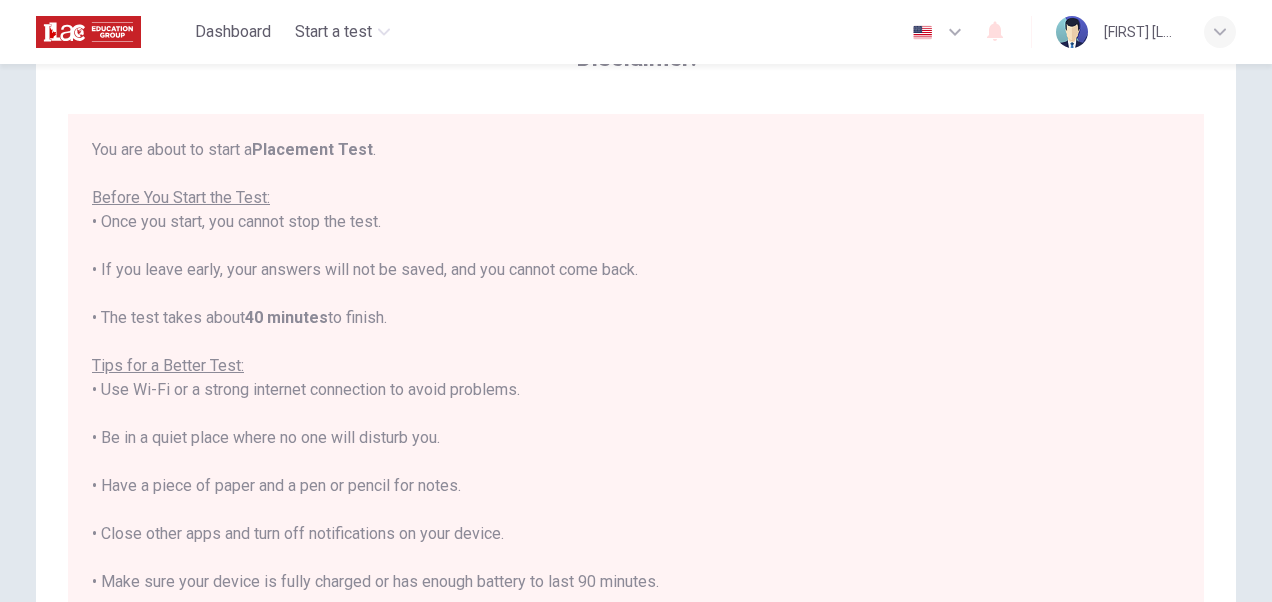 scroll, scrollTop: 0, scrollLeft: 0, axis: both 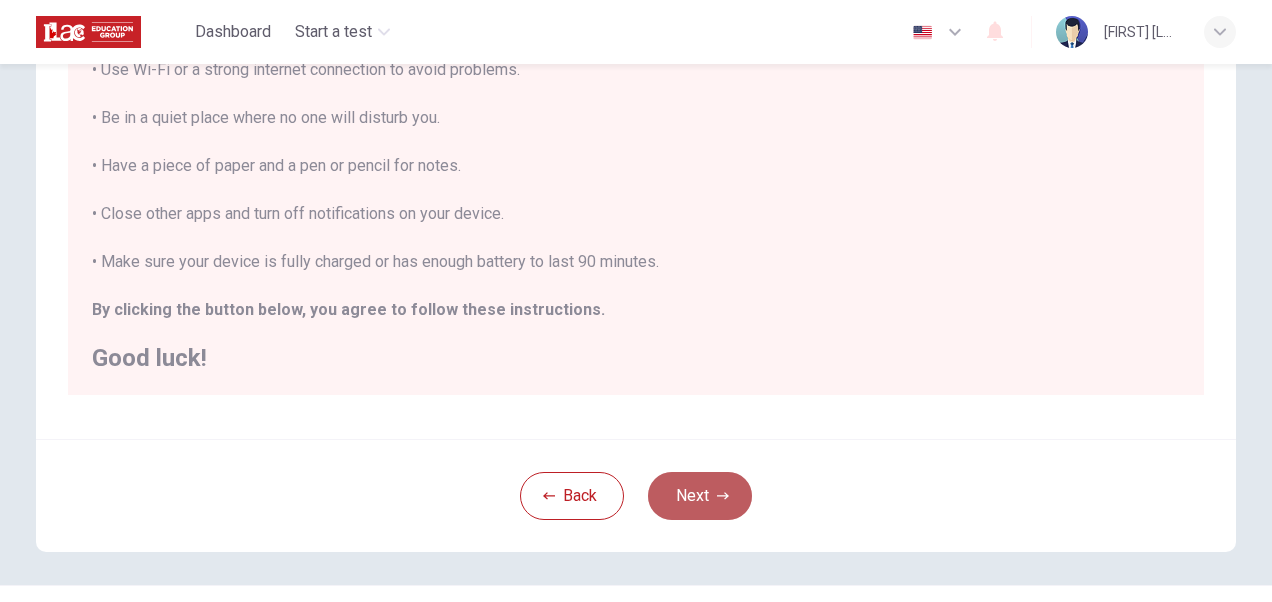 click on "Next" at bounding box center (700, 496) 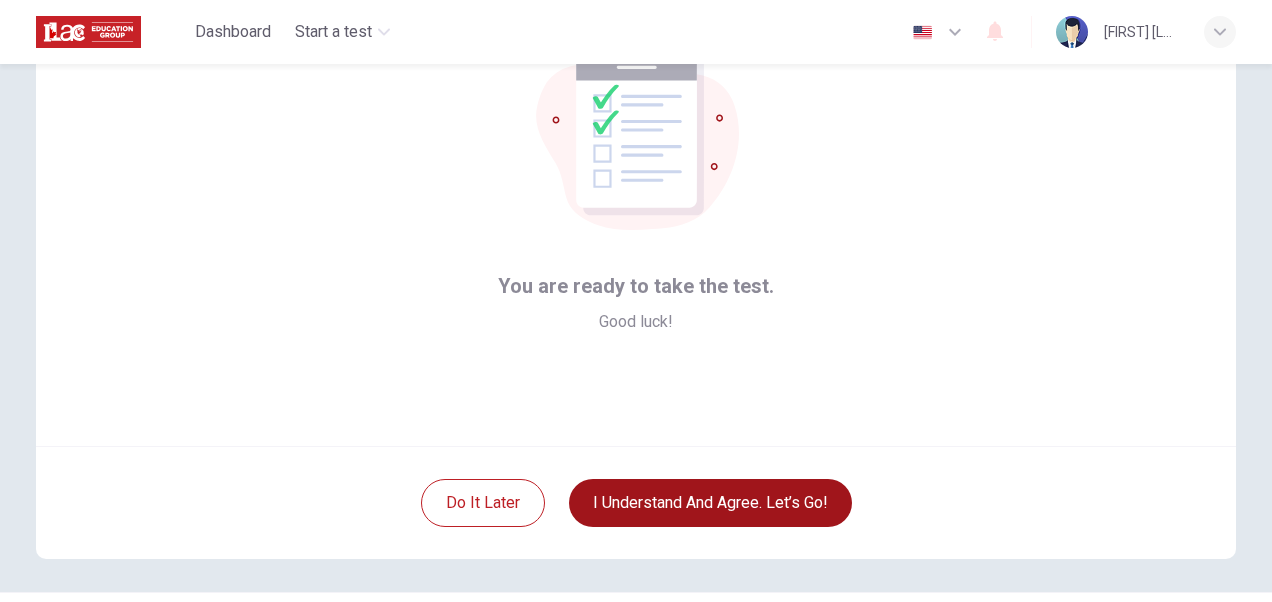 scroll, scrollTop: 192, scrollLeft: 0, axis: vertical 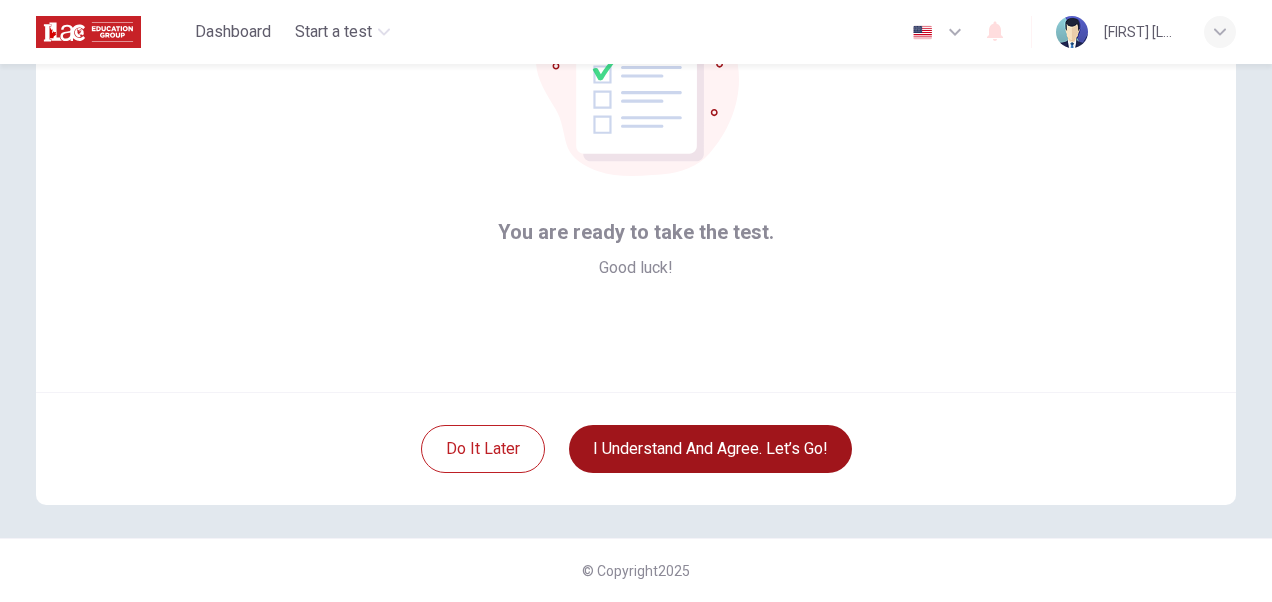 click on "I understand and agree. Let’s go!" at bounding box center (710, 449) 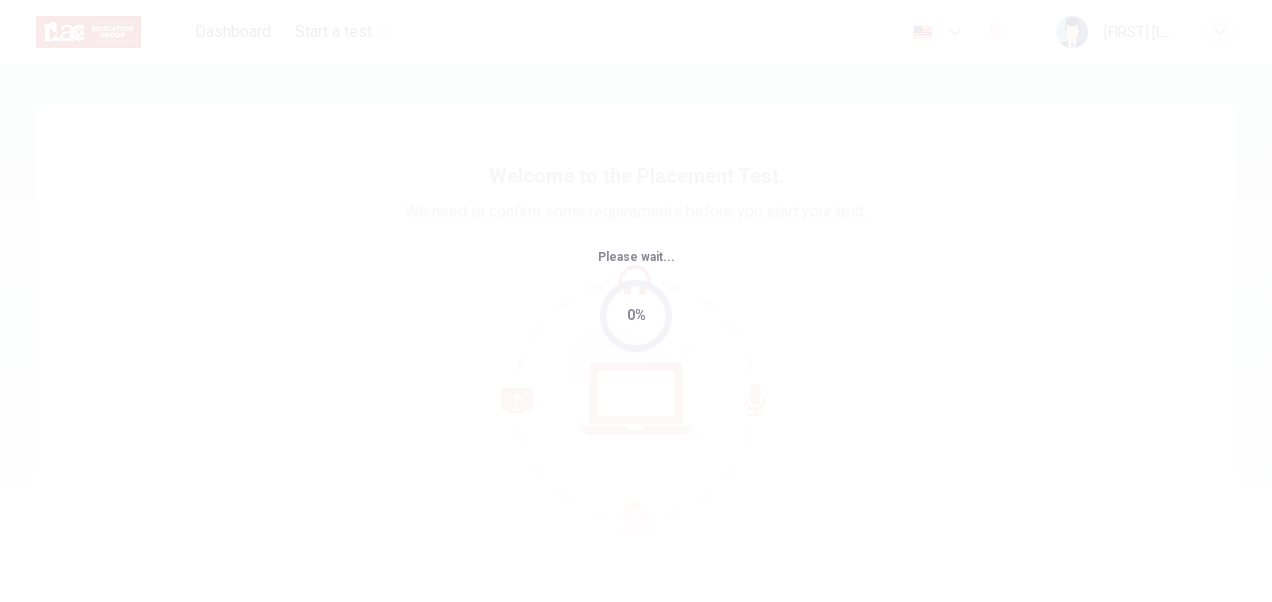 scroll, scrollTop: 0, scrollLeft: 0, axis: both 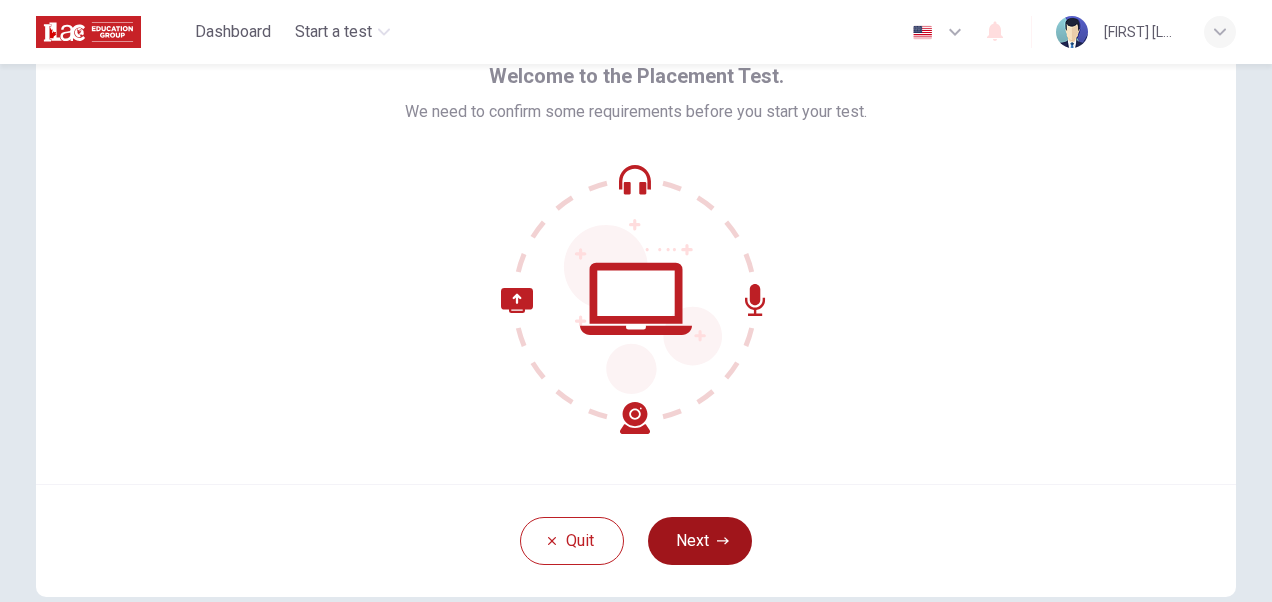 click on "Next" at bounding box center [700, 541] 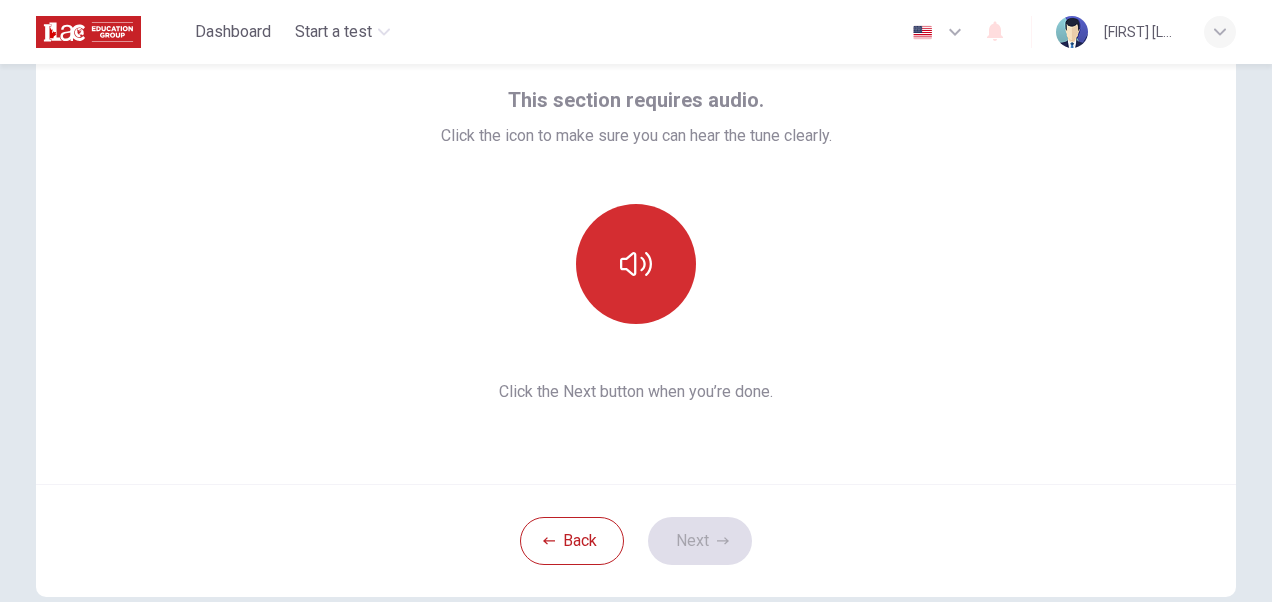 click 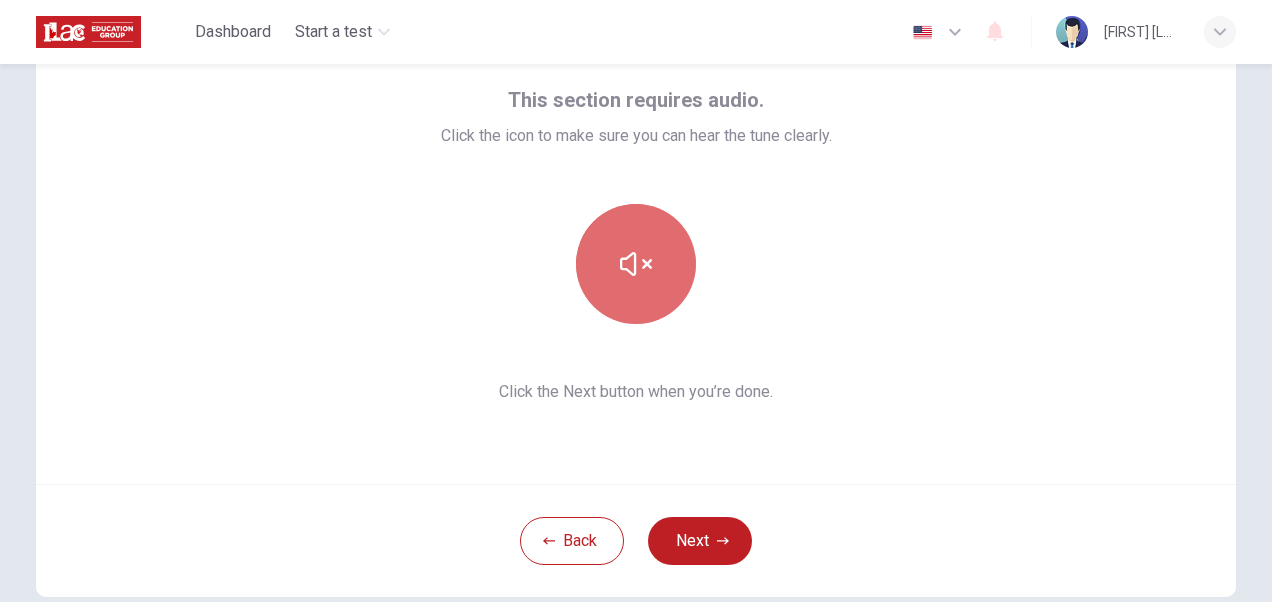 click 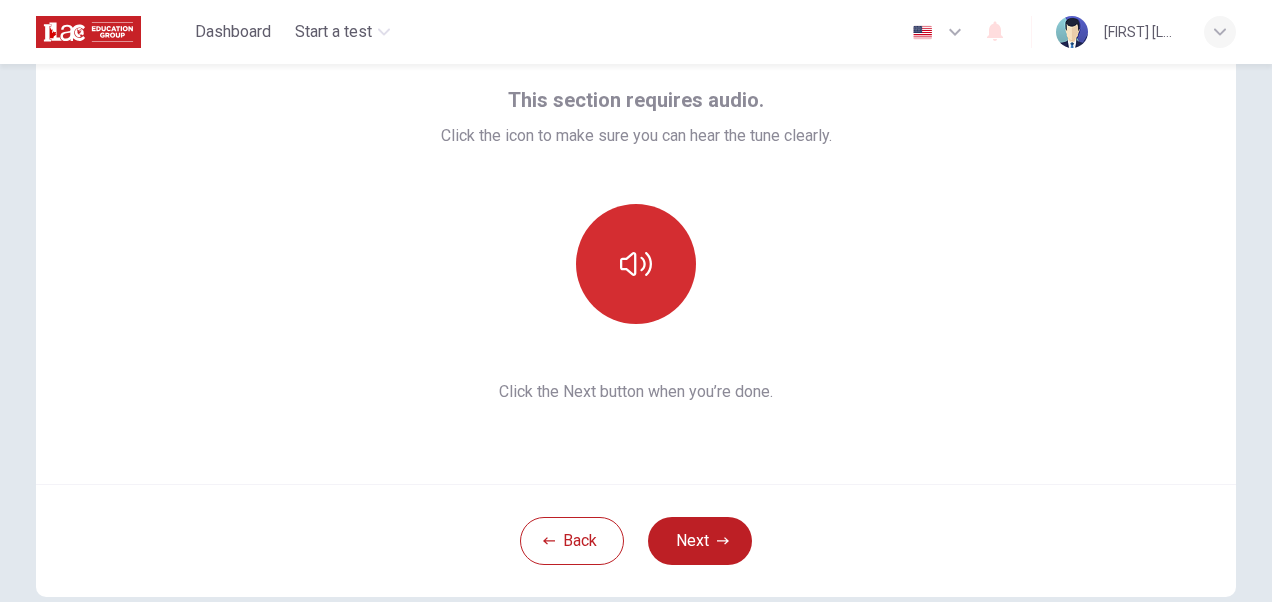 scroll, scrollTop: 192, scrollLeft: 0, axis: vertical 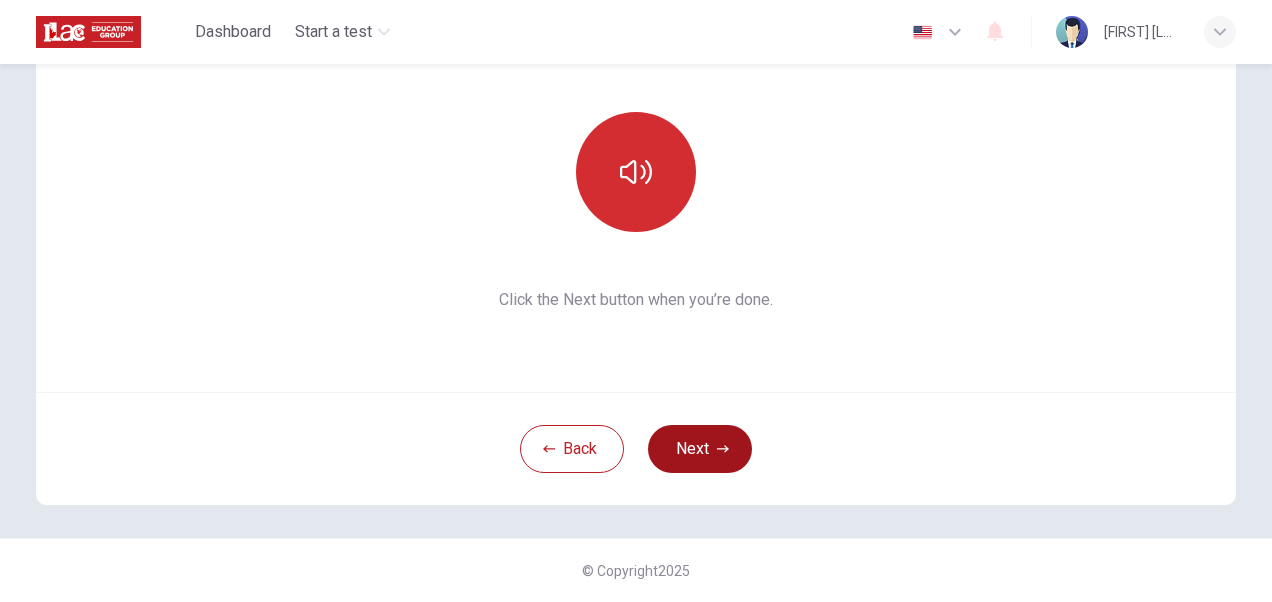 click 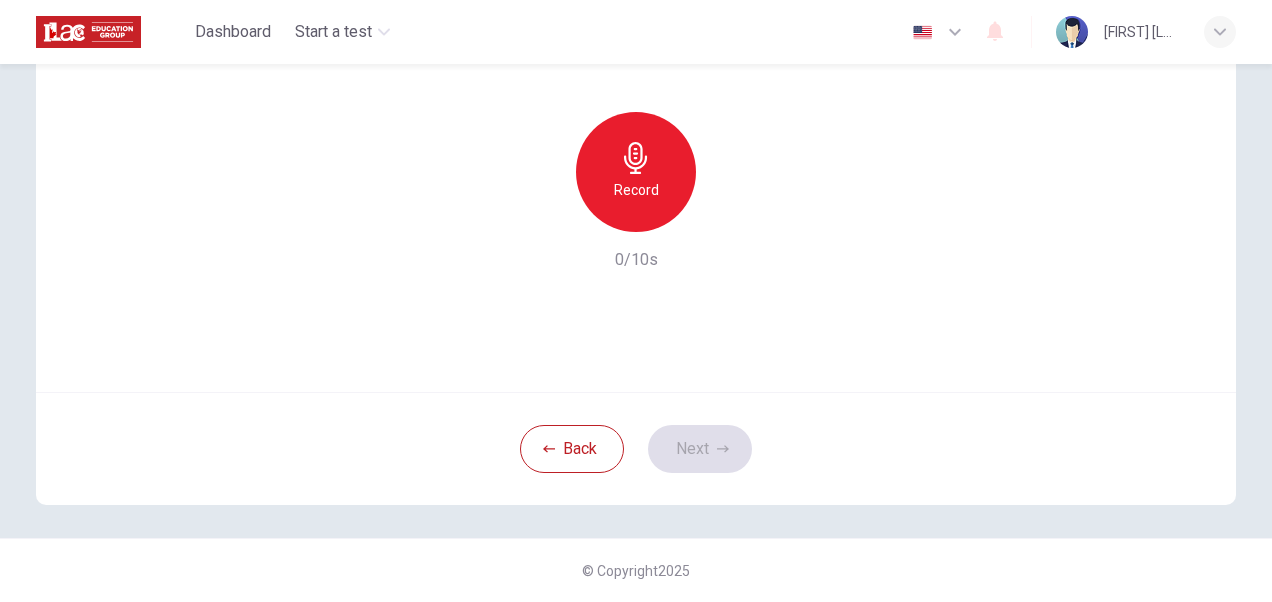 click on "Record" at bounding box center [636, 190] 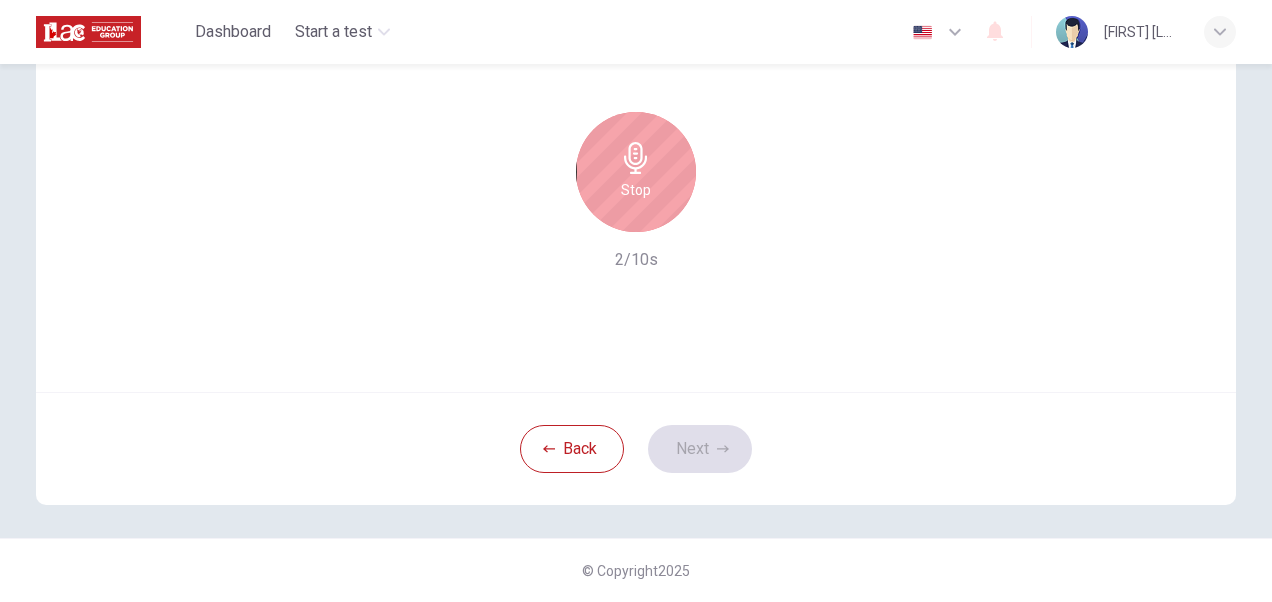 click 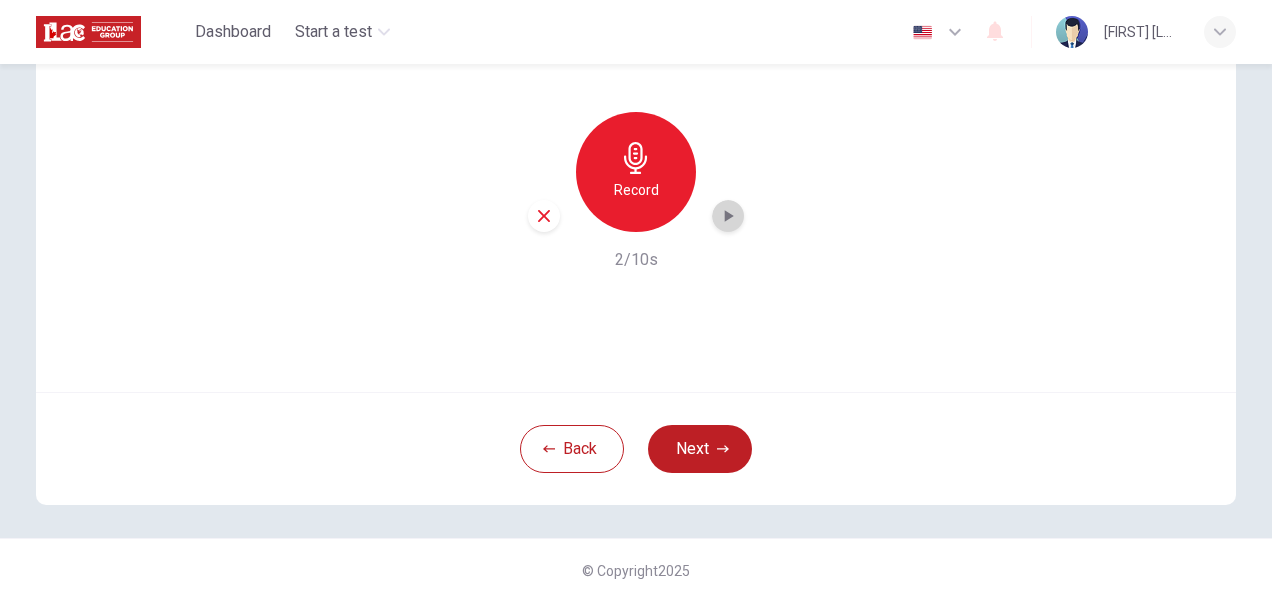 click 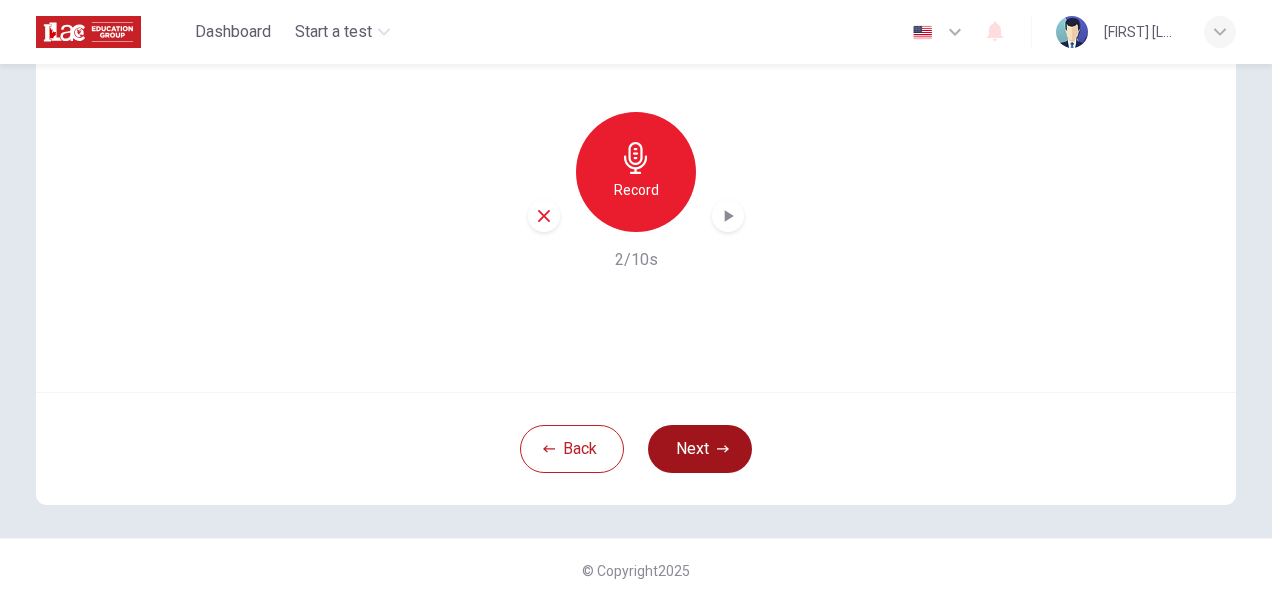 click on "Next" at bounding box center [700, 449] 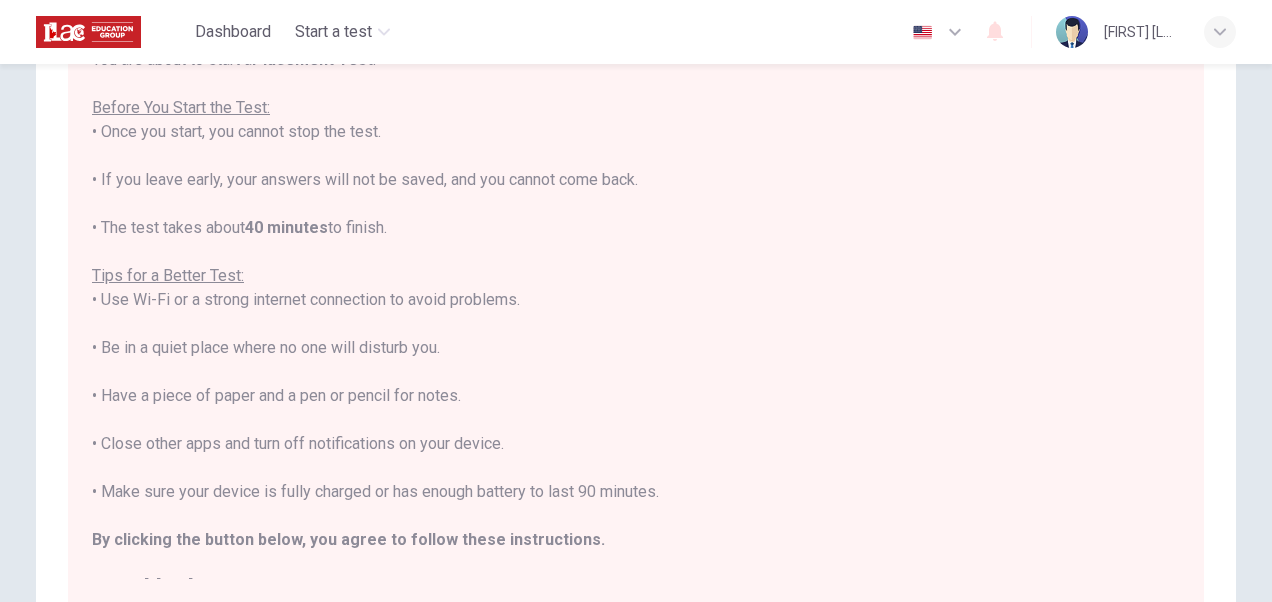 scroll, scrollTop: 22, scrollLeft: 0, axis: vertical 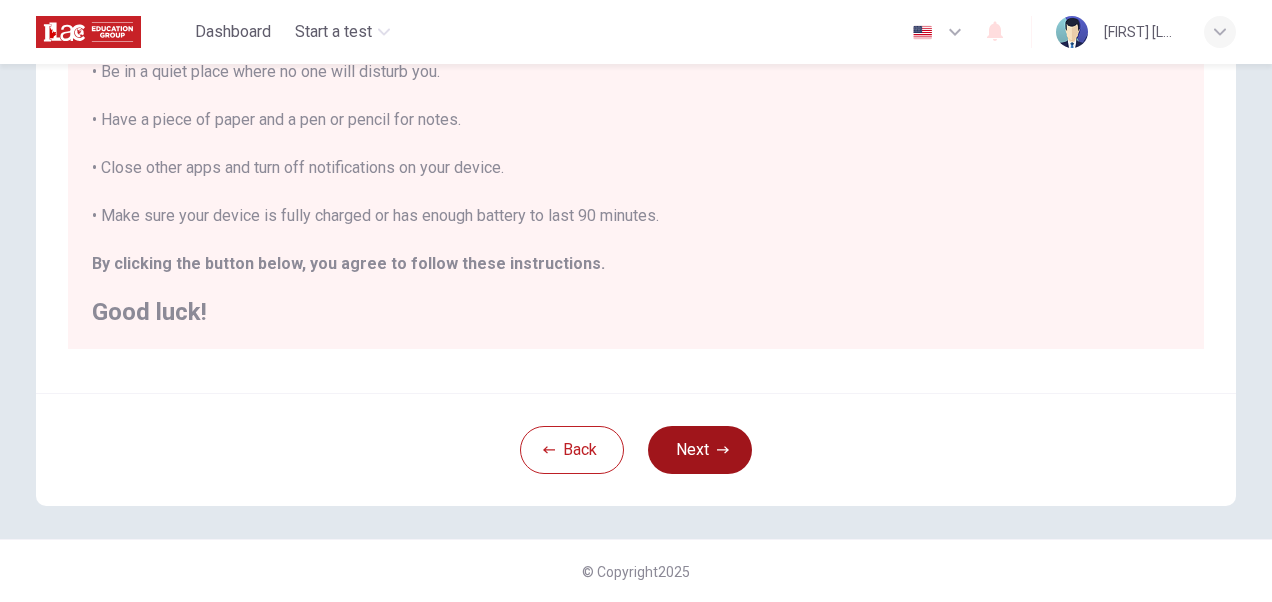 click on "Next" at bounding box center (700, 450) 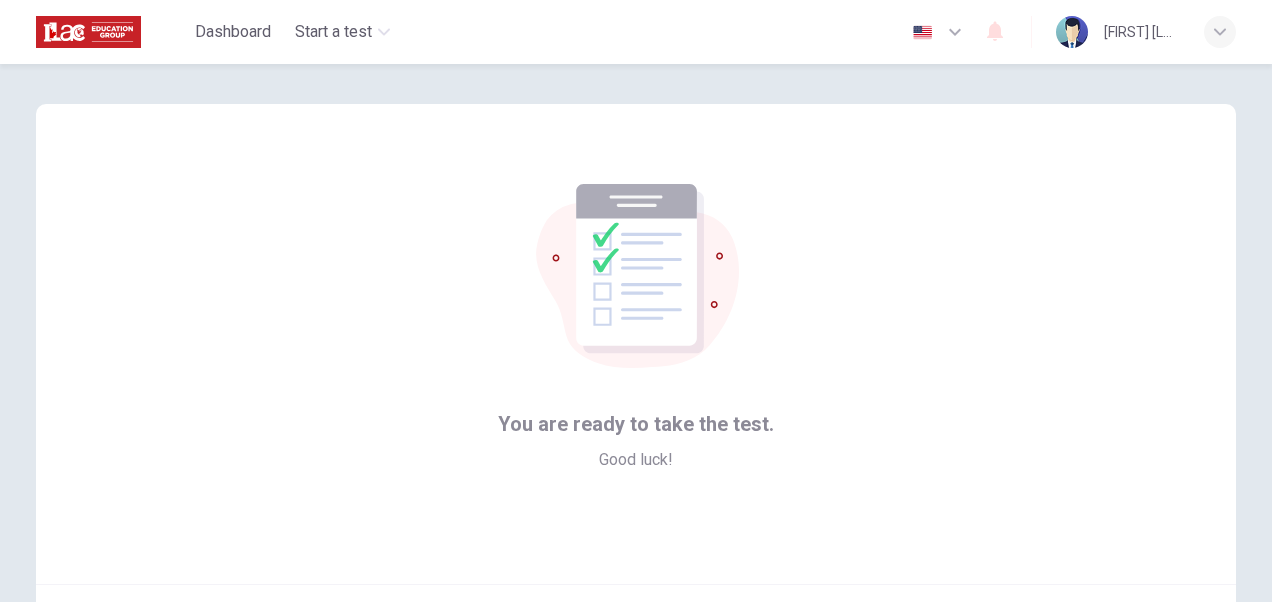 scroll, scrollTop: 192, scrollLeft: 0, axis: vertical 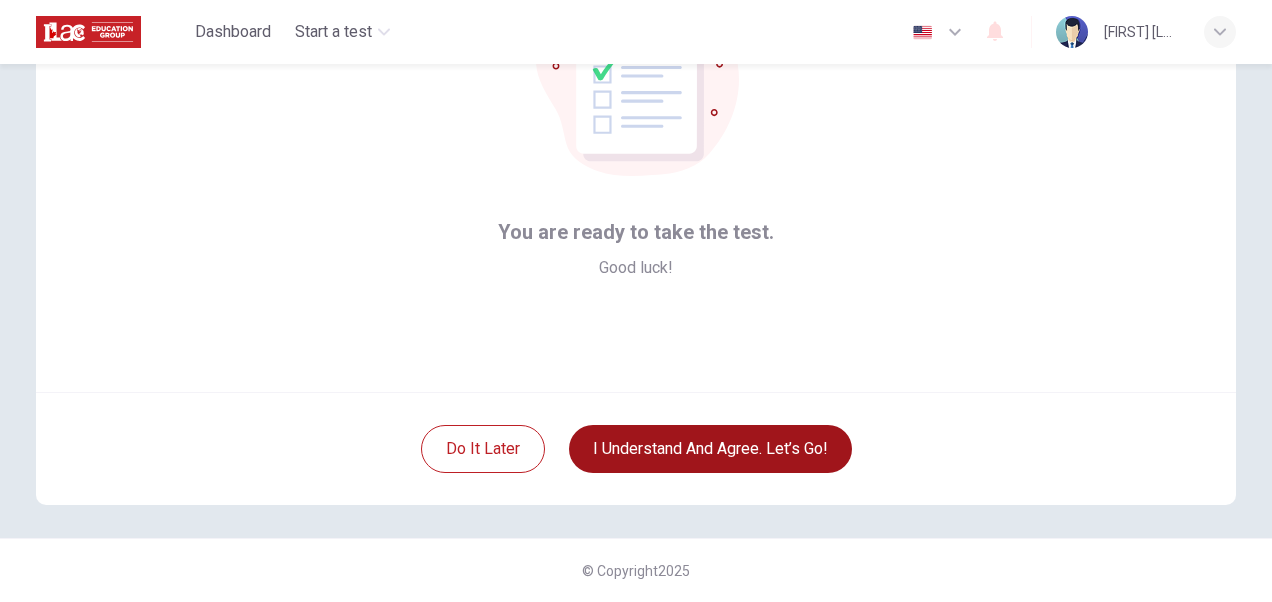 click on "I understand and agree. Let’s go!" at bounding box center (710, 449) 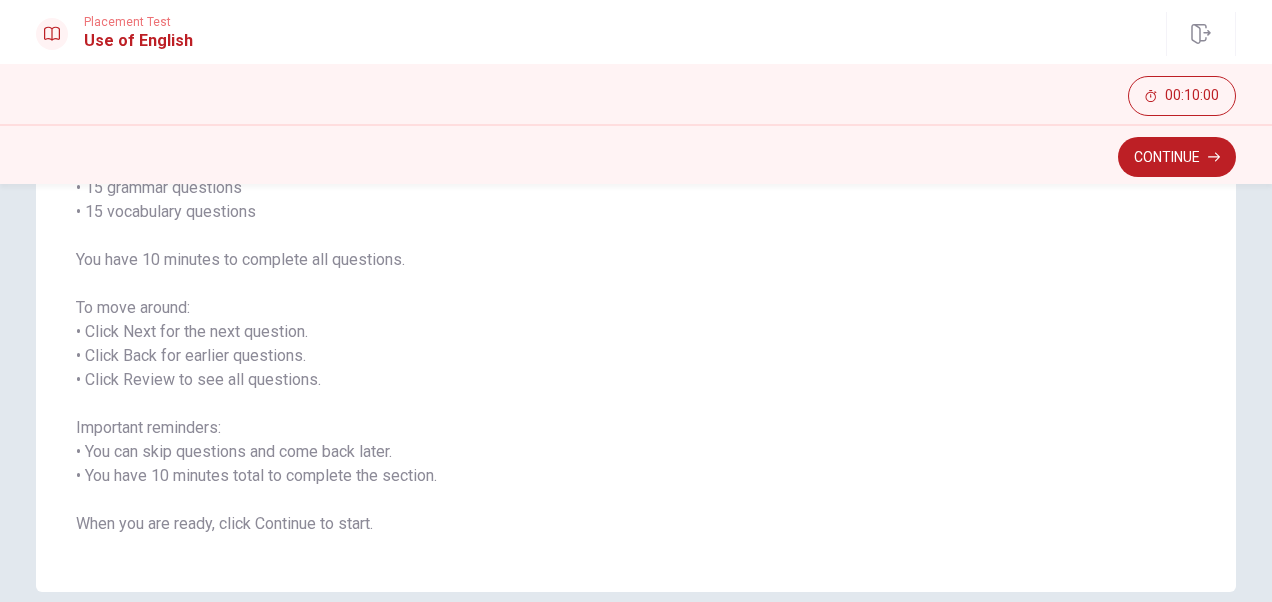 scroll, scrollTop: 294, scrollLeft: 0, axis: vertical 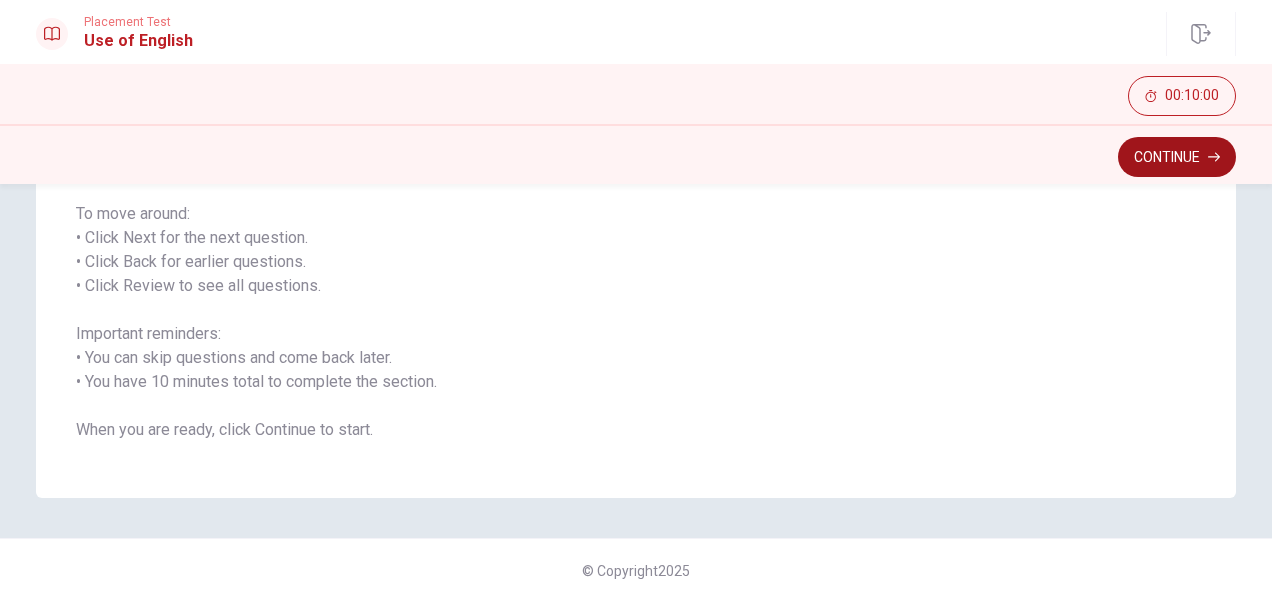 click on "Continue" at bounding box center [1177, 157] 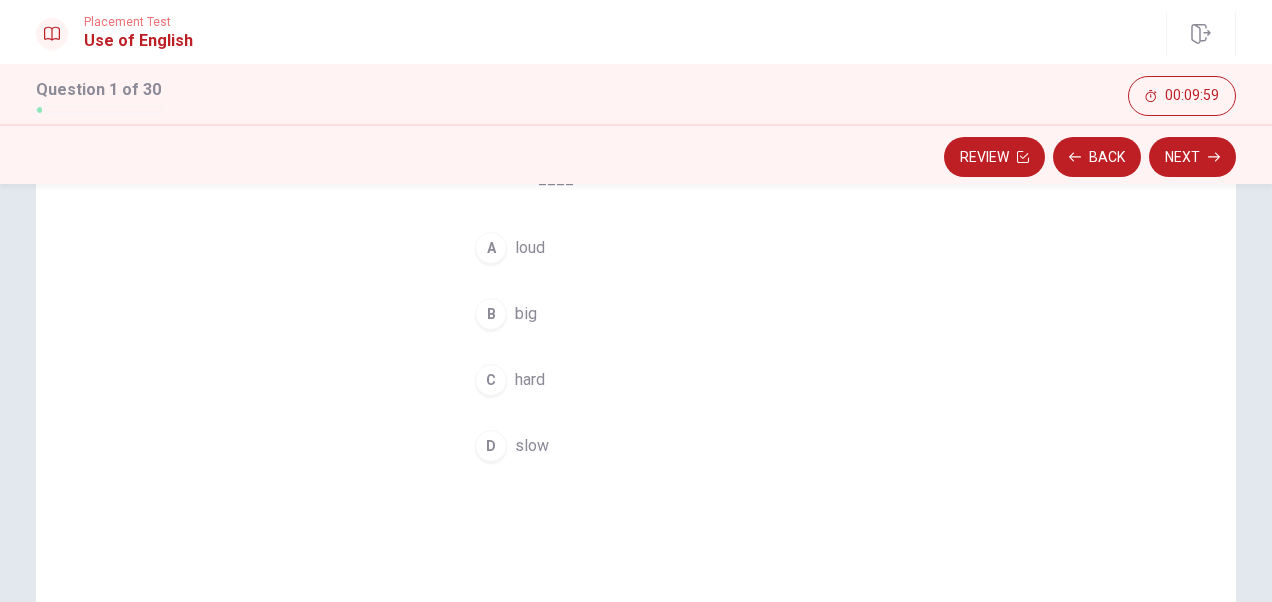 scroll, scrollTop: 94, scrollLeft: 0, axis: vertical 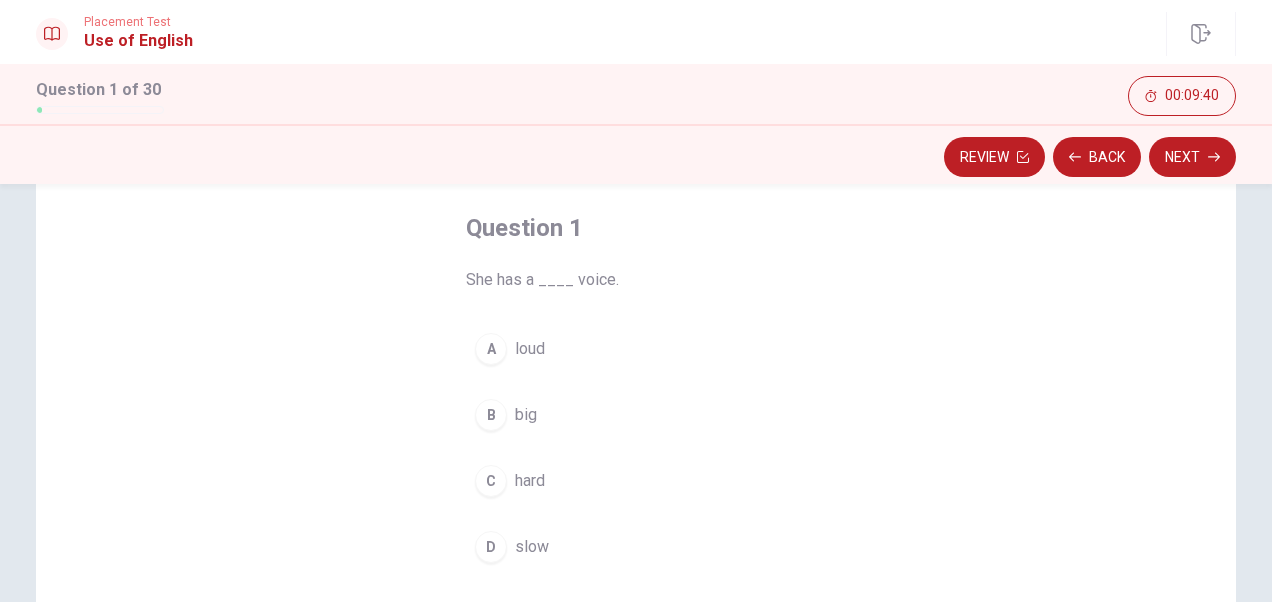click on "A" at bounding box center (491, 349) 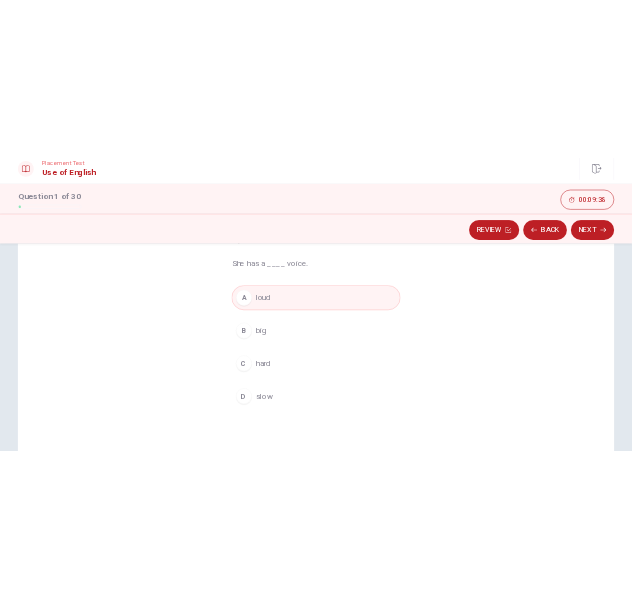 scroll, scrollTop: 194, scrollLeft: 0, axis: vertical 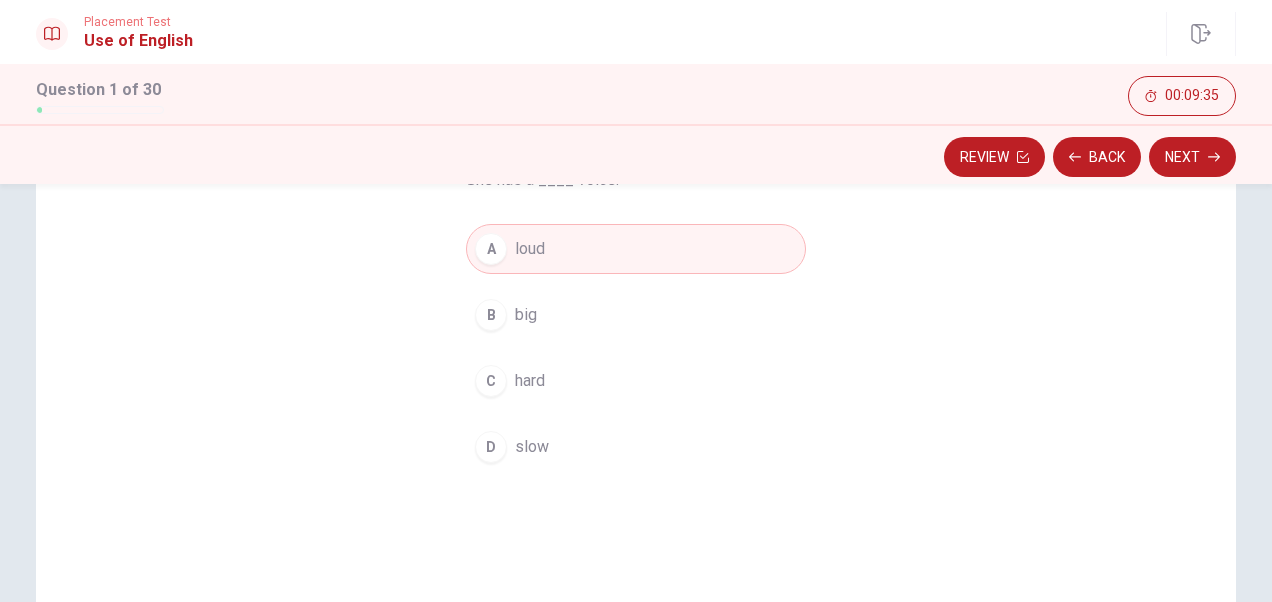 type 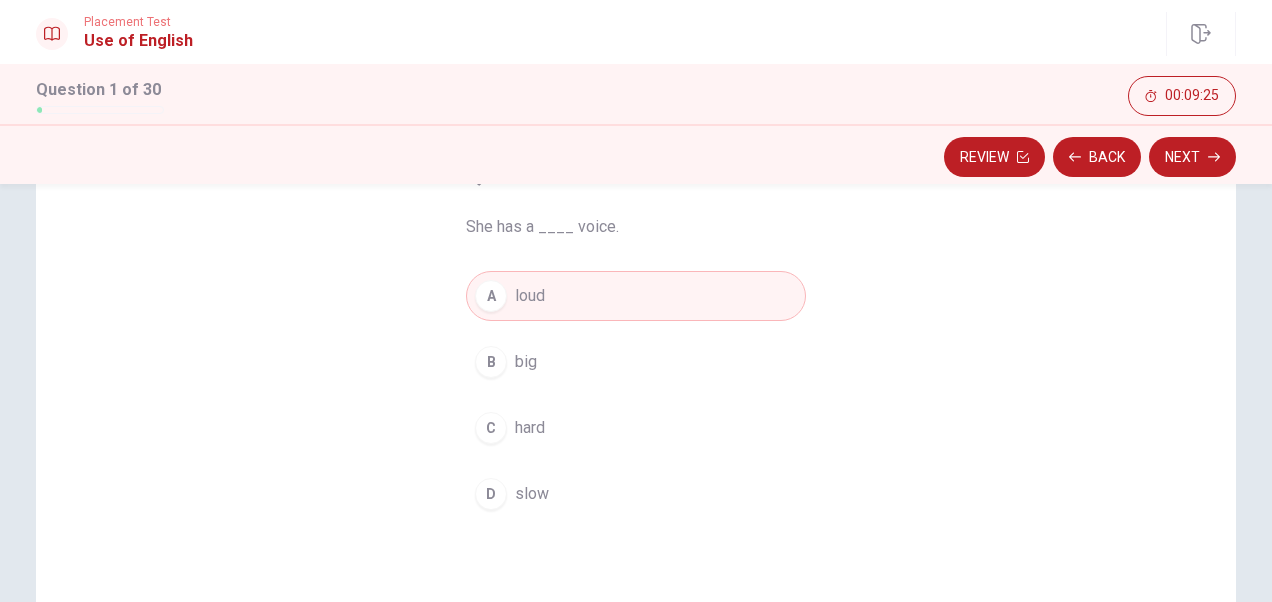scroll, scrollTop: 121, scrollLeft: 0, axis: vertical 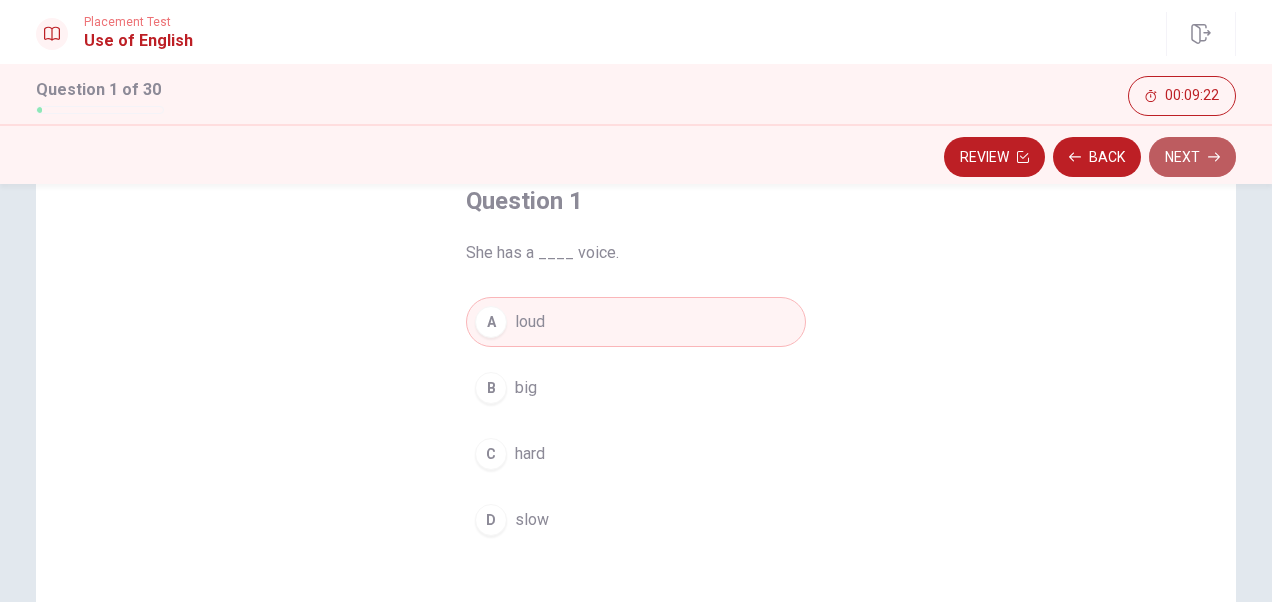 click on "Next" at bounding box center [1192, 157] 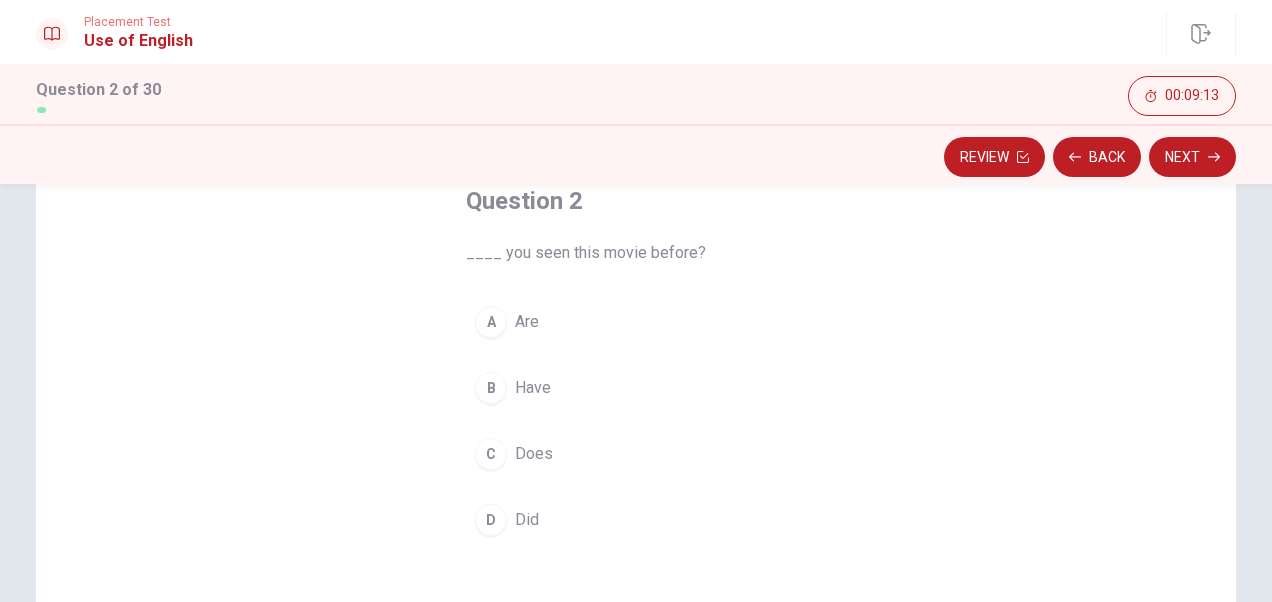 click on "B" at bounding box center (491, 388) 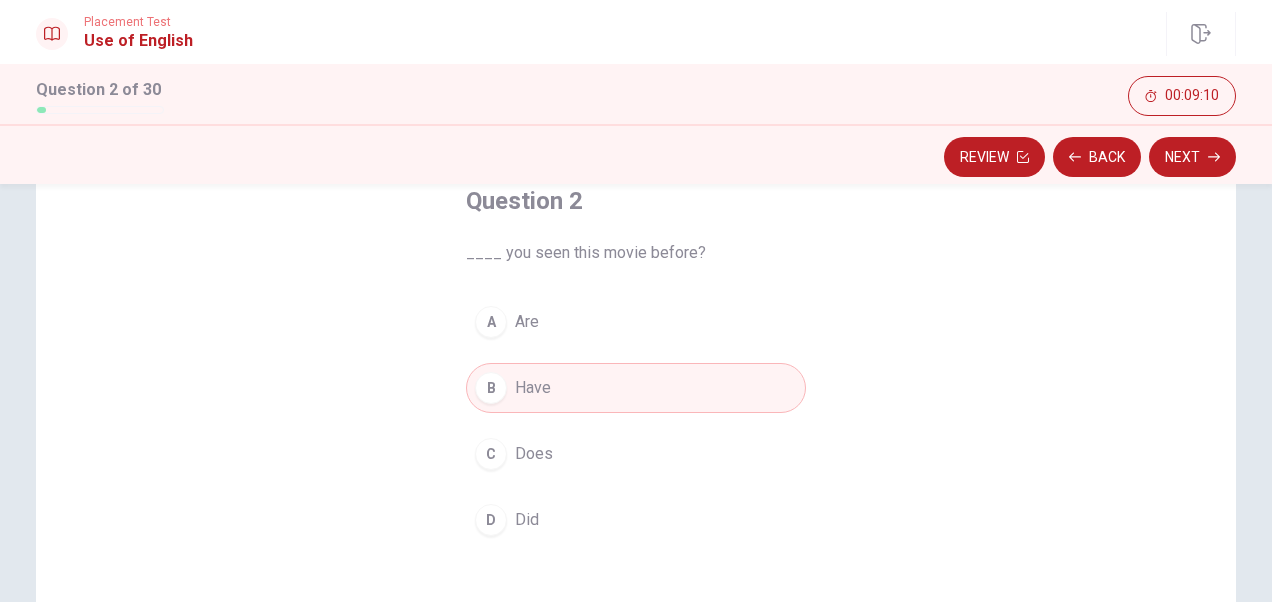click on "Next" at bounding box center [1192, 157] 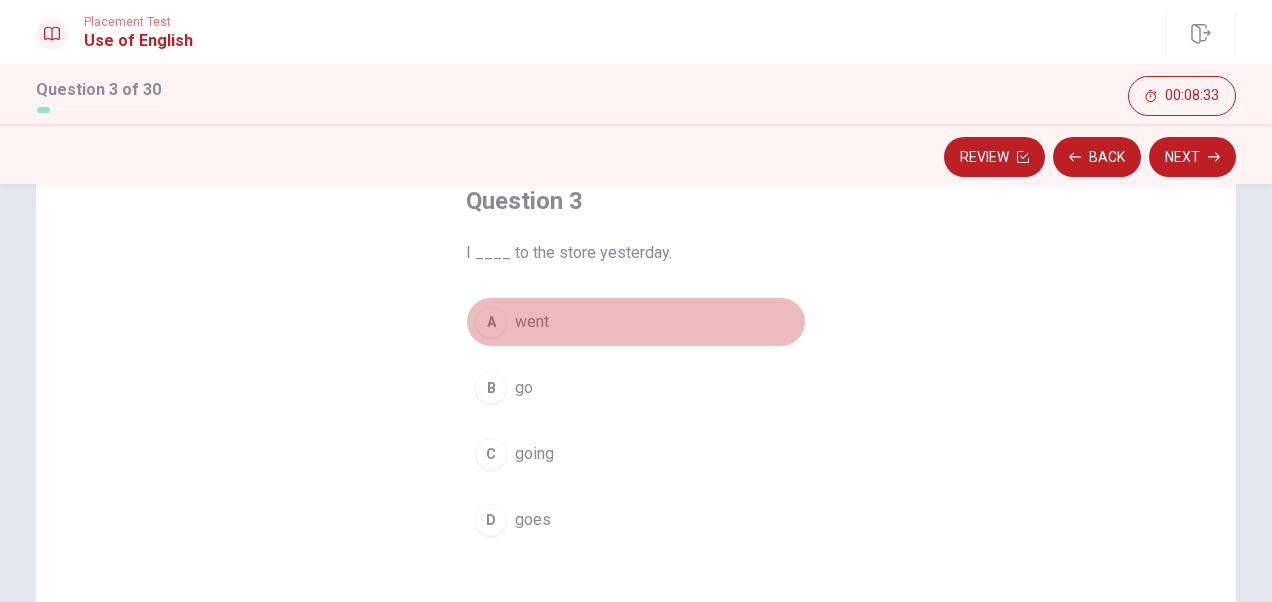 click on "A" at bounding box center (491, 322) 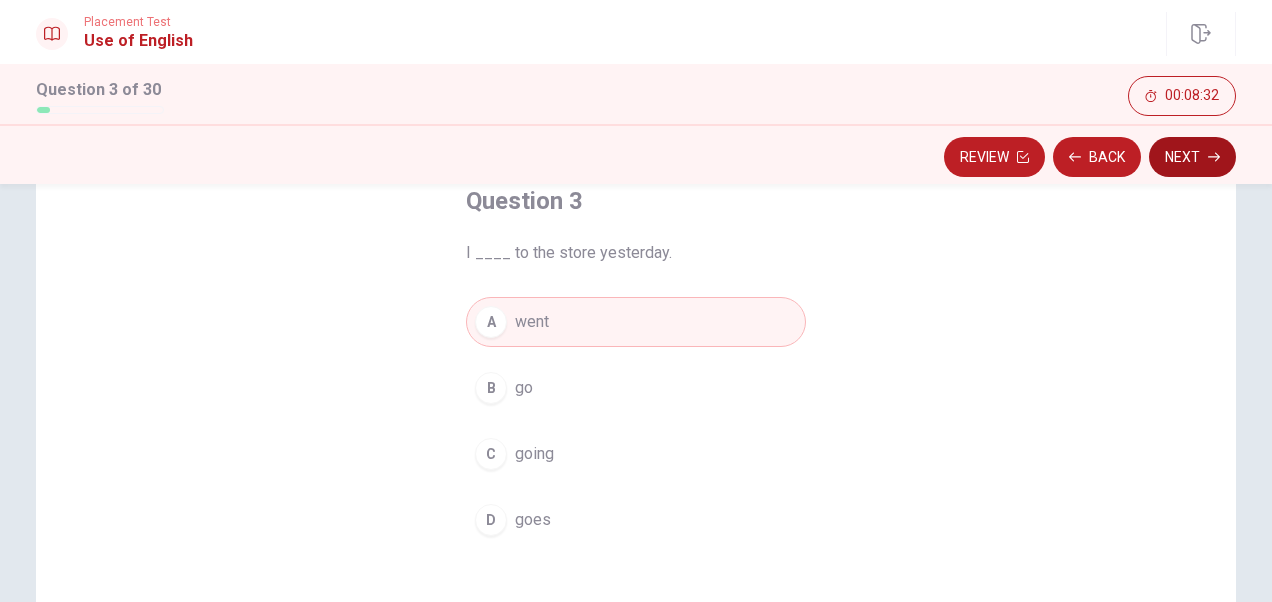 click on "Next" at bounding box center (1192, 157) 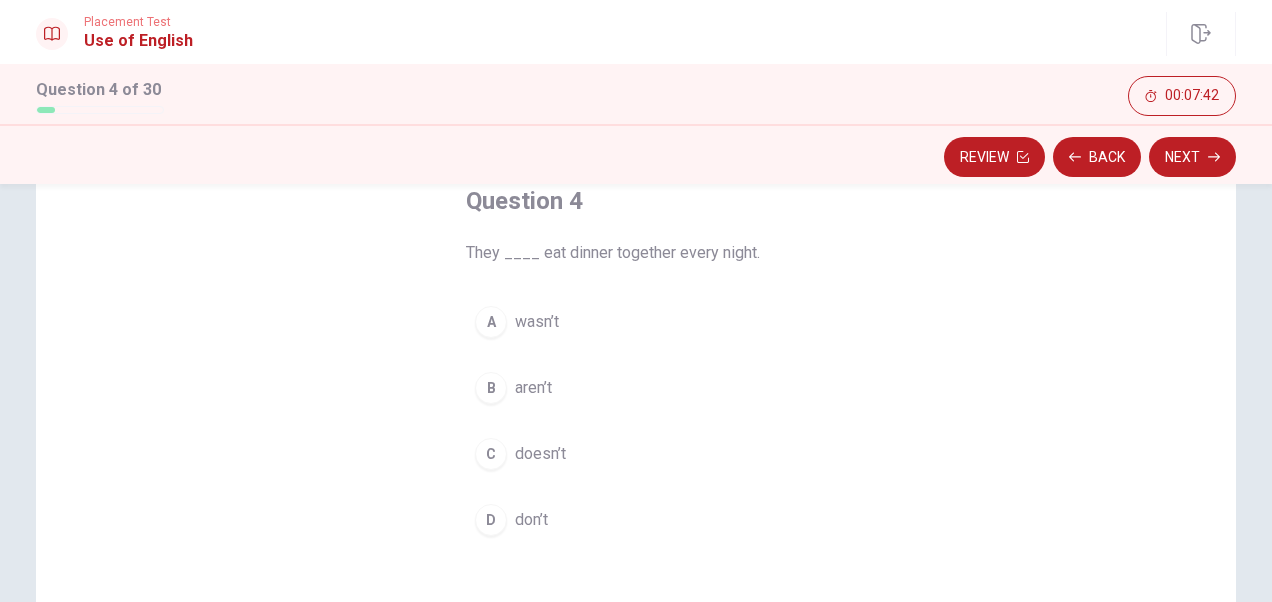click on "B" at bounding box center (491, 388) 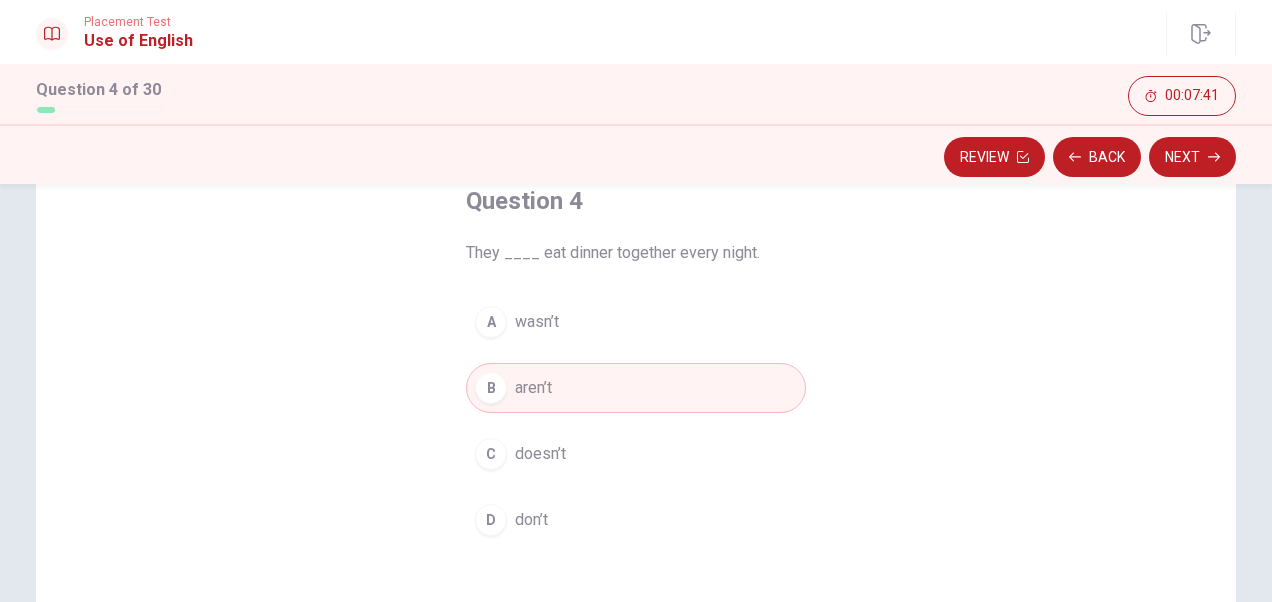 click on "Next" at bounding box center [1192, 157] 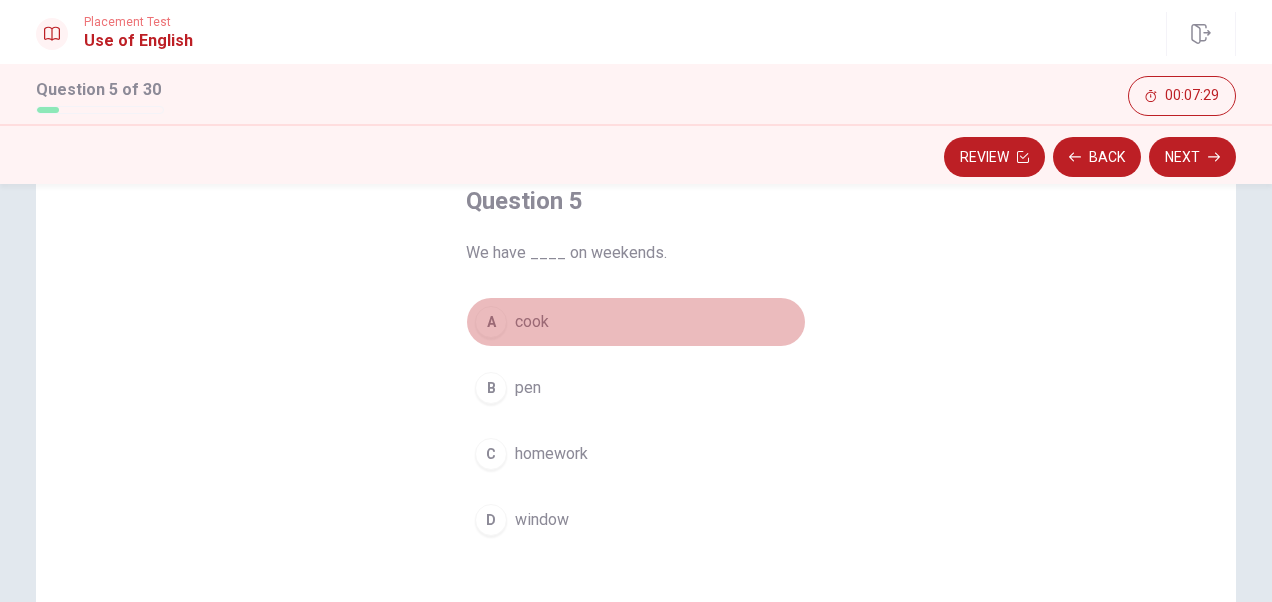 click on "A" at bounding box center [491, 322] 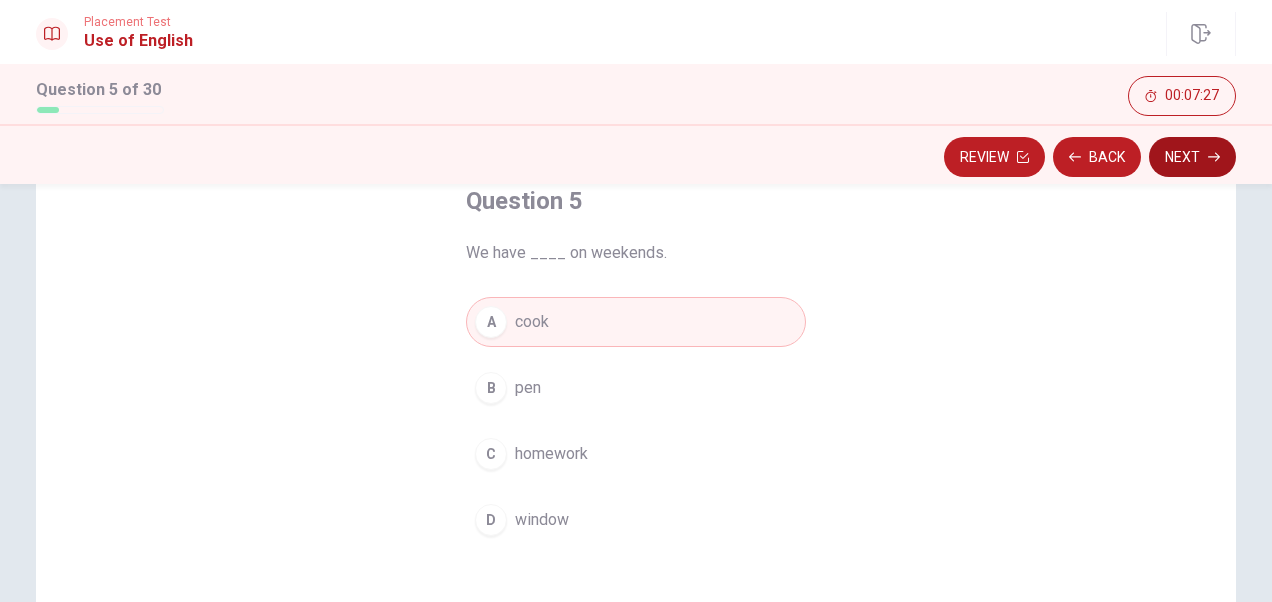click on "Next" at bounding box center [1192, 157] 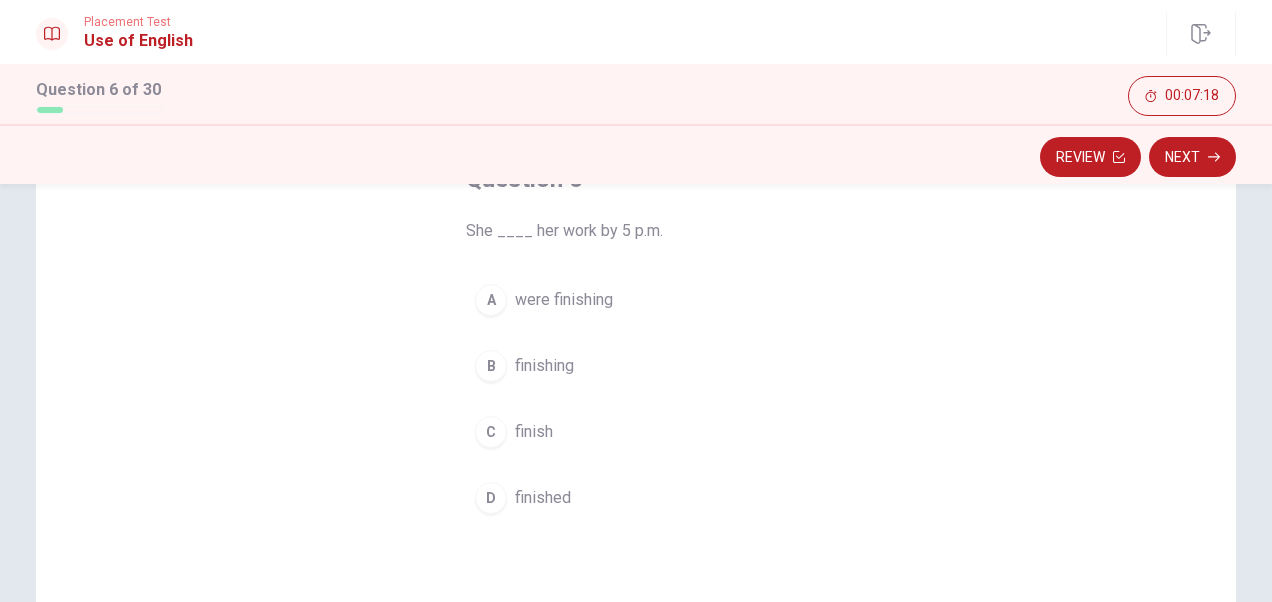 scroll, scrollTop: 100, scrollLeft: 0, axis: vertical 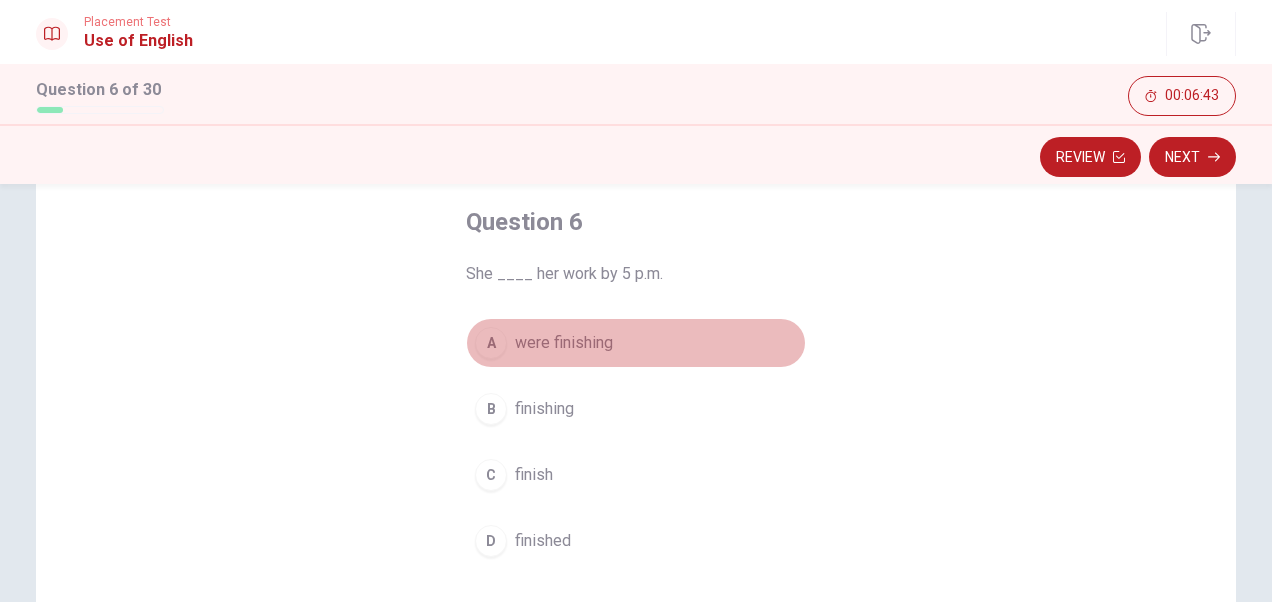 click on "A" at bounding box center [491, 343] 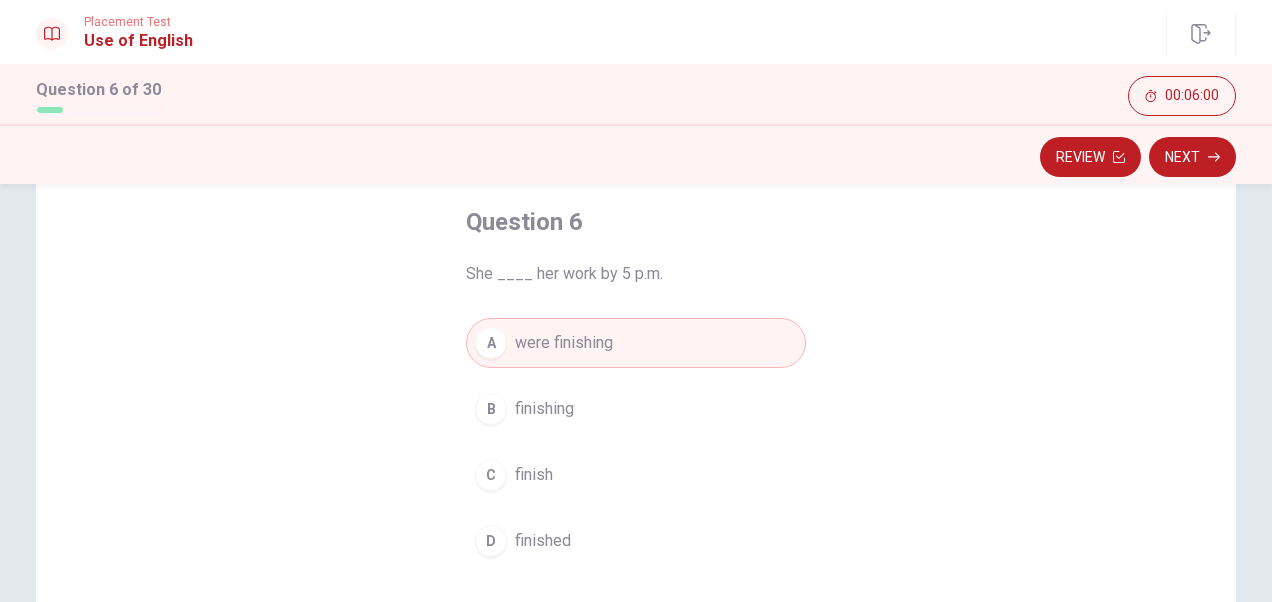 click on "D" at bounding box center (491, 541) 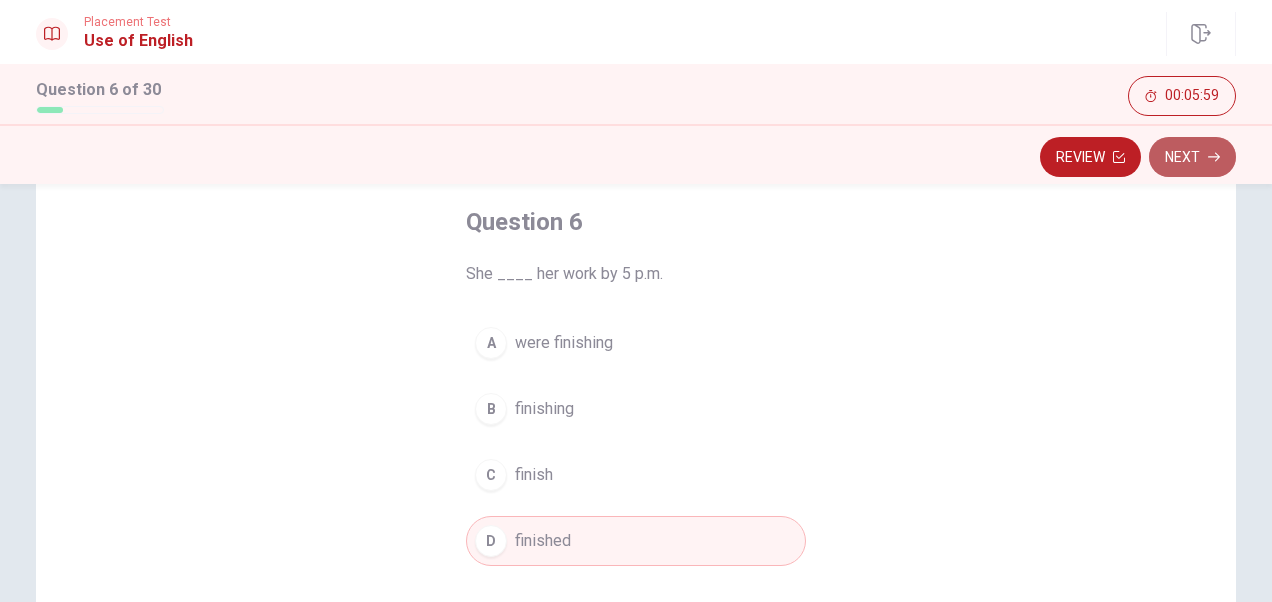 click on "Next" at bounding box center [1192, 157] 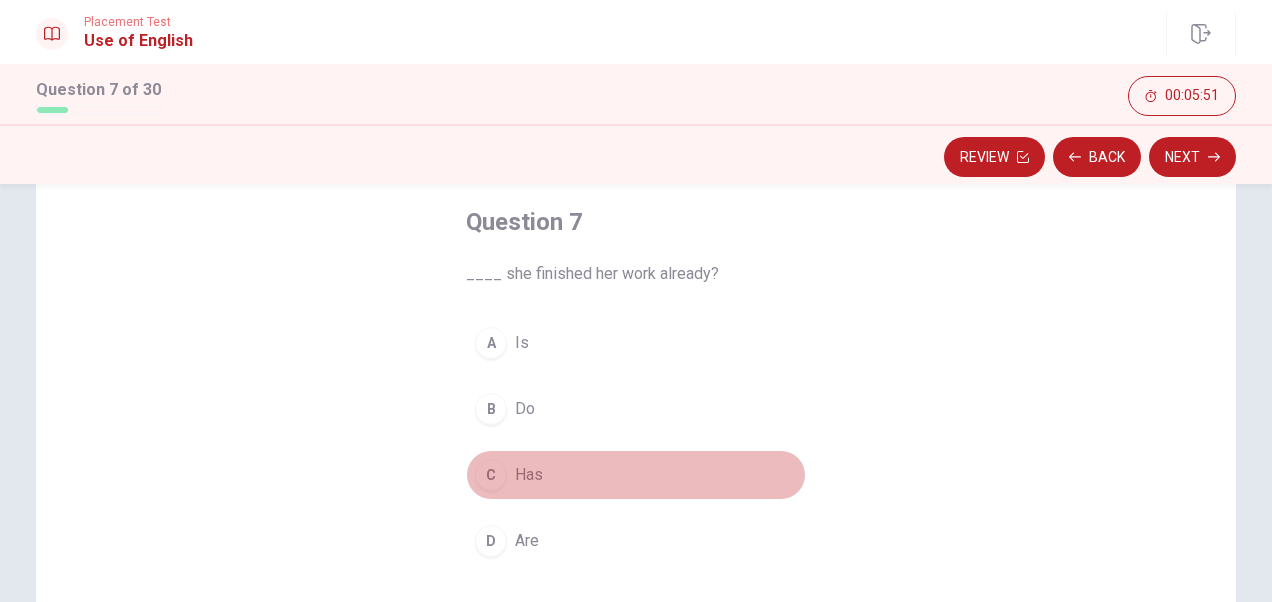 click on "Has" at bounding box center (529, 475) 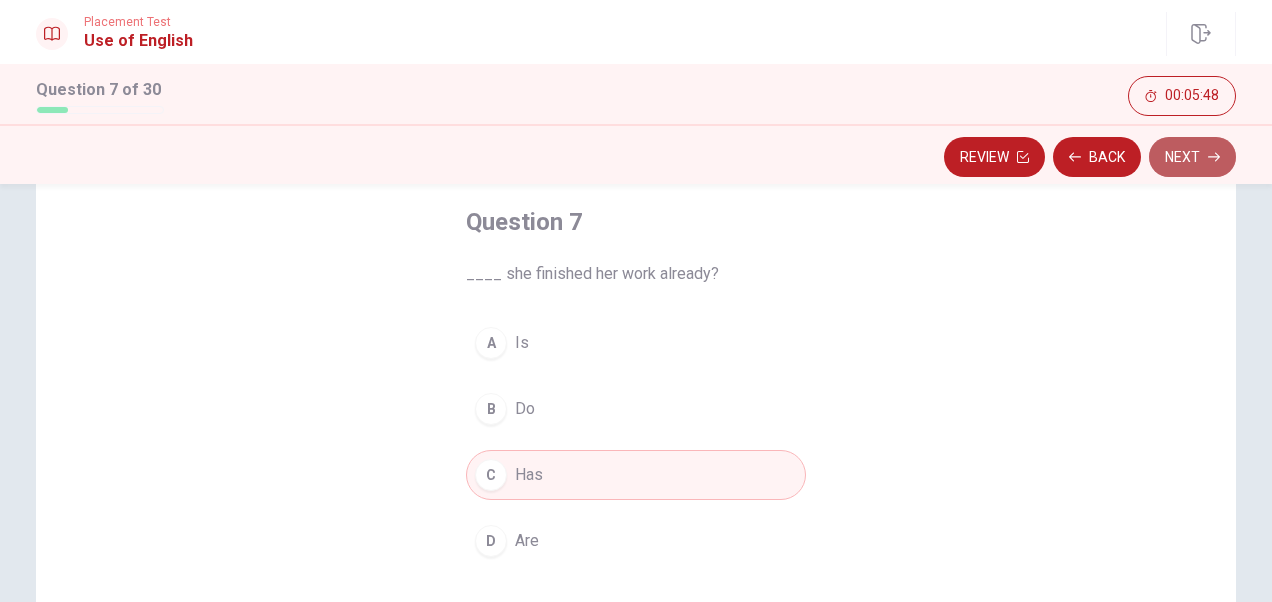 click 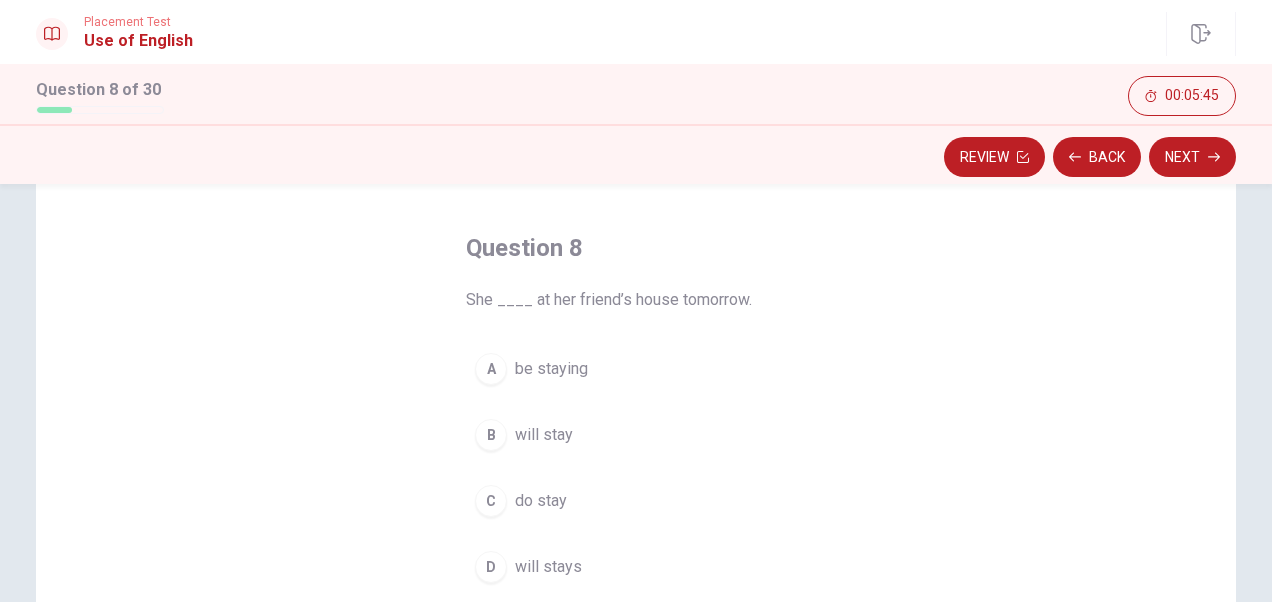 scroll, scrollTop: 100, scrollLeft: 0, axis: vertical 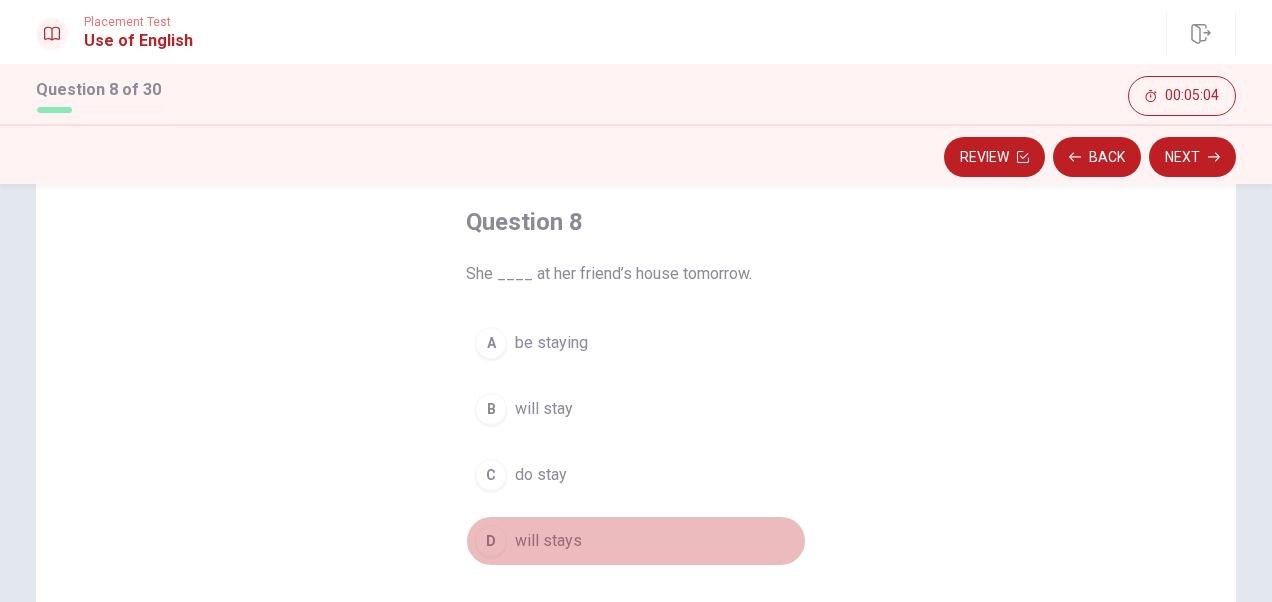 click on "D" at bounding box center (491, 541) 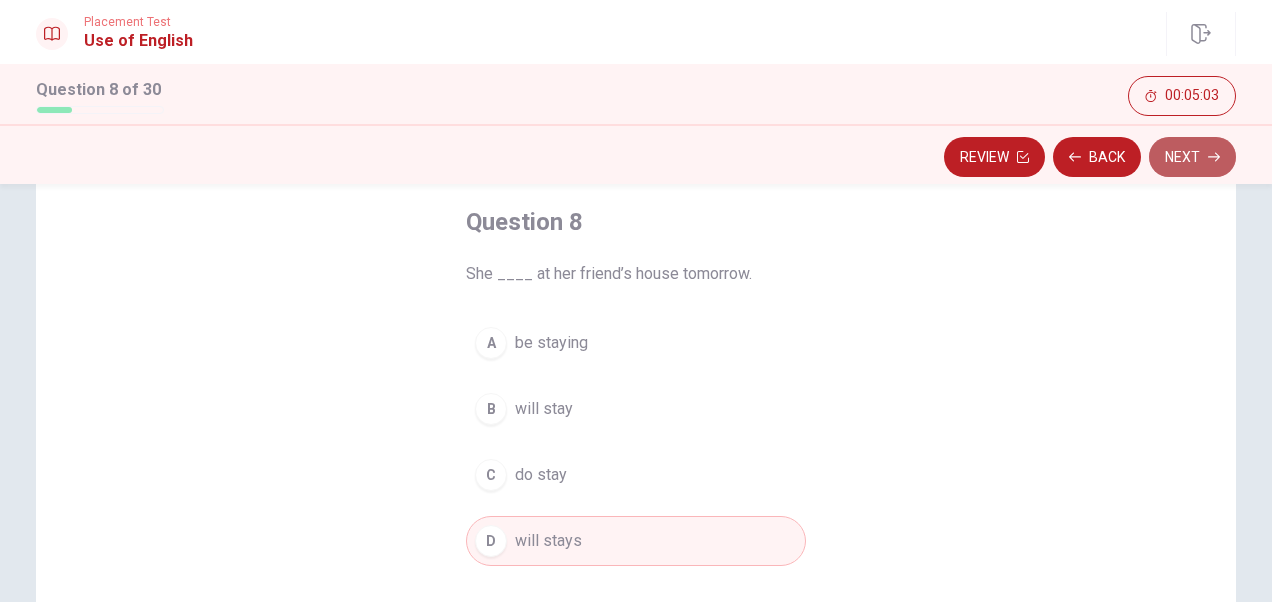 click on "Next" at bounding box center (1192, 157) 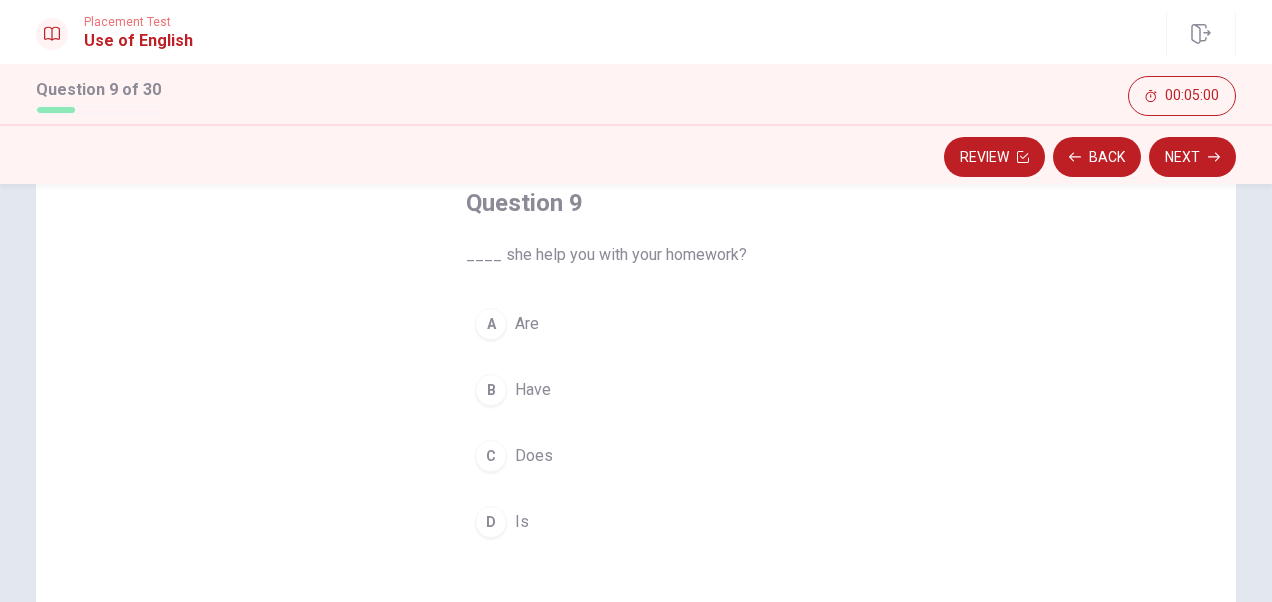 scroll, scrollTop: 100, scrollLeft: 0, axis: vertical 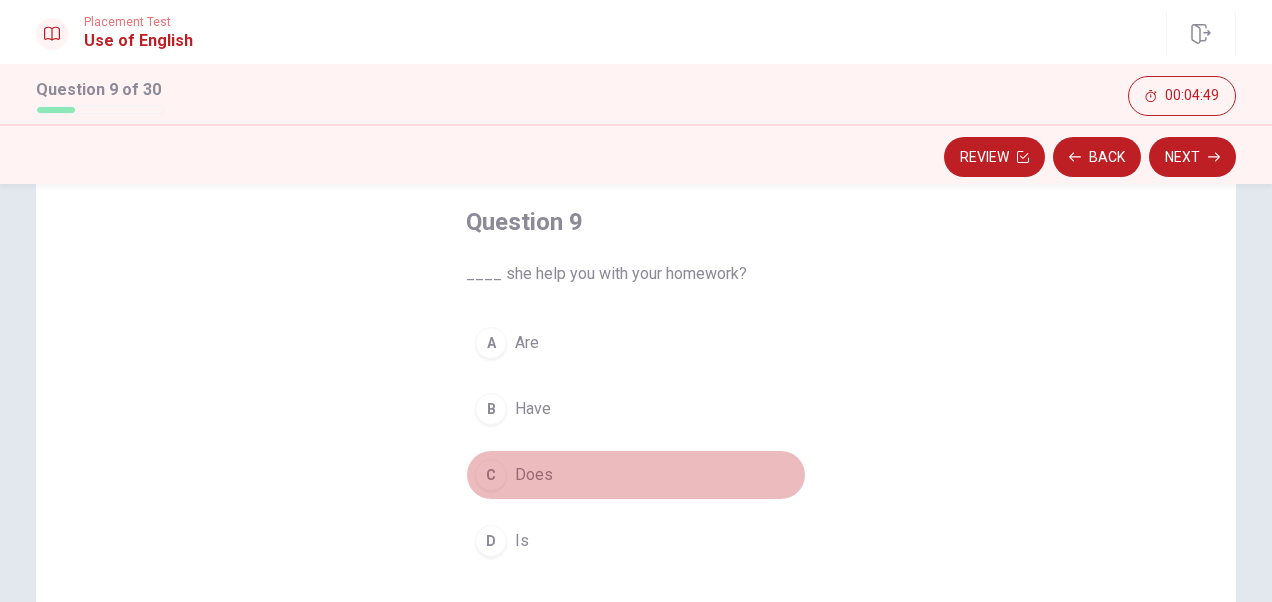click on "C" at bounding box center (491, 475) 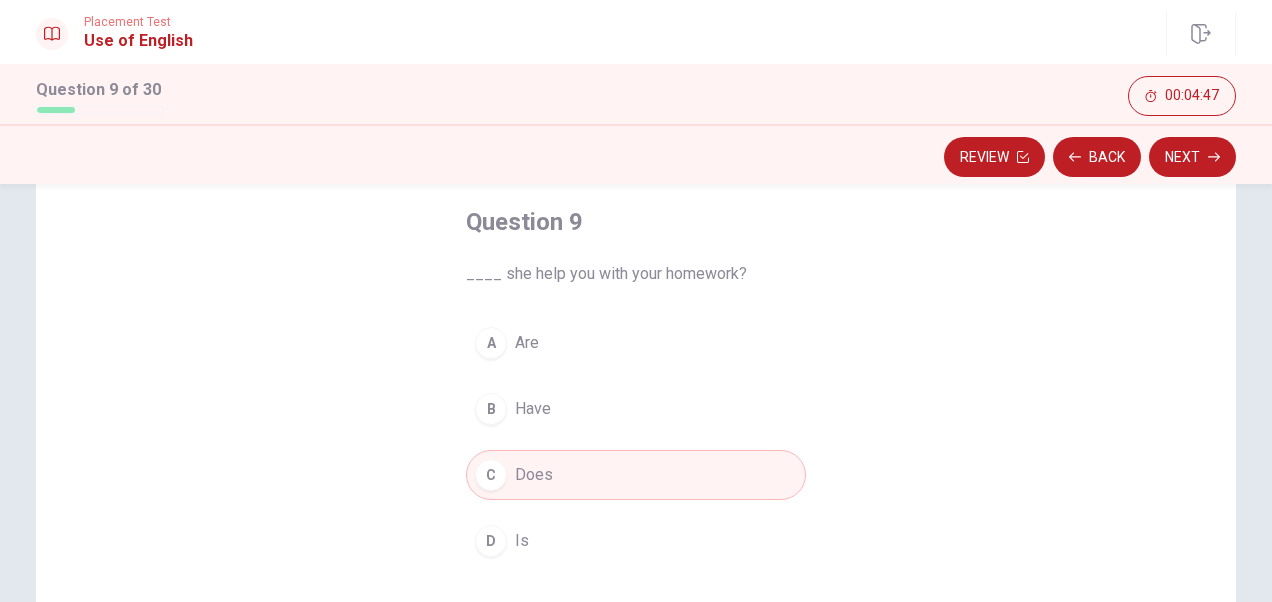 click on "Next" at bounding box center [1192, 157] 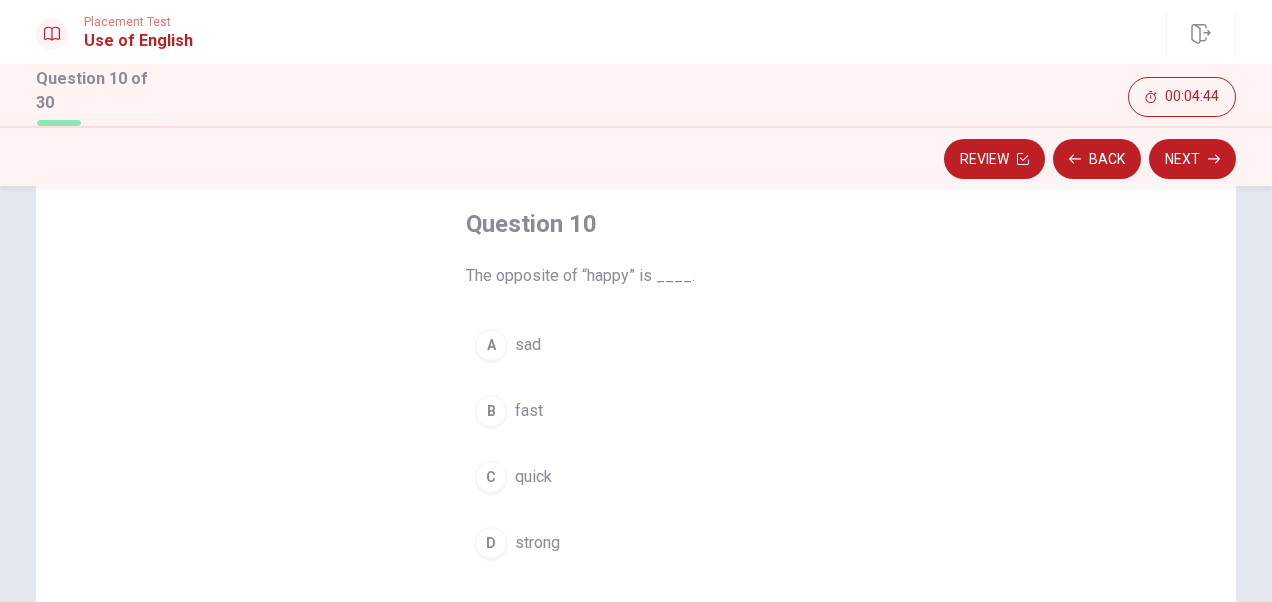 click on "A" at bounding box center [491, 345] 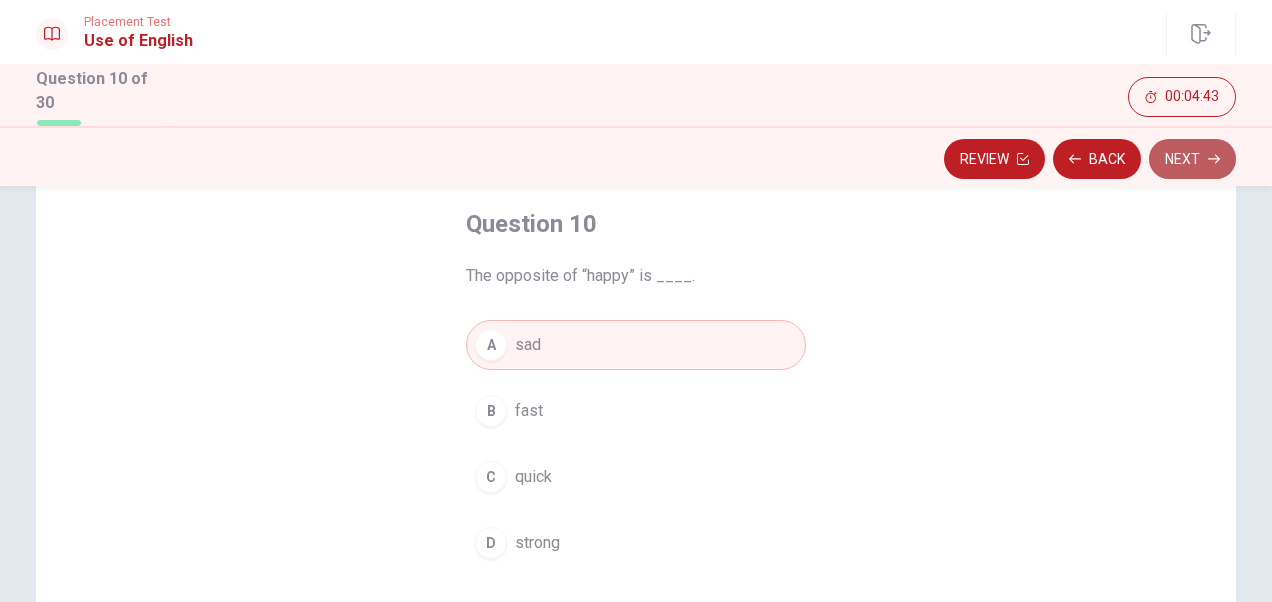 click on "Next" at bounding box center (1192, 159) 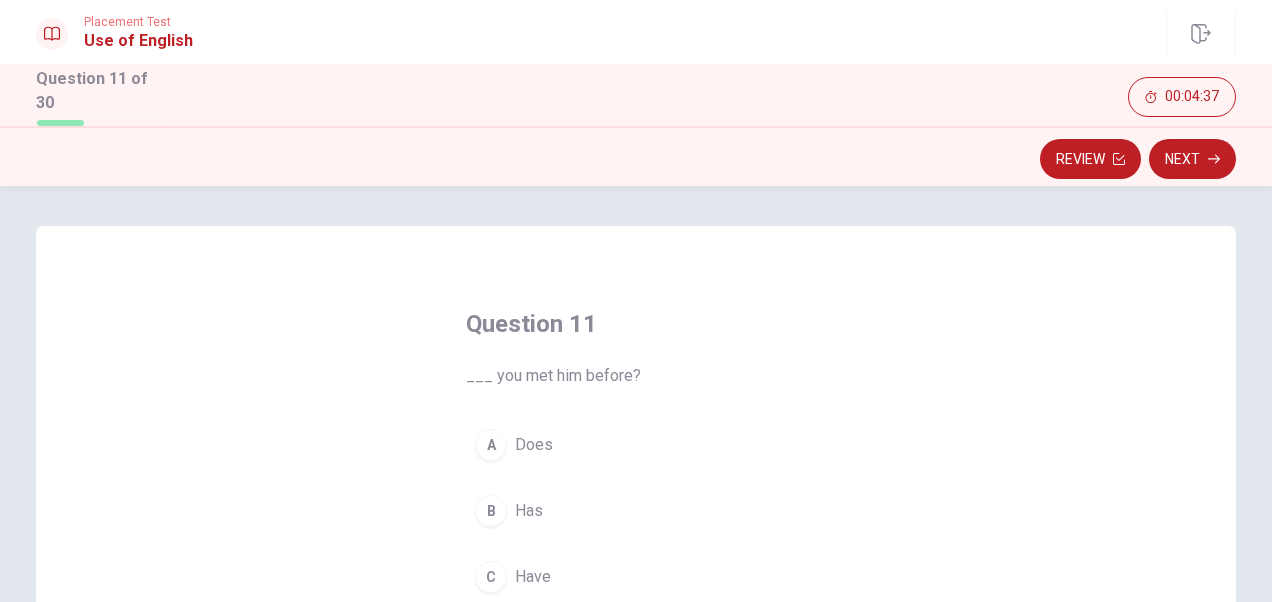 scroll, scrollTop: 100, scrollLeft: 0, axis: vertical 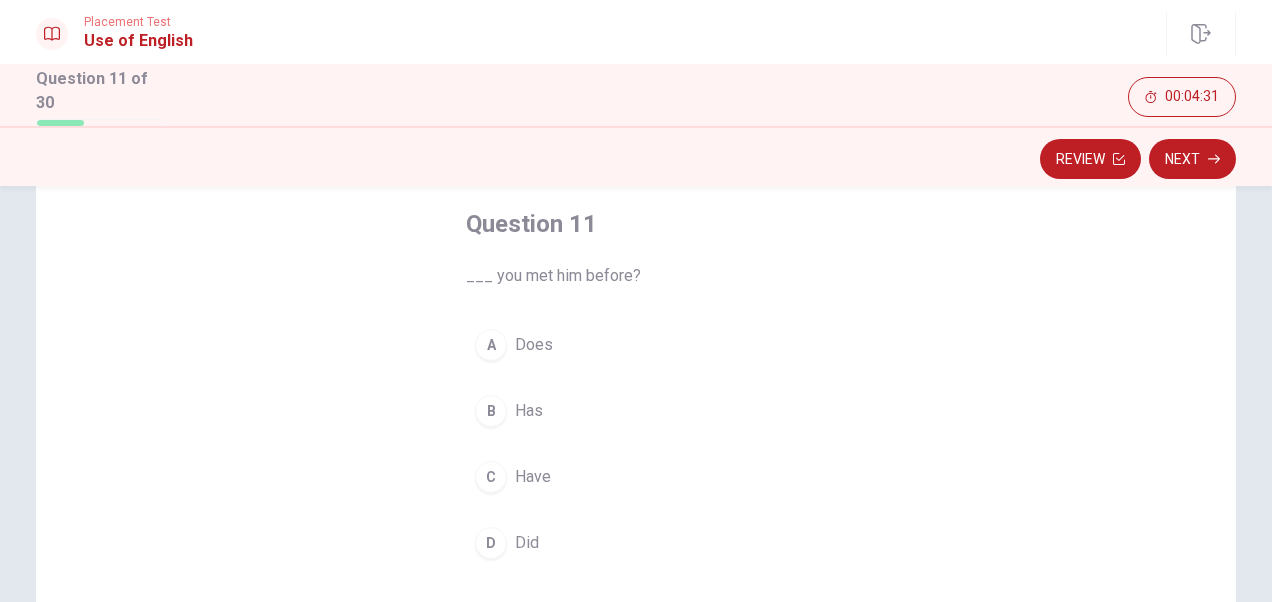 click on "D" at bounding box center [491, 543] 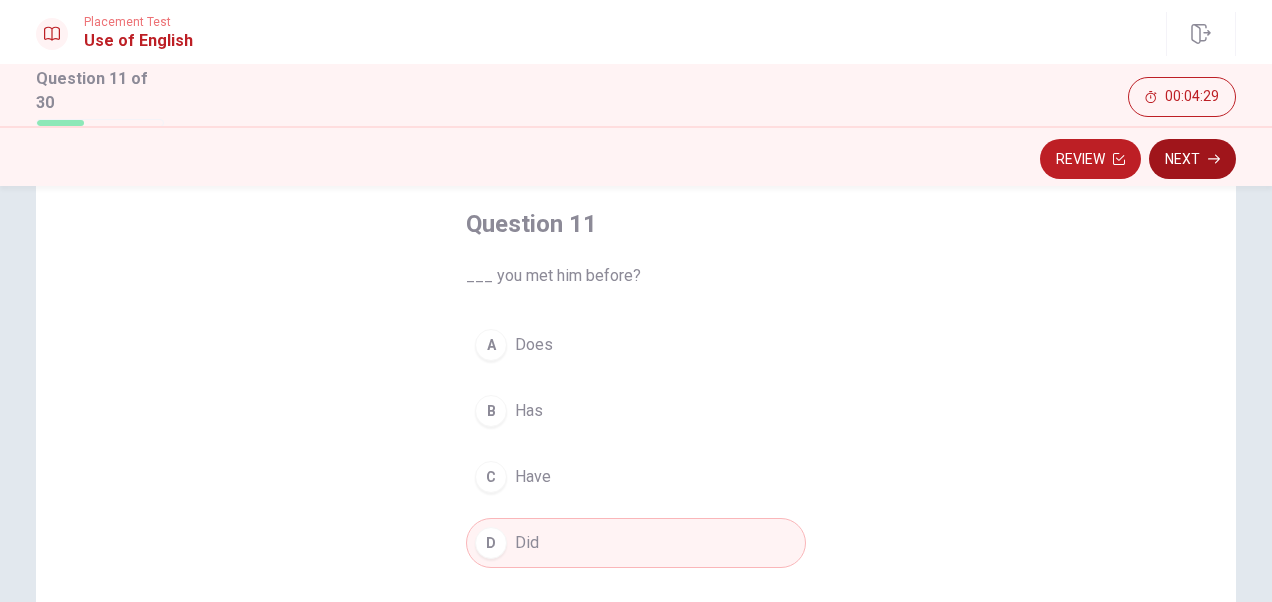 click 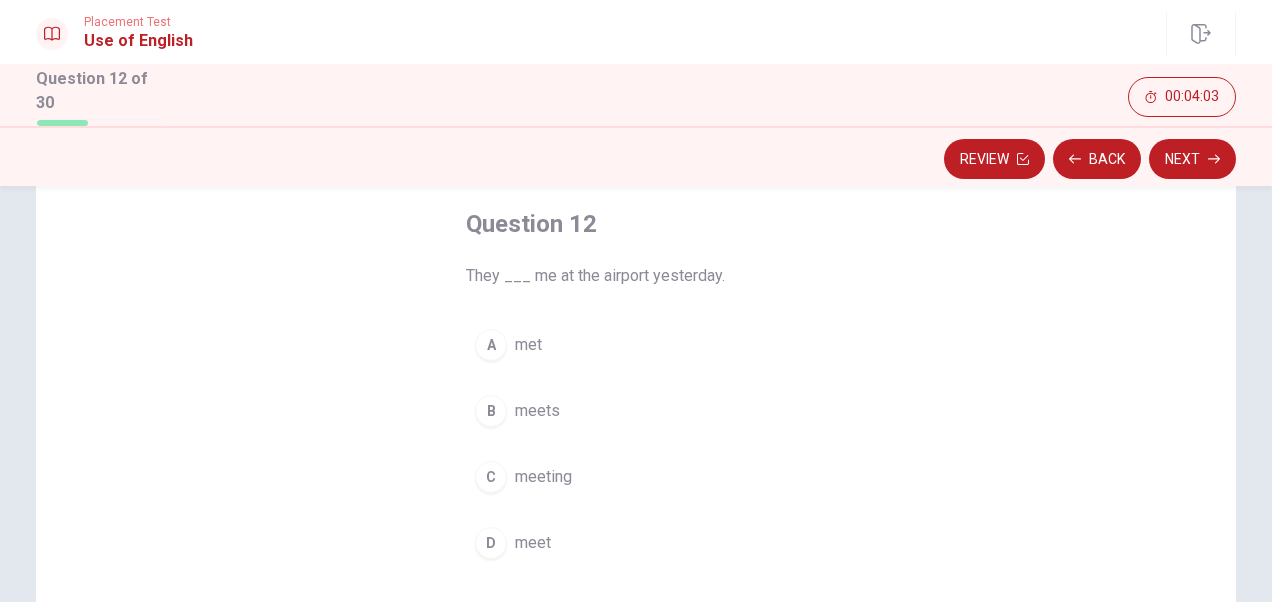 click on "D" at bounding box center (491, 543) 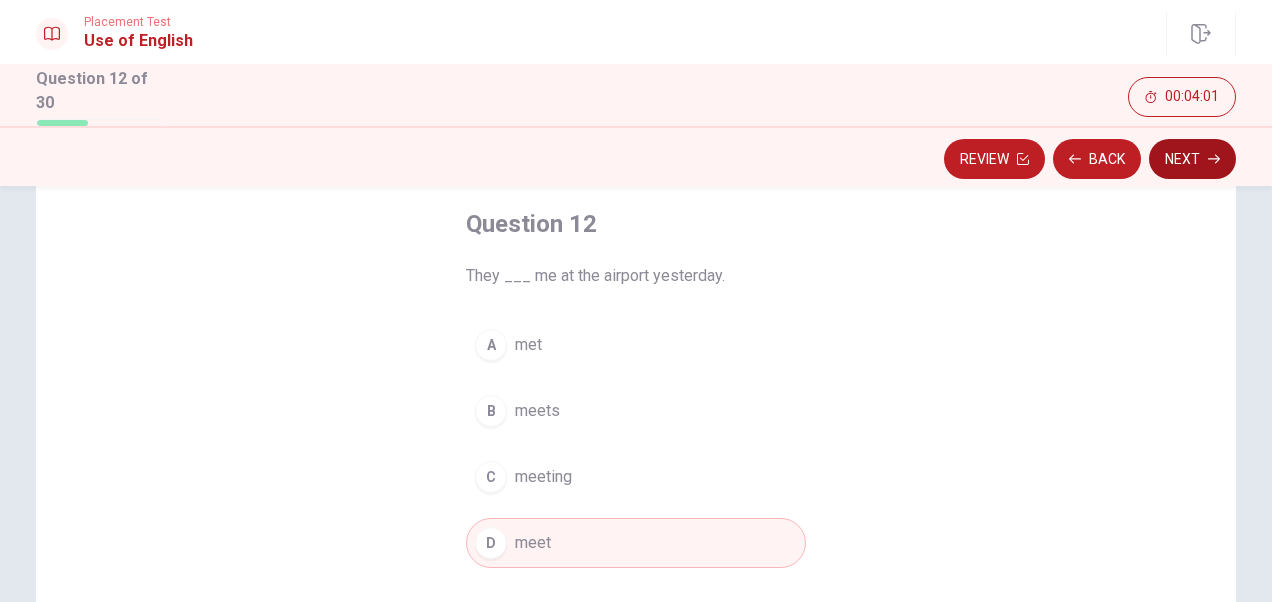 click on "Next" at bounding box center [1192, 159] 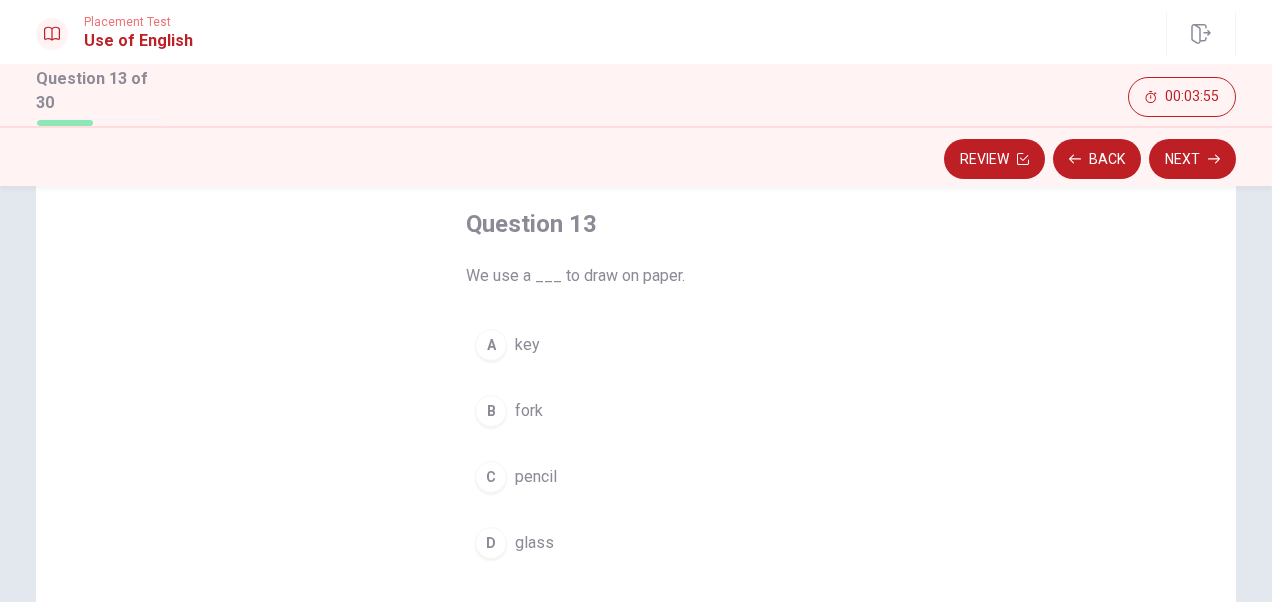 click on "C" at bounding box center (491, 477) 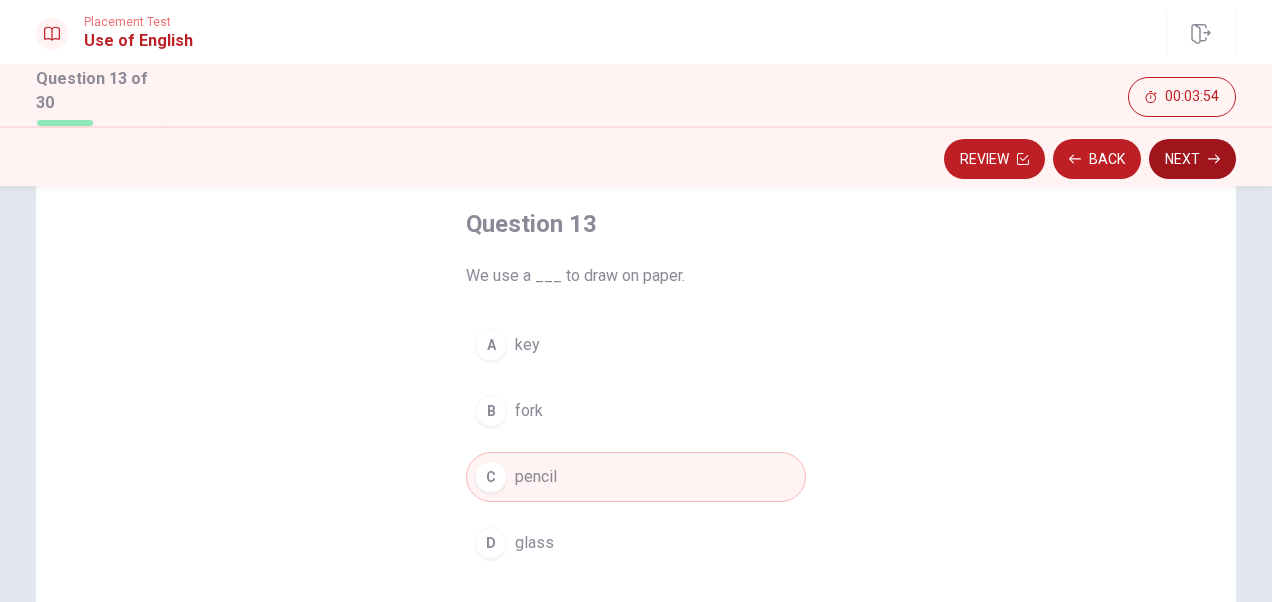 click on "Next" at bounding box center [1192, 159] 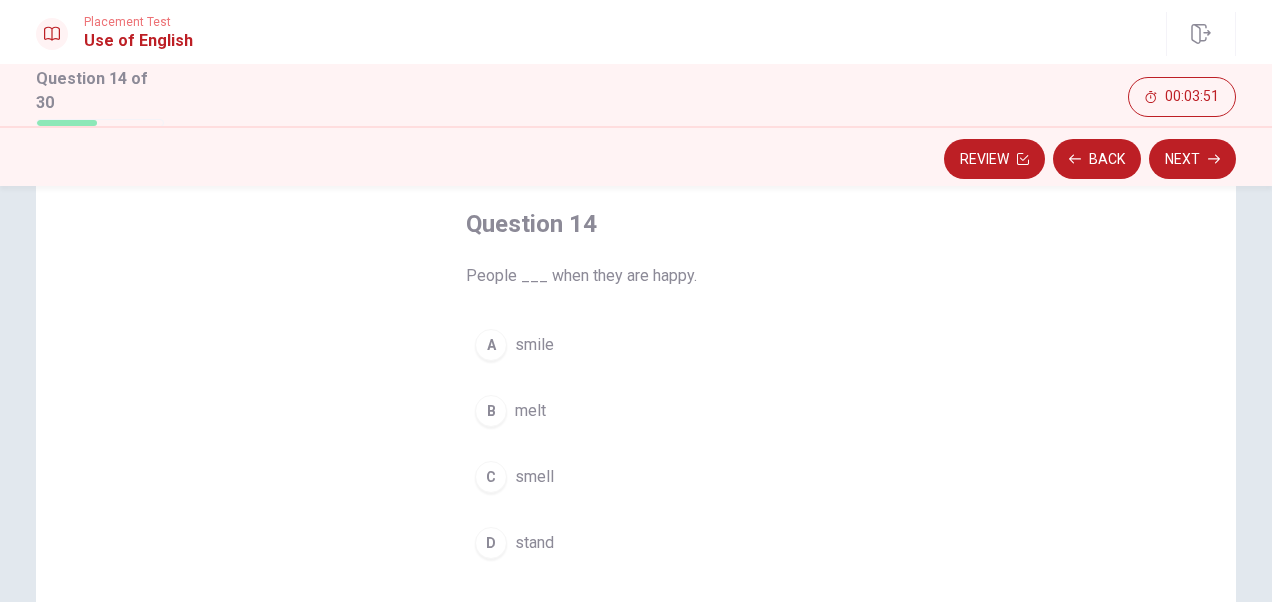 click on "A" at bounding box center [491, 345] 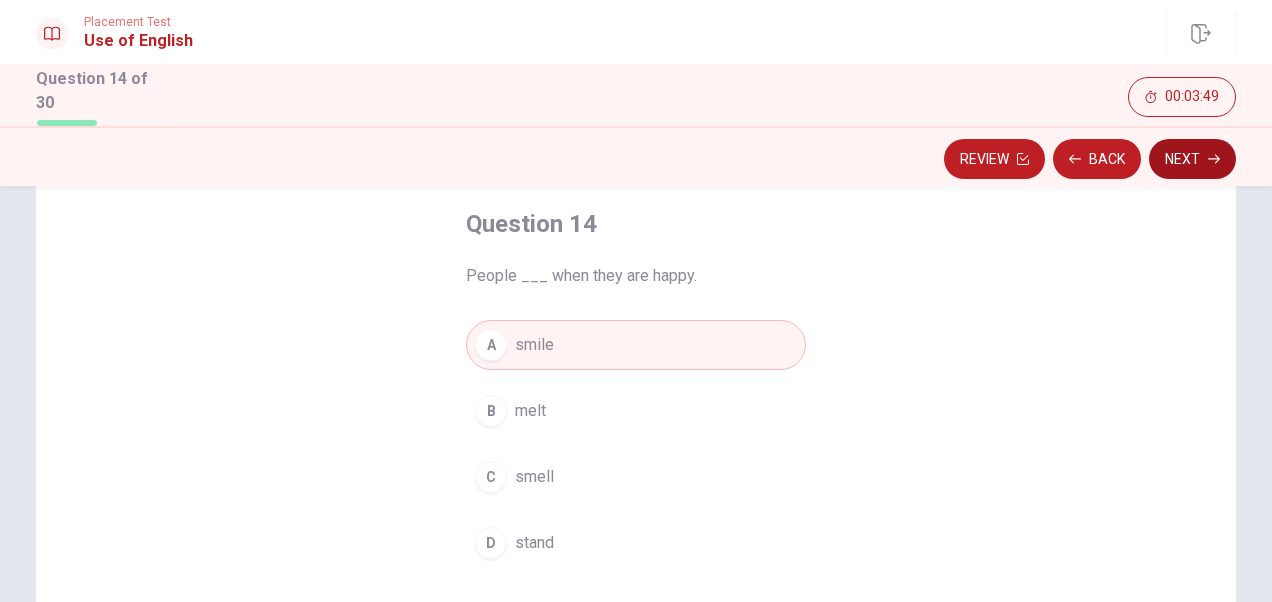 click on "Next" at bounding box center (1192, 159) 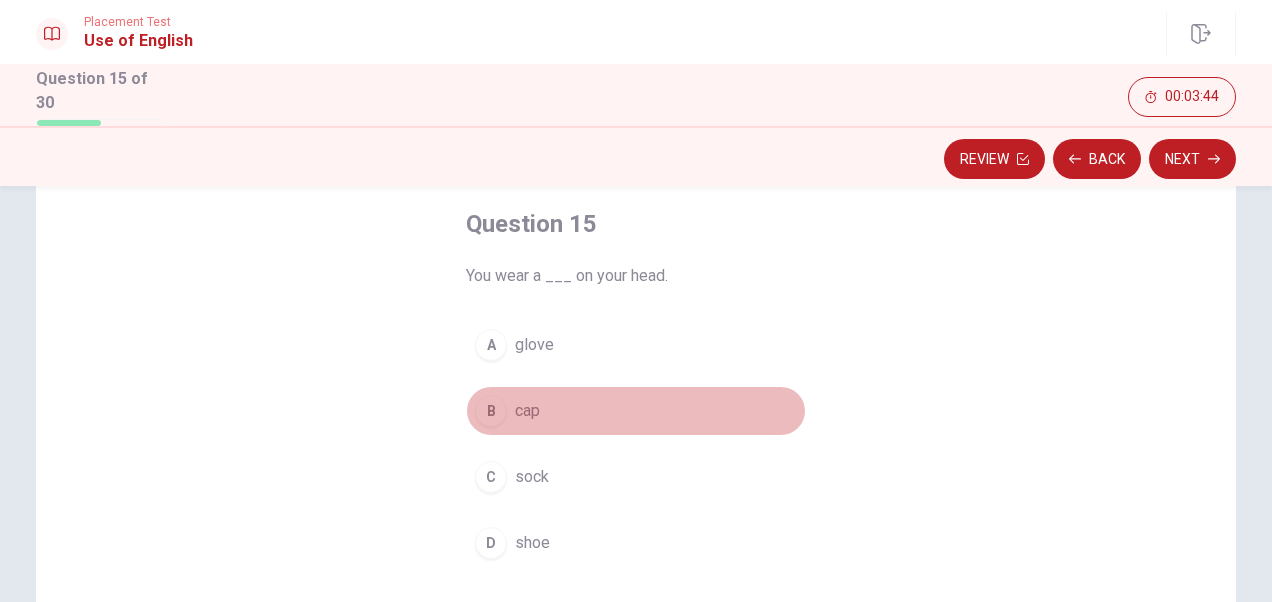 click on "B" at bounding box center (491, 411) 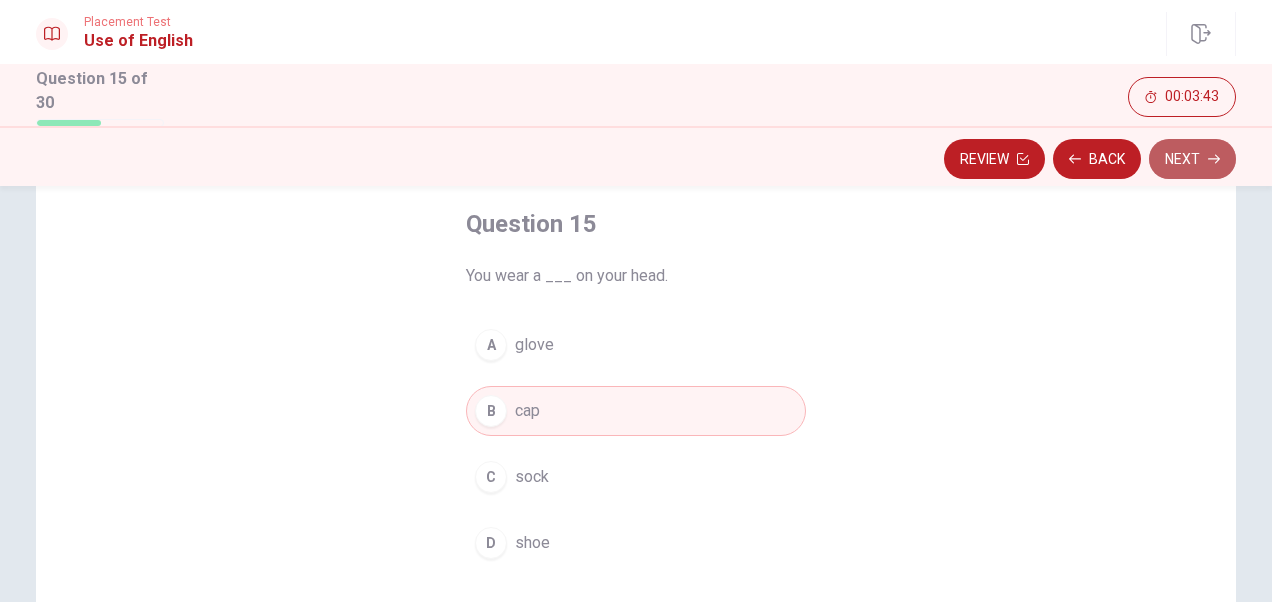 click on "Next" at bounding box center (1192, 159) 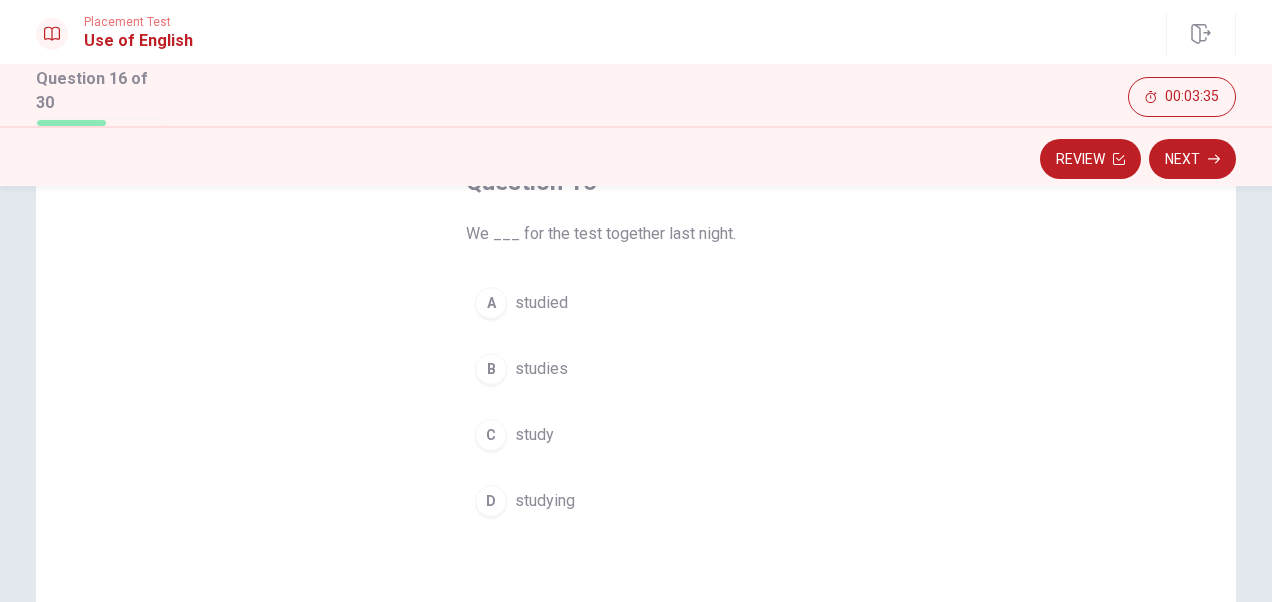 scroll, scrollTop: 100, scrollLeft: 0, axis: vertical 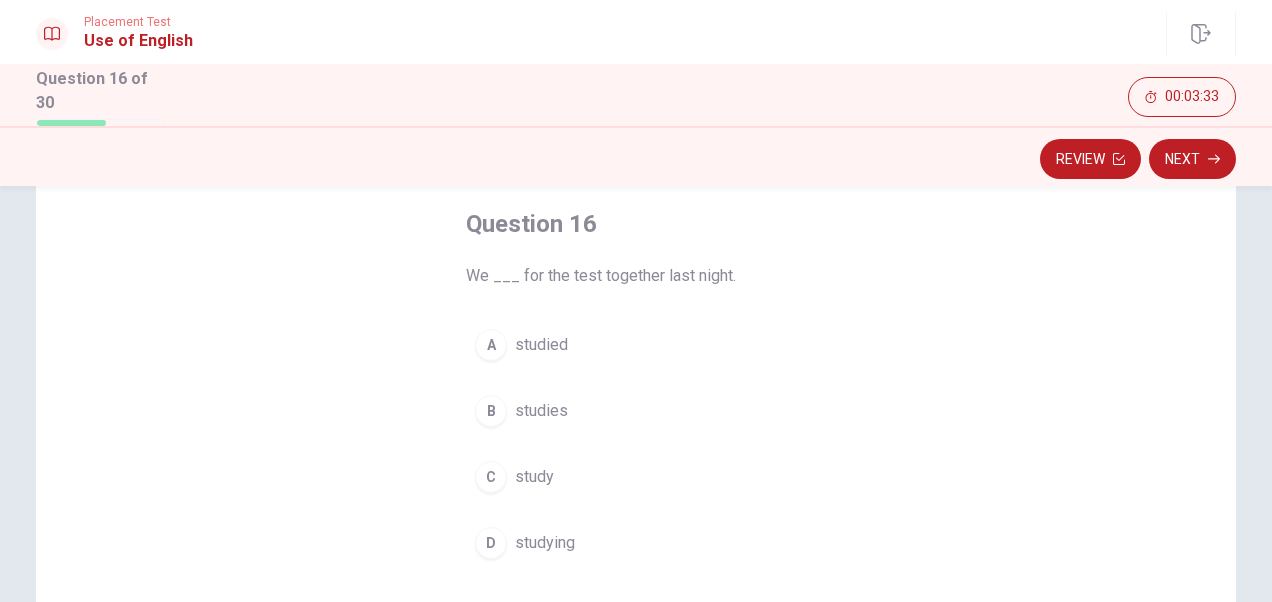 click on "A" at bounding box center (491, 345) 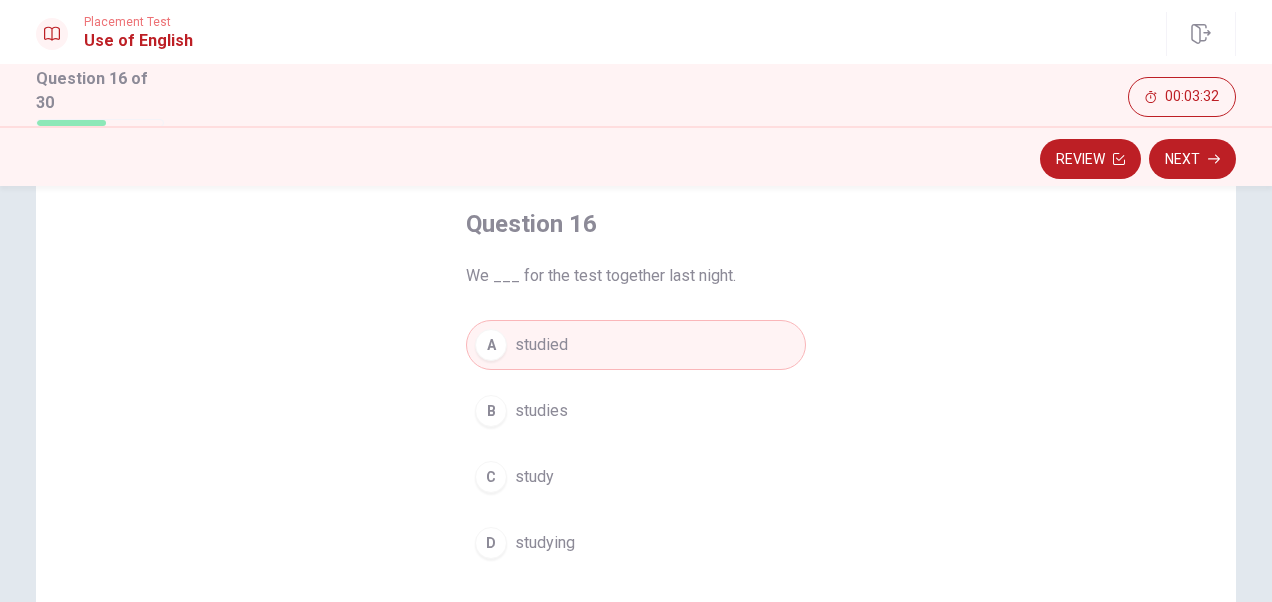 click on "Next" at bounding box center (1192, 159) 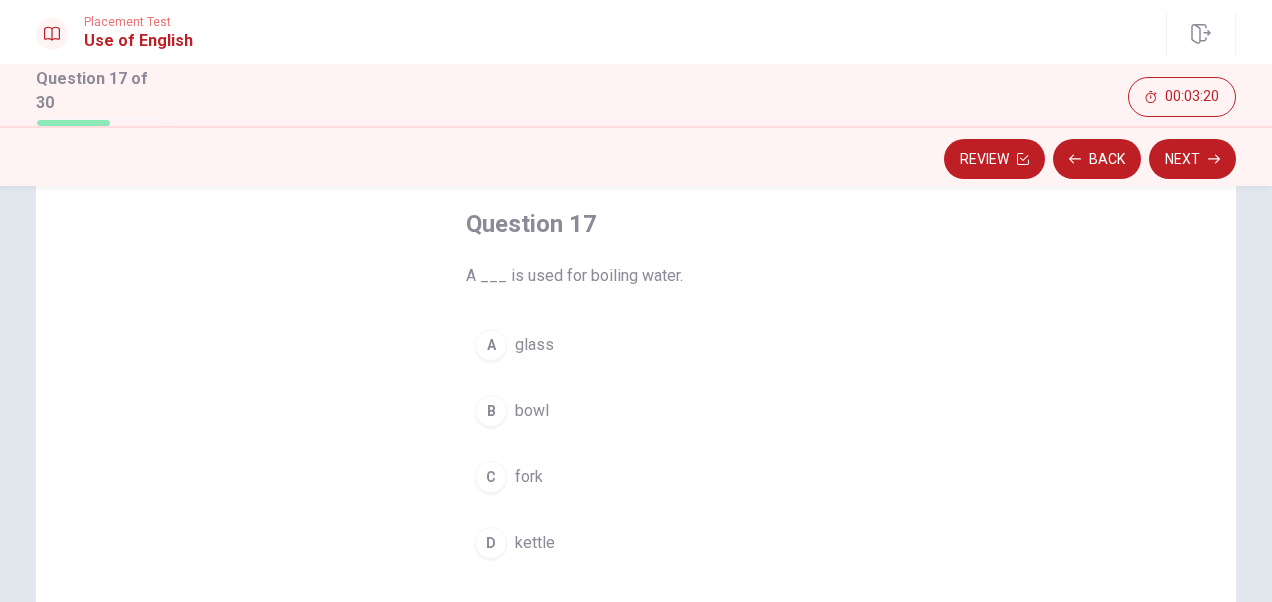 click on "A" at bounding box center [491, 345] 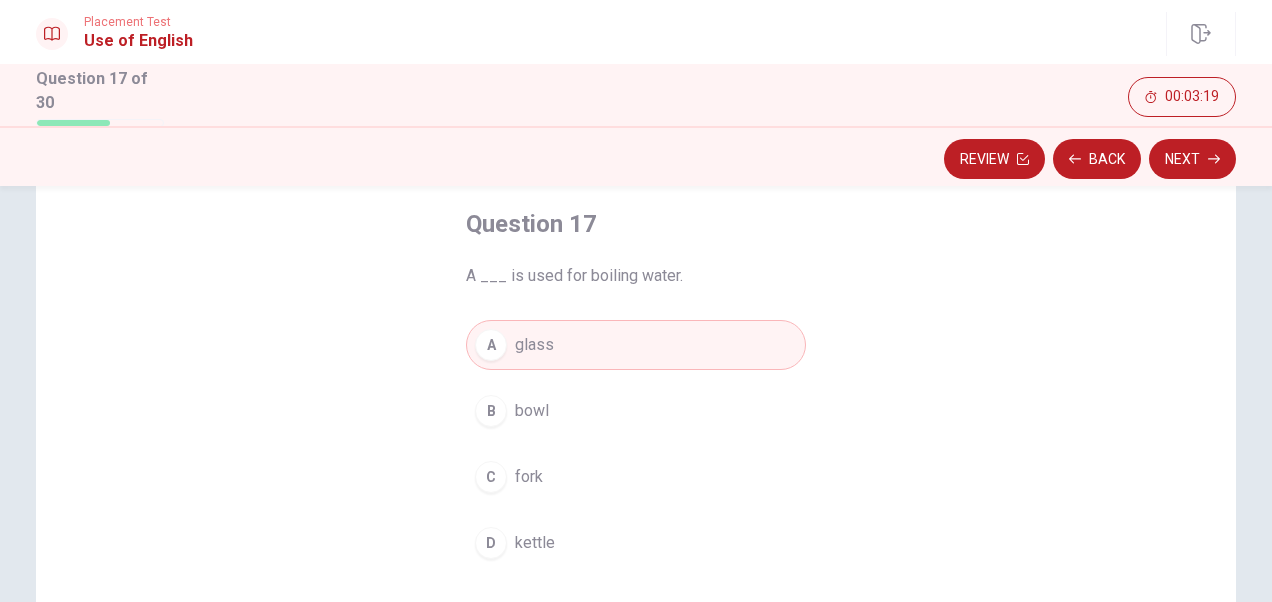 click on "B" at bounding box center [491, 411] 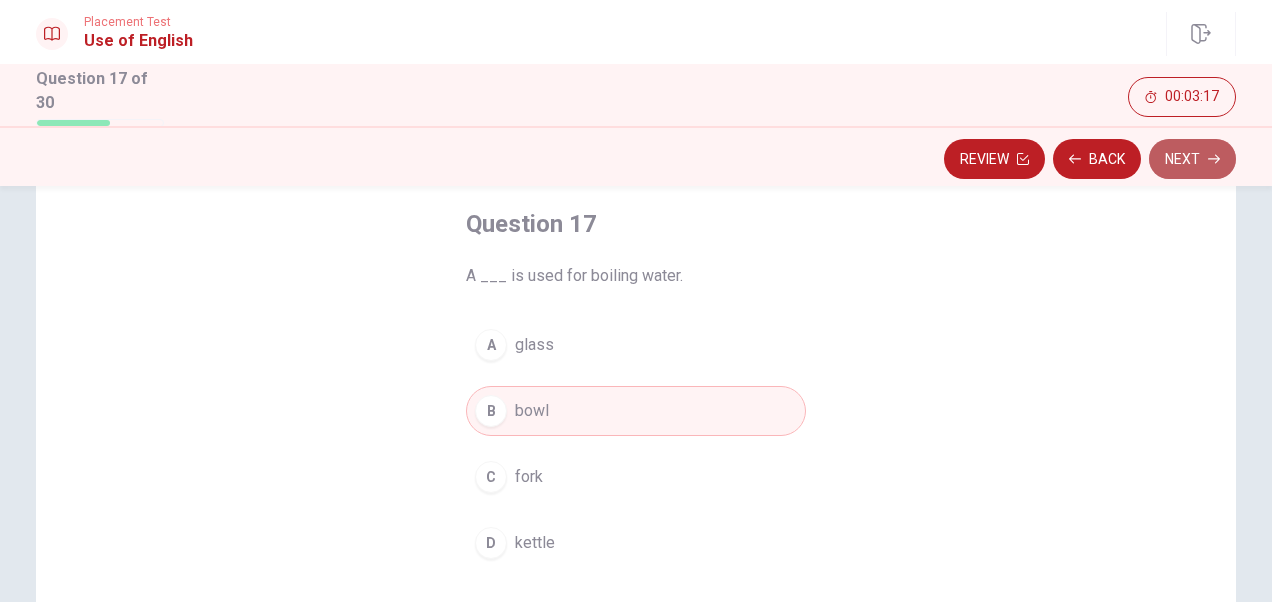 click on "Next" at bounding box center (1192, 159) 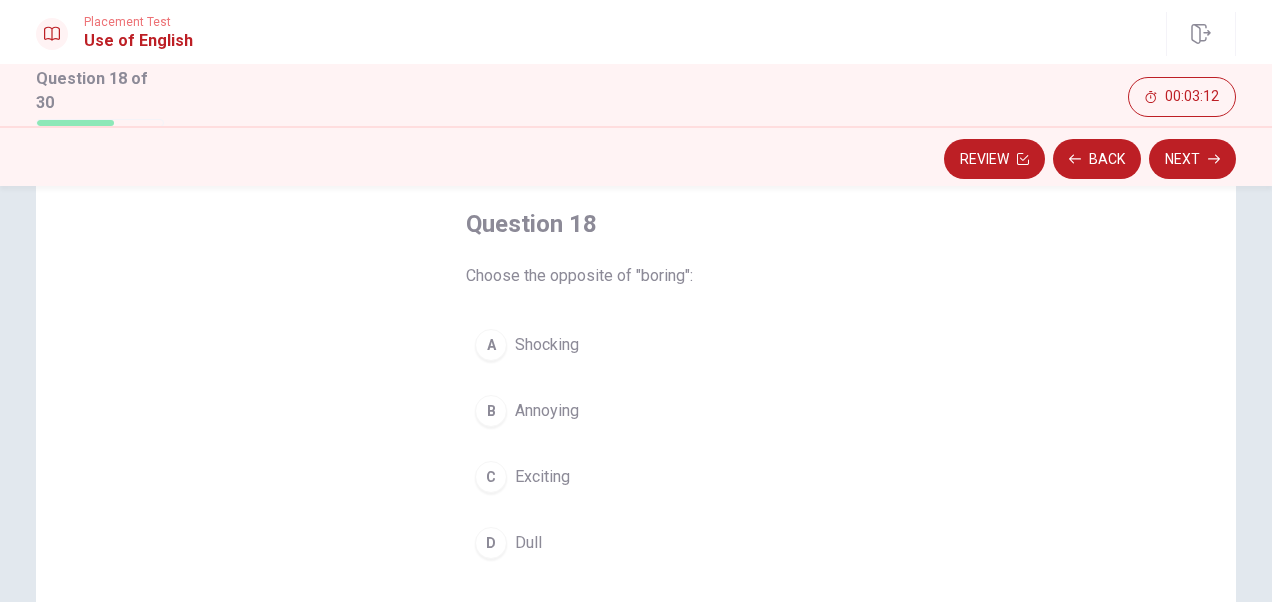 click on "C" at bounding box center [491, 477] 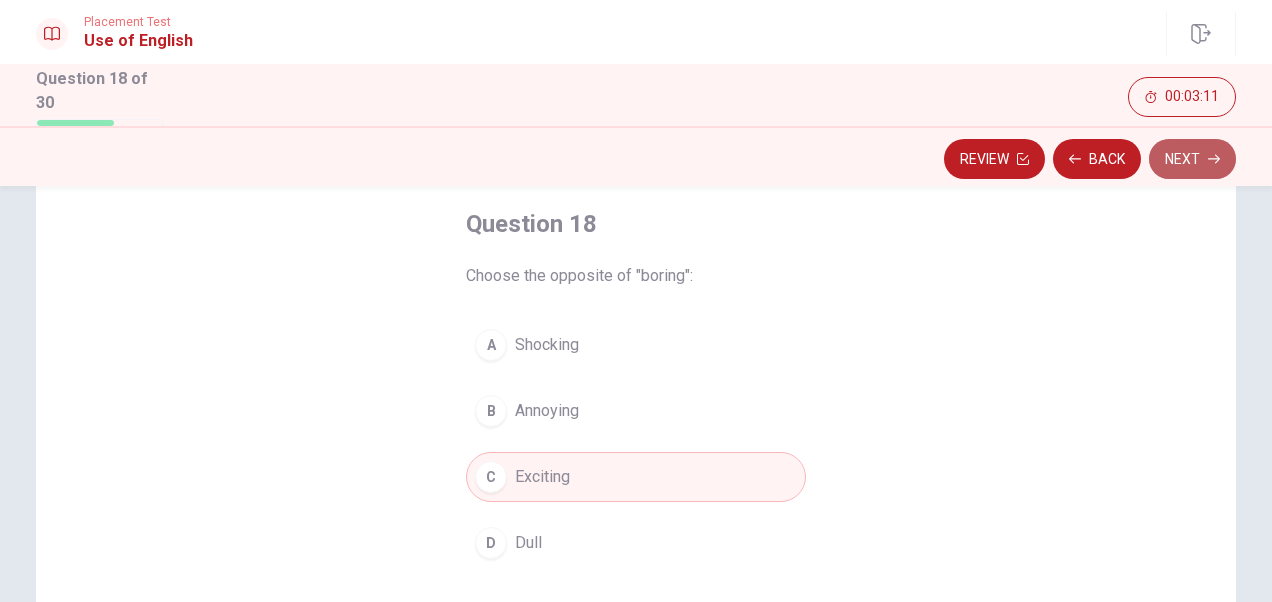 click on "Next" at bounding box center [1192, 159] 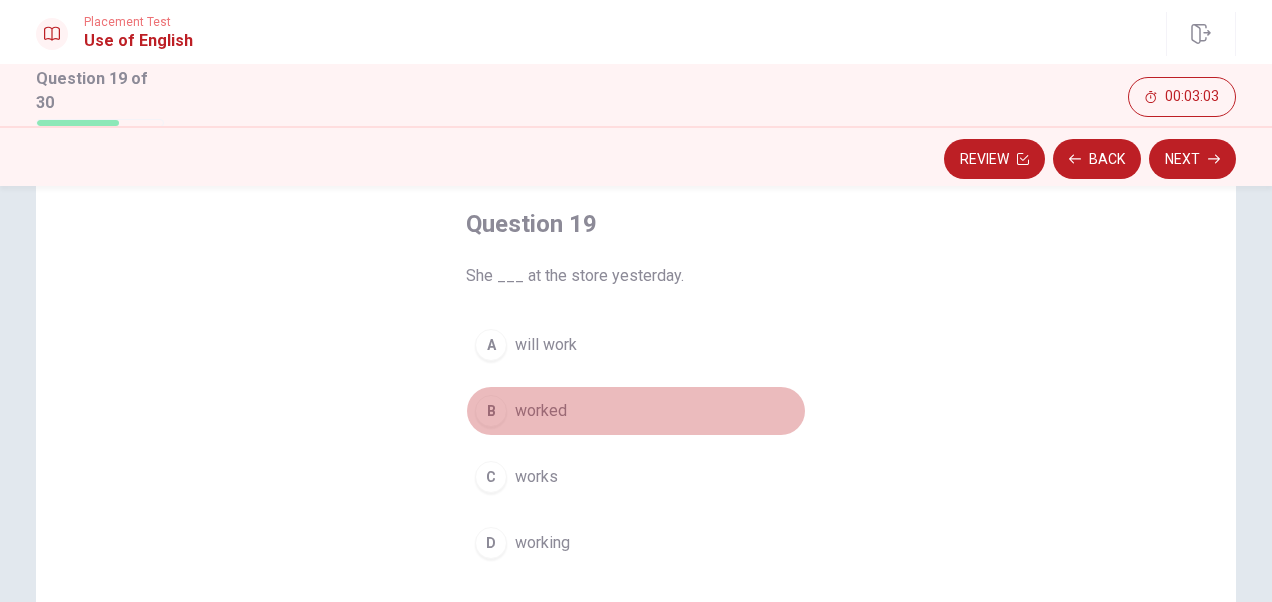 click on "B" at bounding box center (491, 411) 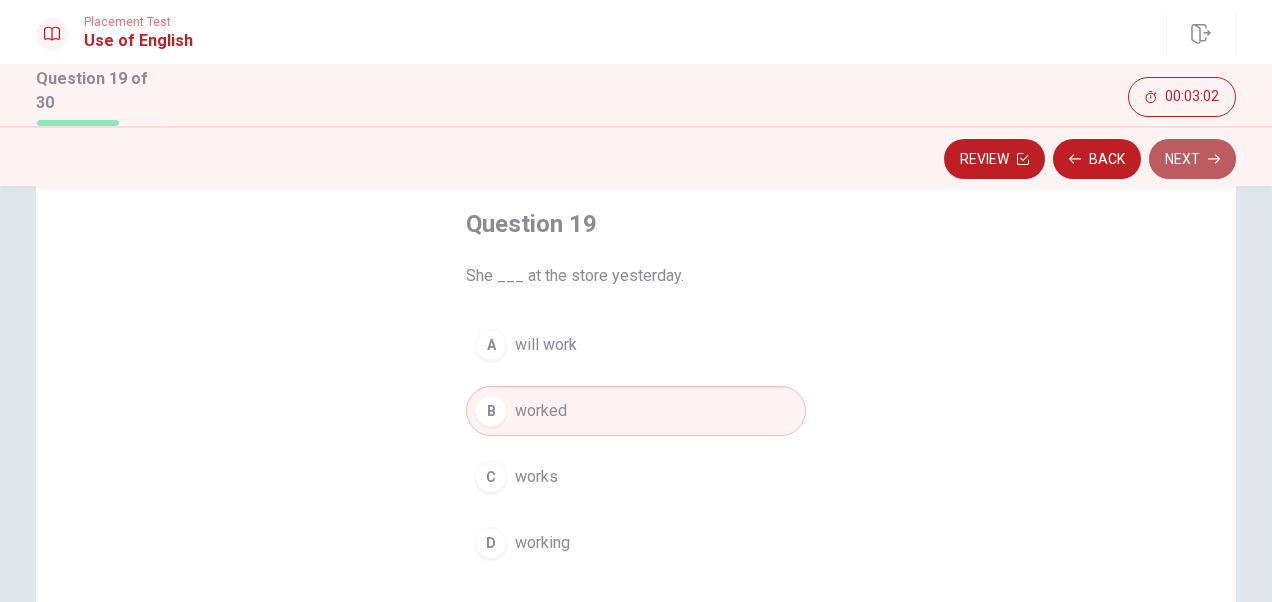 click on "Next" at bounding box center [1192, 159] 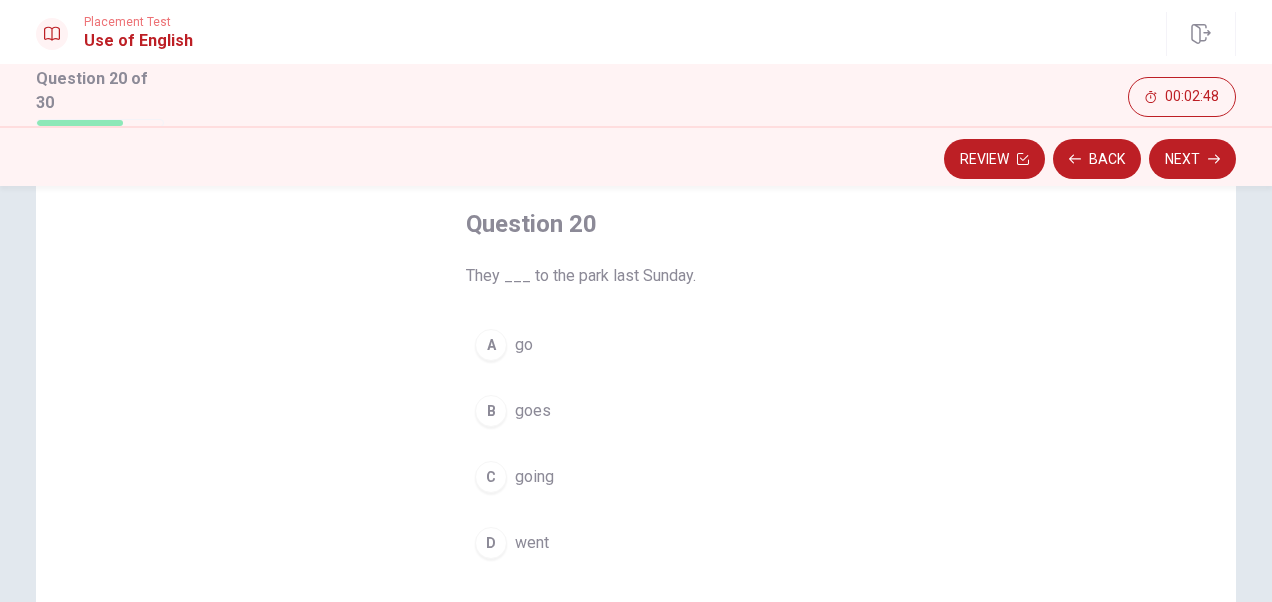 click on "went" at bounding box center [532, 543] 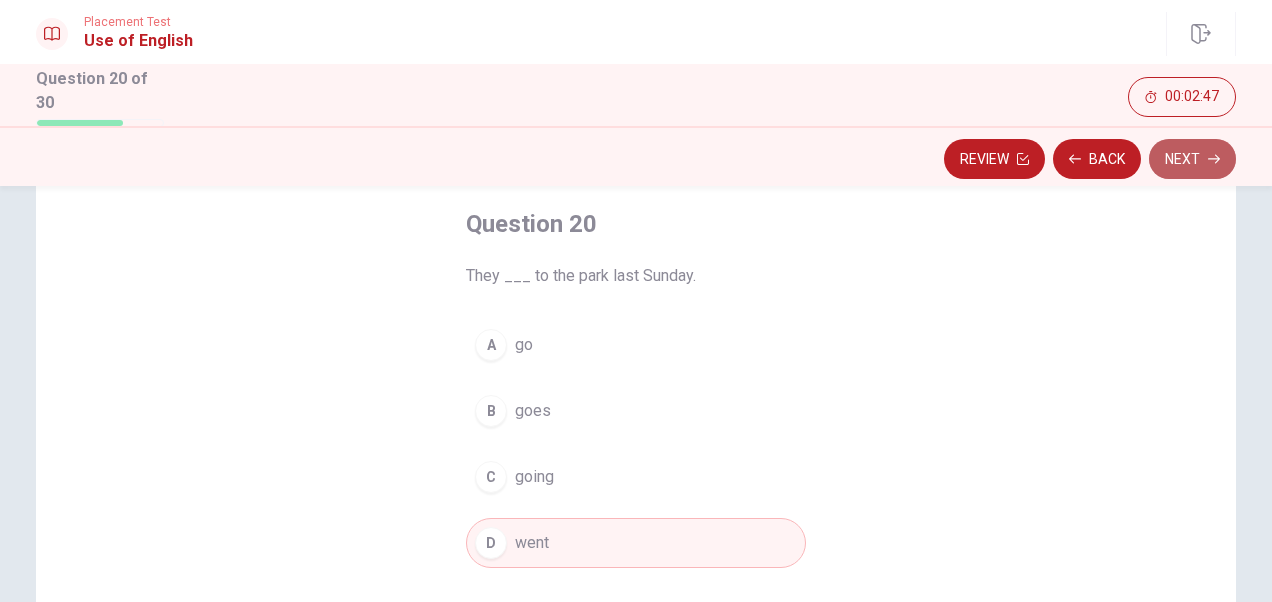 click 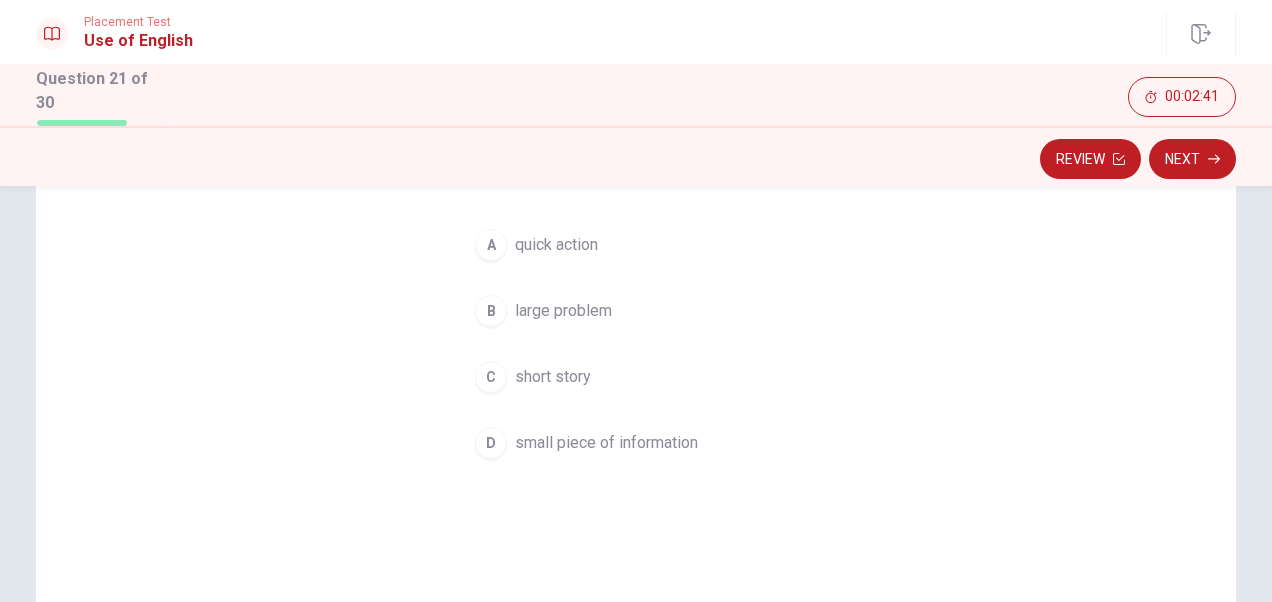 scroll, scrollTop: 100, scrollLeft: 0, axis: vertical 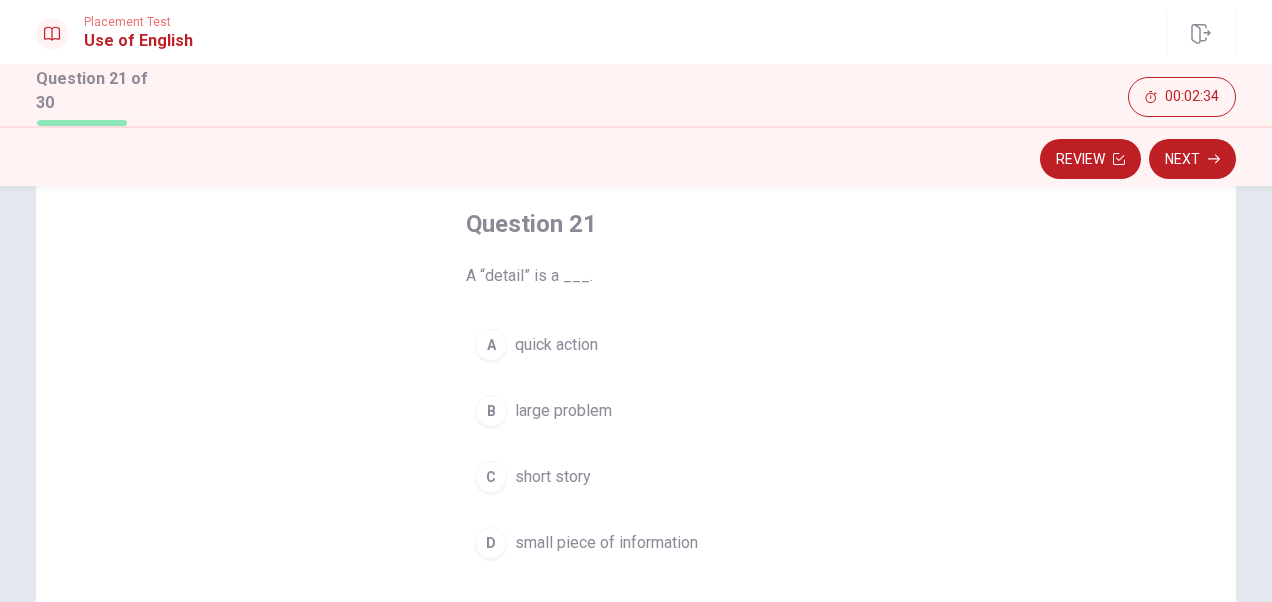 click on "small piece of information" at bounding box center [606, 543] 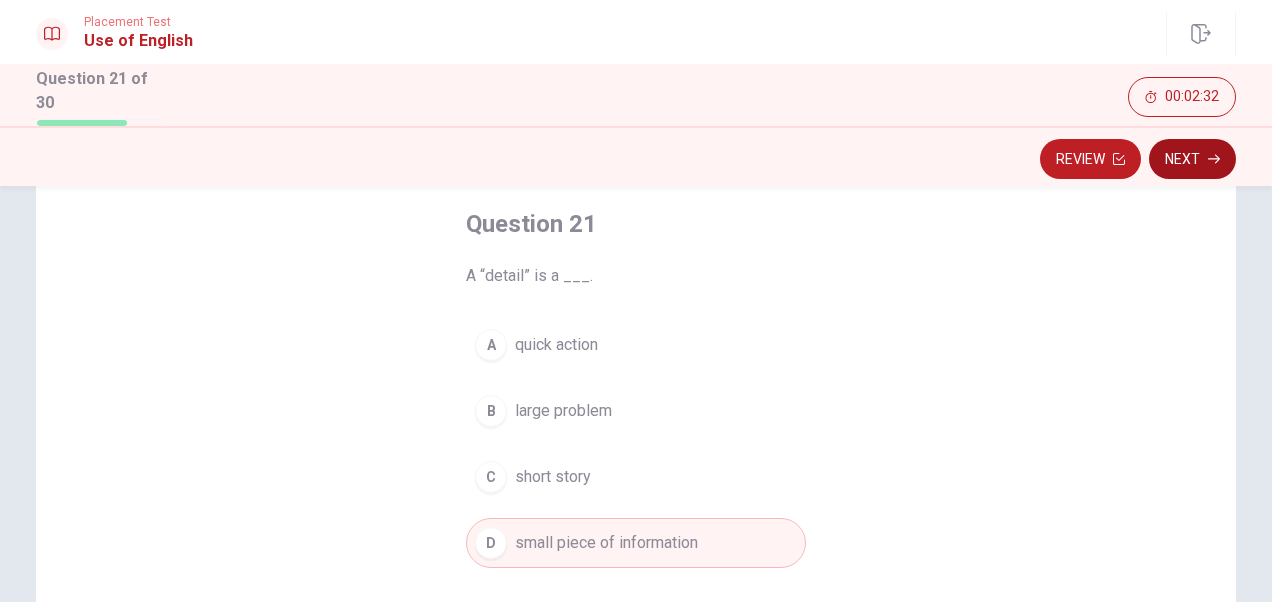 click on "Next" at bounding box center [1192, 159] 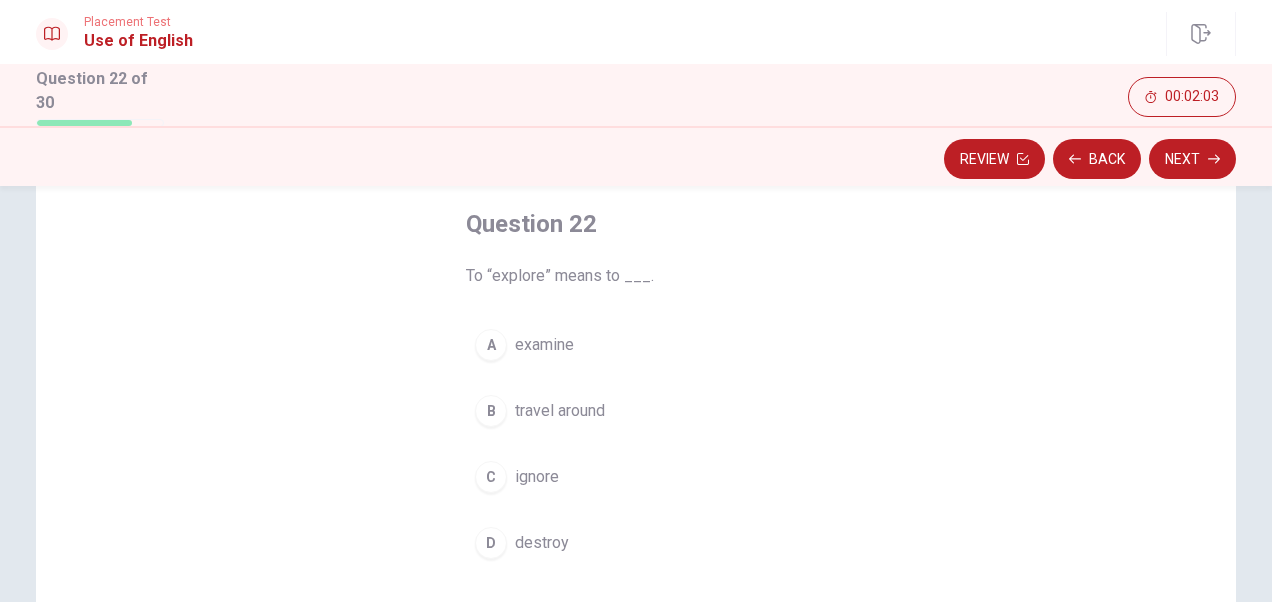 click on "examine" at bounding box center (544, 345) 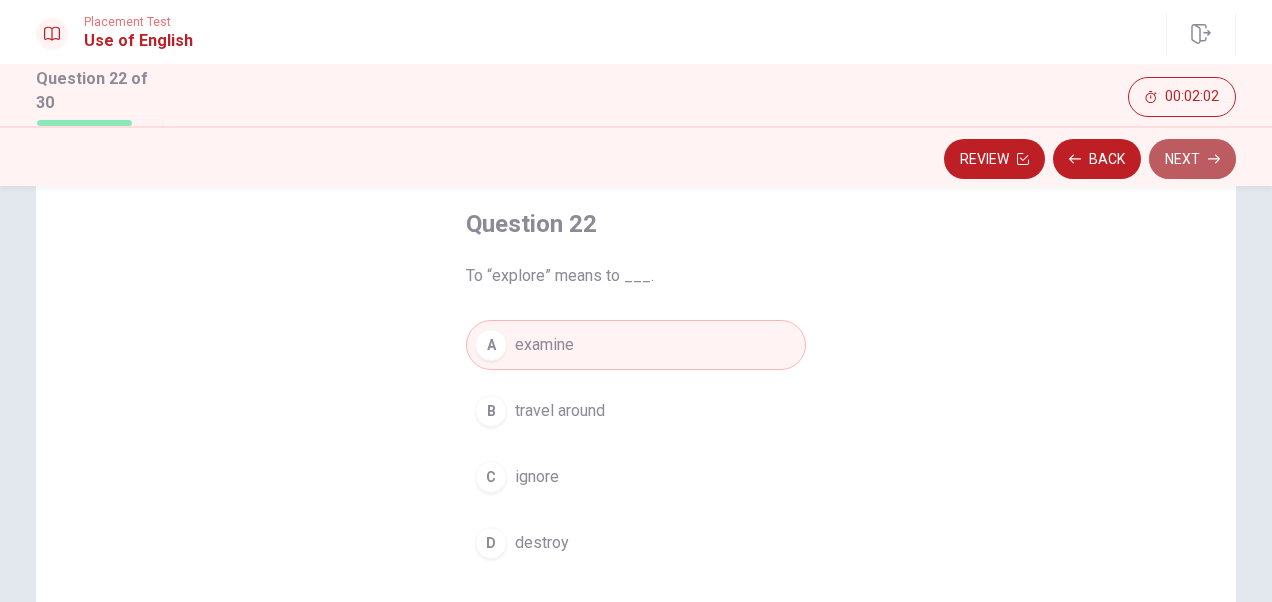 click on "Next" at bounding box center (1192, 159) 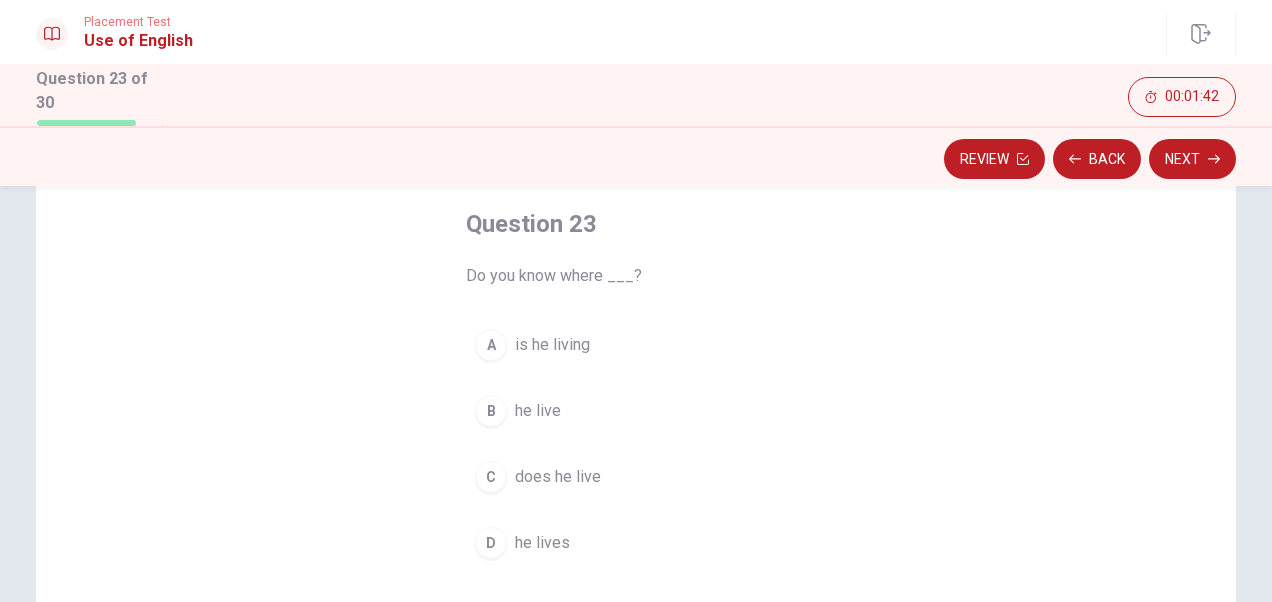 drag, startPoint x: 548, startPoint y: 536, endPoint x: 605, endPoint y: 523, distance: 58.463665 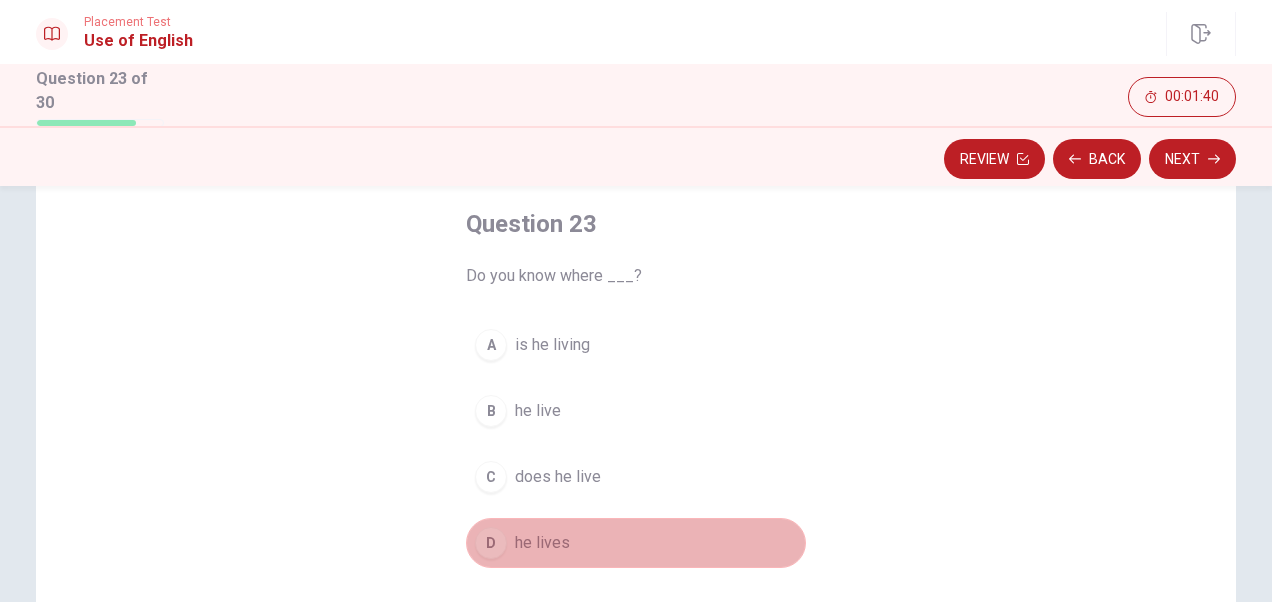 click on "he lives" at bounding box center [542, 543] 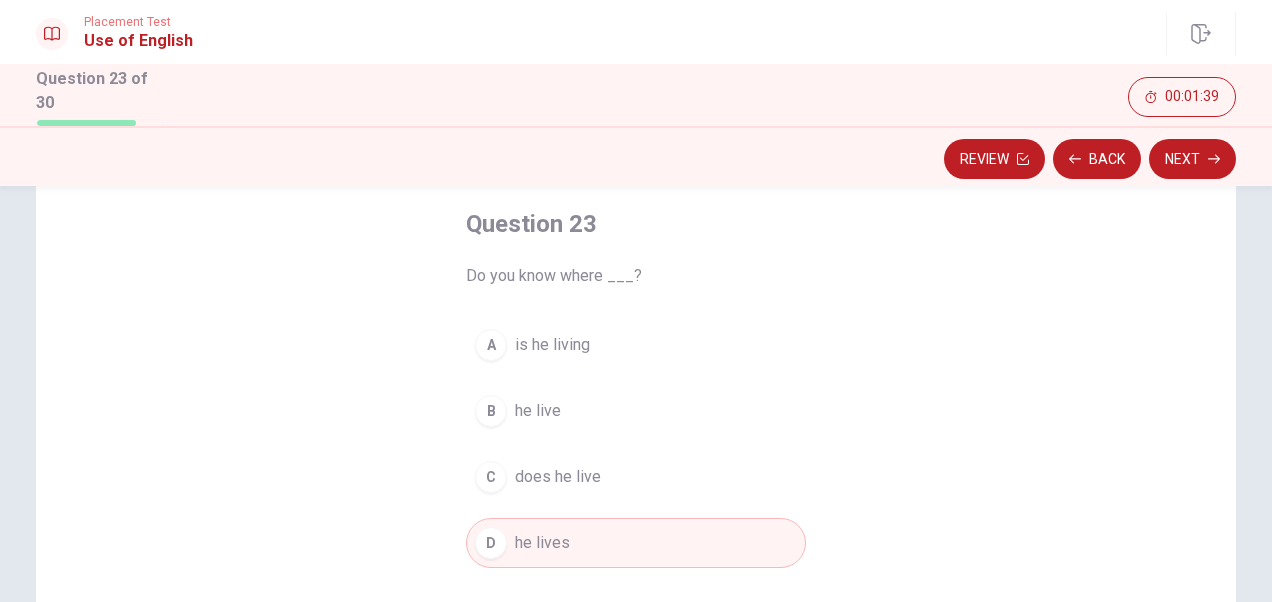 click on "Next" at bounding box center (1192, 159) 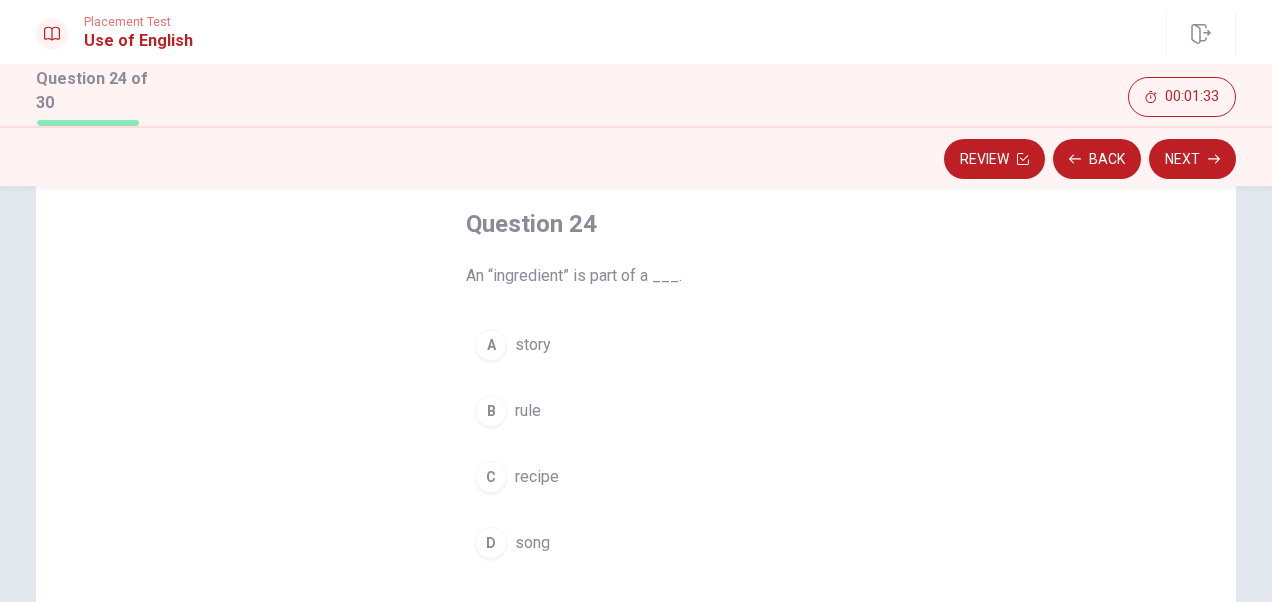 click on "recipe" at bounding box center [537, 477] 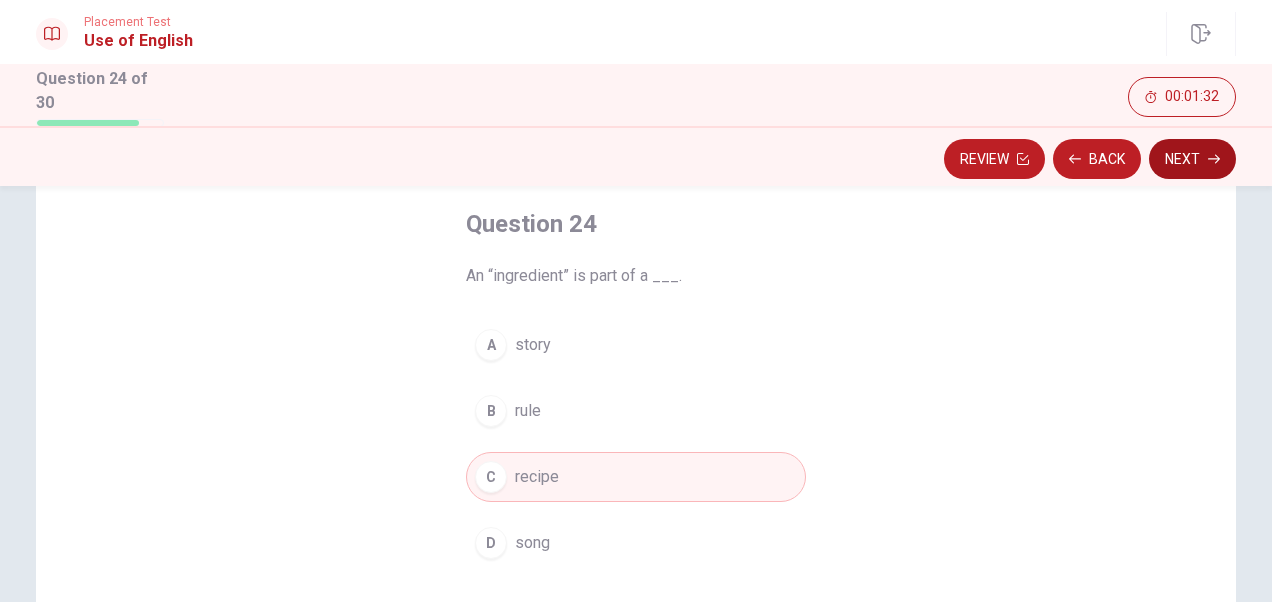 click on "Next" at bounding box center [1192, 159] 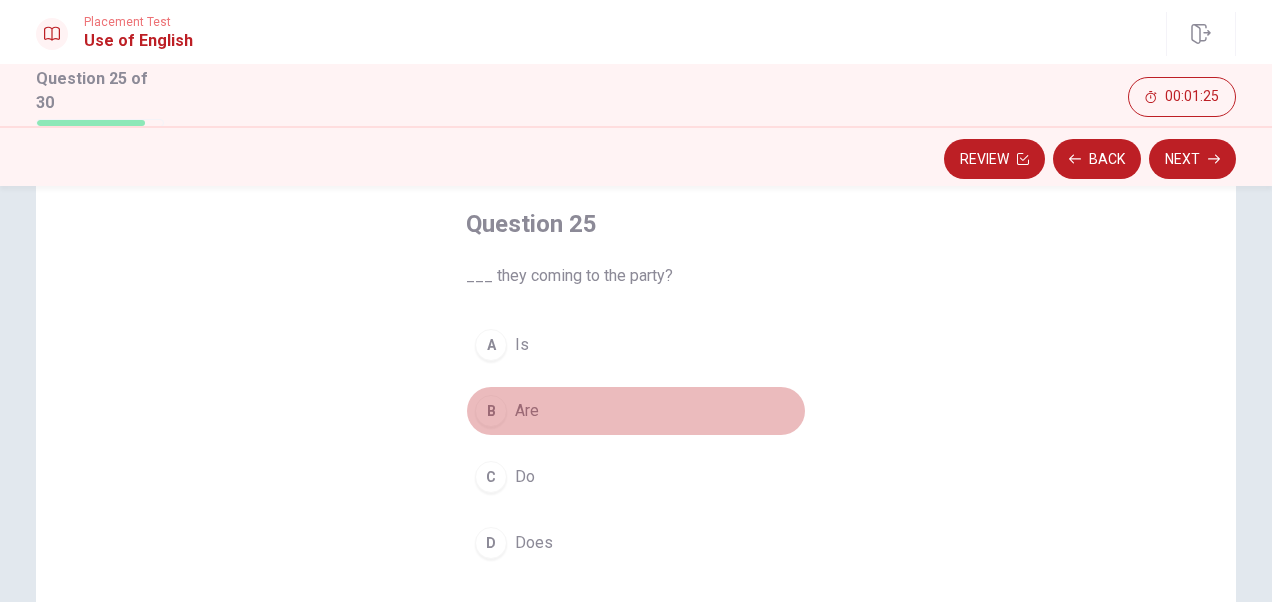 click on "Are" at bounding box center (527, 411) 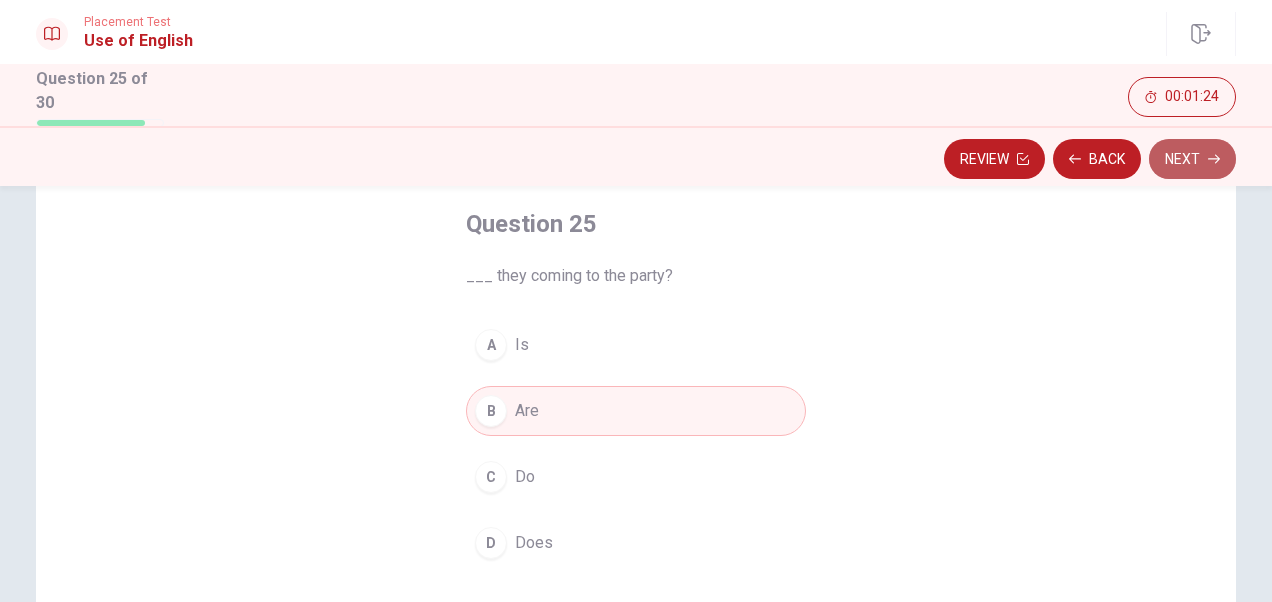 click on "Next" at bounding box center (1192, 159) 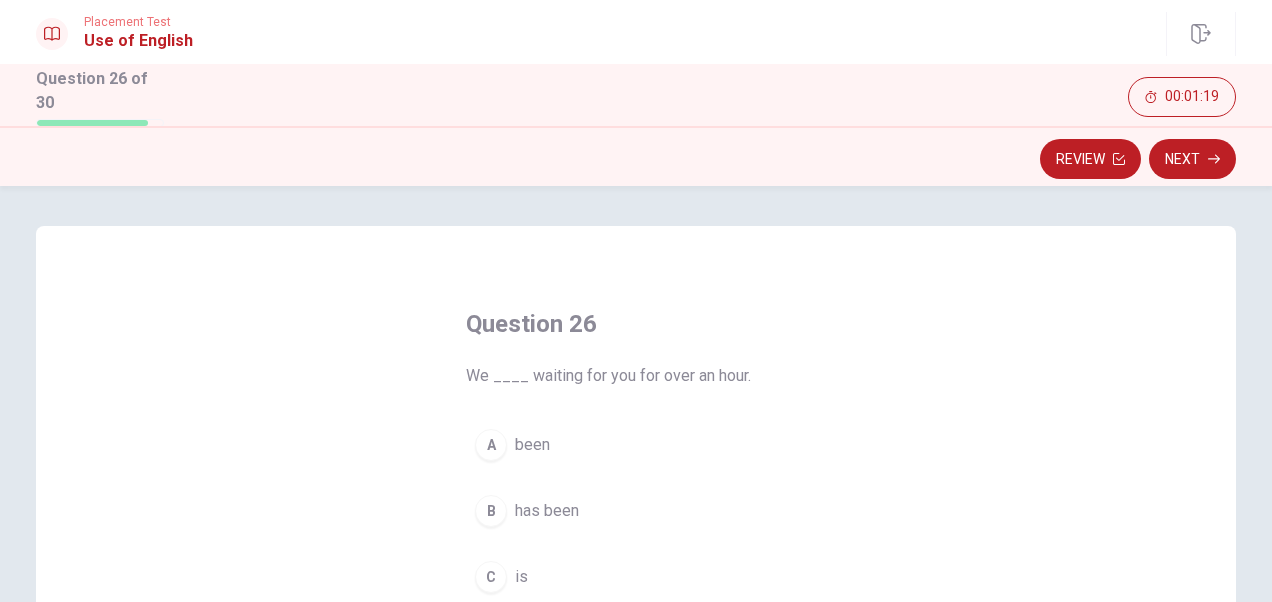scroll, scrollTop: 100, scrollLeft: 0, axis: vertical 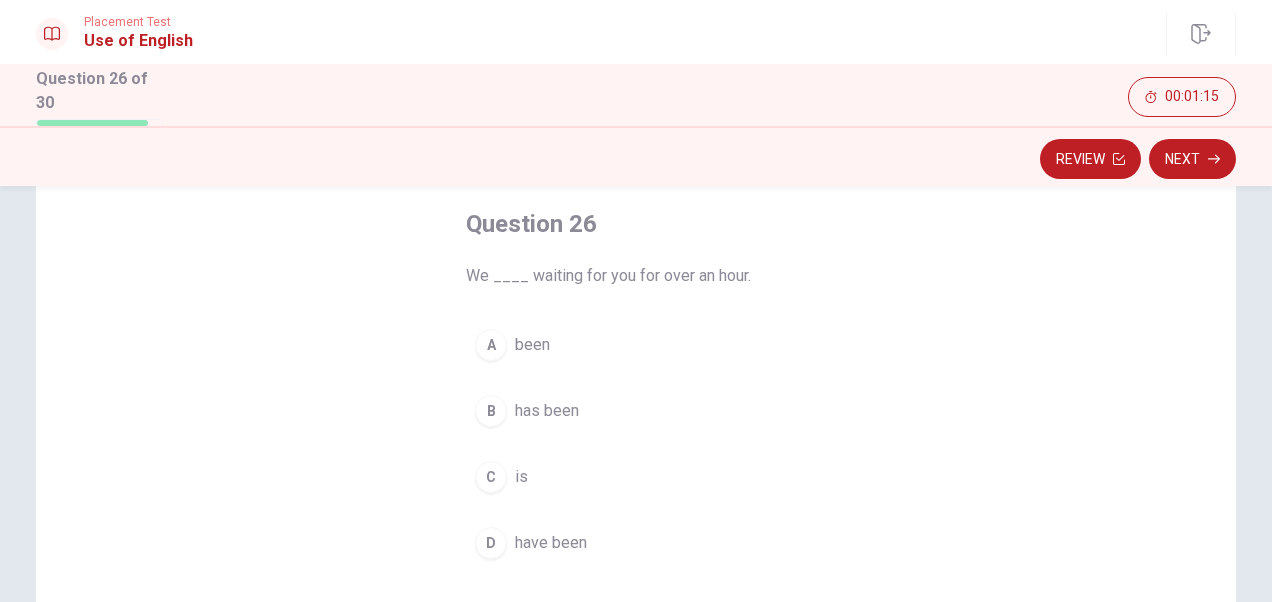 click on "have been" at bounding box center [551, 543] 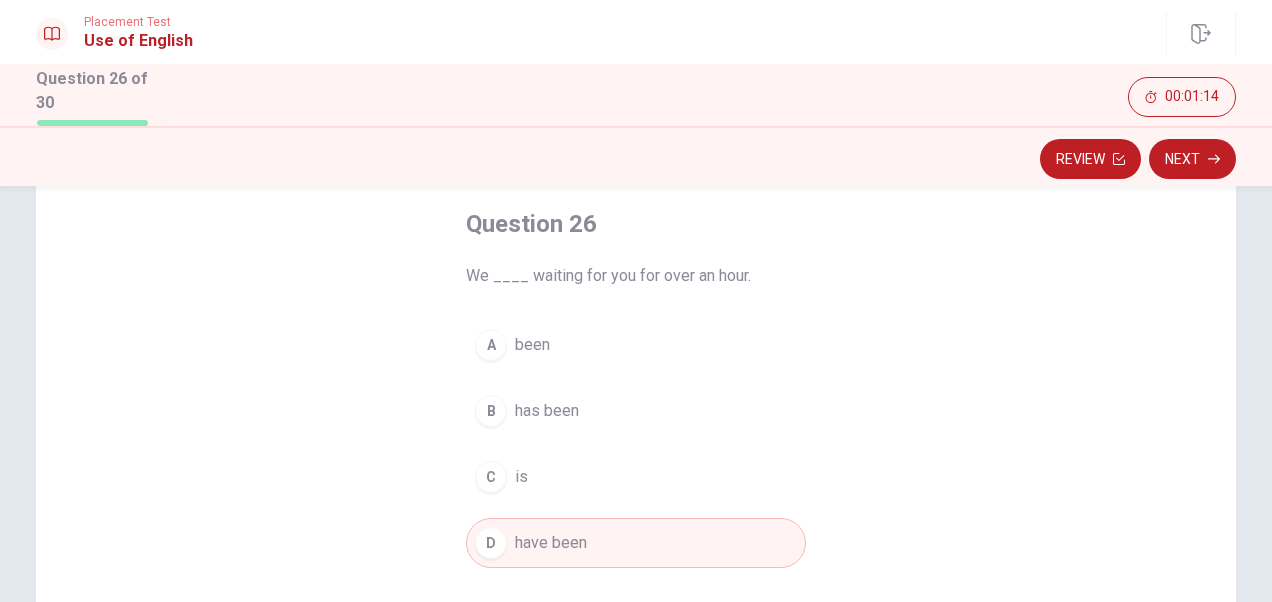 click on "Next" at bounding box center (1192, 159) 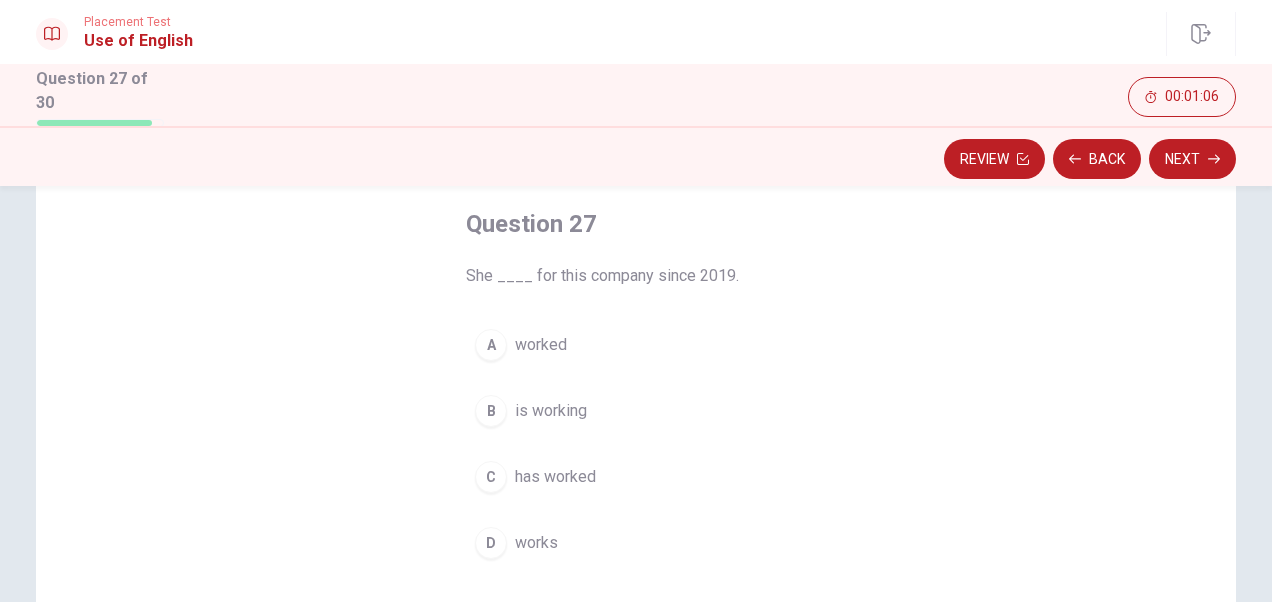click on "has worked" at bounding box center [555, 477] 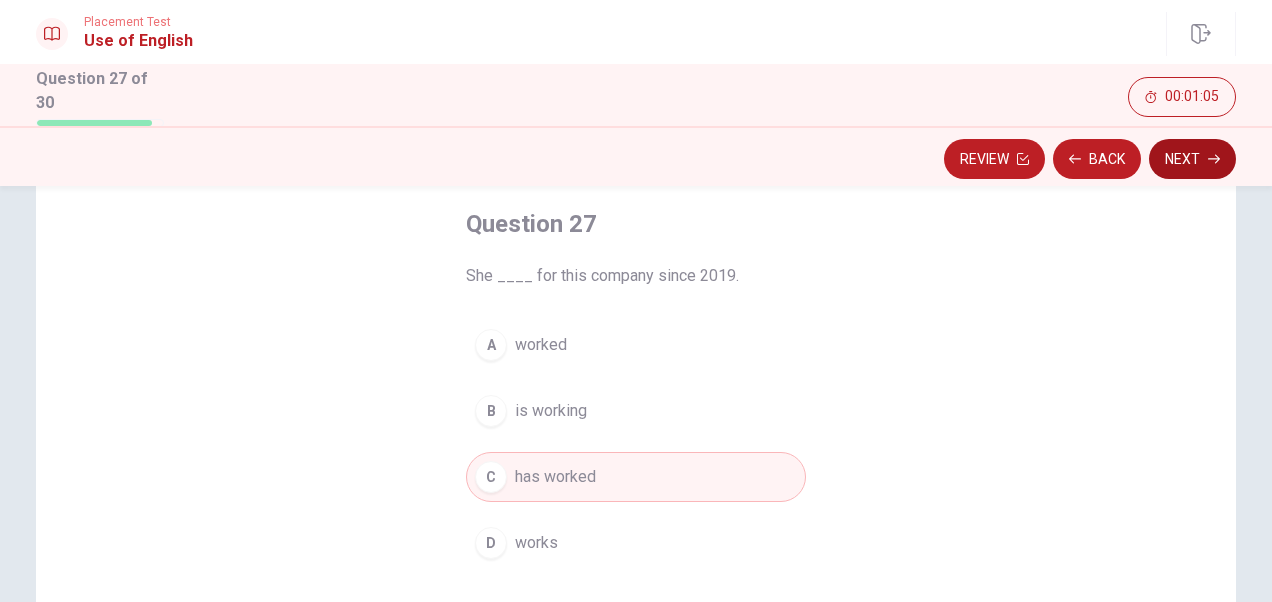 click on "Next" at bounding box center (1192, 159) 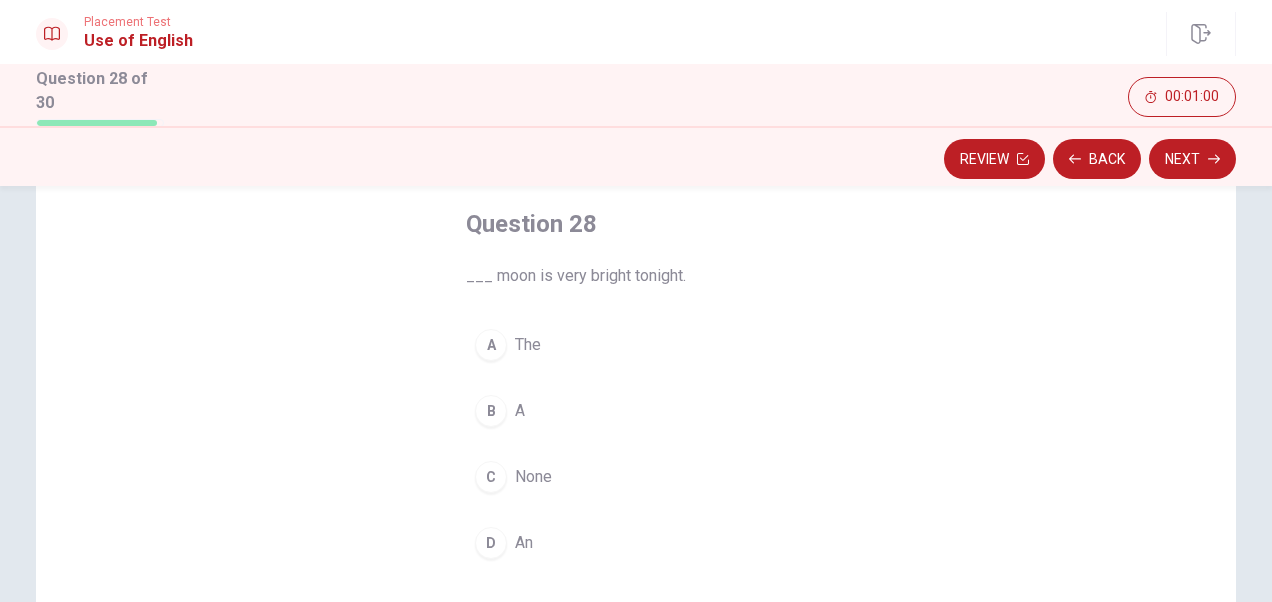 click on "The" at bounding box center [528, 345] 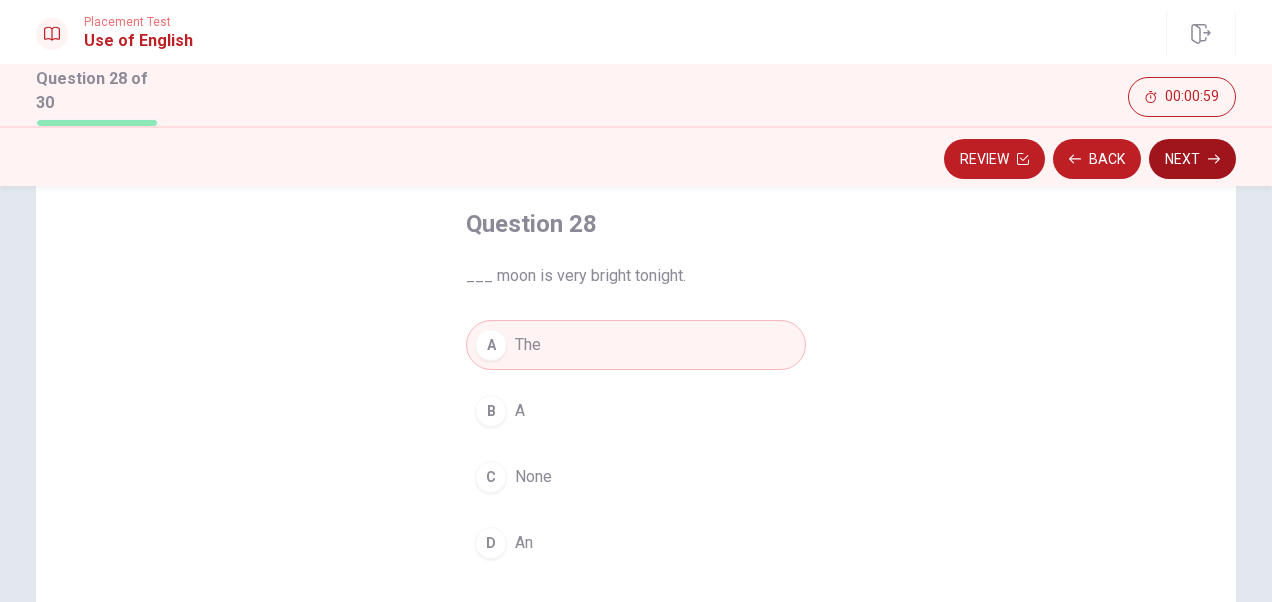 click on "Next" at bounding box center (1192, 159) 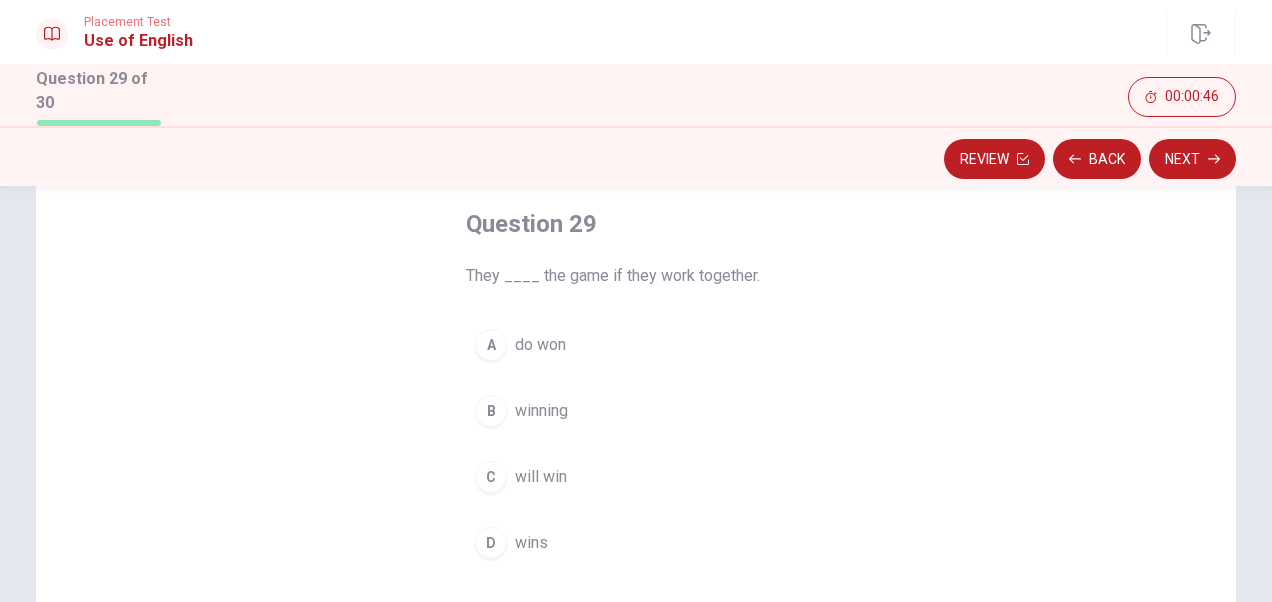 click on "will win" at bounding box center (541, 477) 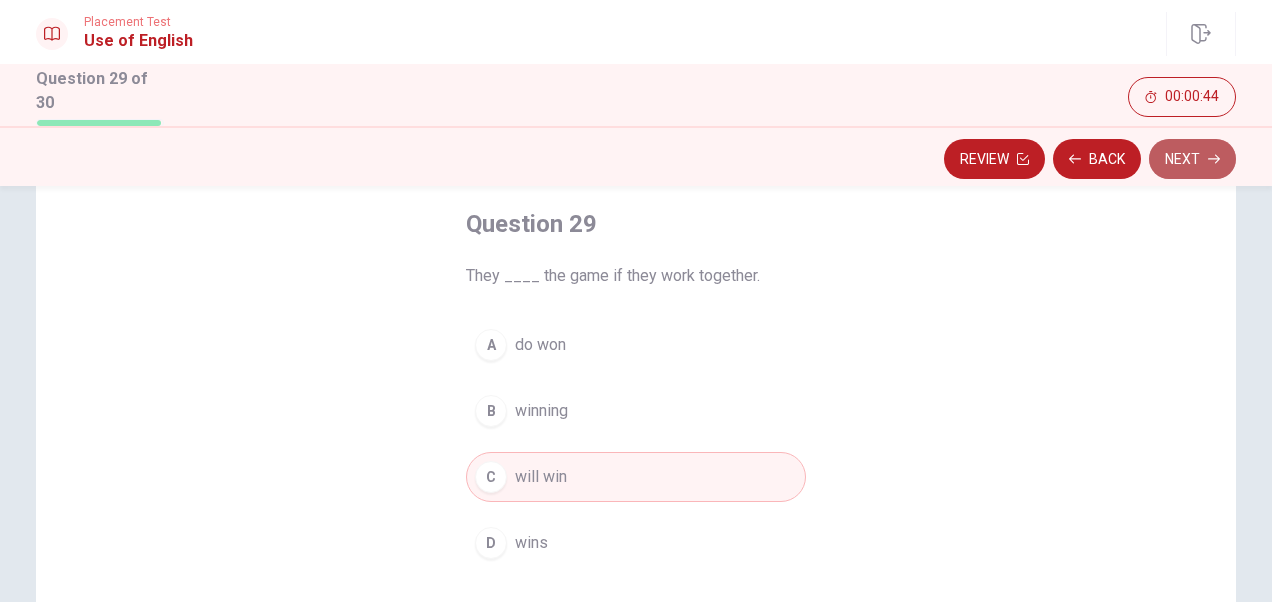 click on "Next" at bounding box center [1192, 159] 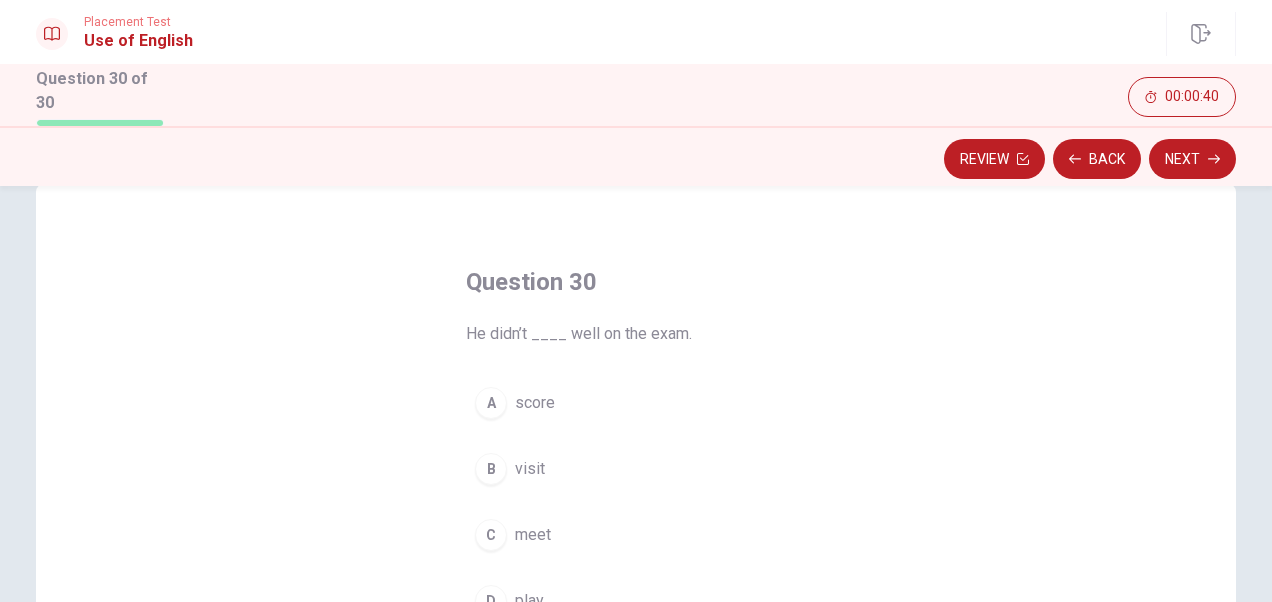 scroll, scrollTop: 100, scrollLeft: 0, axis: vertical 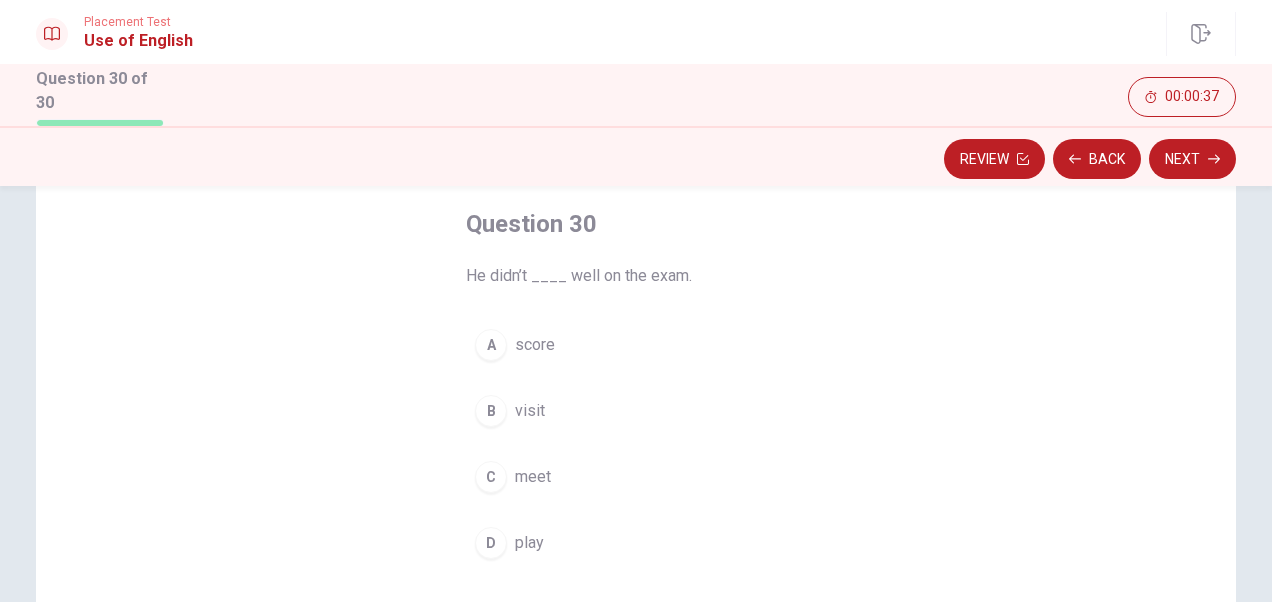 click on "score" at bounding box center [535, 345] 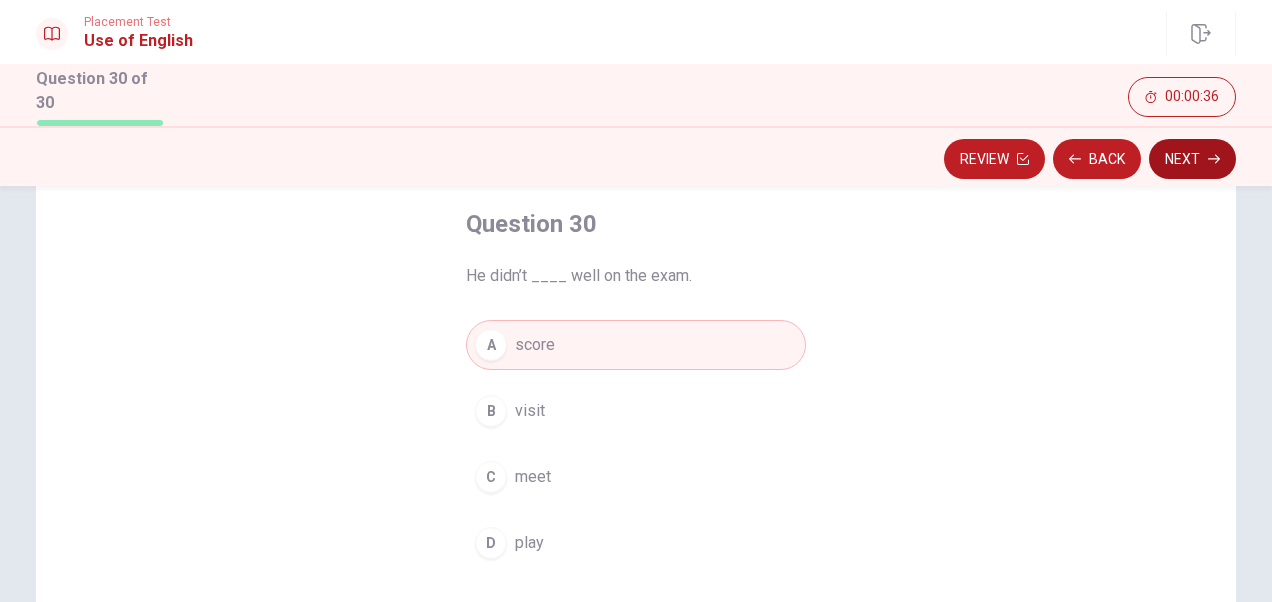 click on "Next" at bounding box center (1192, 159) 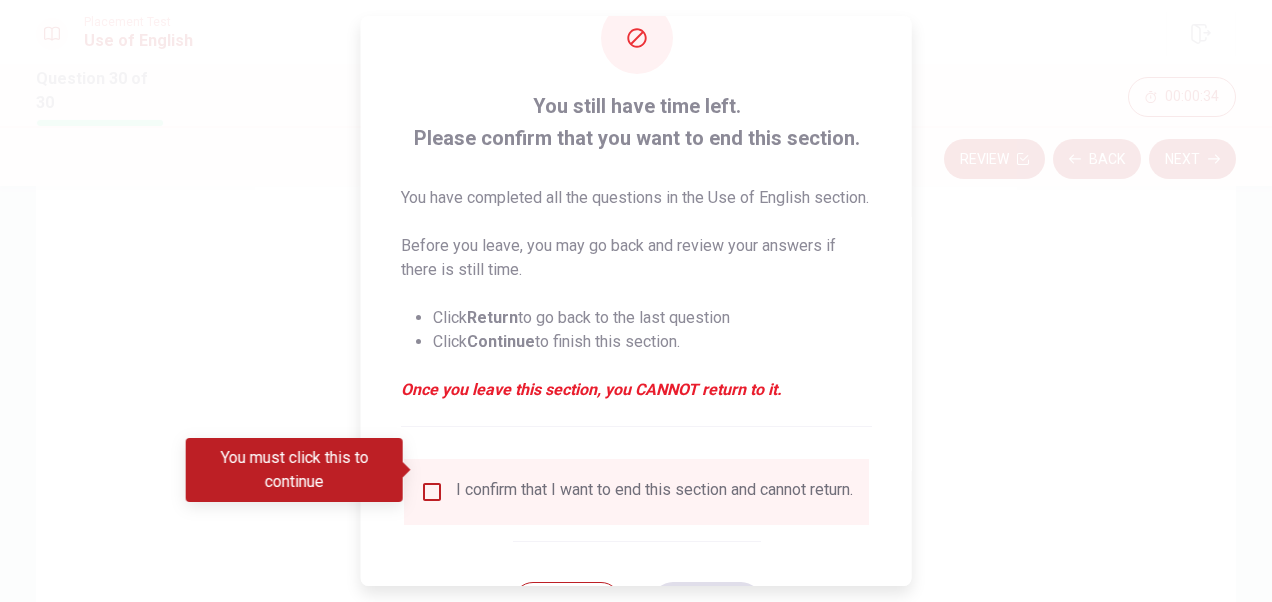 scroll, scrollTop: 100, scrollLeft: 0, axis: vertical 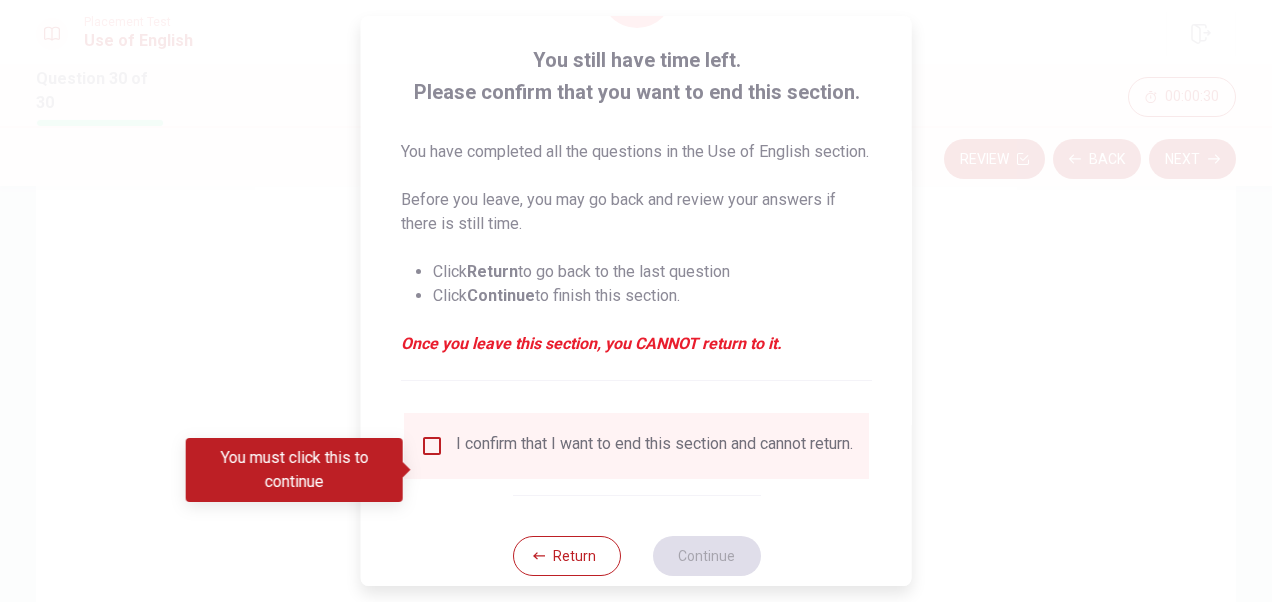 click at bounding box center (432, 446) 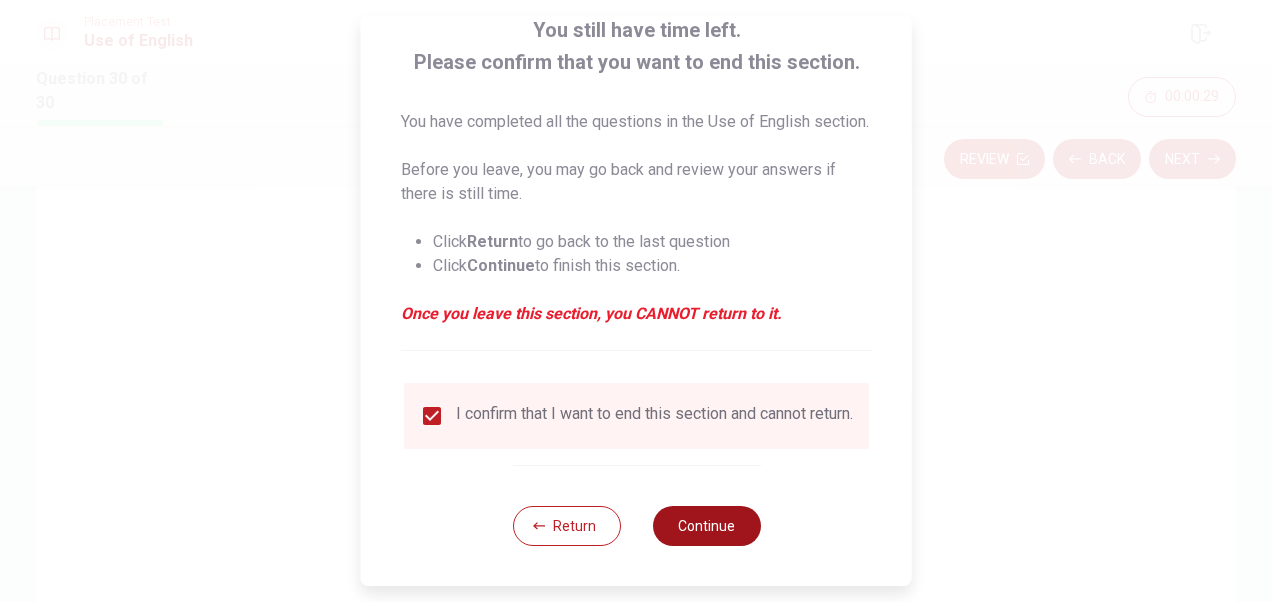 scroll, scrollTop: 168, scrollLeft: 0, axis: vertical 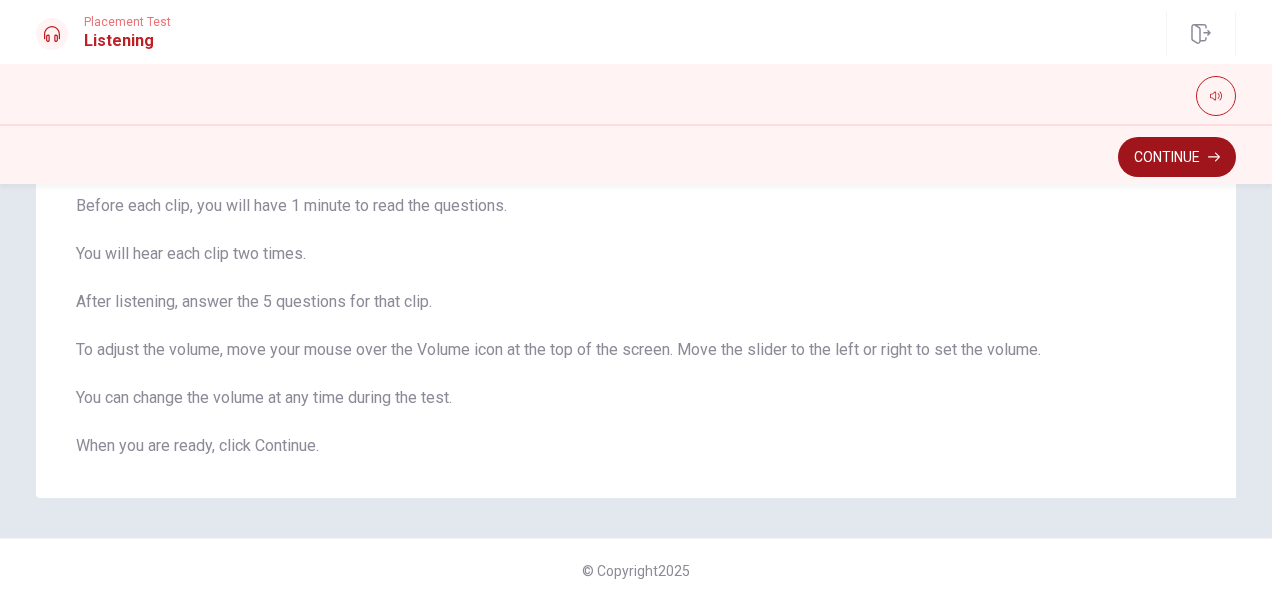 click on "Continue" at bounding box center [1177, 157] 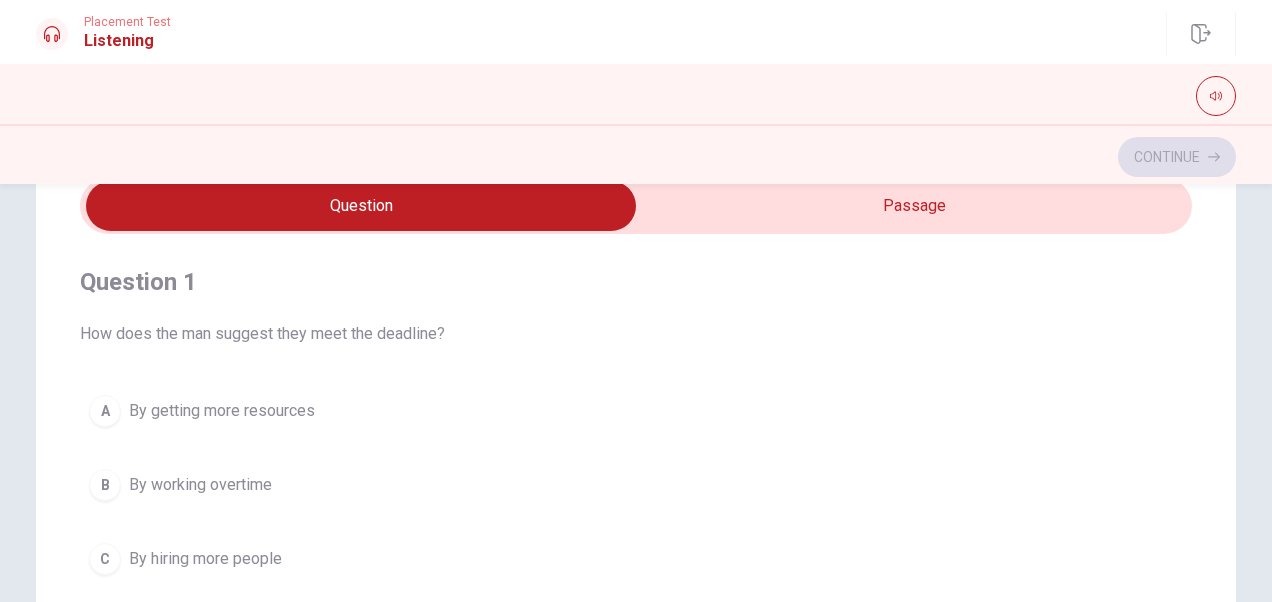 scroll, scrollTop: 0, scrollLeft: 0, axis: both 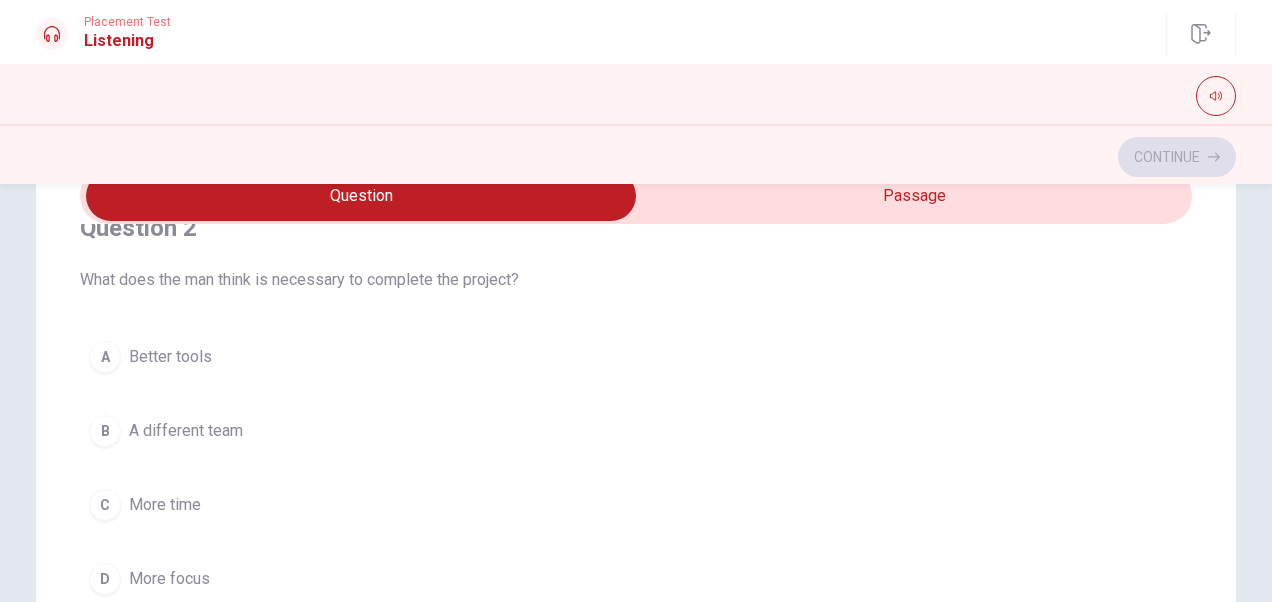 click on "C More time" at bounding box center [636, 505] 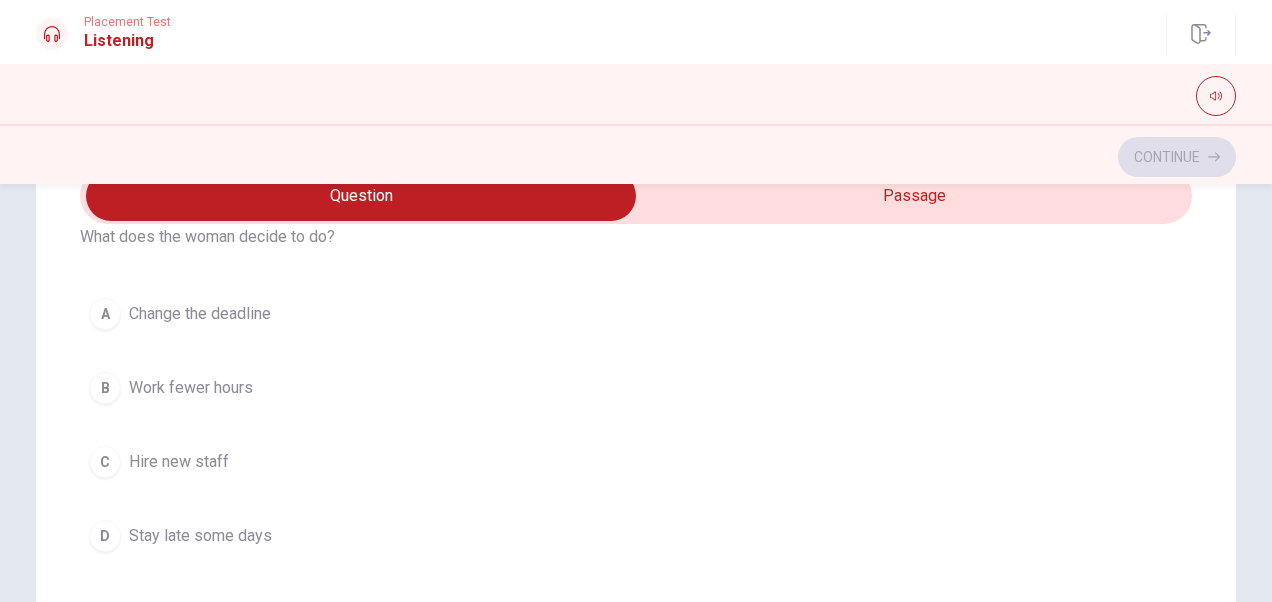 scroll, scrollTop: 1500, scrollLeft: 0, axis: vertical 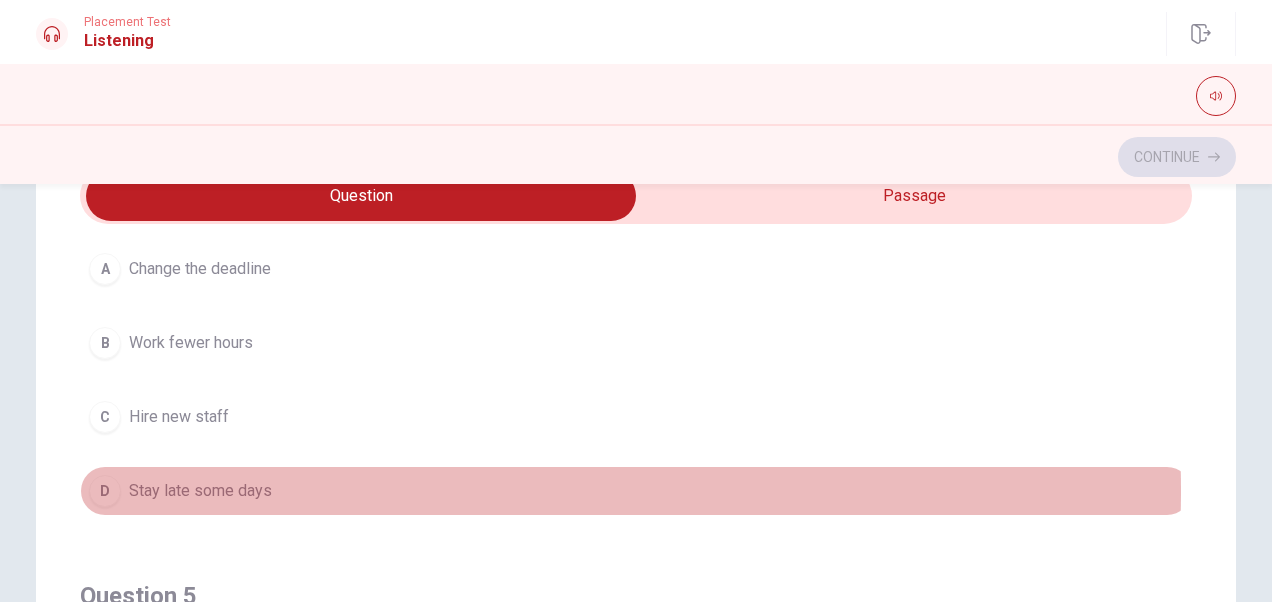 click on "Stay late some days" at bounding box center [200, 491] 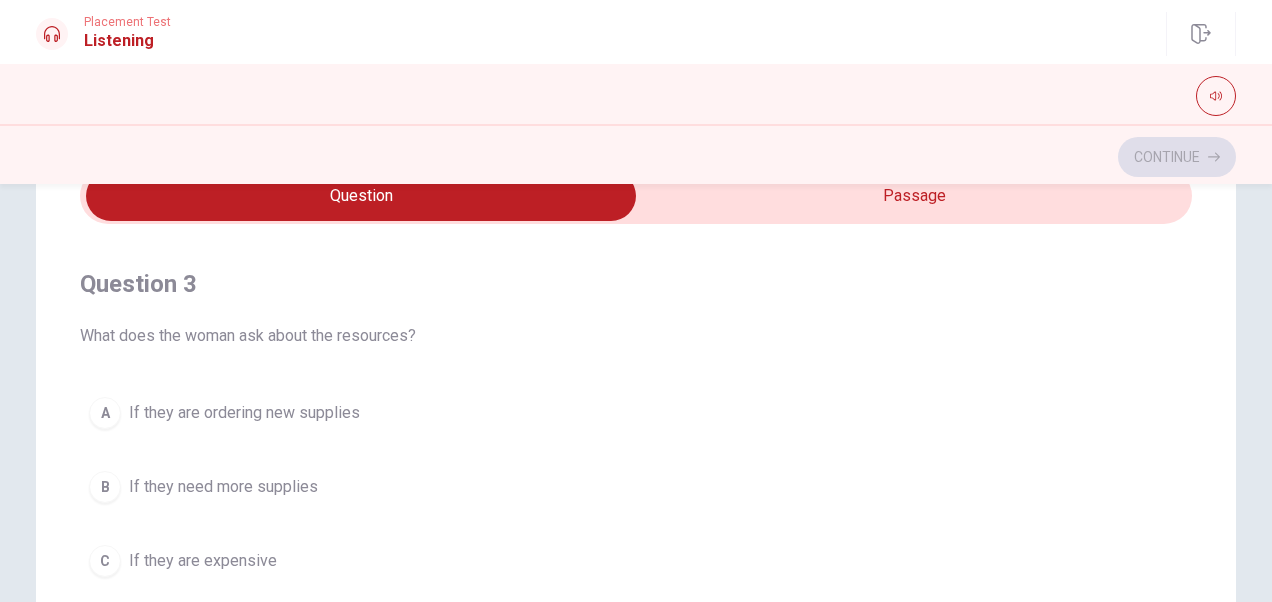 scroll, scrollTop: 1000, scrollLeft: 0, axis: vertical 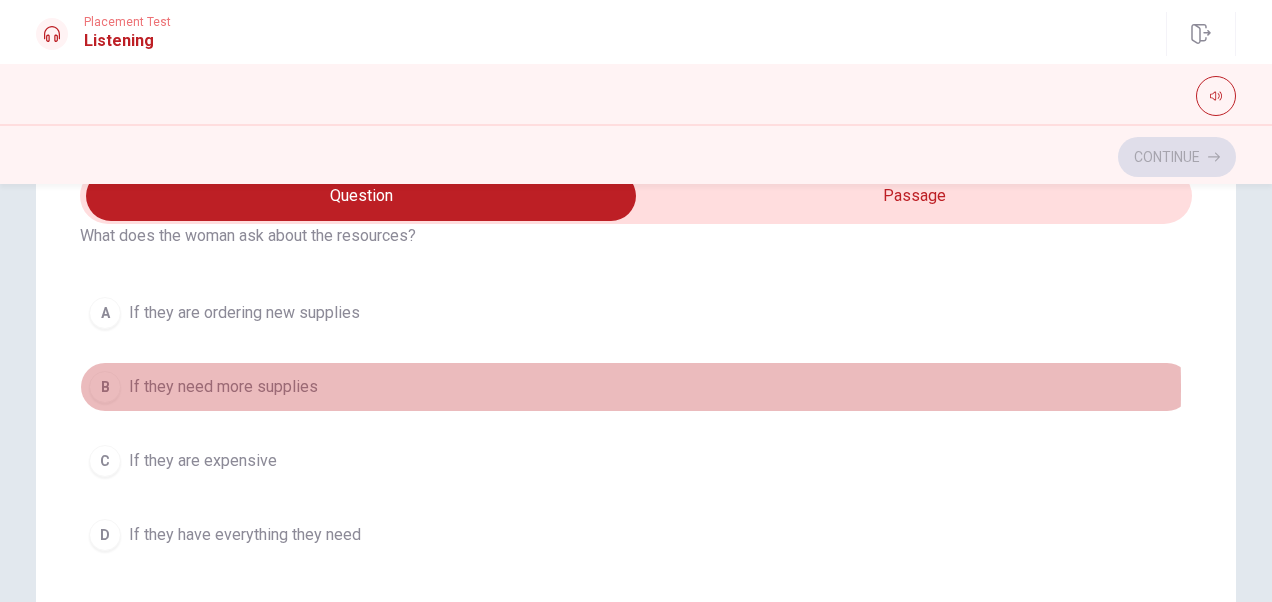 click on "If they need more supplies" at bounding box center [223, 387] 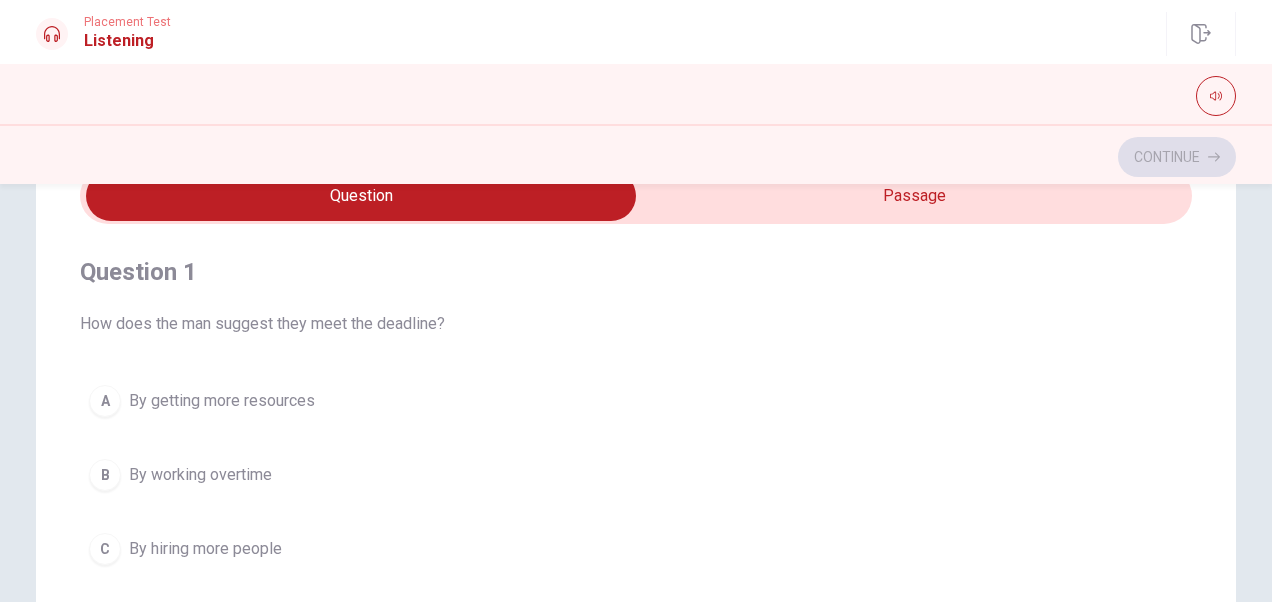 scroll, scrollTop: 100, scrollLeft: 0, axis: vertical 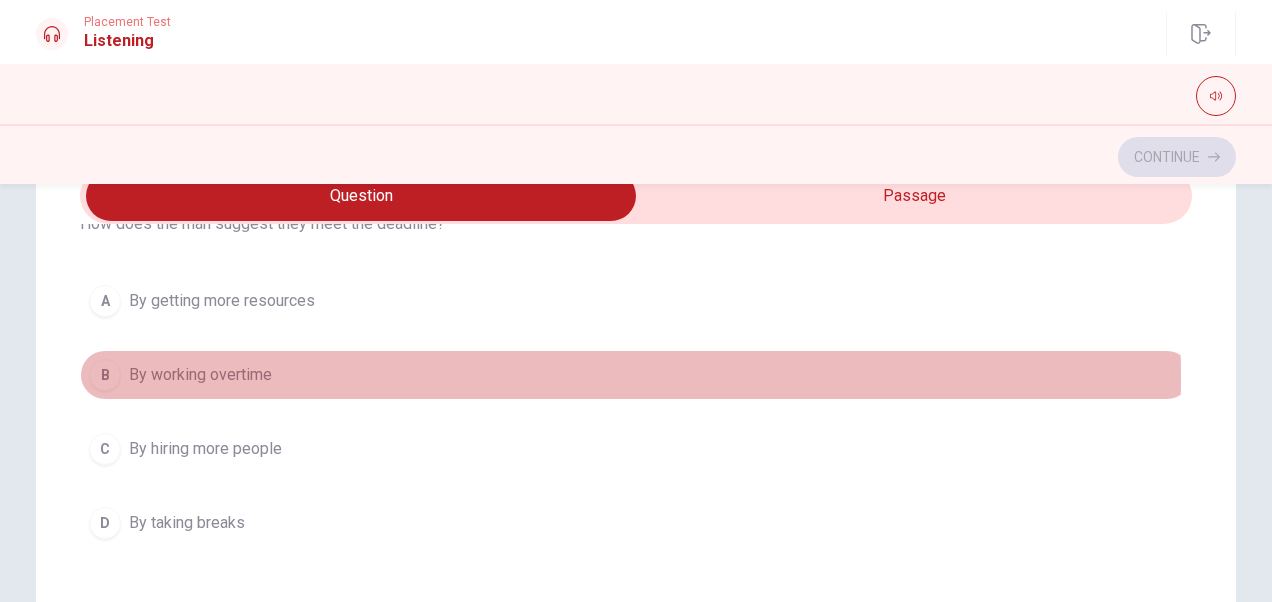 click on "By working overtime" at bounding box center (200, 375) 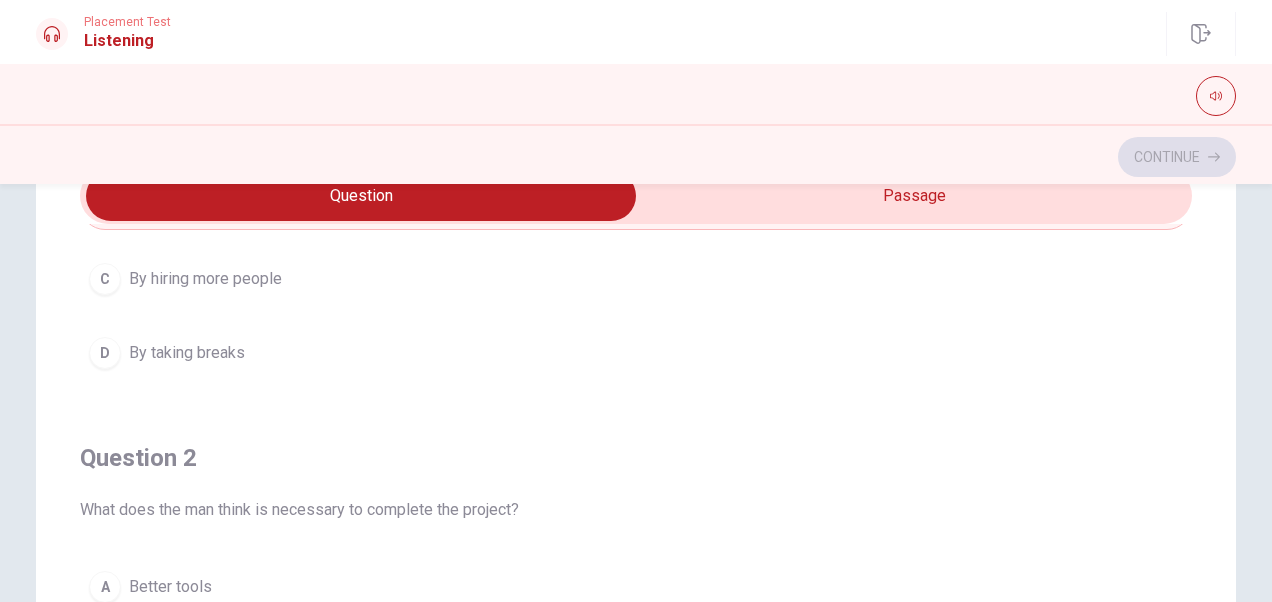 scroll, scrollTop: 0, scrollLeft: 0, axis: both 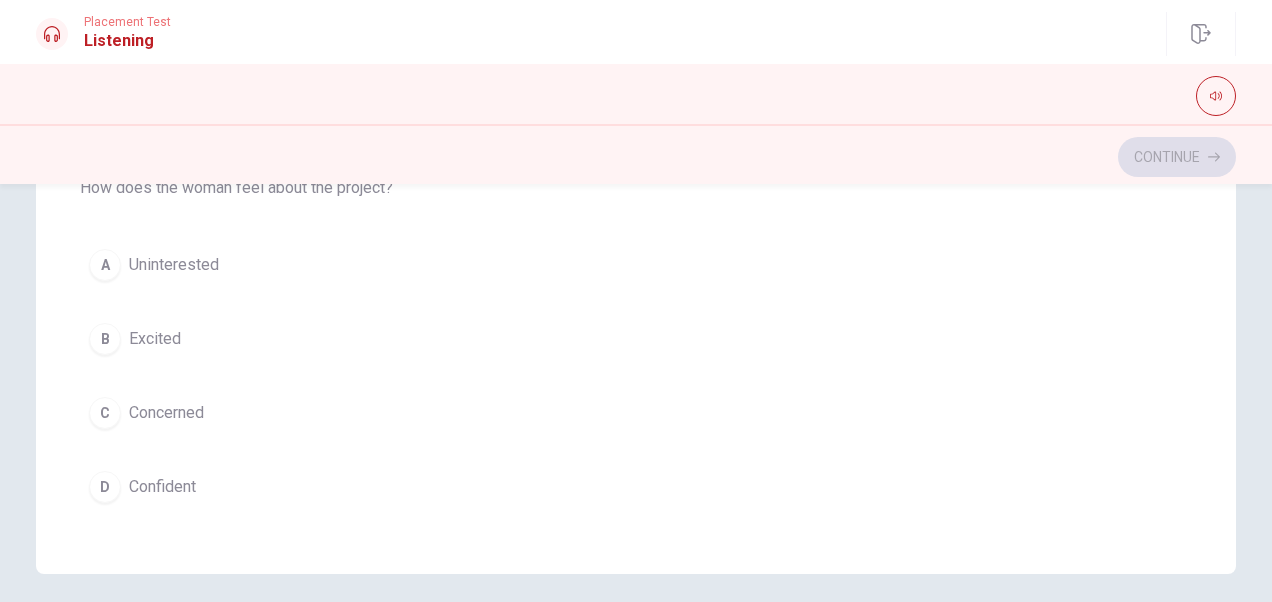 click on "Concerned" at bounding box center (166, 413) 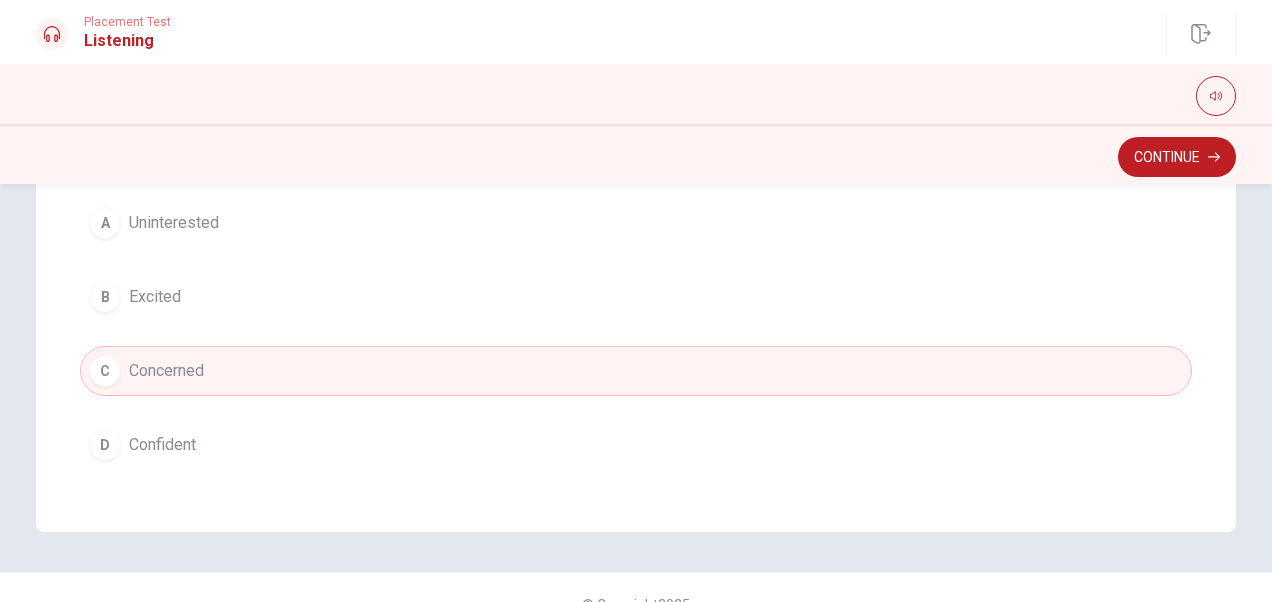 scroll, scrollTop: 530, scrollLeft: 0, axis: vertical 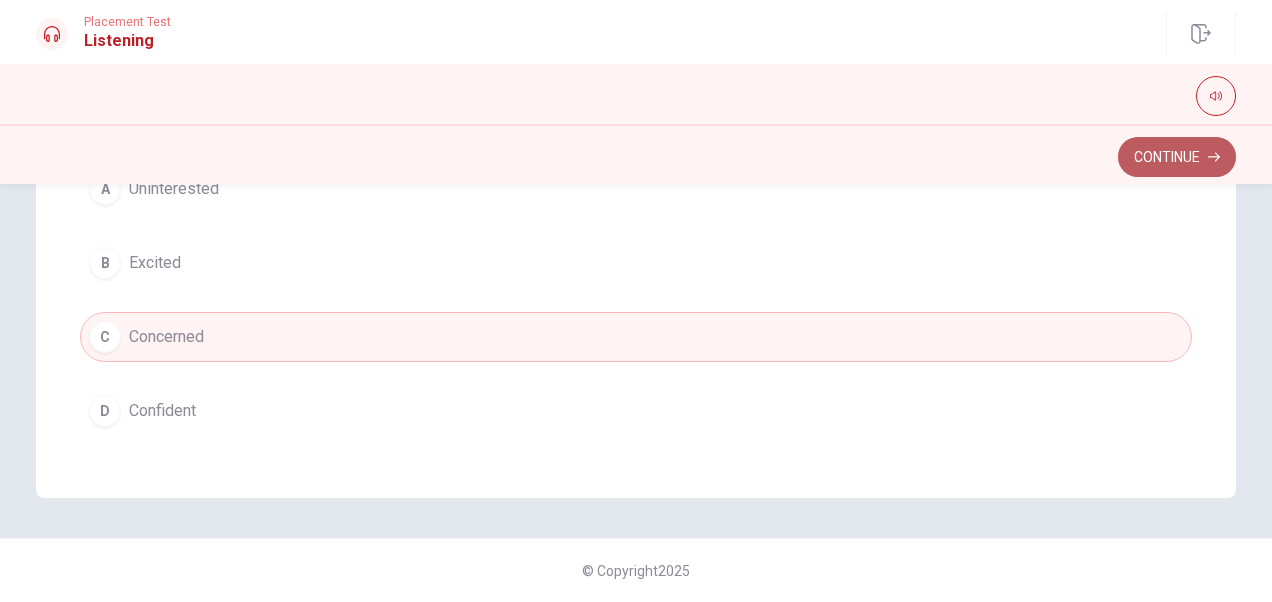 click on "Continue" at bounding box center (1177, 157) 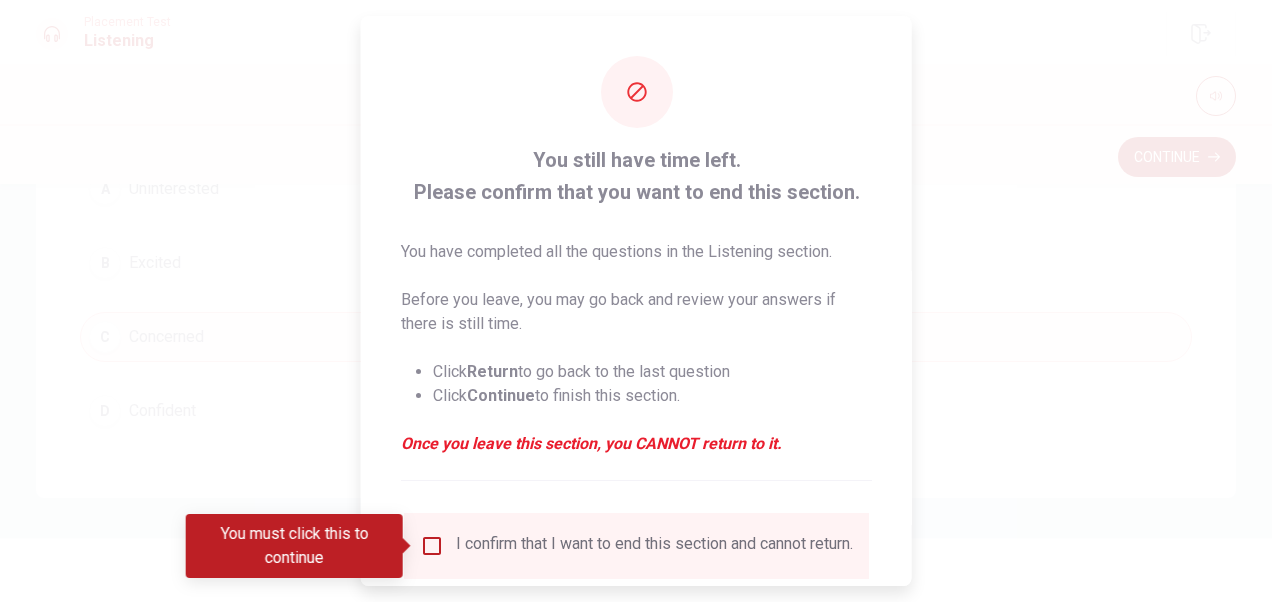 click at bounding box center [432, 546] 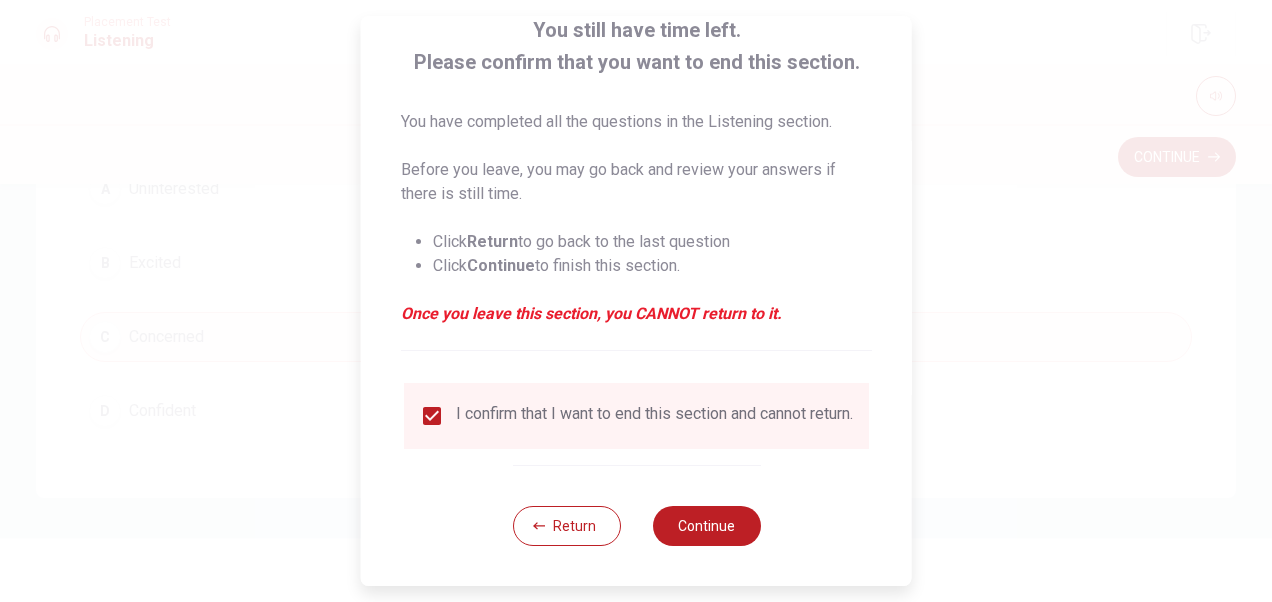 scroll, scrollTop: 144, scrollLeft: 0, axis: vertical 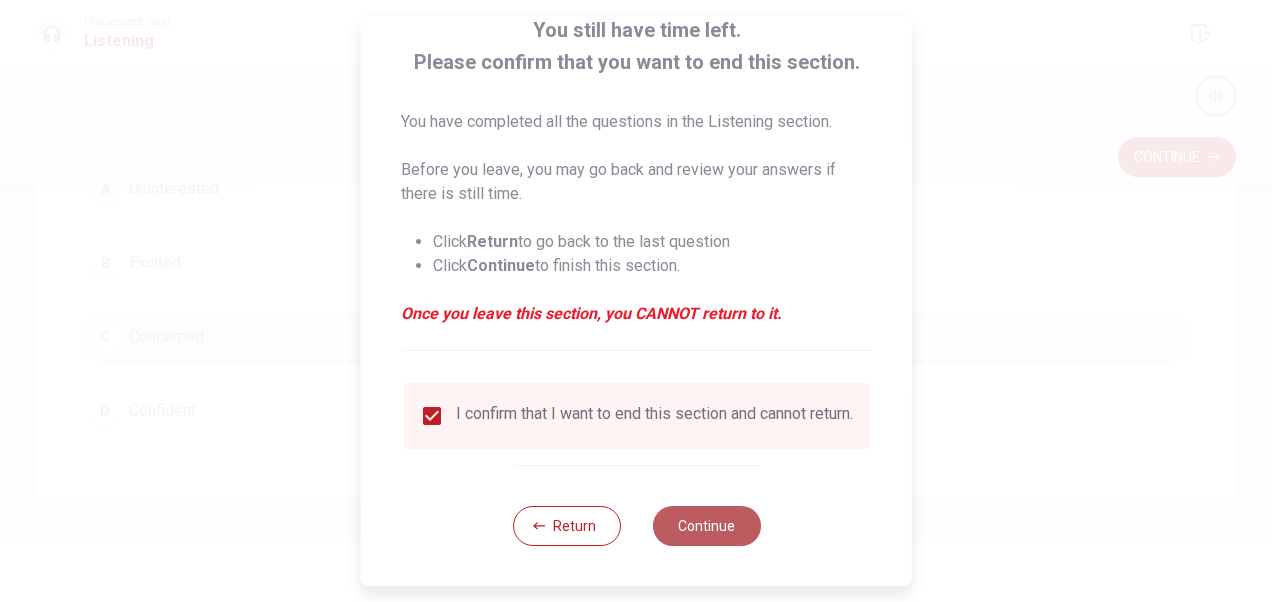 click on "Continue" at bounding box center (706, 526) 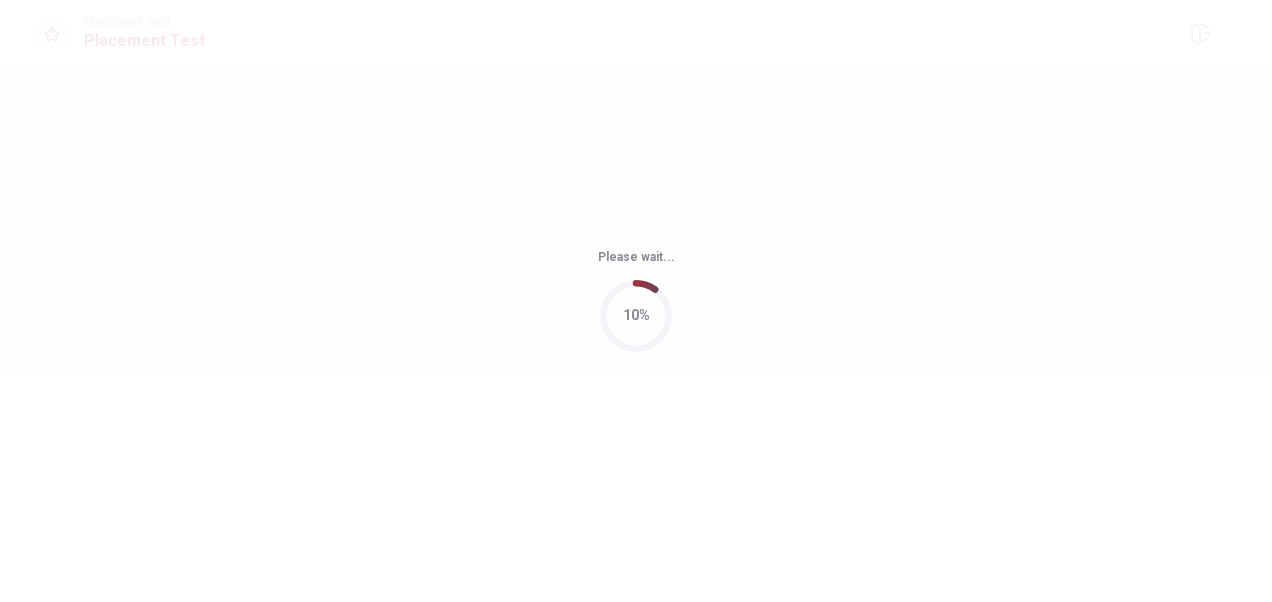 scroll, scrollTop: 0, scrollLeft: 0, axis: both 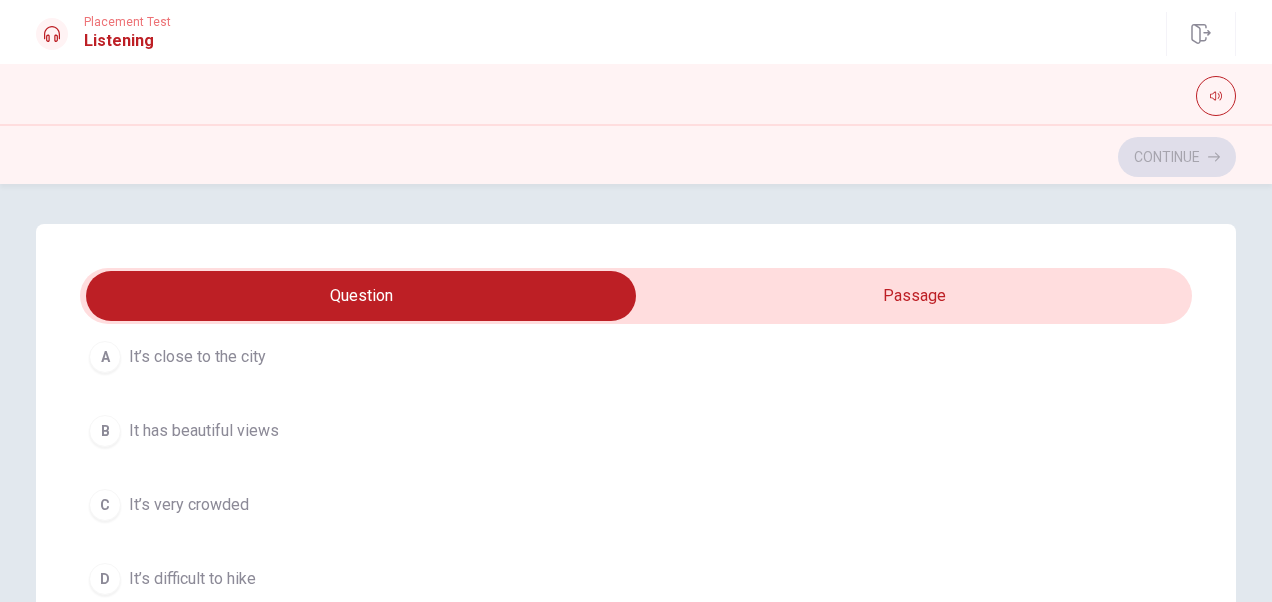 click on "B" at bounding box center (105, 431) 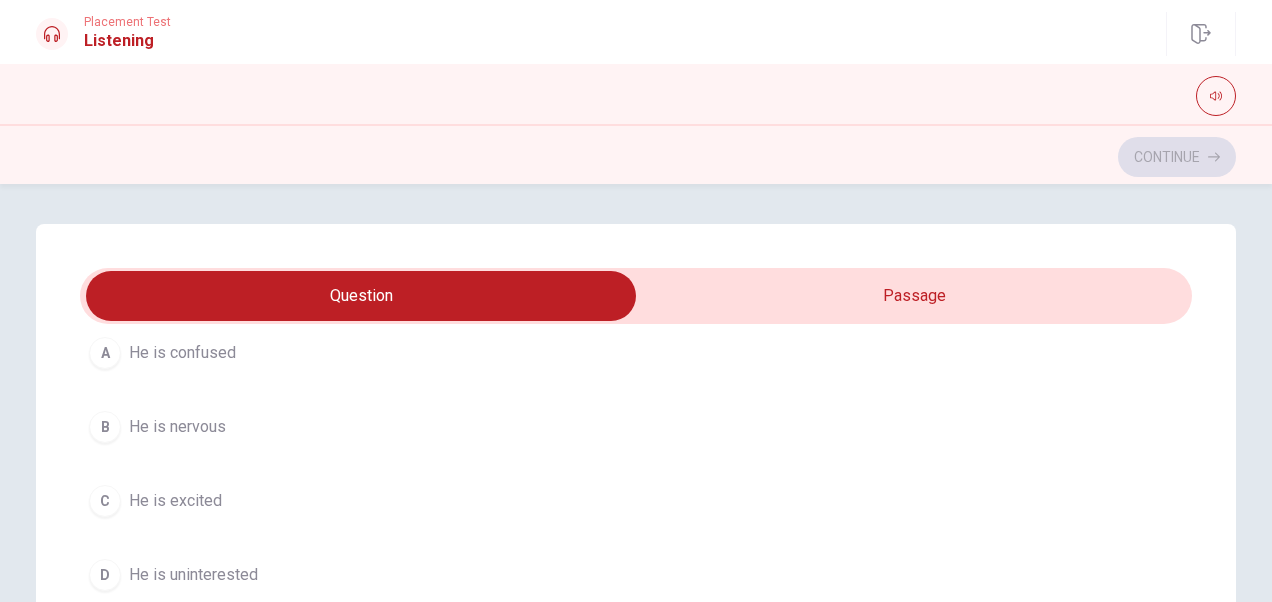 scroll, scrollTop: 1100, scrollLeft: 0, axis: vertical 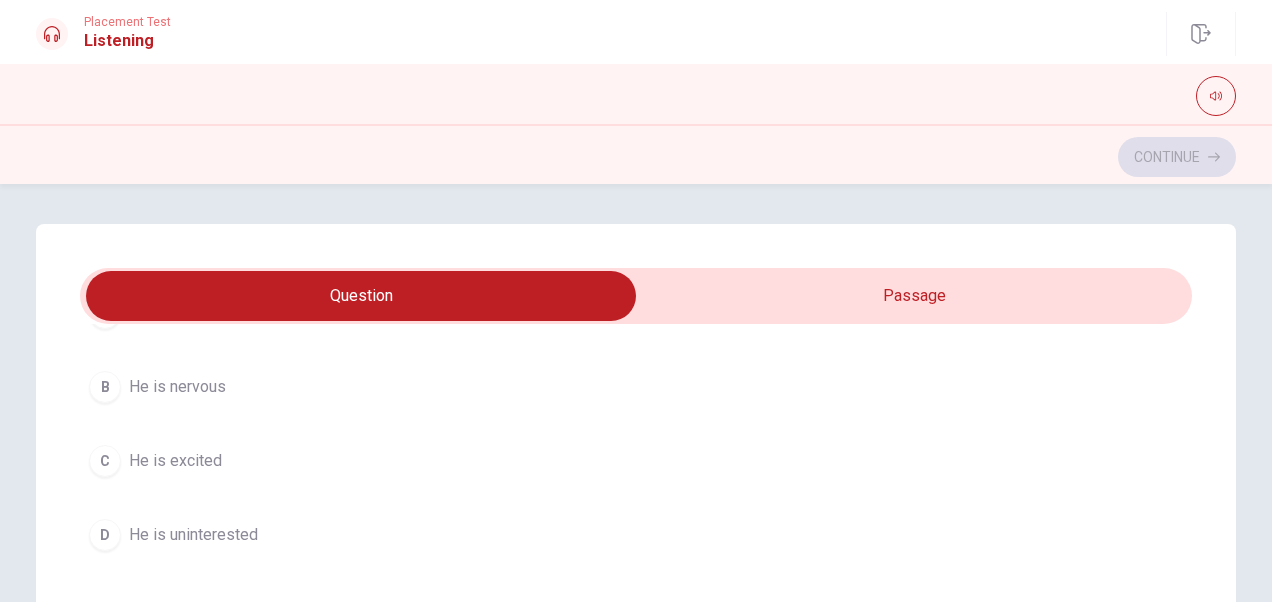 click on "He is excited" at bounding box center (175, 461) 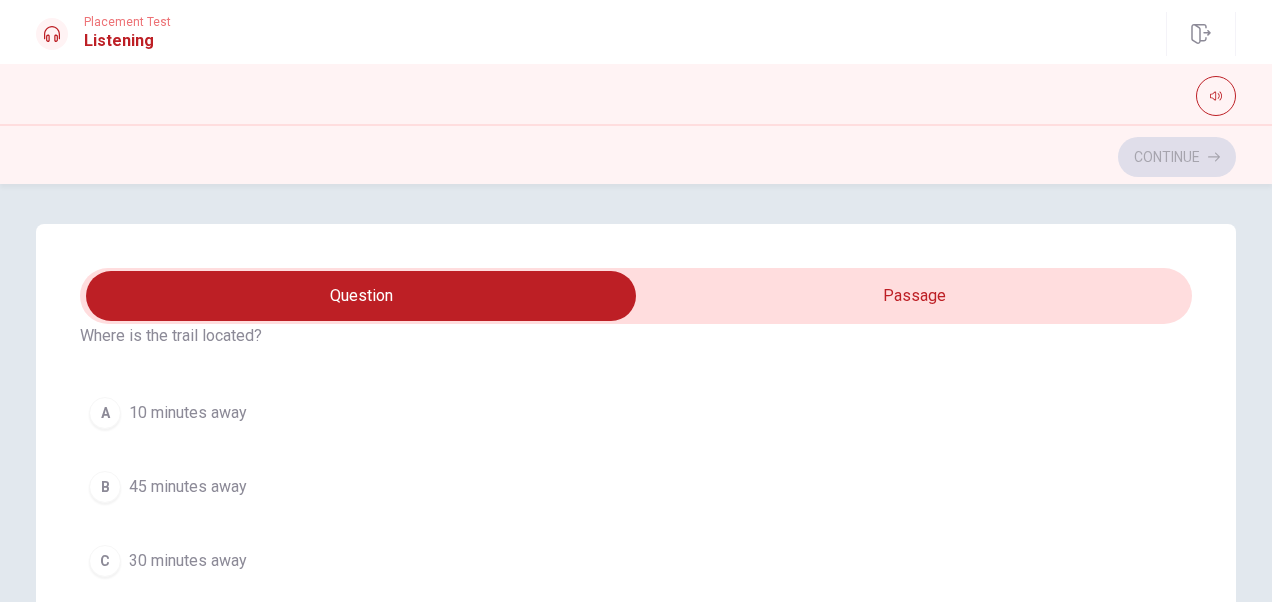 scroll, scrollTop: 1500, scrollLeft: 0, axis: vertical 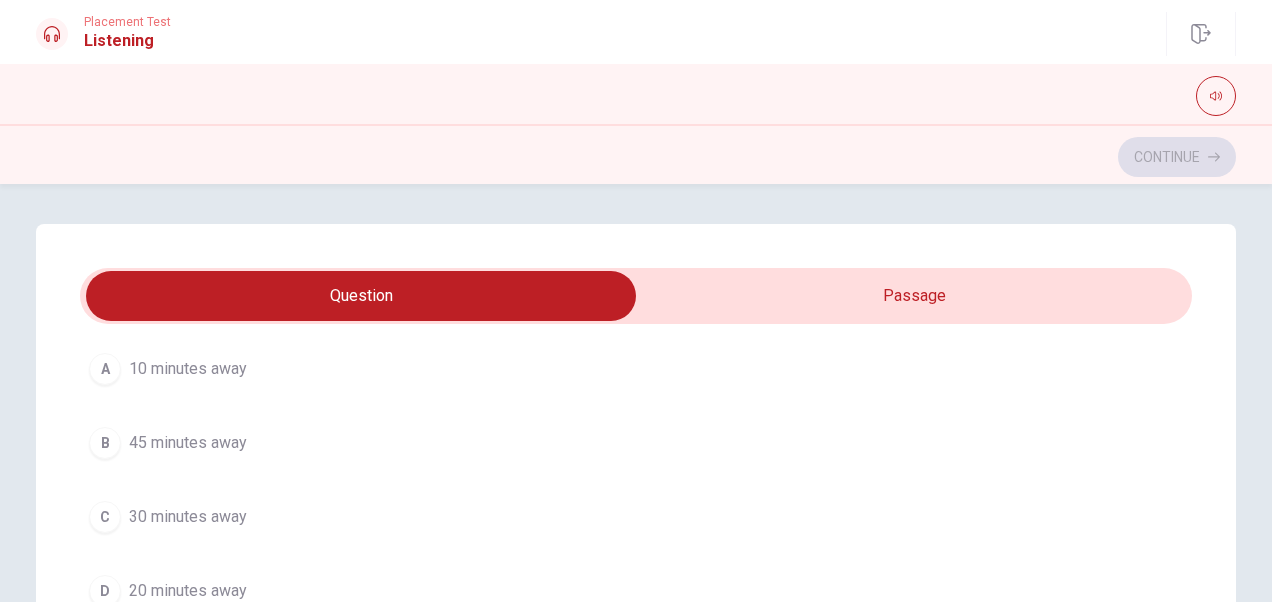 click on "30 minutes away" at bounding box center (188, 517) 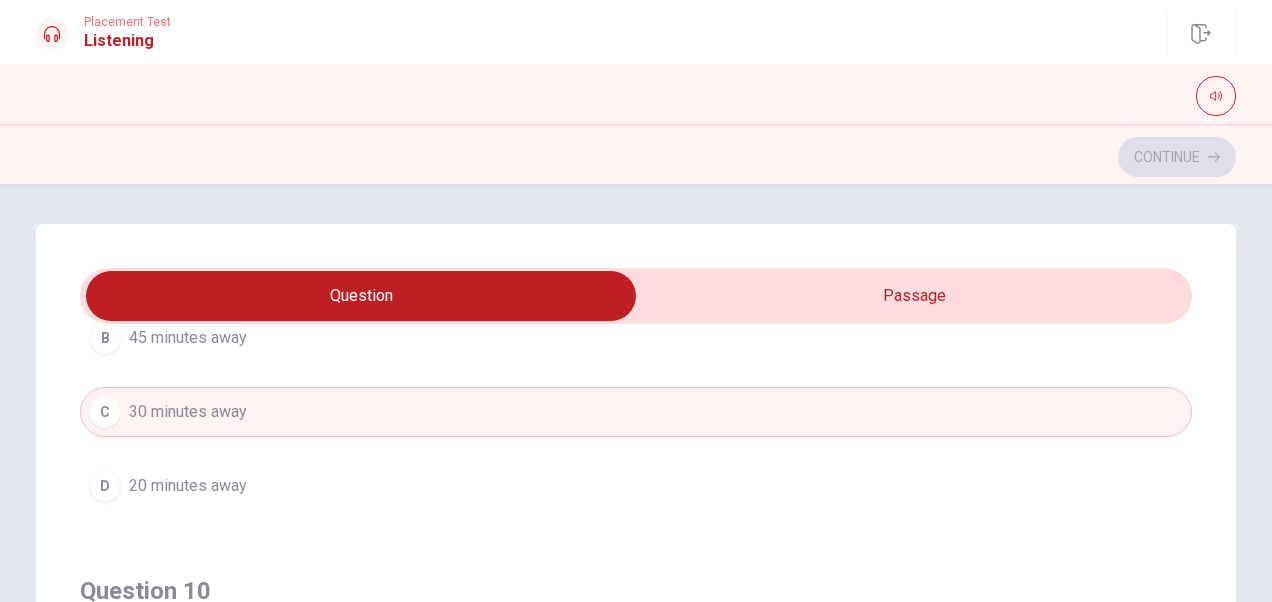 scroll, scrollTop: 1606, scrollLeft: 0, axis: vertical 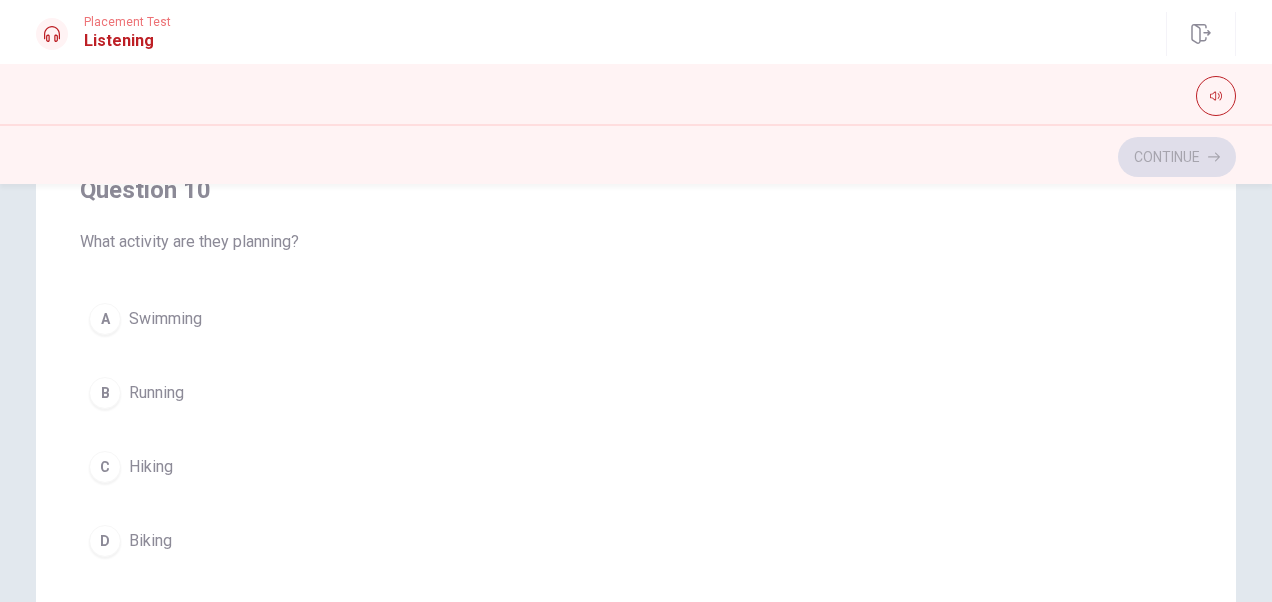 click on "C Hiking" at bounding box center [636, 467] 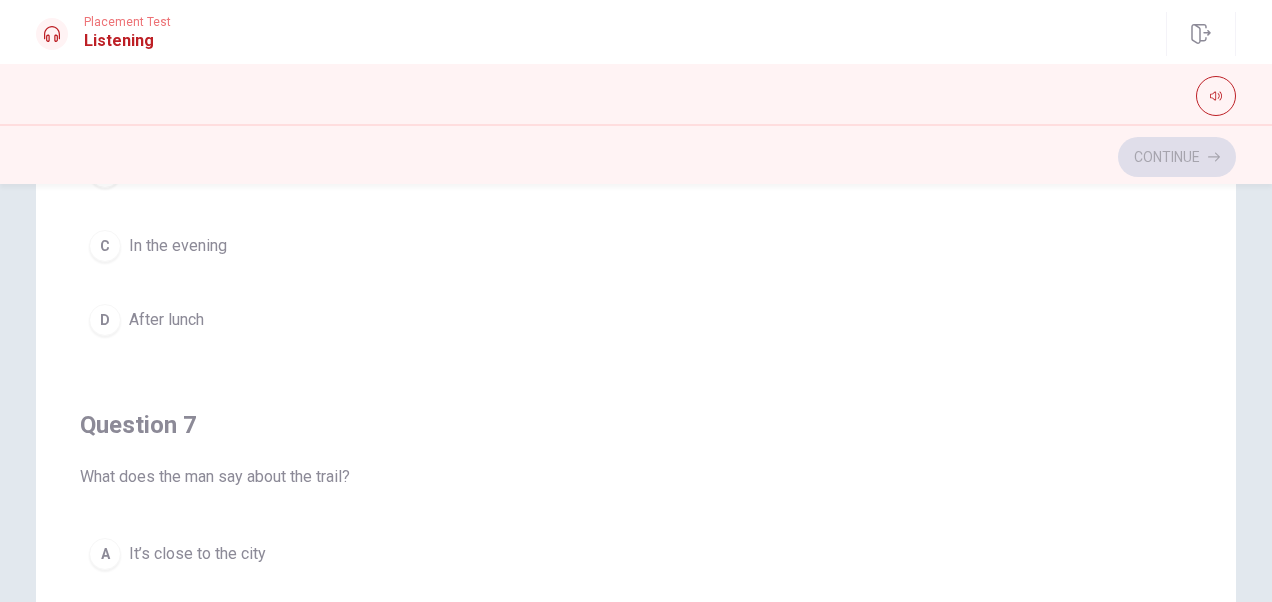 scroll, scrollTop: 0, scrollLeft: 0, axis: both 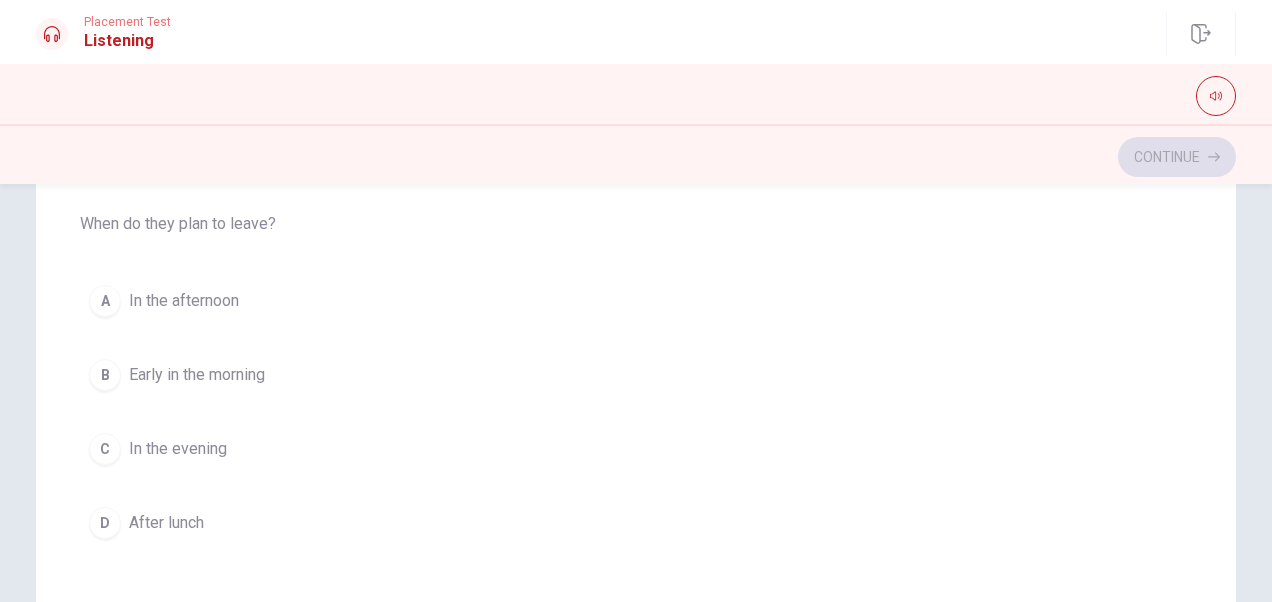 click on "Early in the morning" at bounding box center [197, 375] 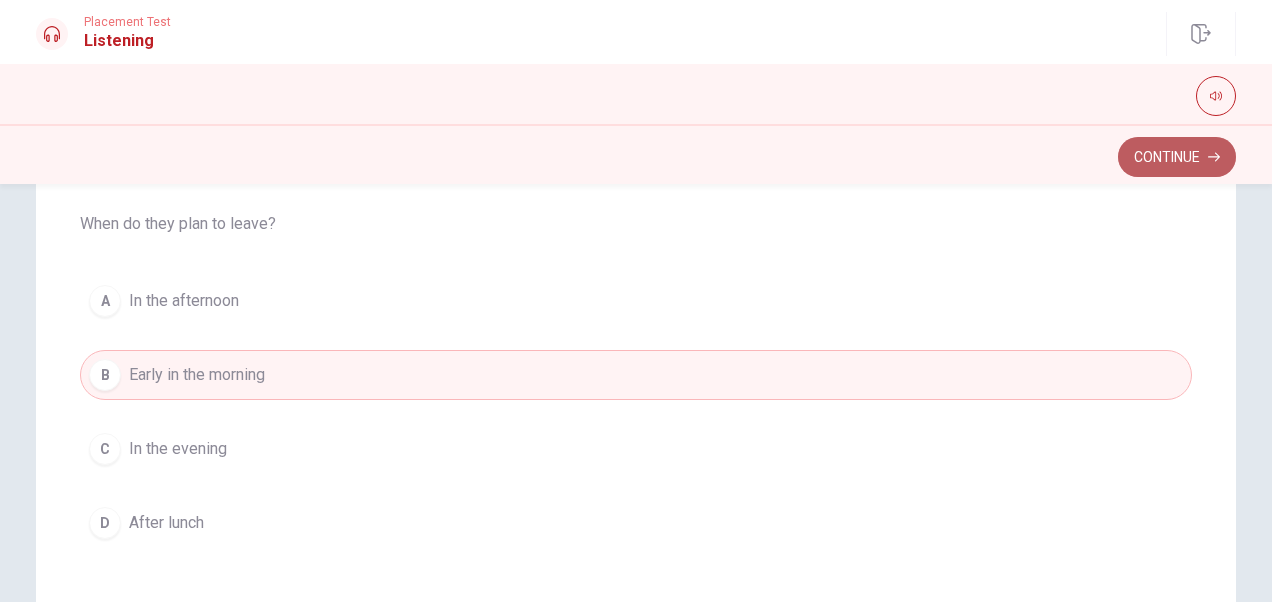 click on "Continue" at bounding box center [1177, 157] 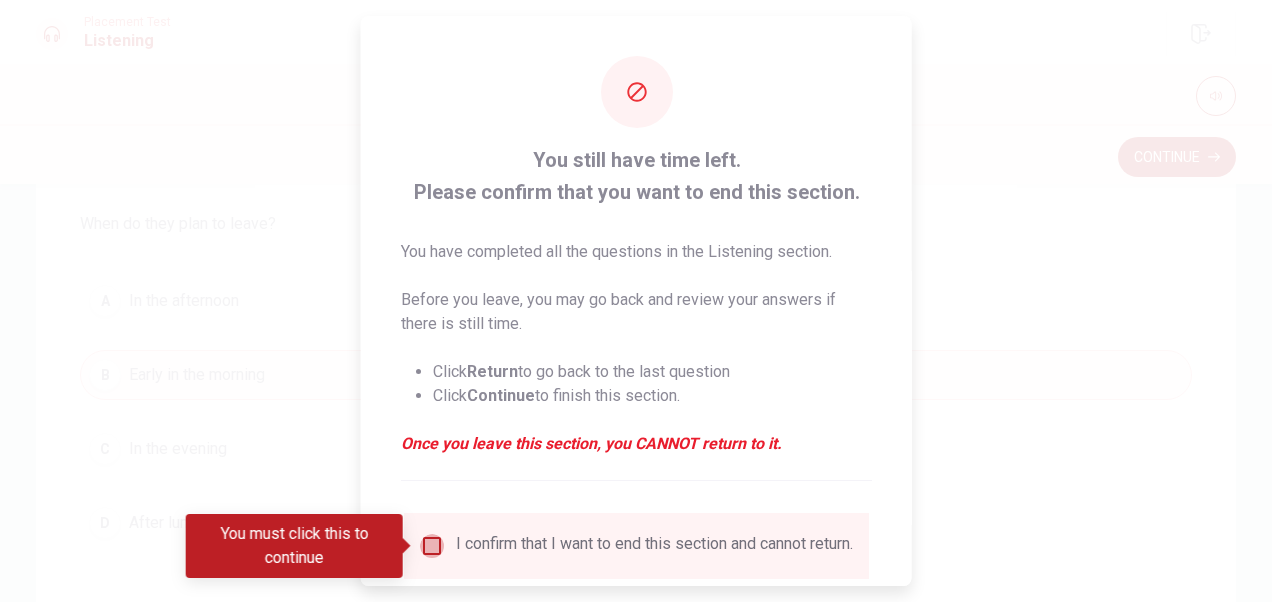 click at bounding box center (432, 546) 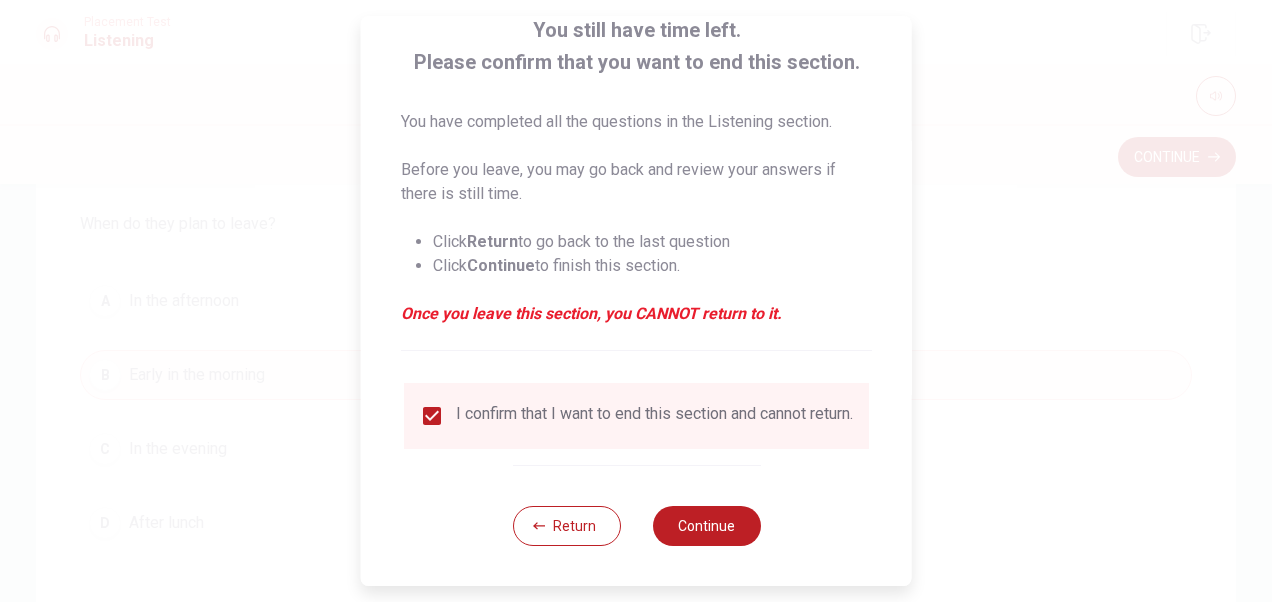 scroll, scrollTop: 144, scrollLeft: 0, axis: vertical 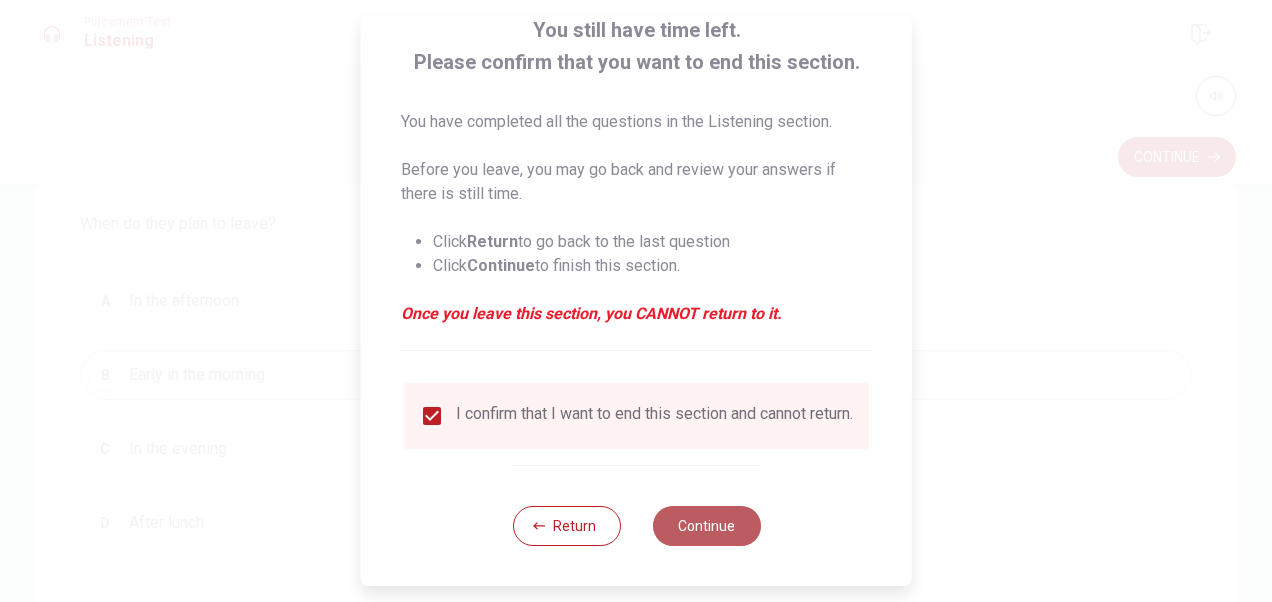 click on "Continue" at bounding box center (706, 526) 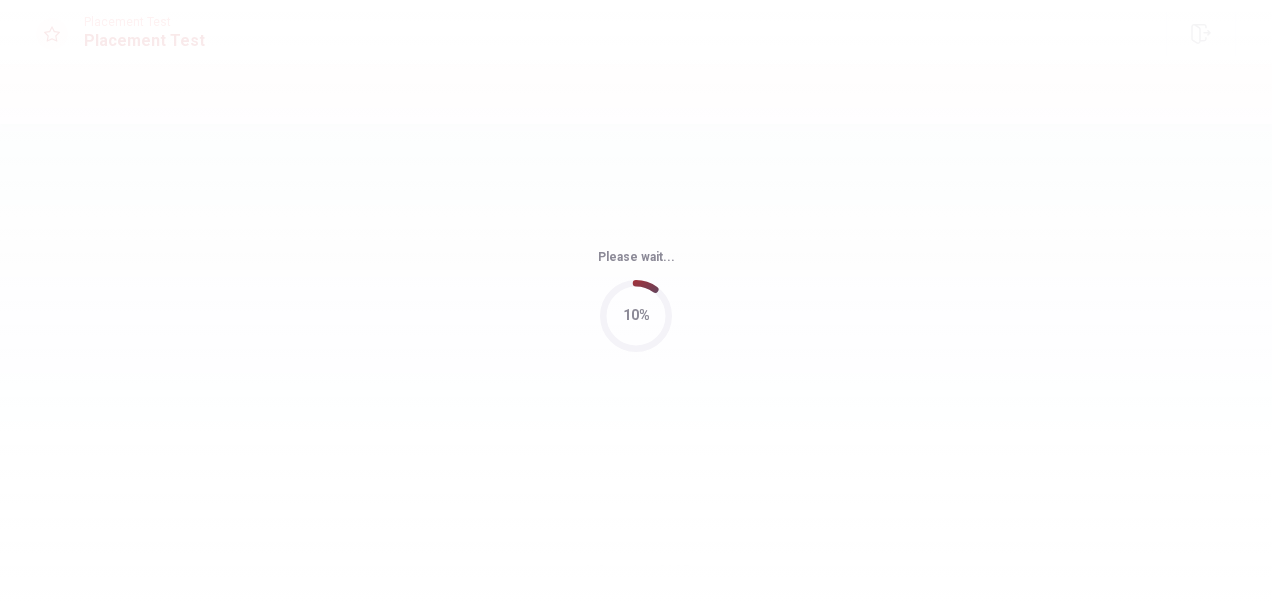 scroll, scrollTop: 0, scrollLeft: 0, axis: both 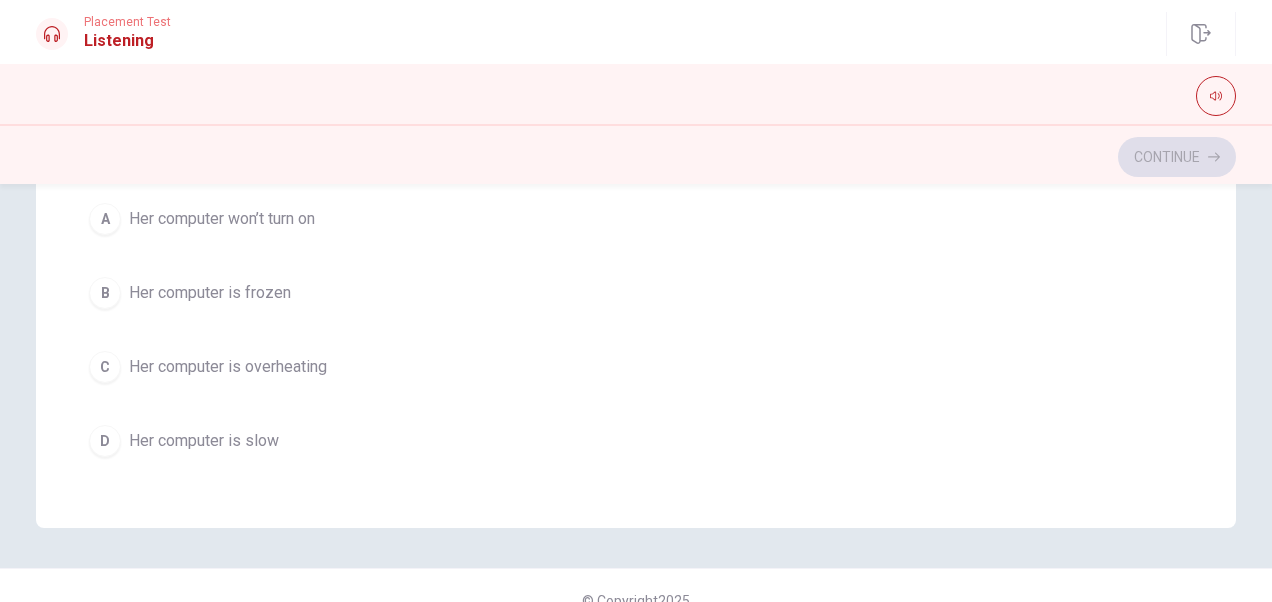 click on "D" at bounding box center [105, 441] 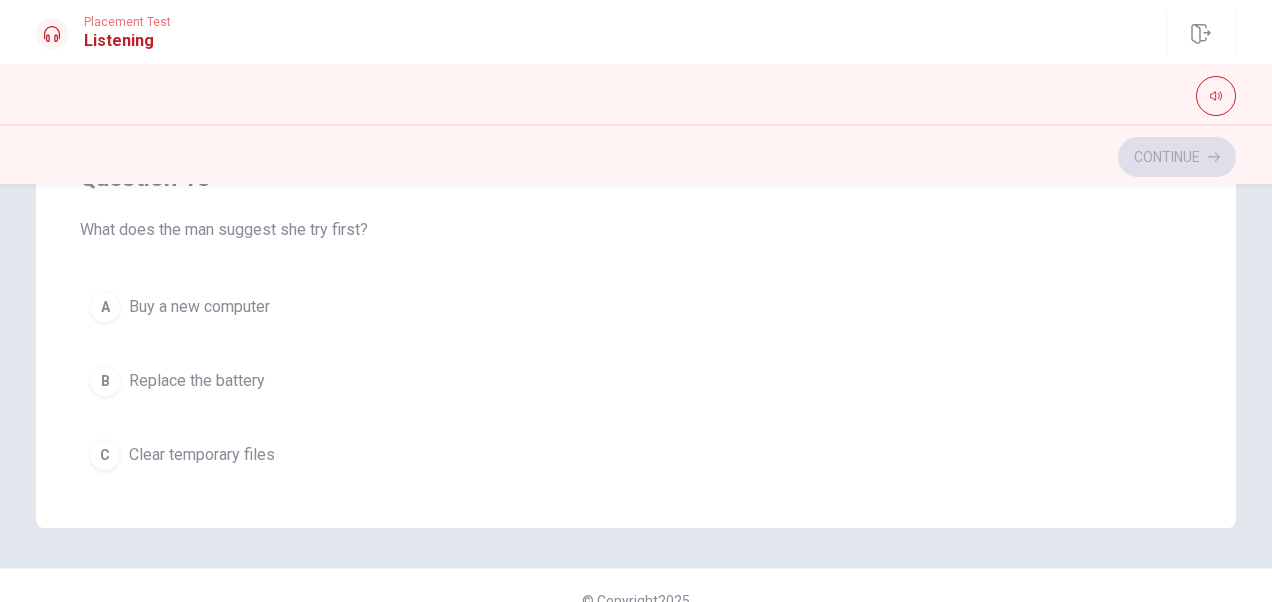 scroll, scrollTop: 706, scrollLeft: 0, axis: vertical 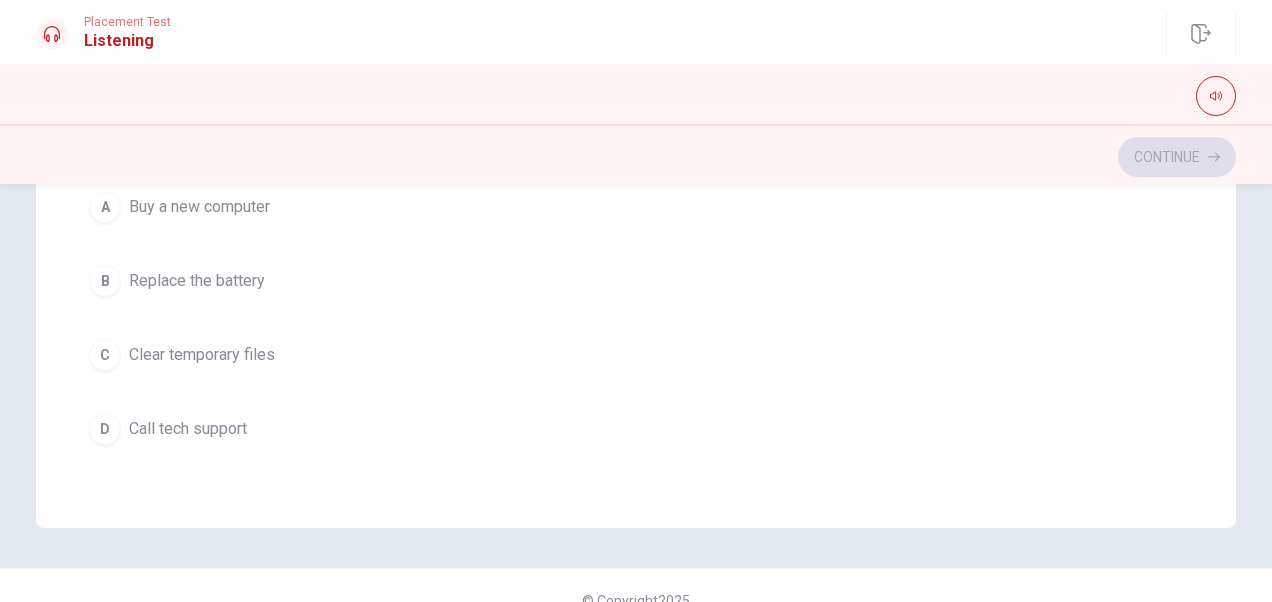 click on "Clear temporary files" at bounding box center (202, 355) 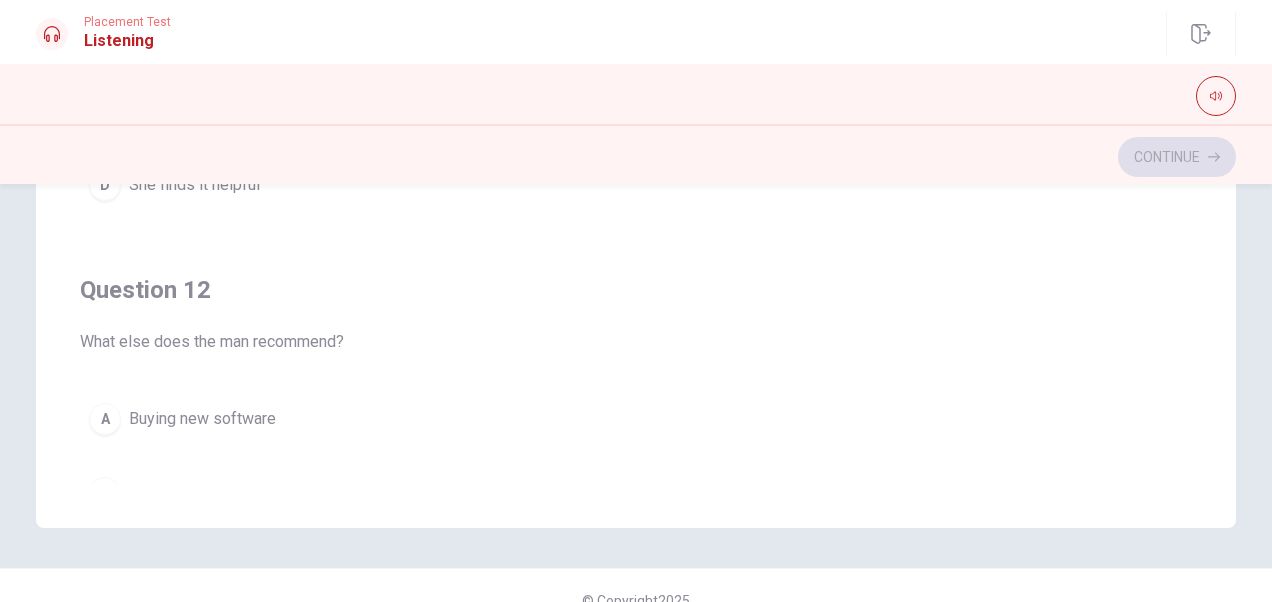 scroll, scrollTop: 0, scrollLeft: 0, axis: both 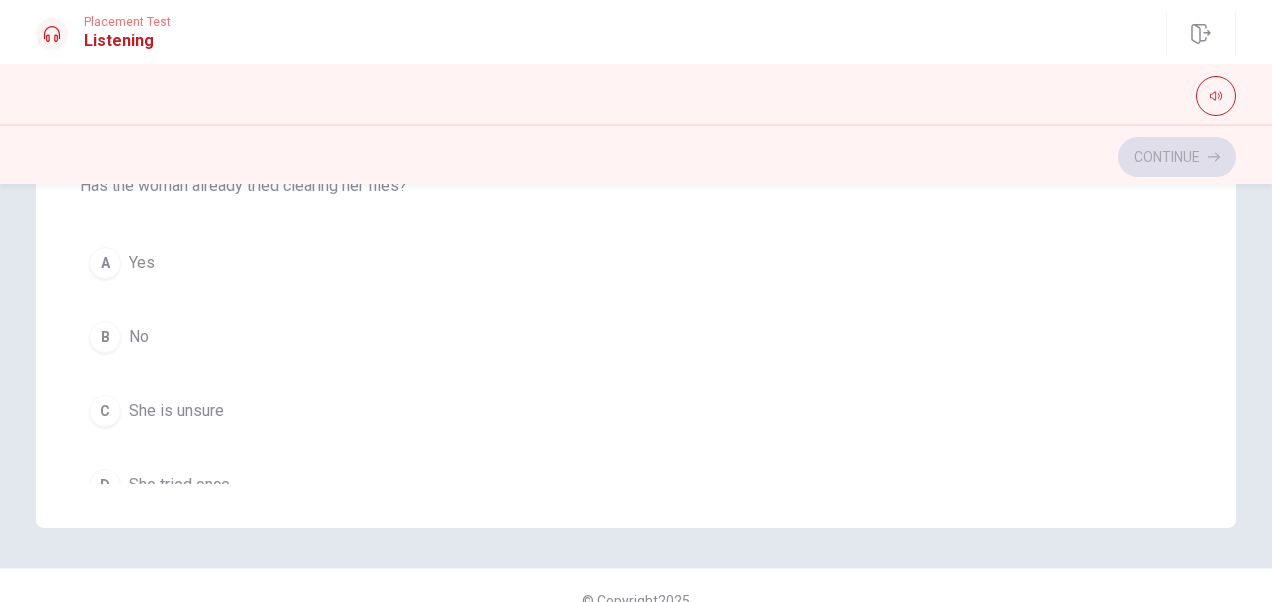 click on "C" at bounding box center [105, 411] 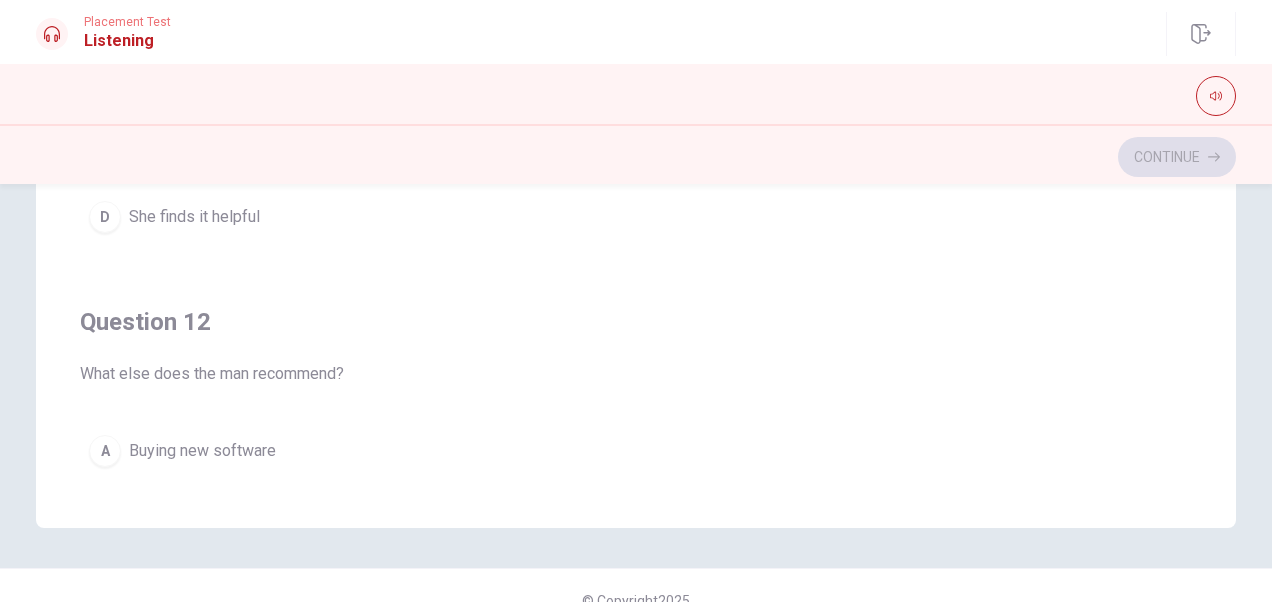 scroll, scrollTop: 0, scrollLeft: 0, axis: both 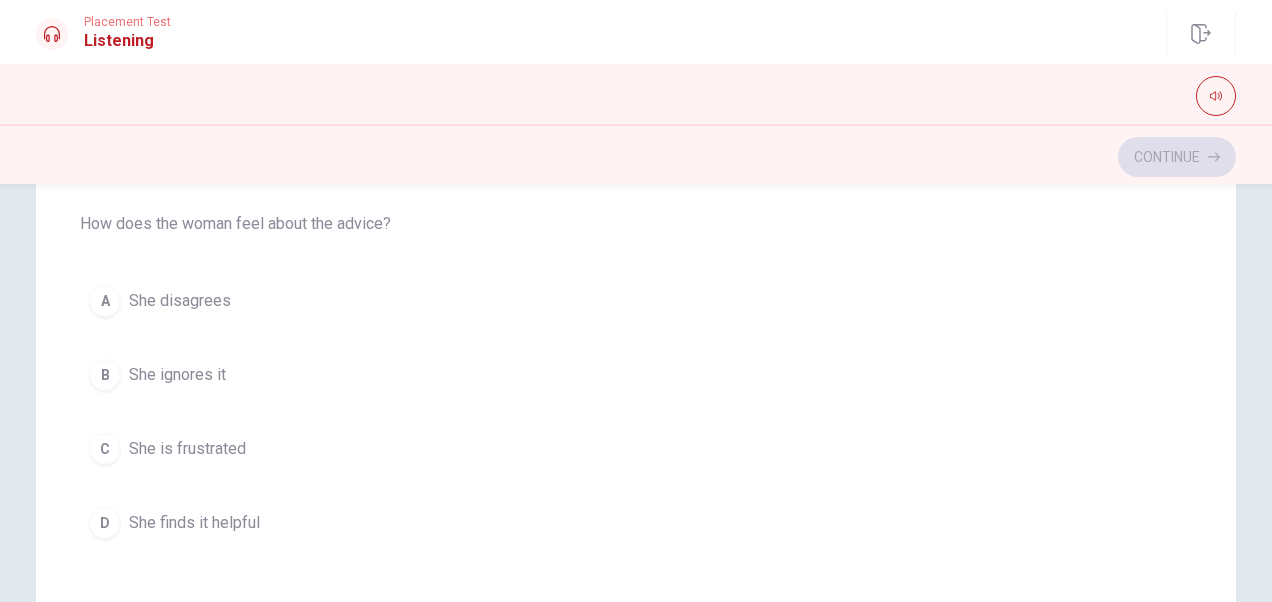 click on "C" at bounding box center [105, 449] 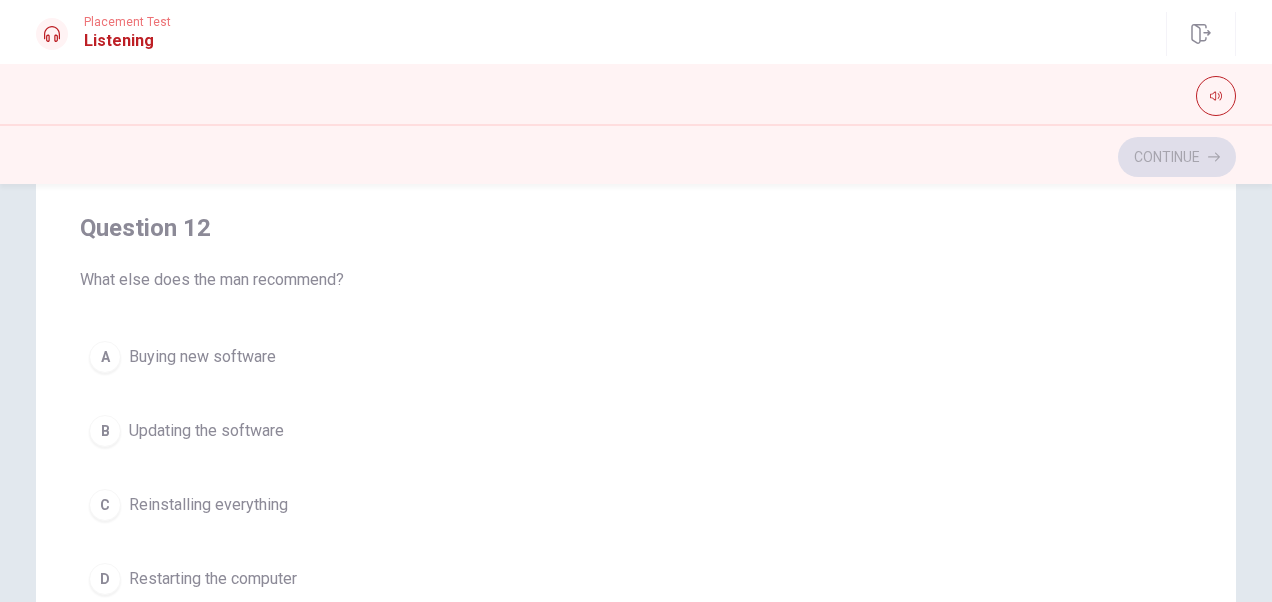 scroll, scrollTop: 500, scrollLeft: 0, axis: vertical 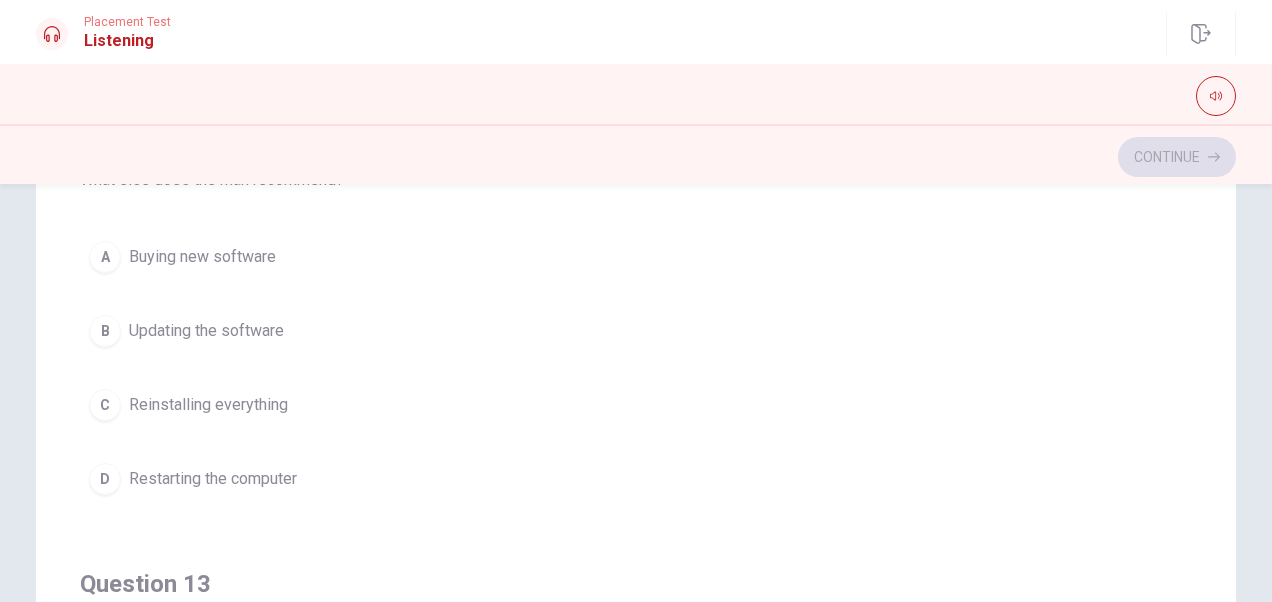 click on "D" at bounding box center [105, 479] 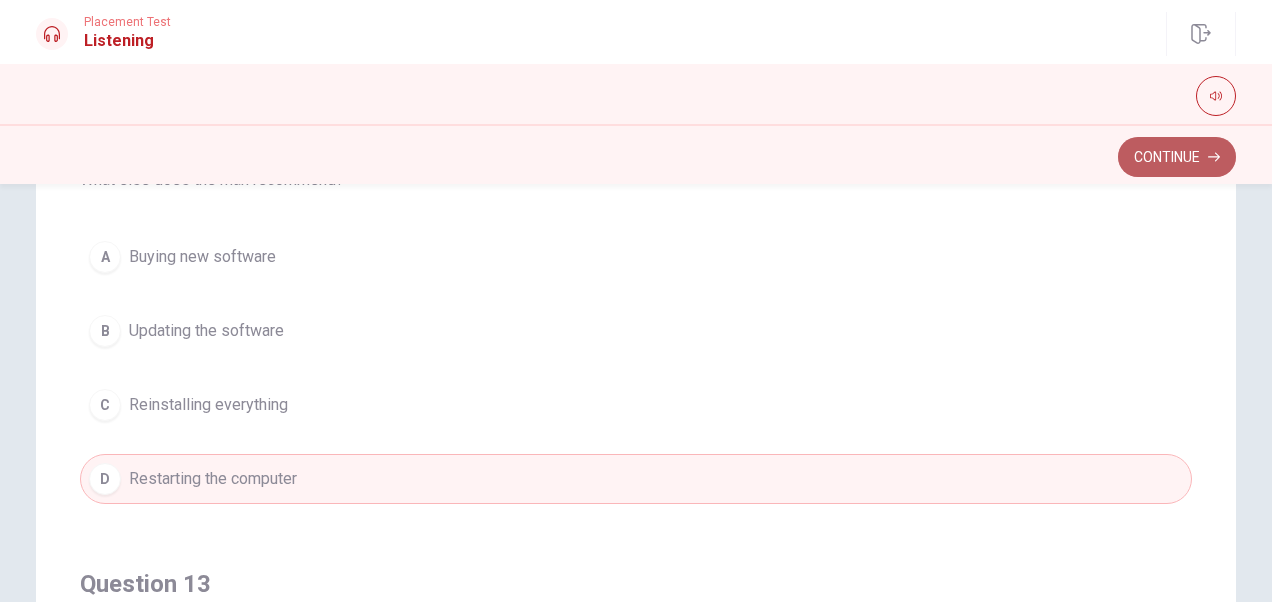 click on "Continue" at bounding box center (1177, 157) 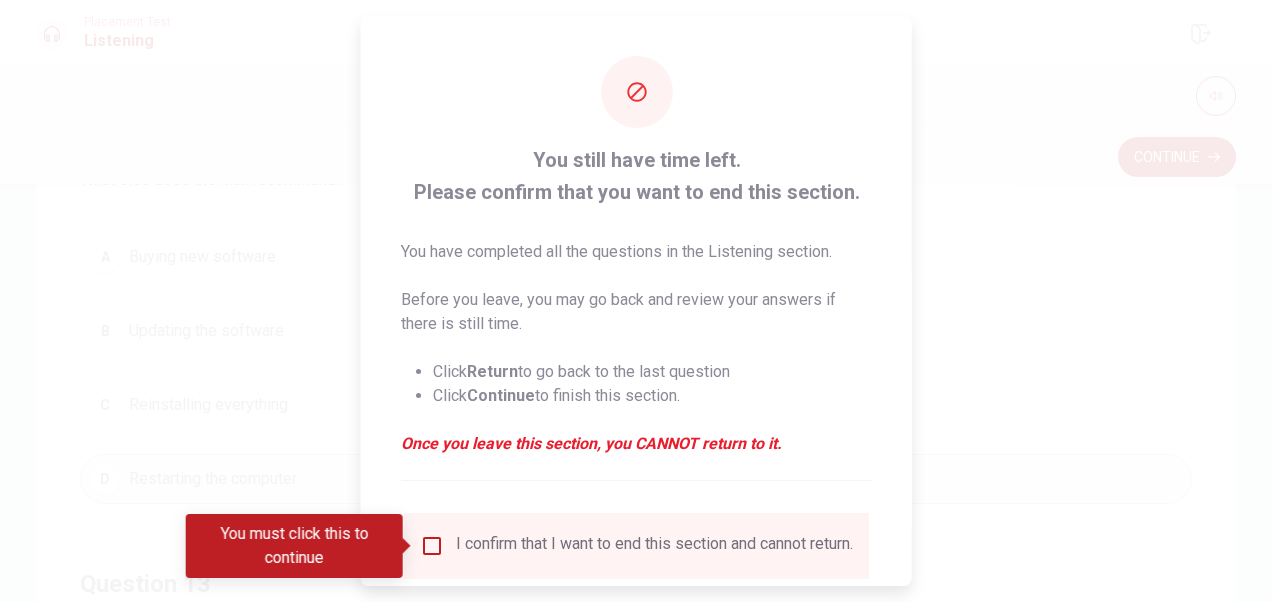 click at bounding box center [432, 546] 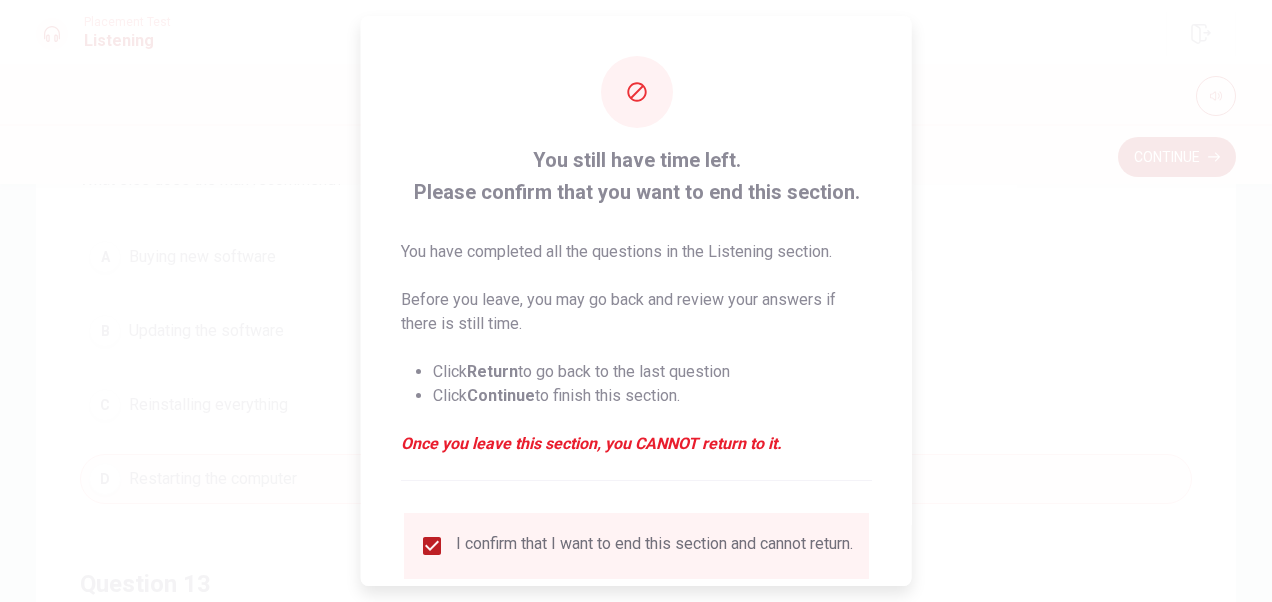 scroll, scrollTop: 144, scrollLeft: 0, axis: vertical 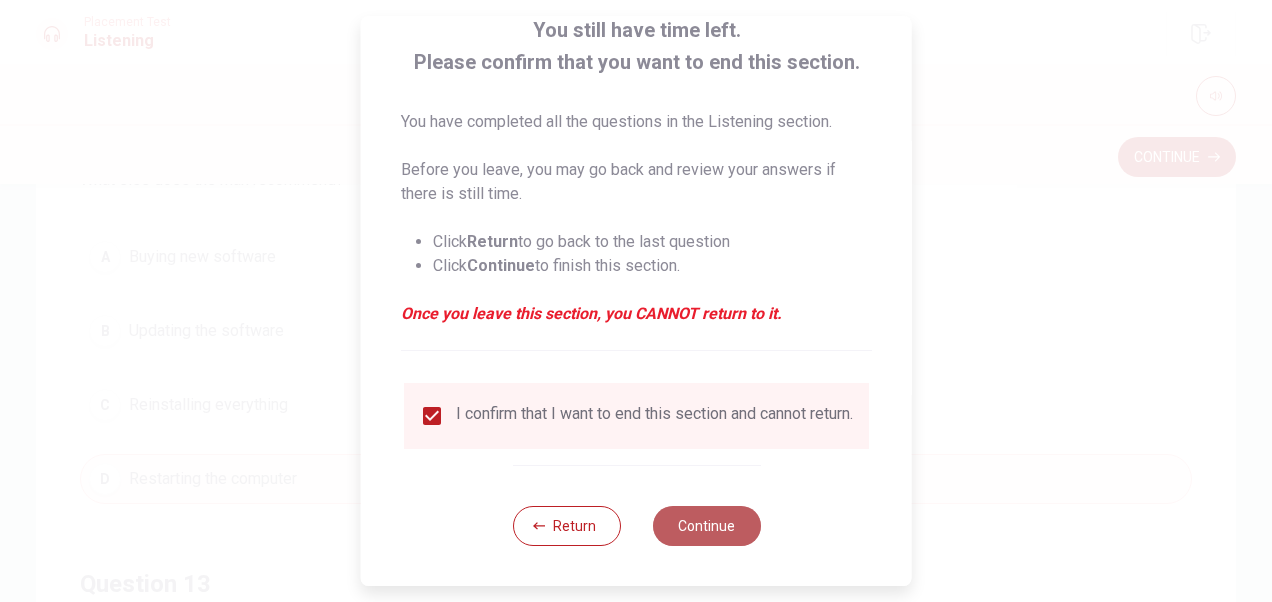 click on "Continue" at bounding box center [706, 526] 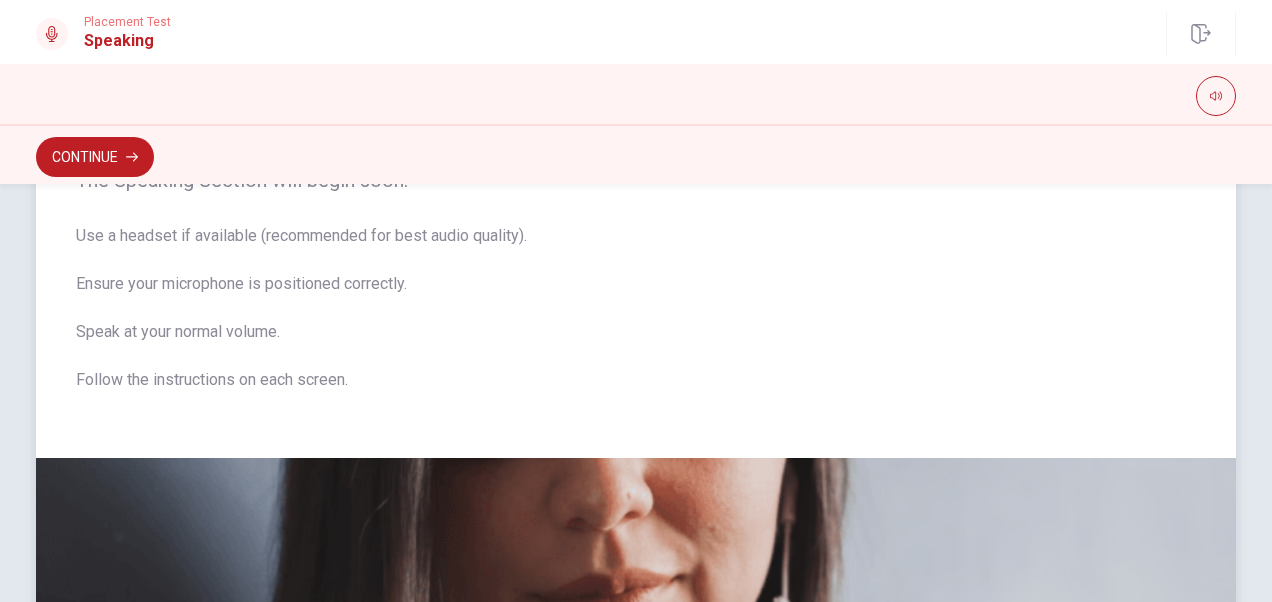 scroll, scrollTop: 0, scrollLeft: 0, axis: both 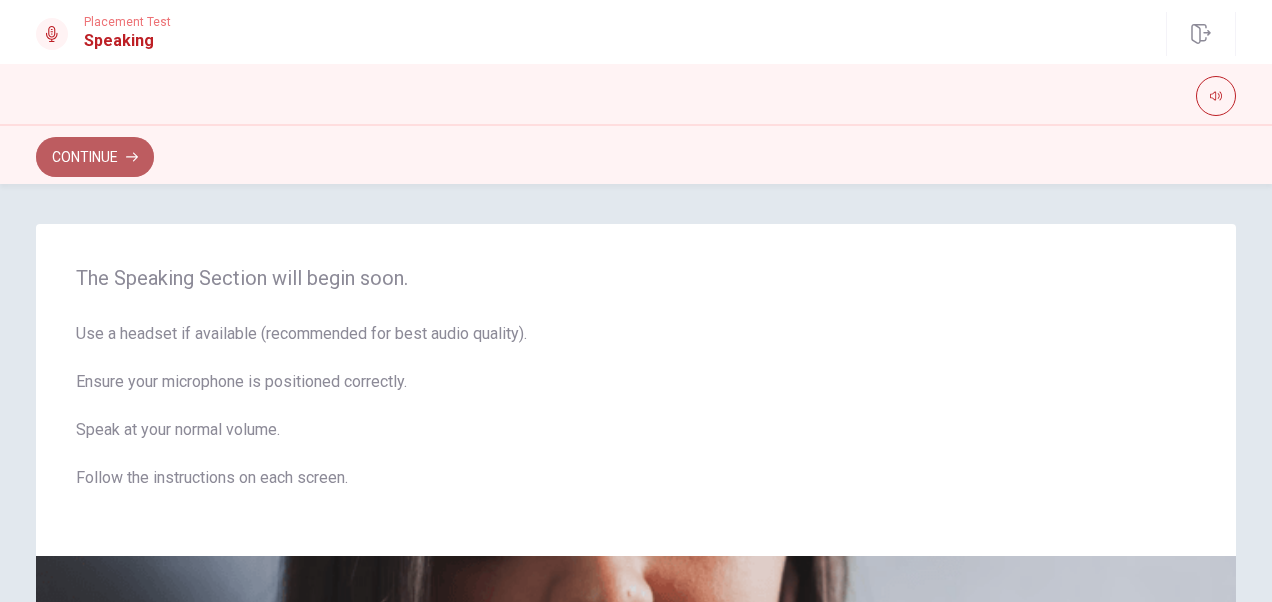 click on "Continue" at bounding box center (95, 157) 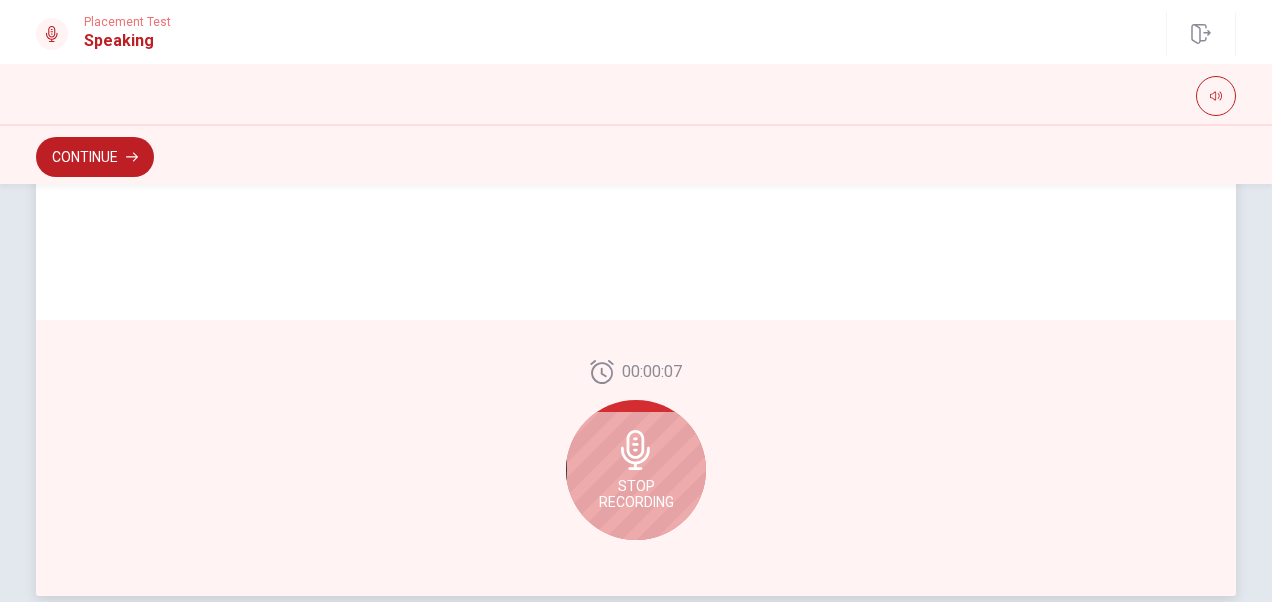 scroll, scrollTop: 598, scrollLeft: 0, axis: vertical 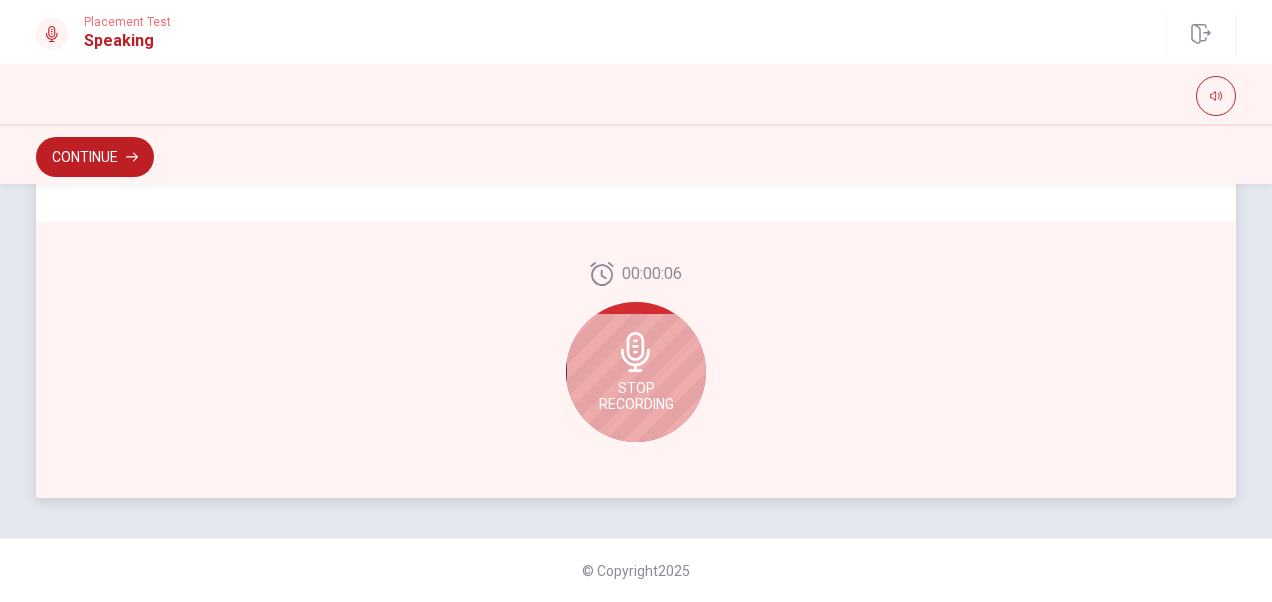click 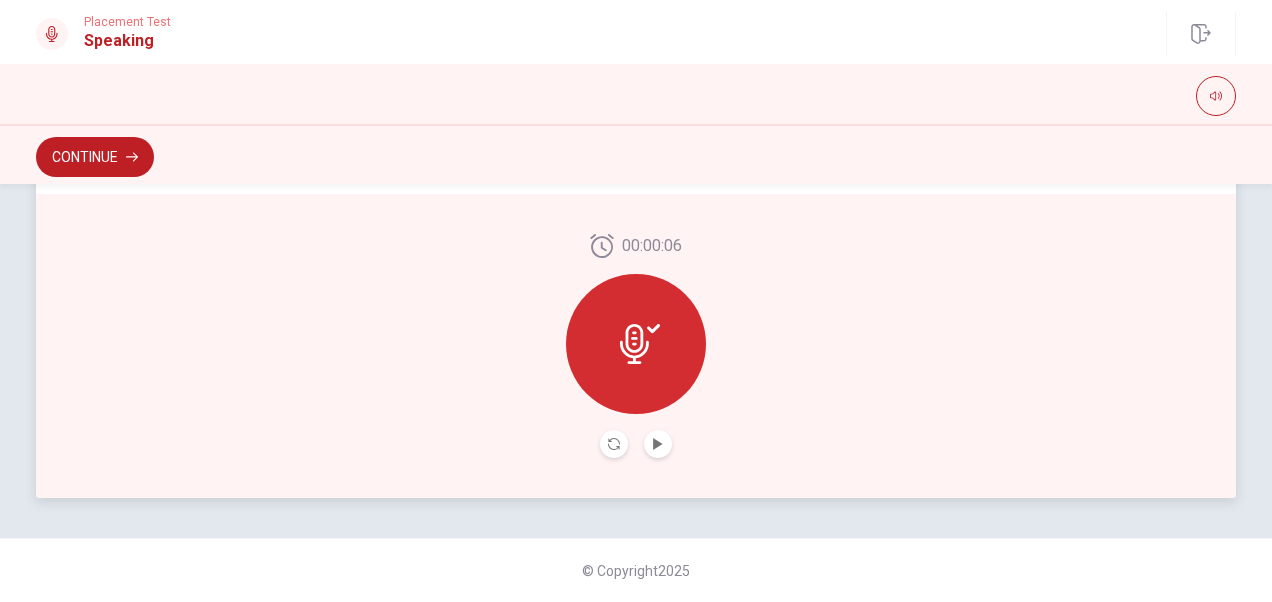 click at bounding box center [658, 444] 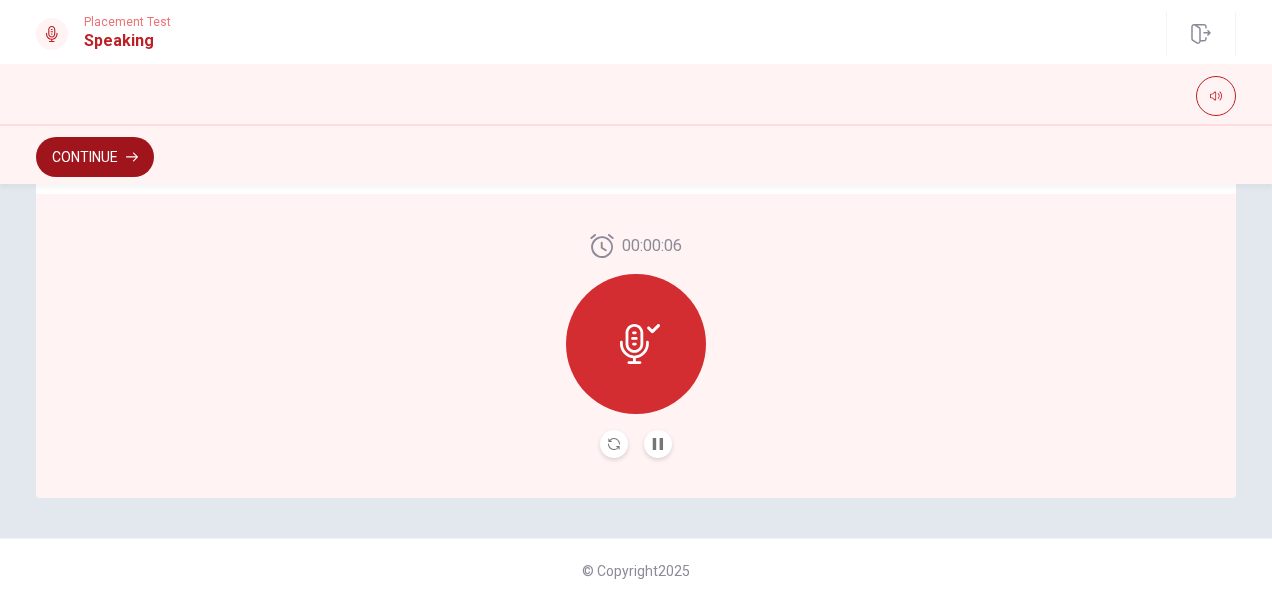 click on "Continue" at bounding box center (95, 157) 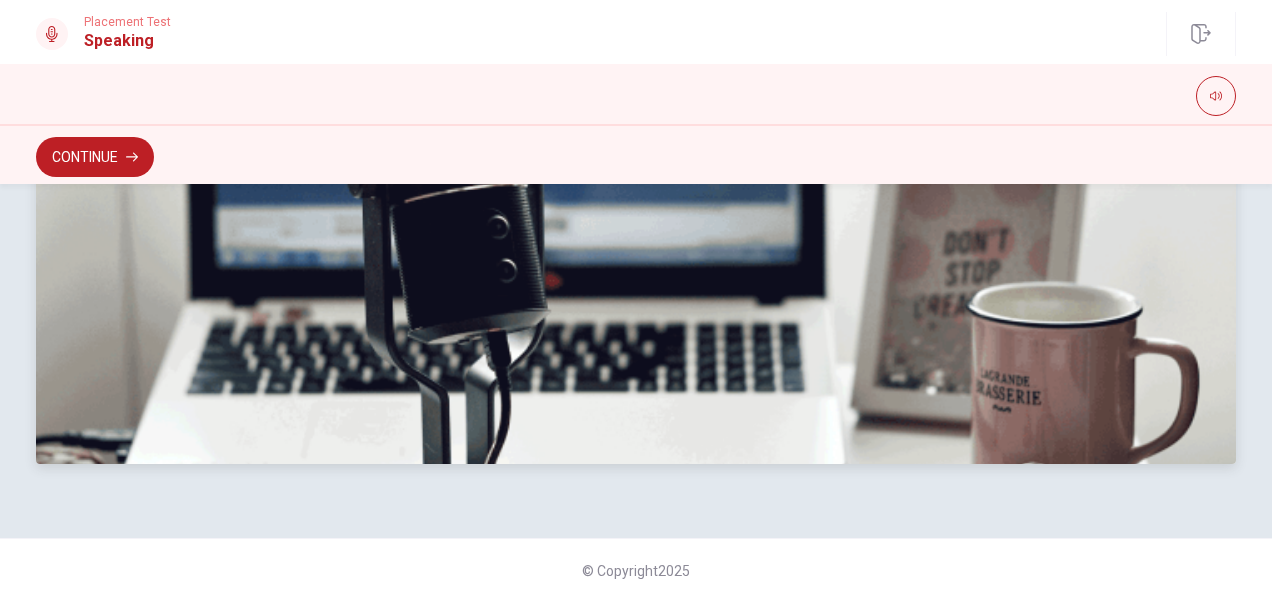 scroll, scrollTop: 658, scrollLeft: 0, axis: vertical 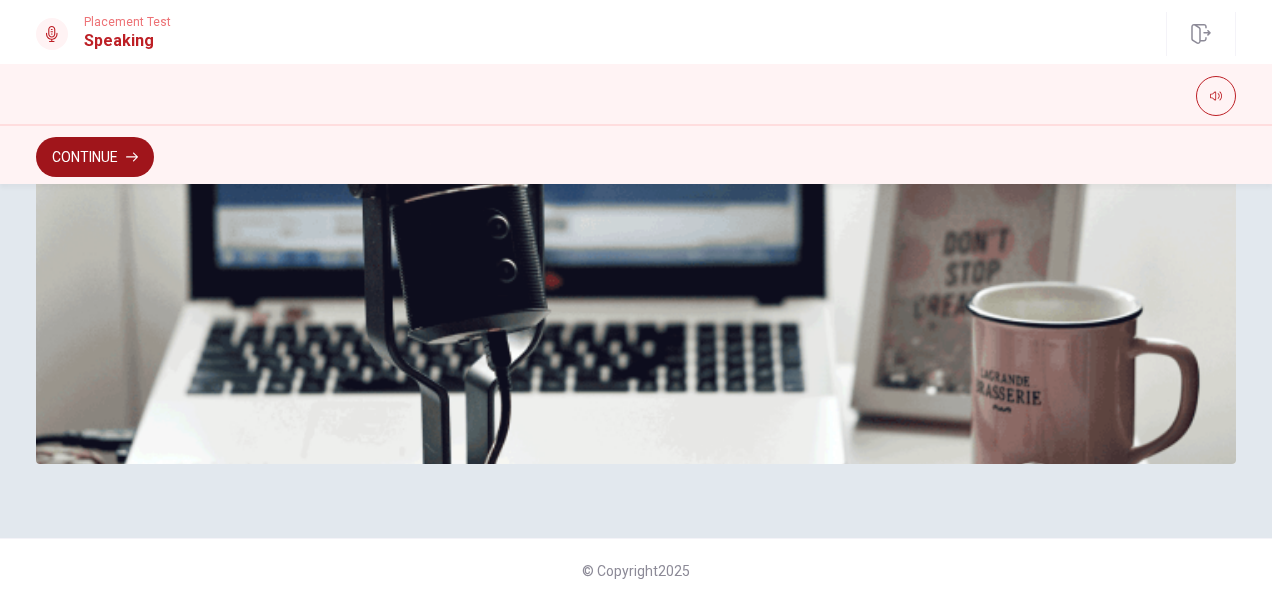 click on "Continue" at bounding box center (95, 157) 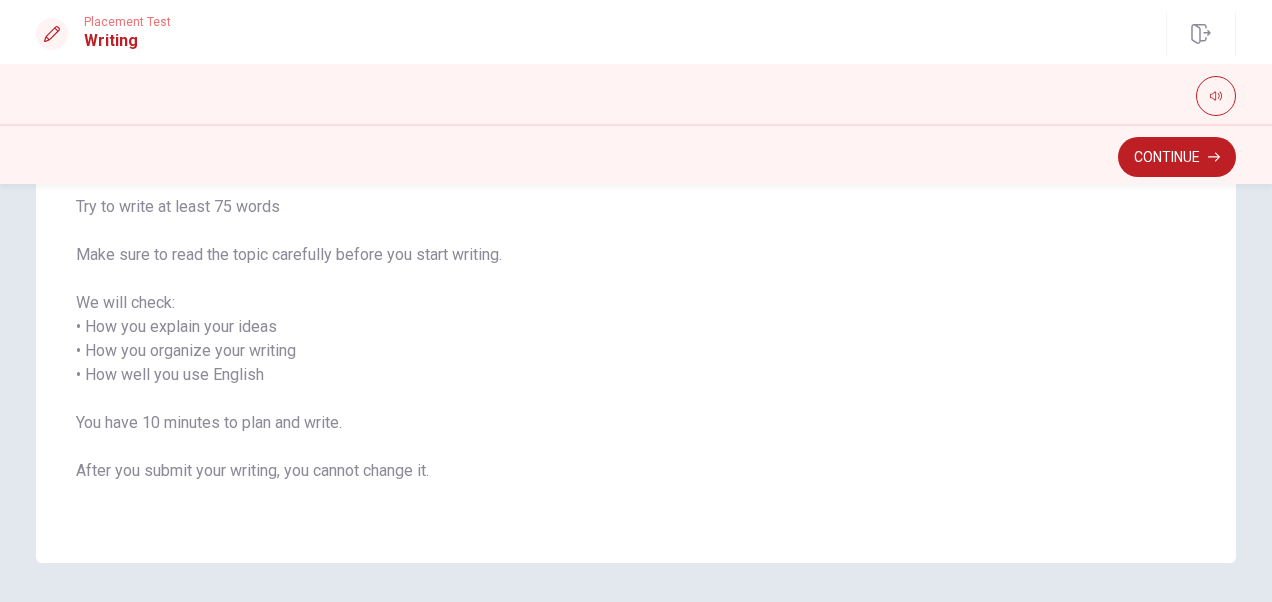 scroll, scrollTop: 300, scrollLeft: 0, axis: vertical 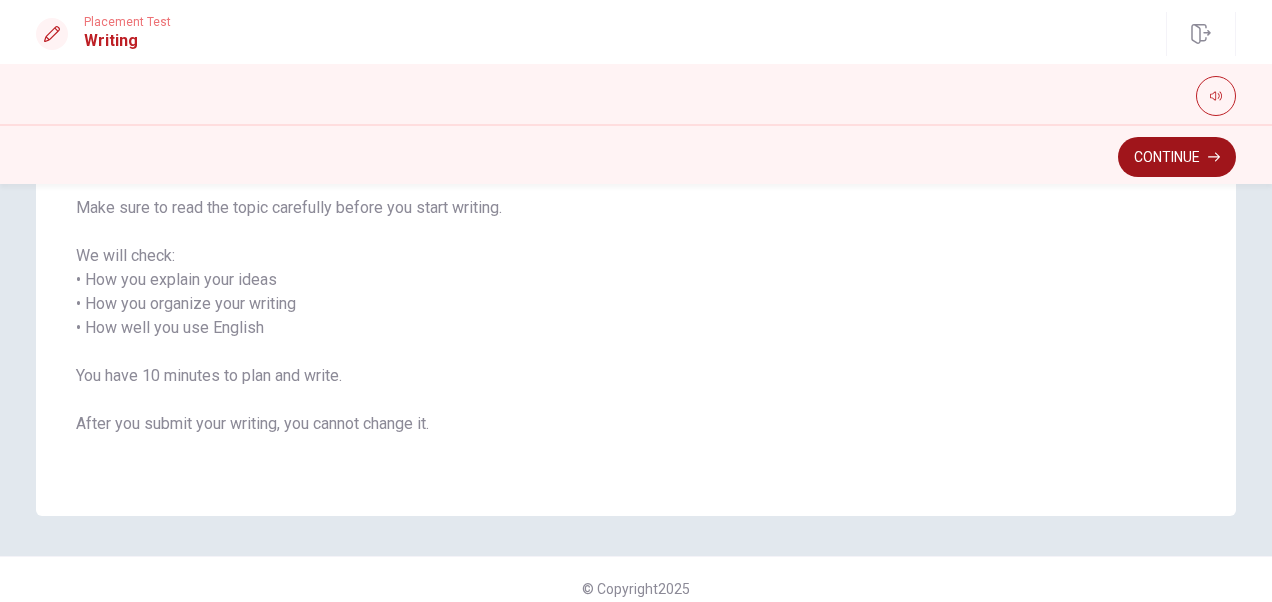 click on "Continue" at bounding box center (1177, 157) 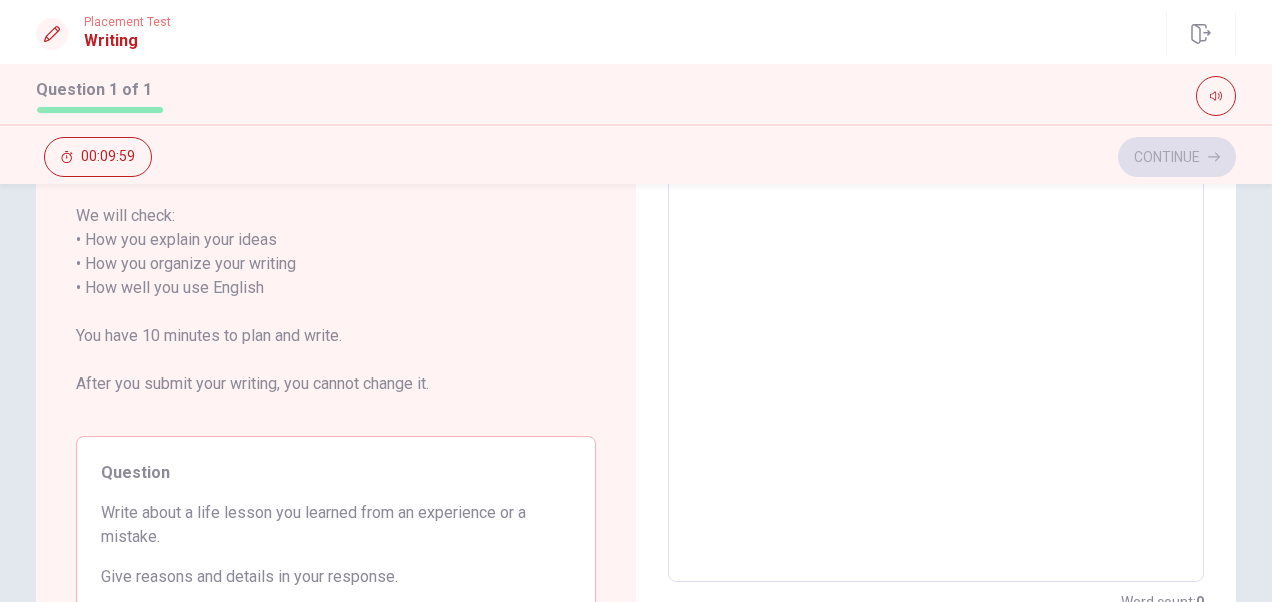 scroll, scrollTop: 400, scrollLeft: 0, axis: vertical 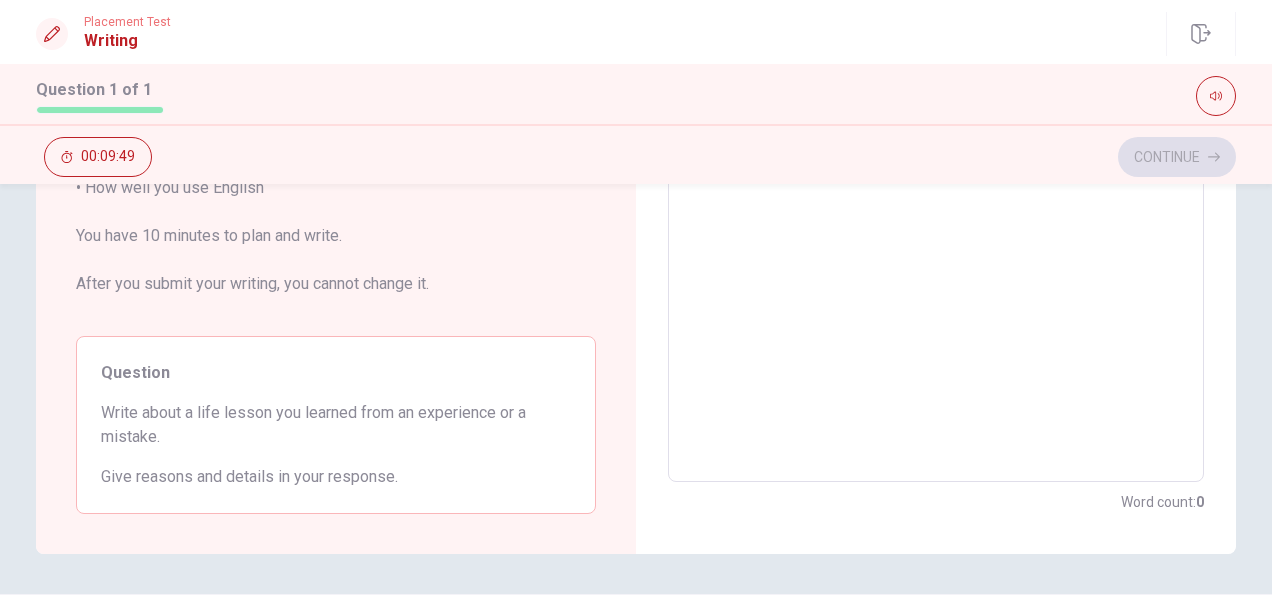 click at bounding box center (936, 188) 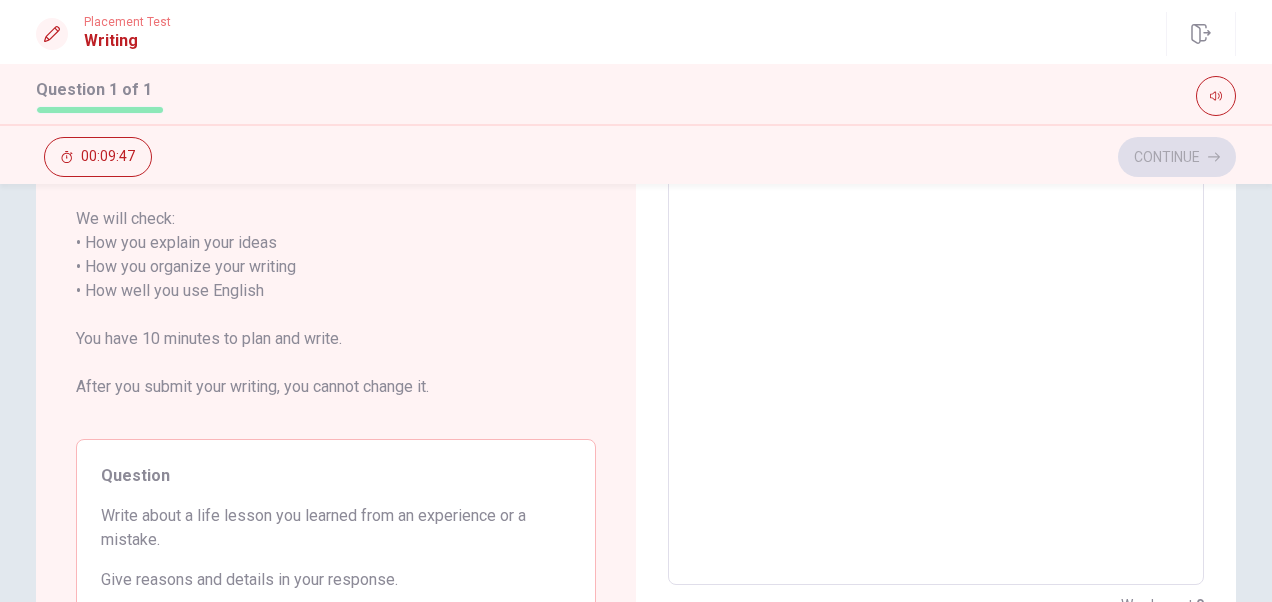 scroll, scrollTop: 400, scrollLeft: 0, axis: vertical 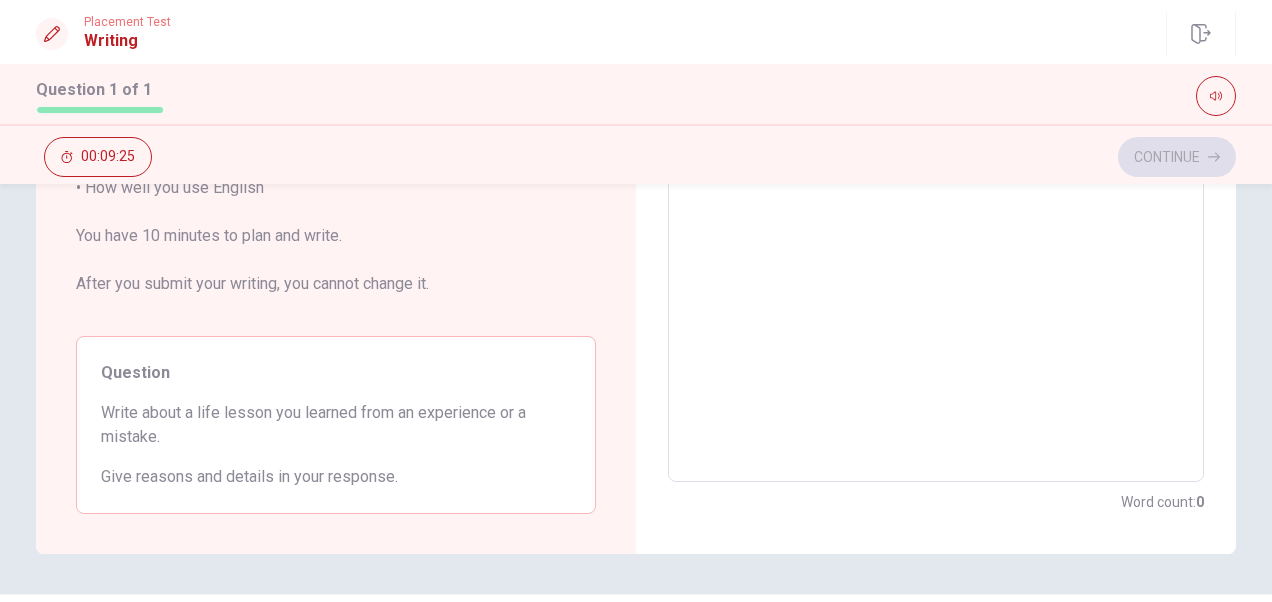 drag, startPoint x: 98, startPoint y: 408, endPoint x: 165, endPoint y: 432, distance: 71.168816 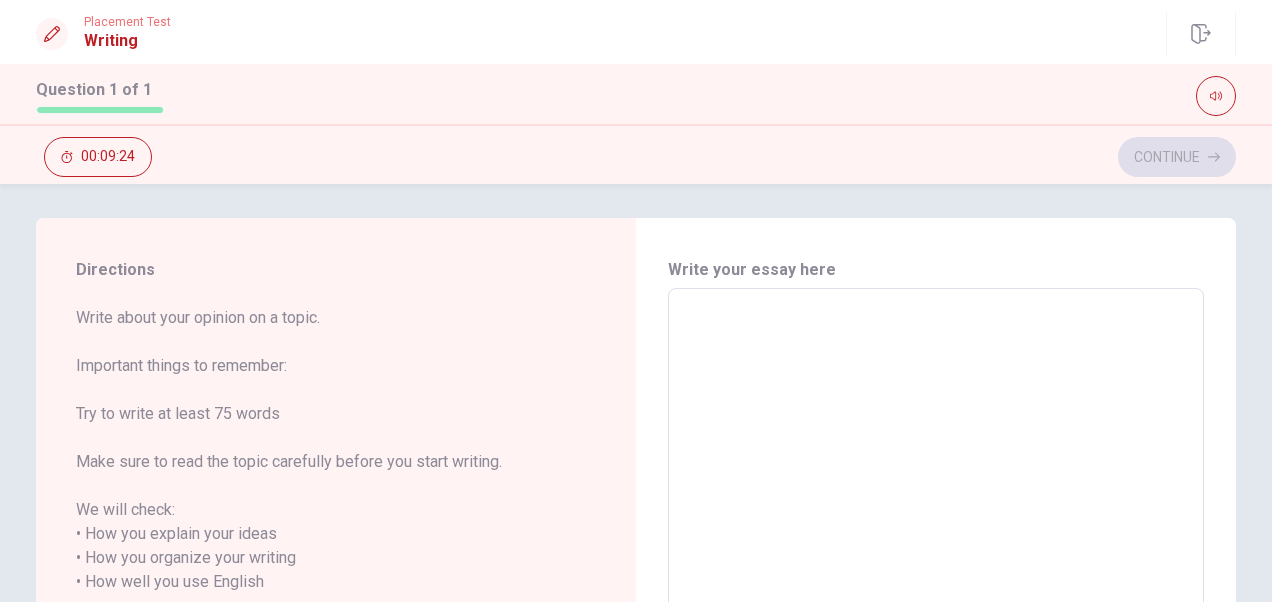 scroll, scrollTop: 0, scrollLeft: 0, axis: both 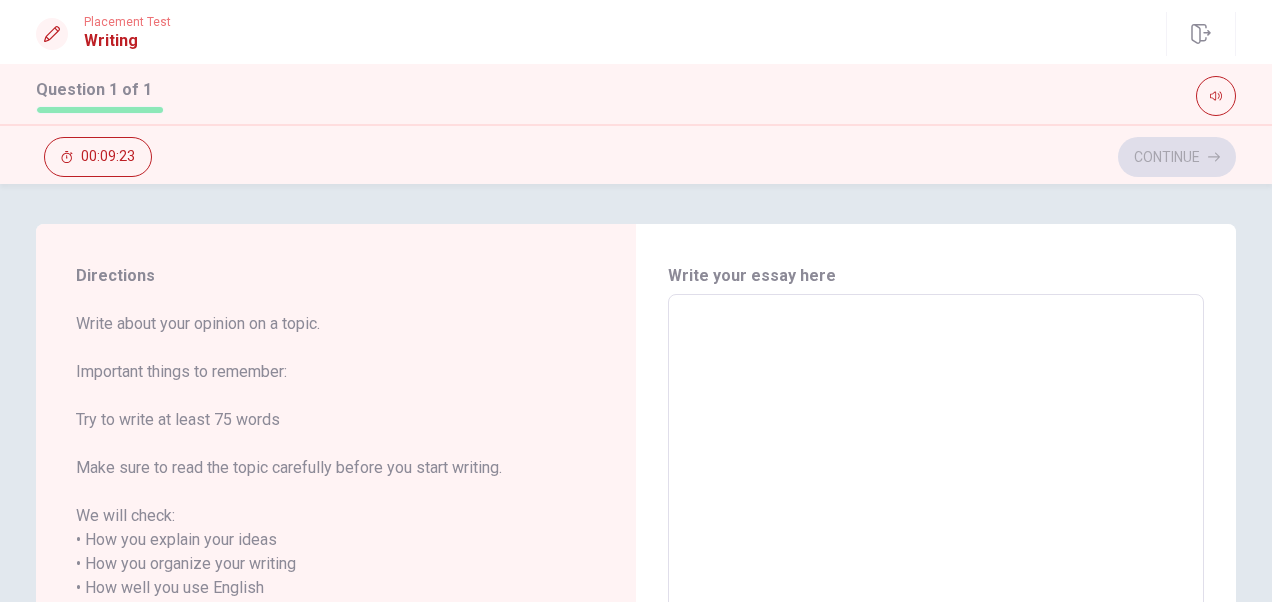 click at bounding box center [936, 588] 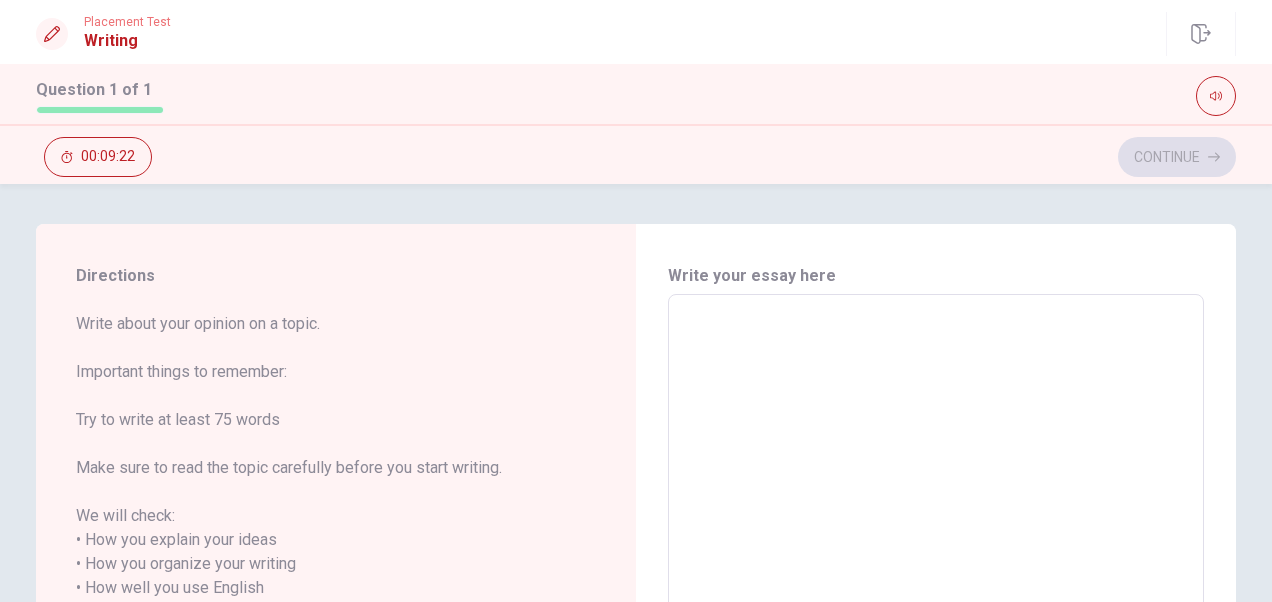 type on "W" 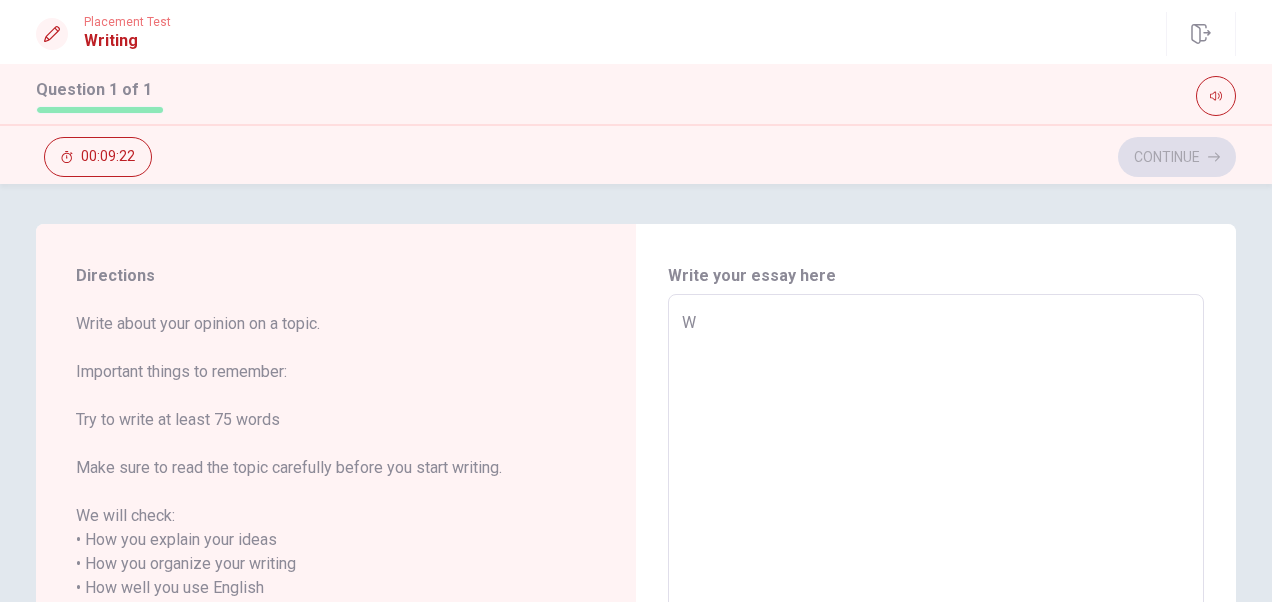 type on "x" 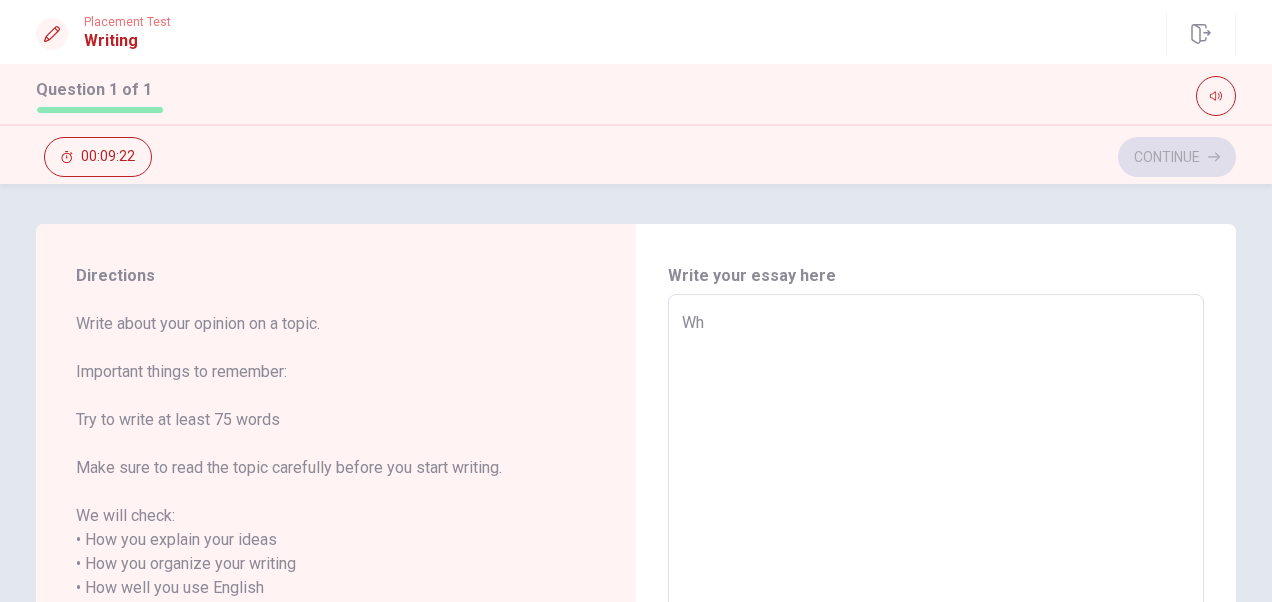 type on "x" 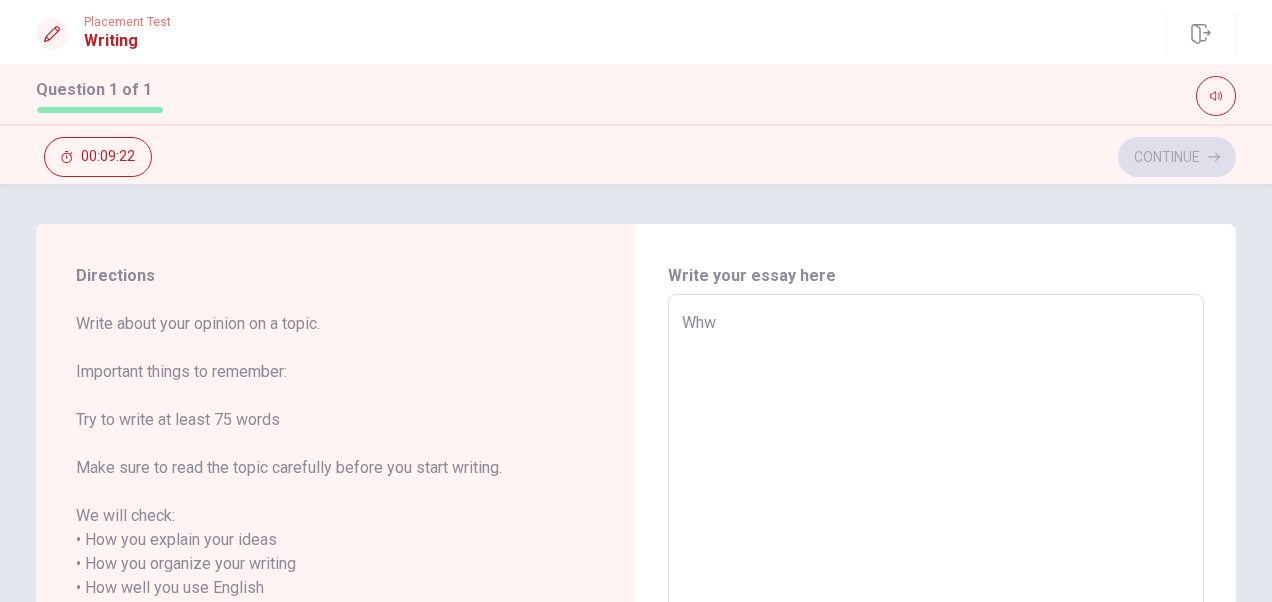 type on "x" 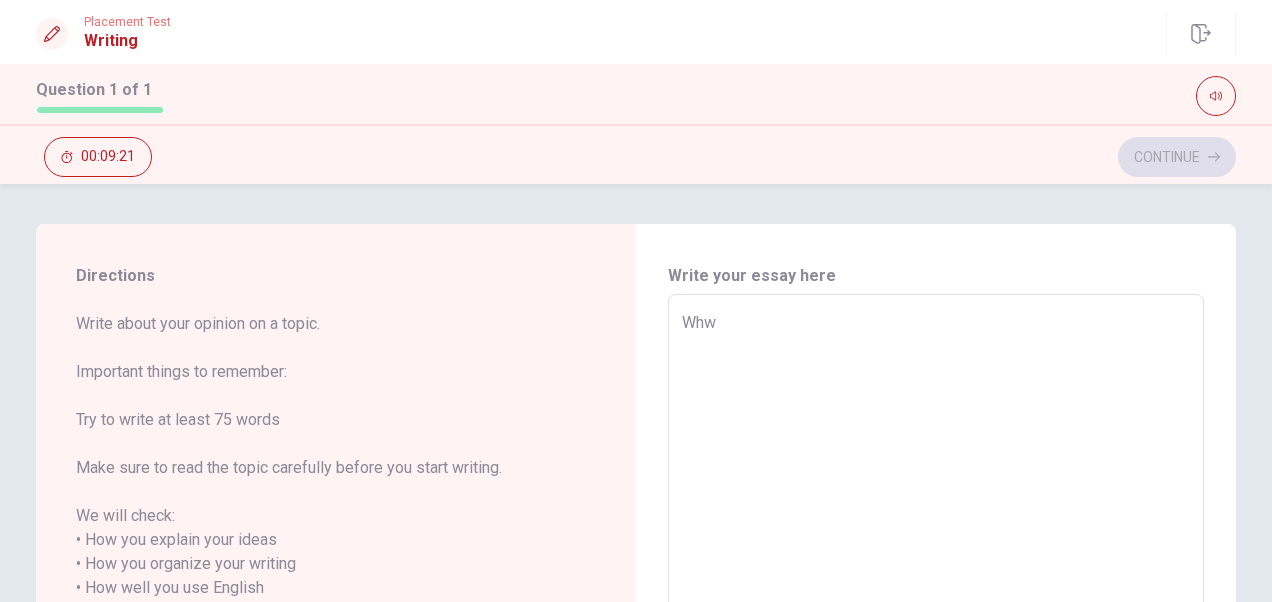 type on "Whwn" 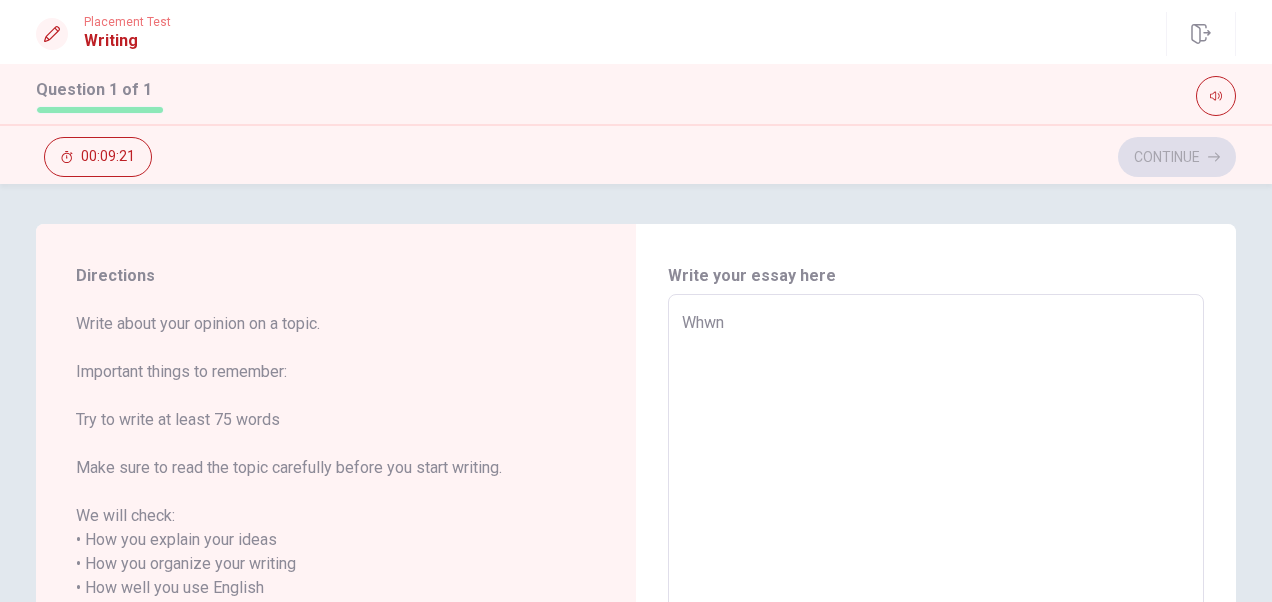 type on "x" 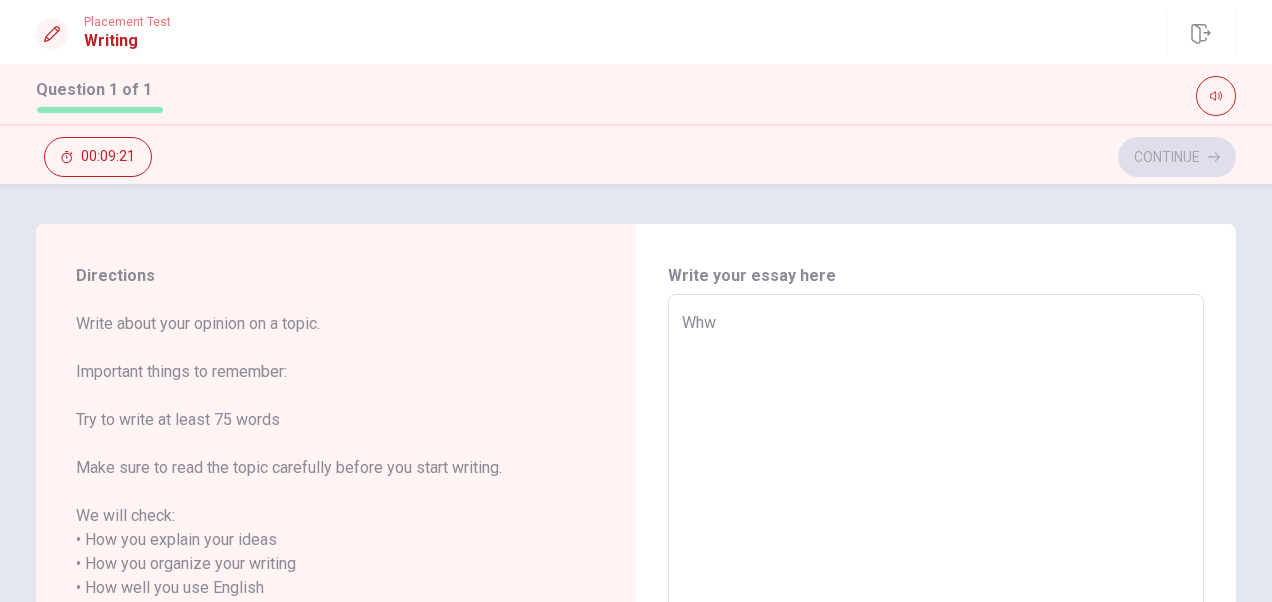 type on "x" 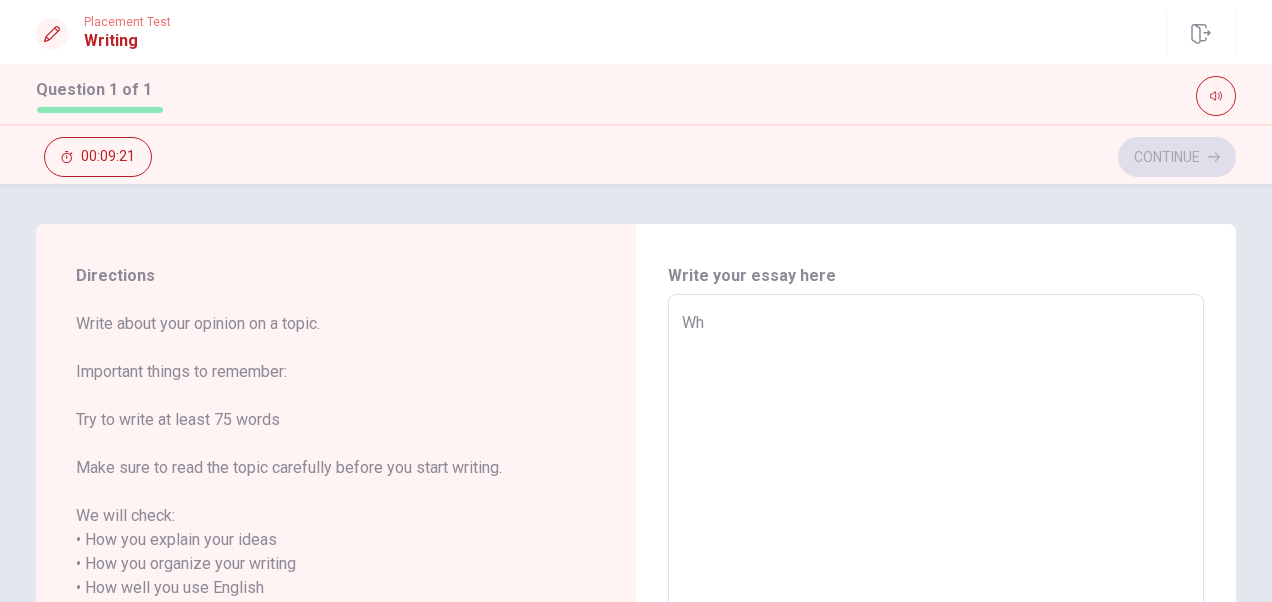 type on "x" 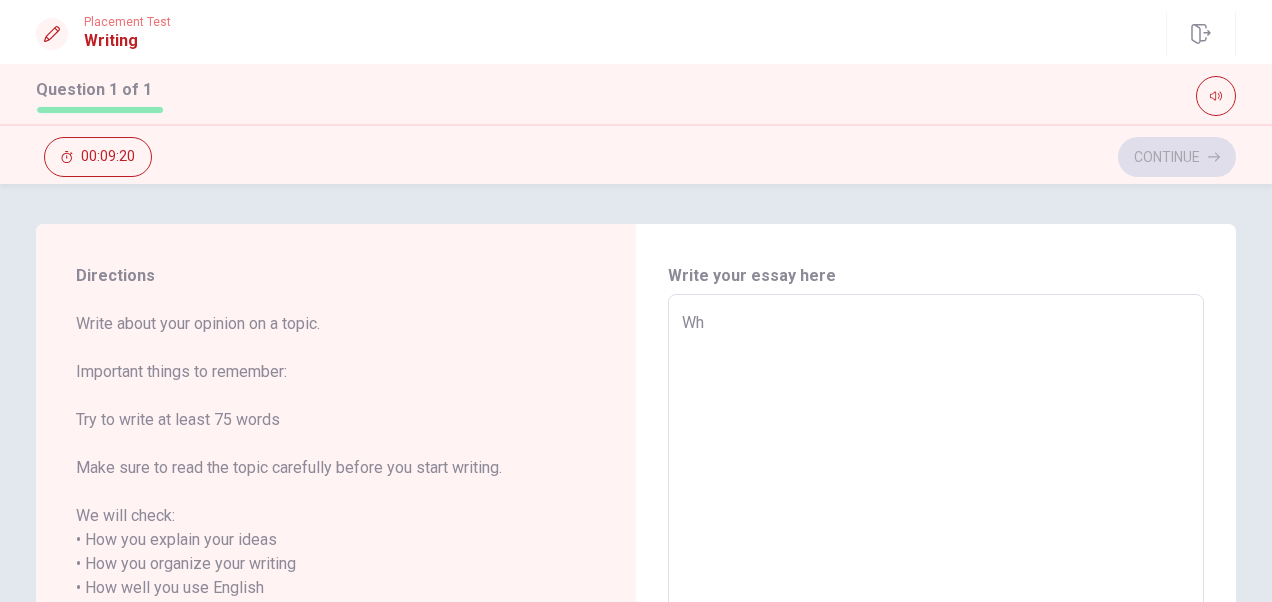 type on "Whe" 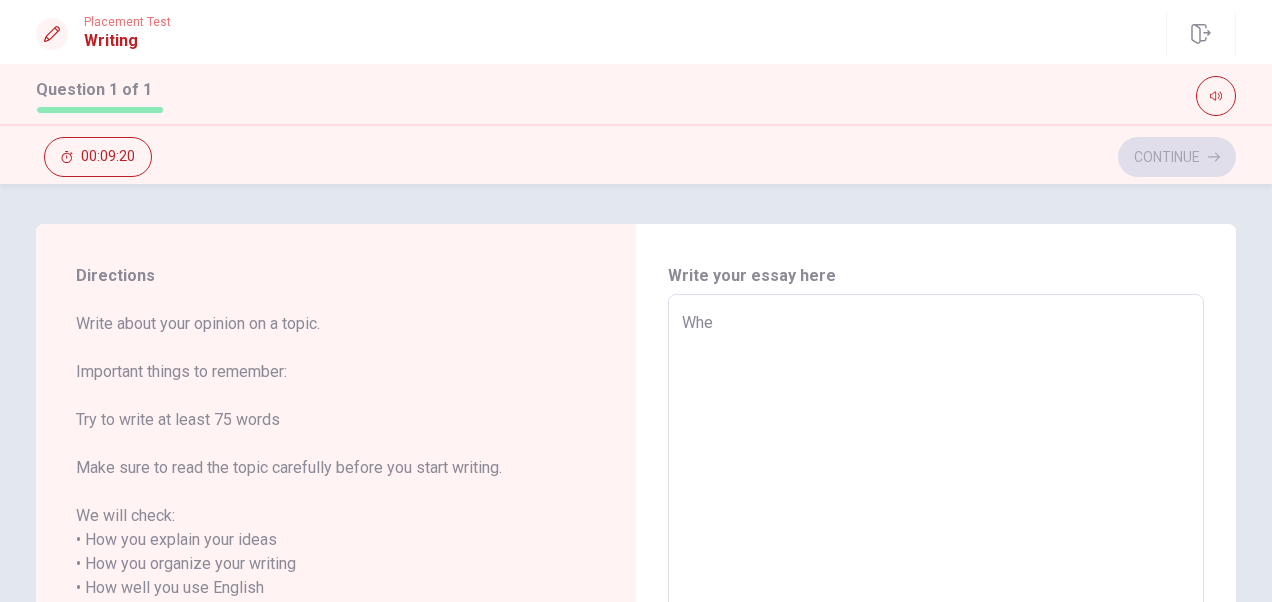 type on "x" 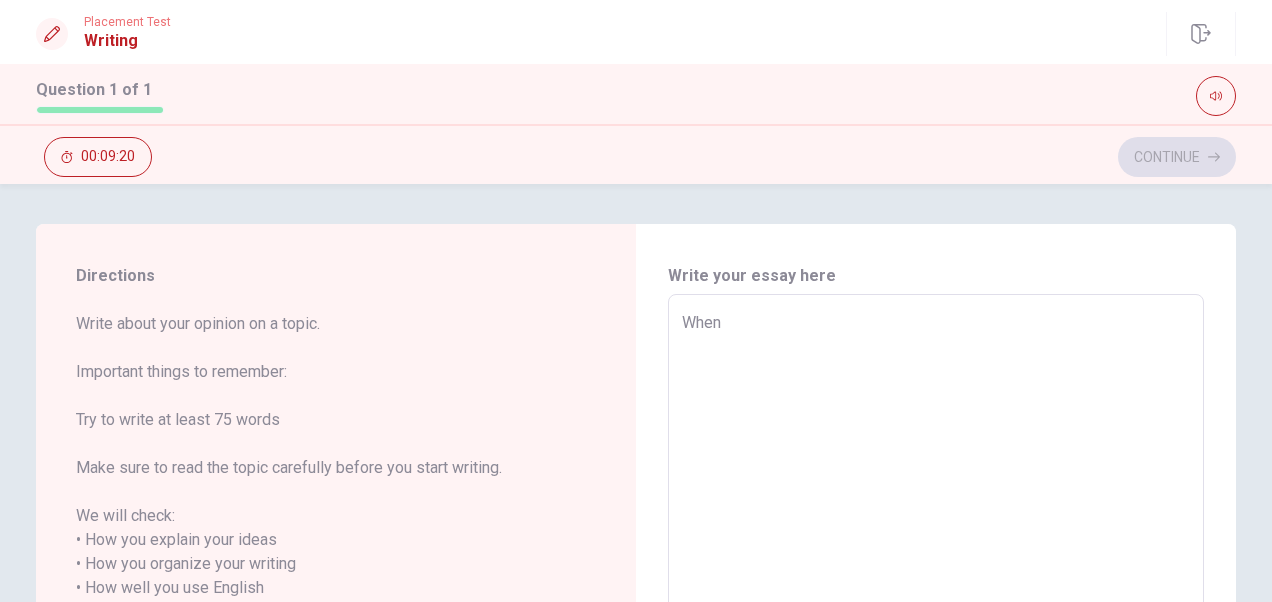 type on "x" 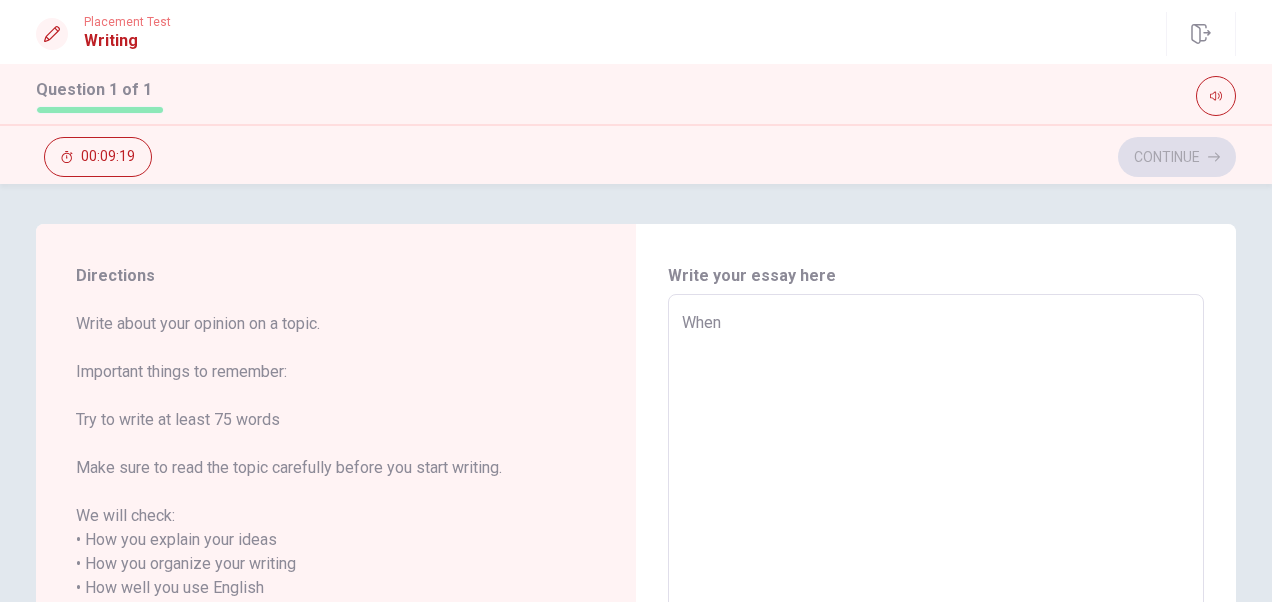 type on "When I" 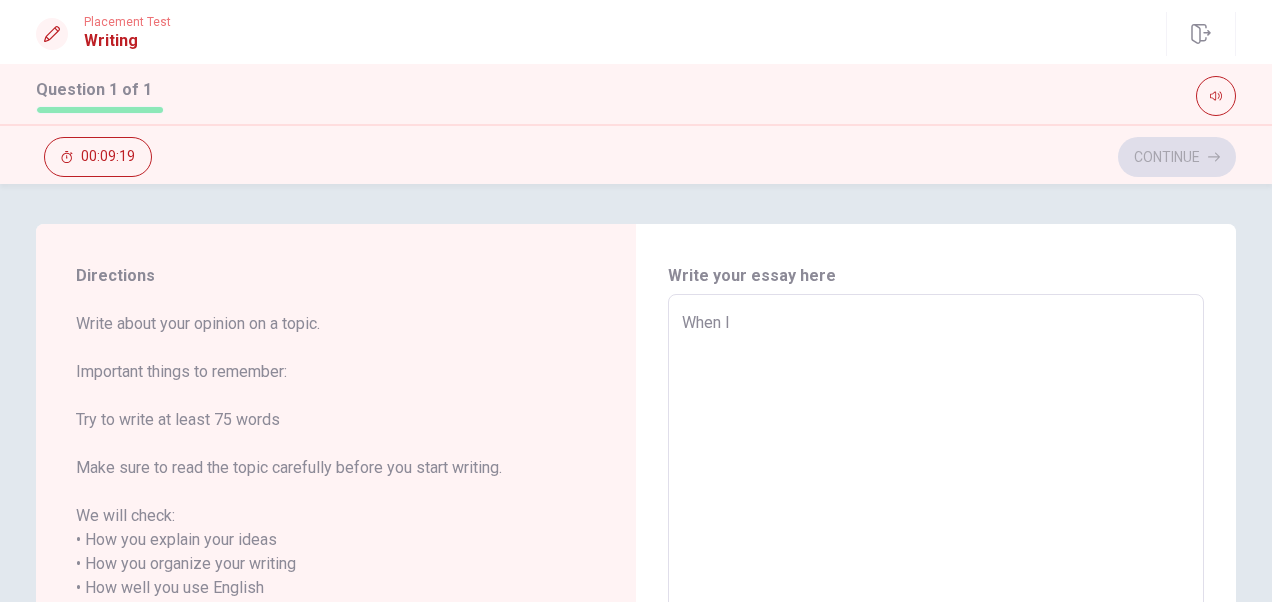 type on "x" 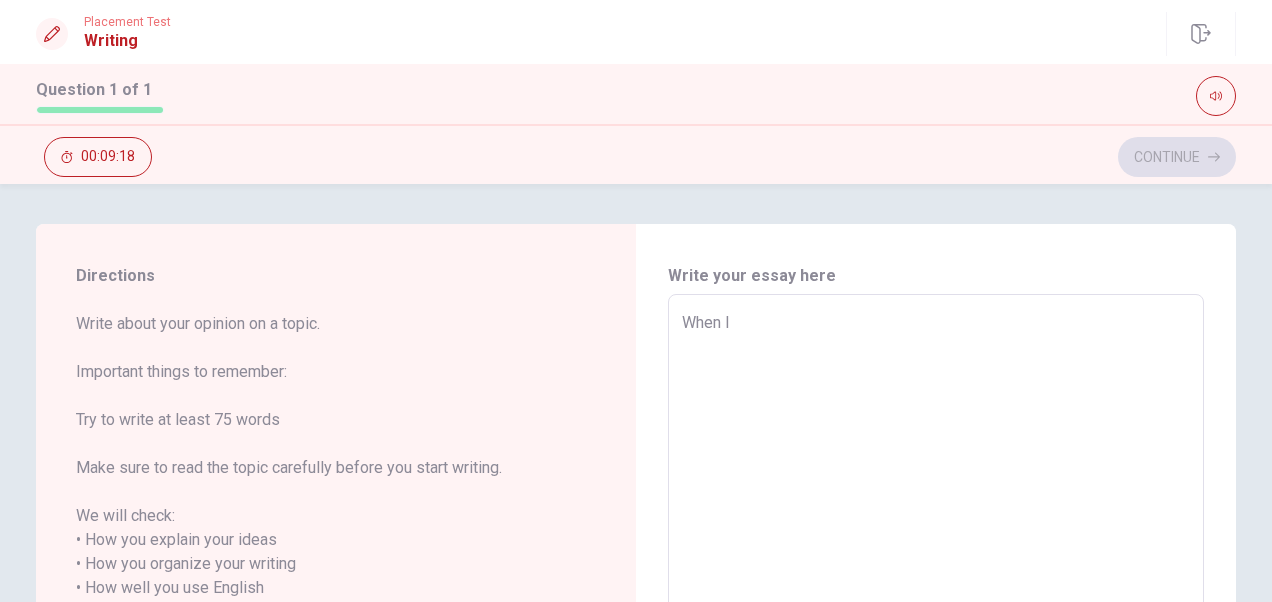 type on "When I w" 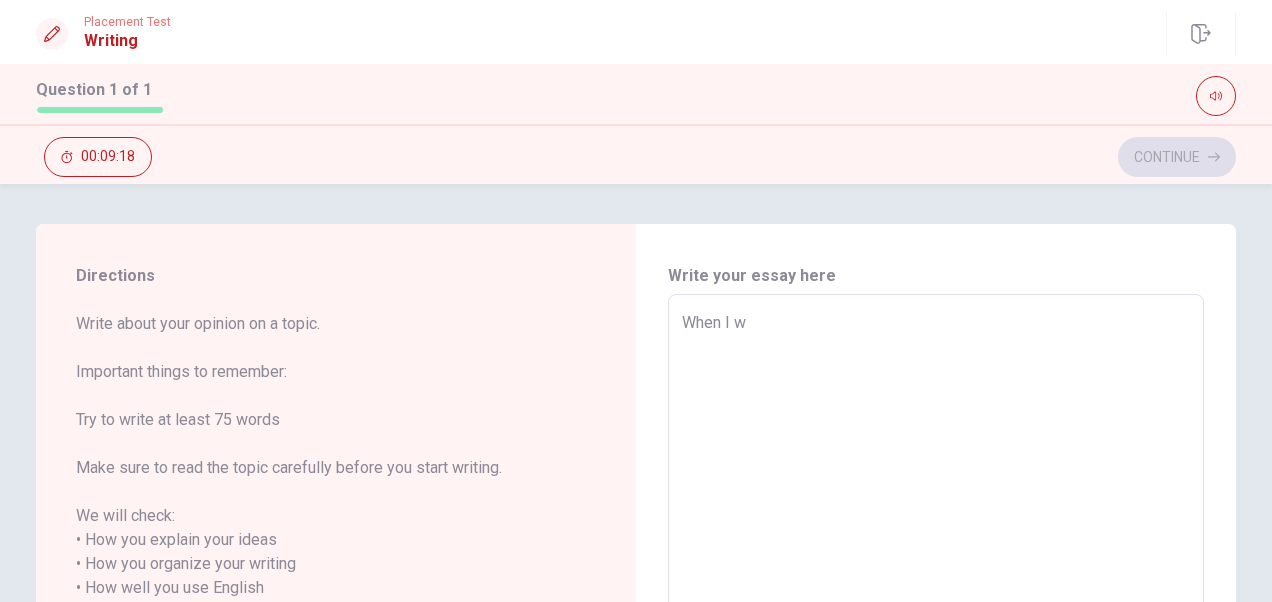 type on "x" 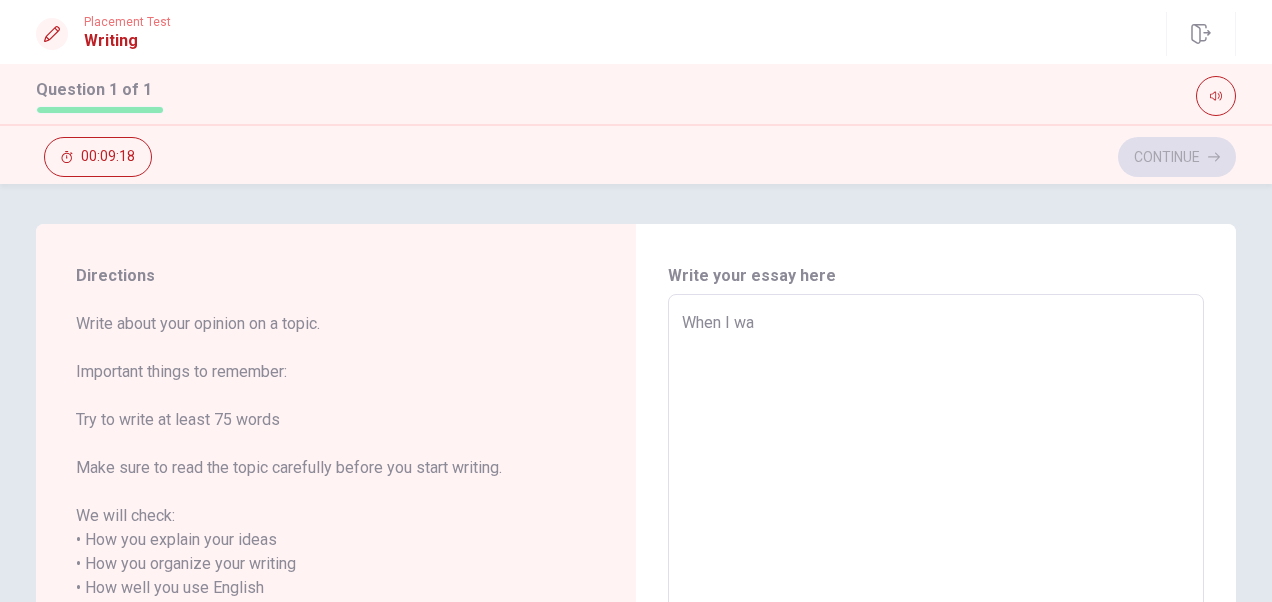 type on "x" 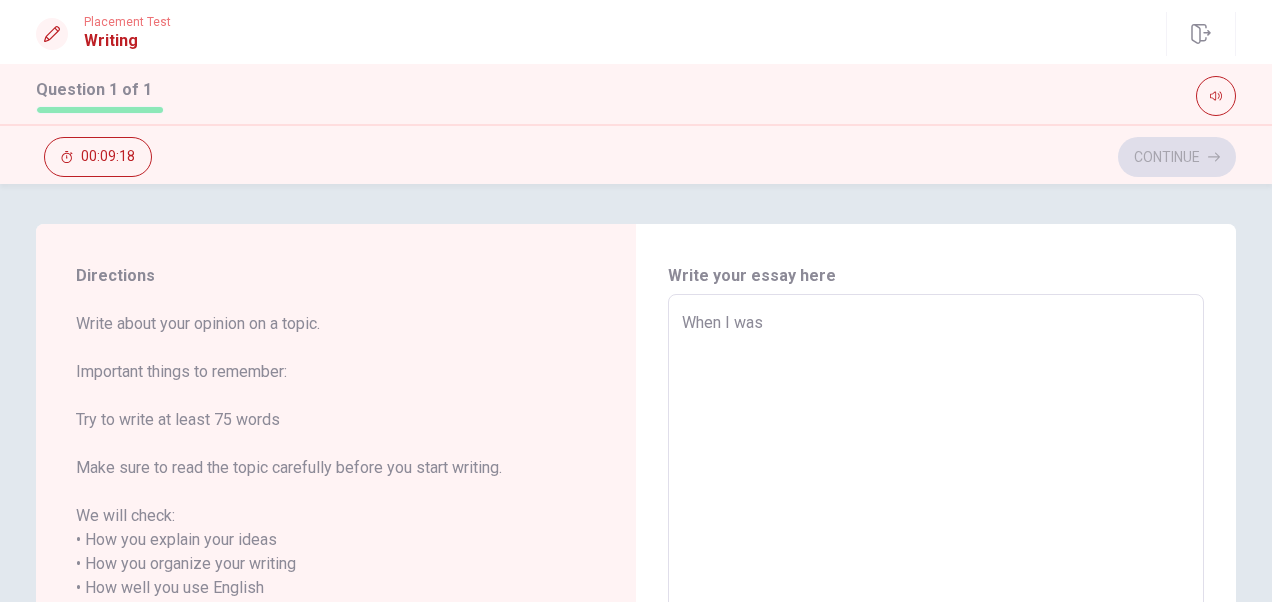 type on "x" 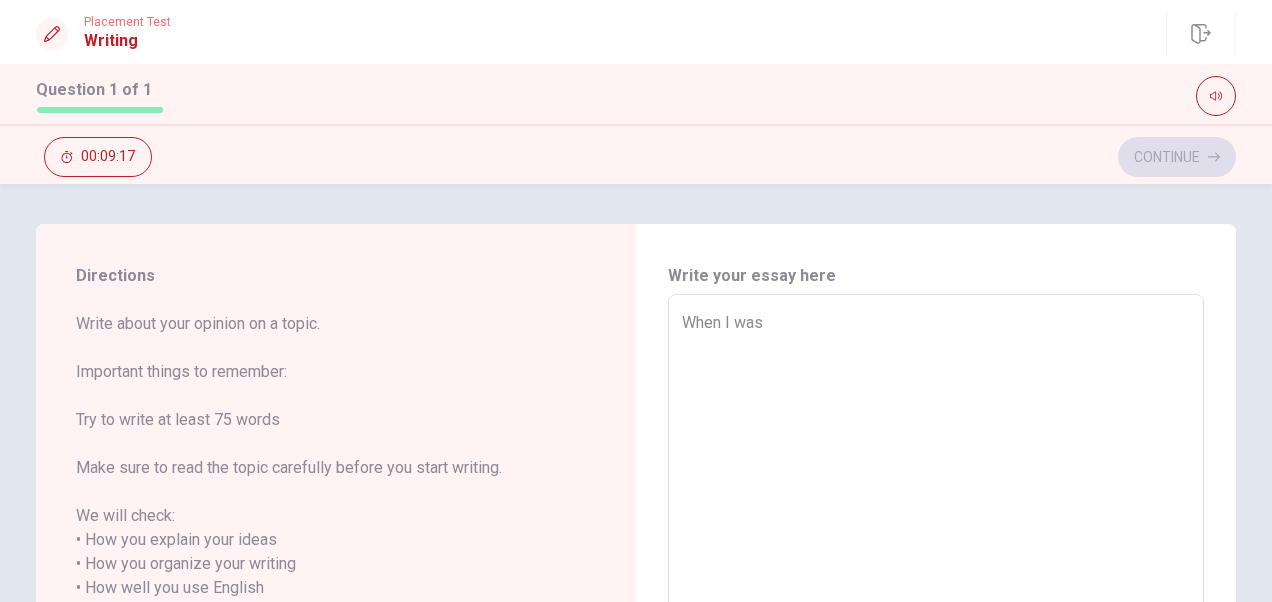 type on "When I was a" 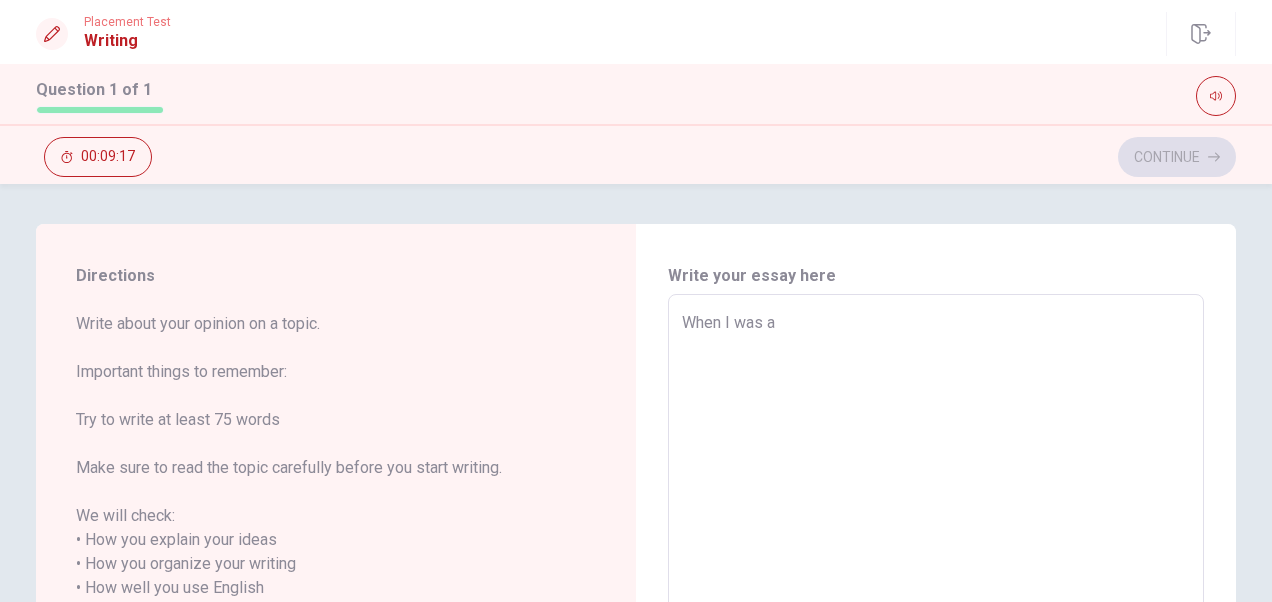 type on "x" 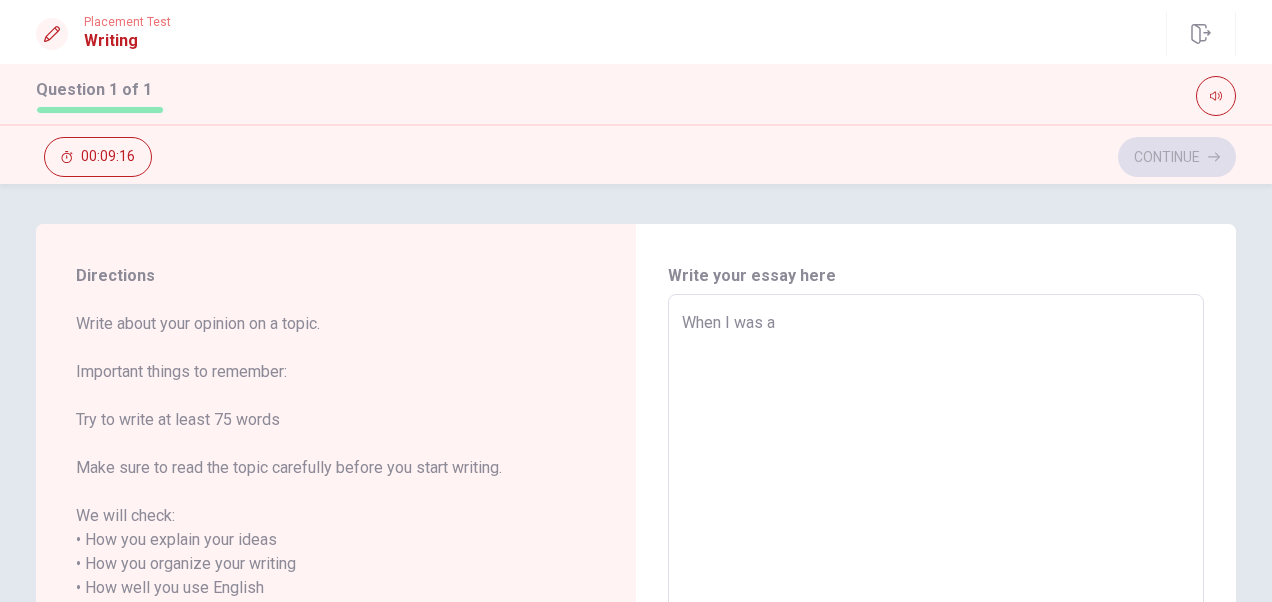 type on "When I was a t" 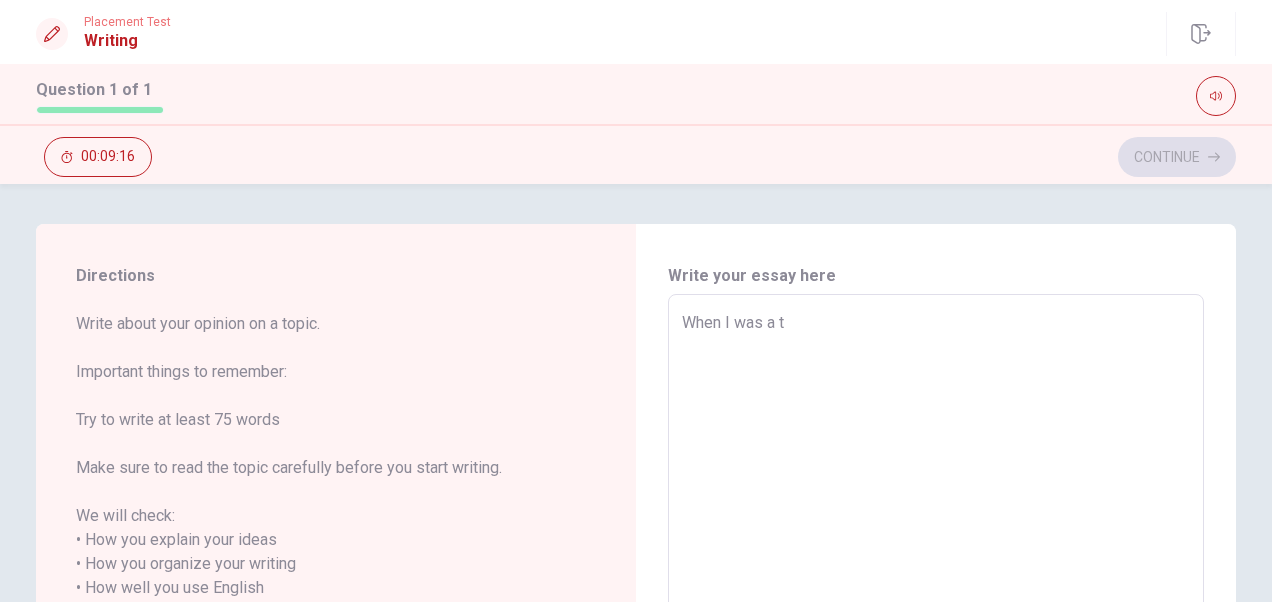 type on "x" 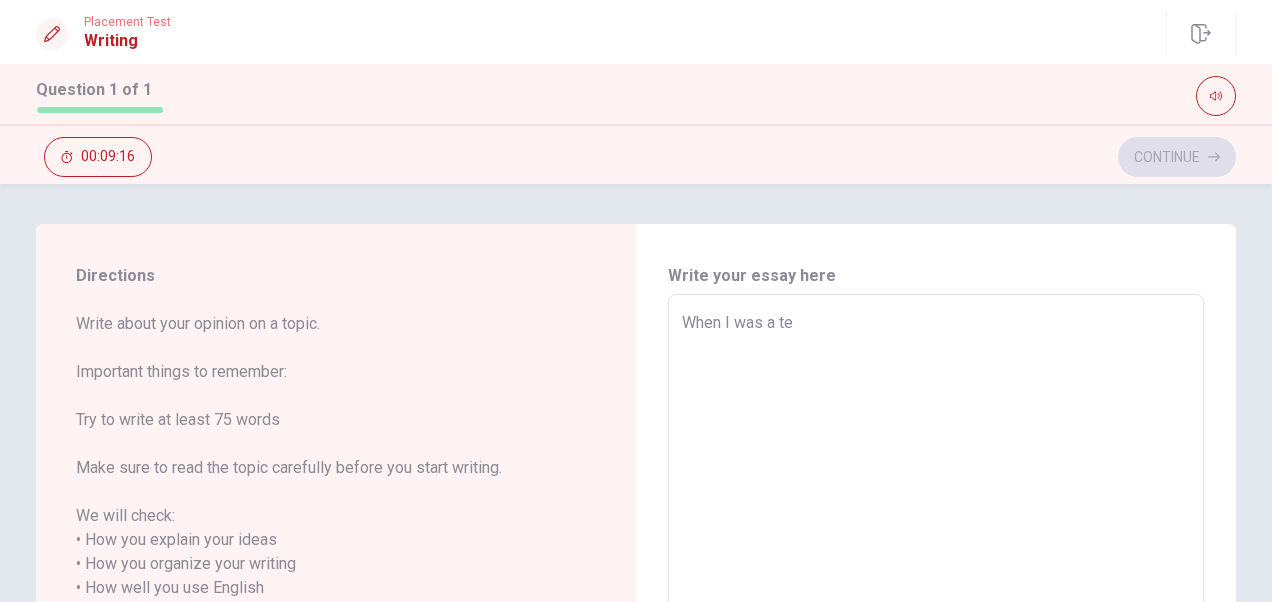 type on "x" 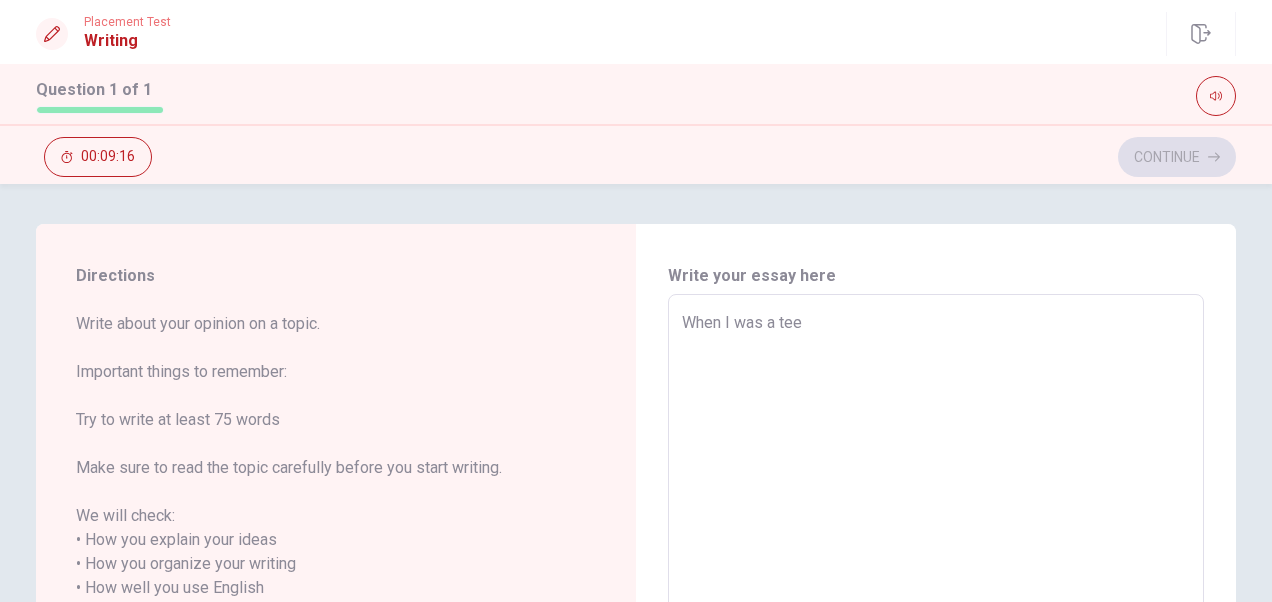 type on "x" 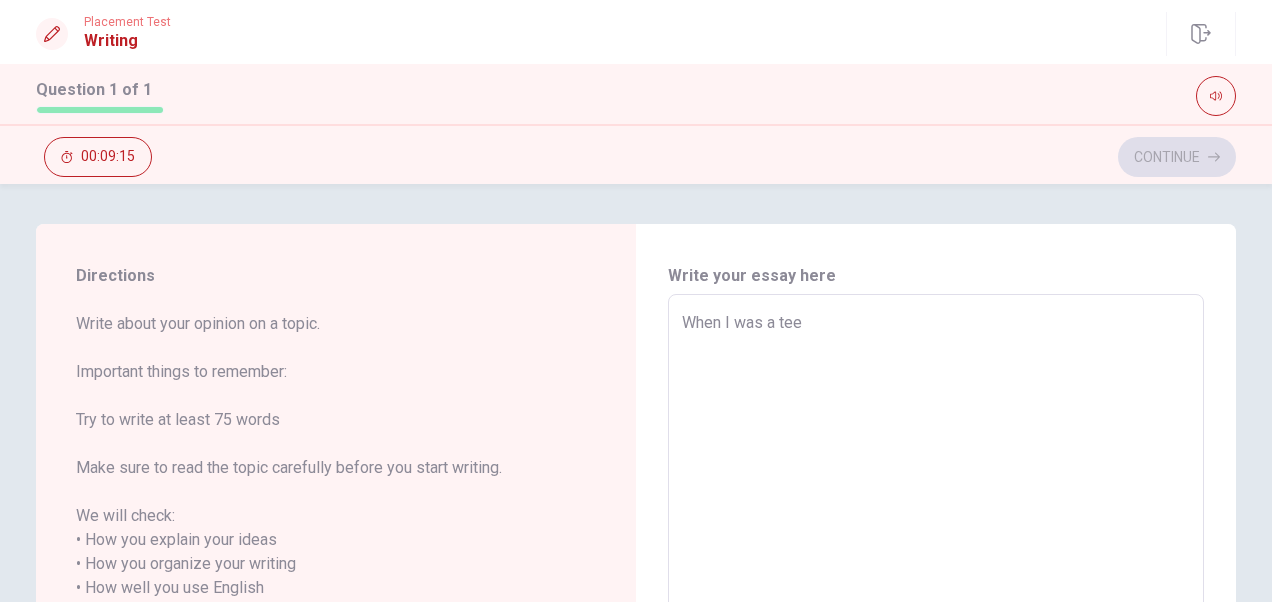 type on "When I was a teen" 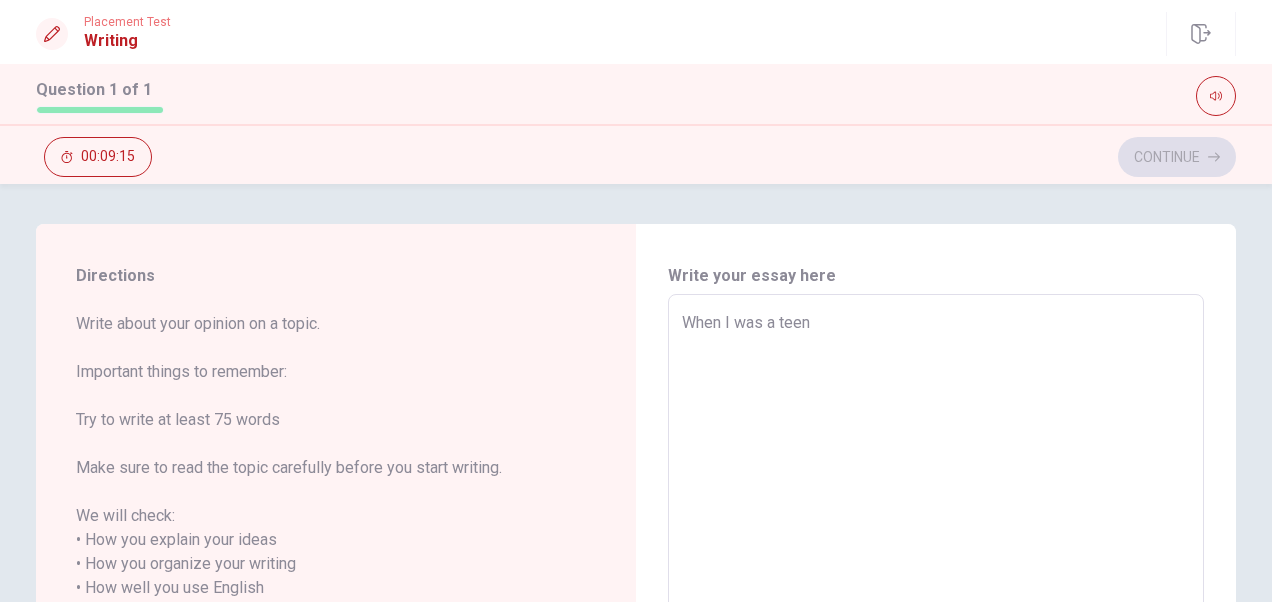 type on "x" 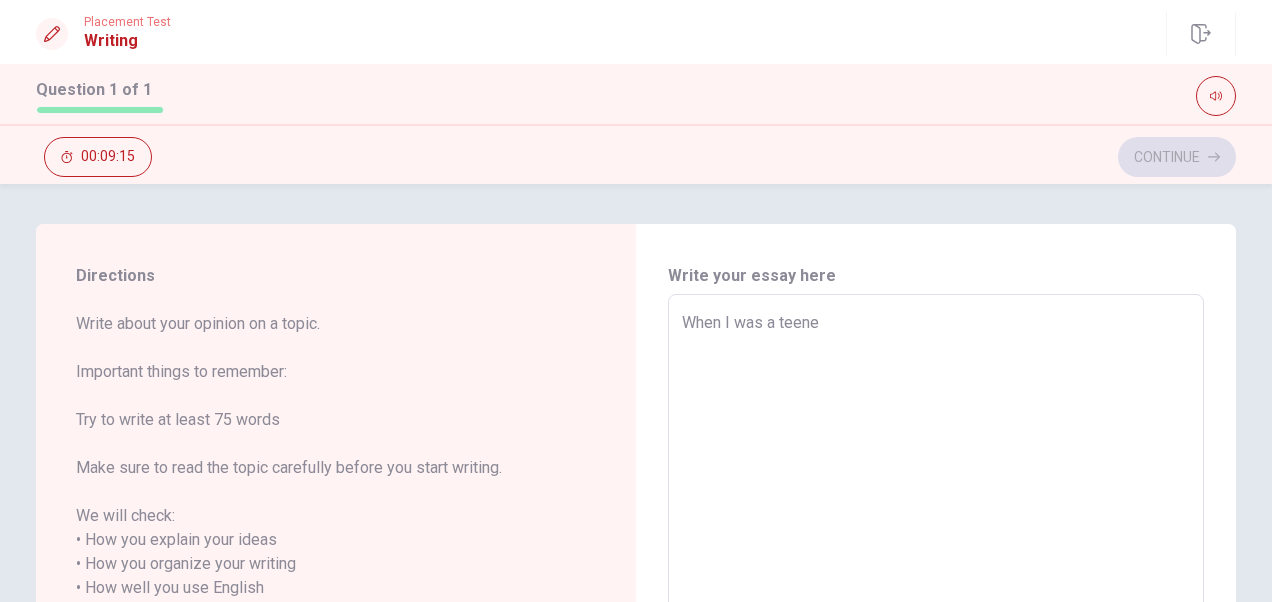 type on "x" 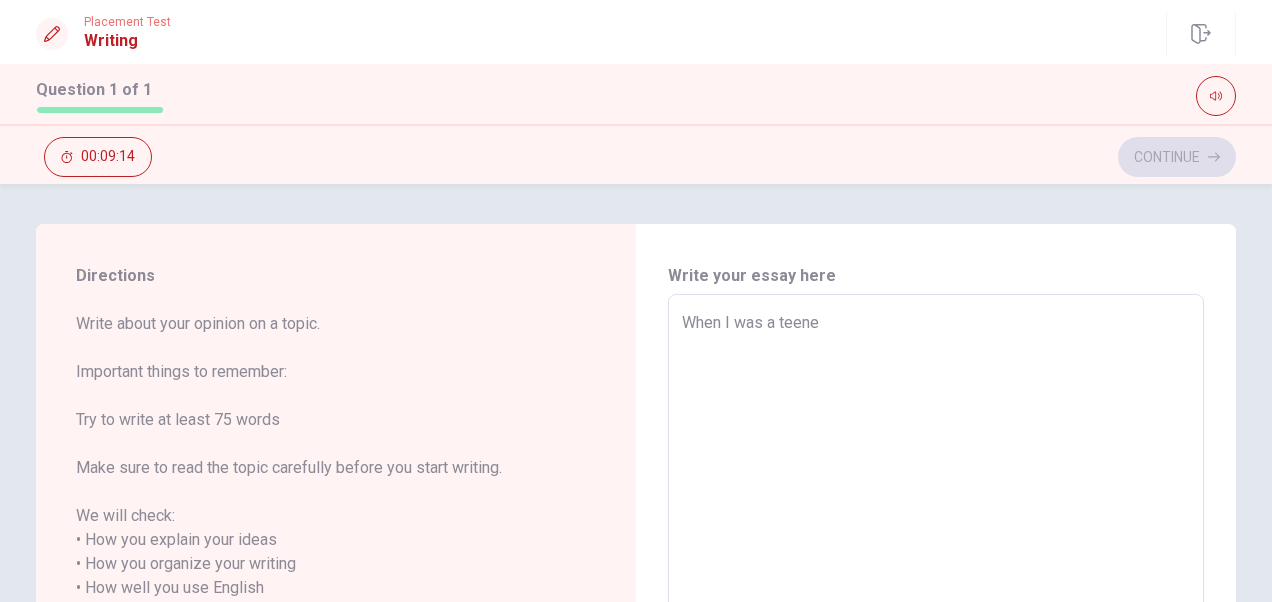 type on "When I was a teeneg" 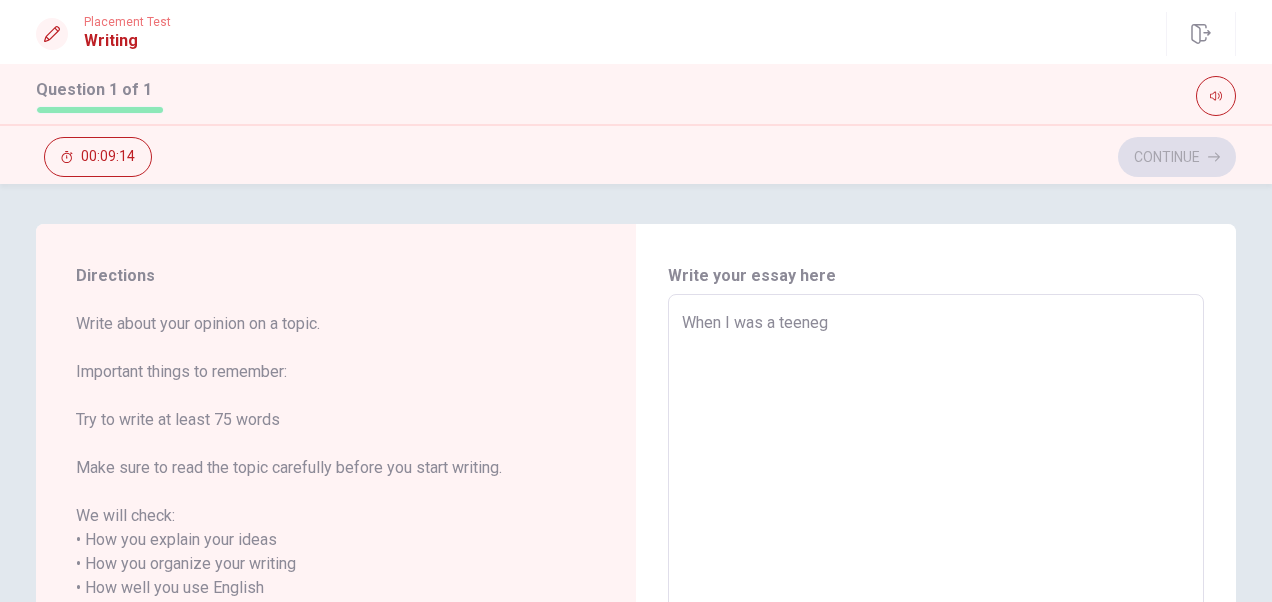 type on "x" 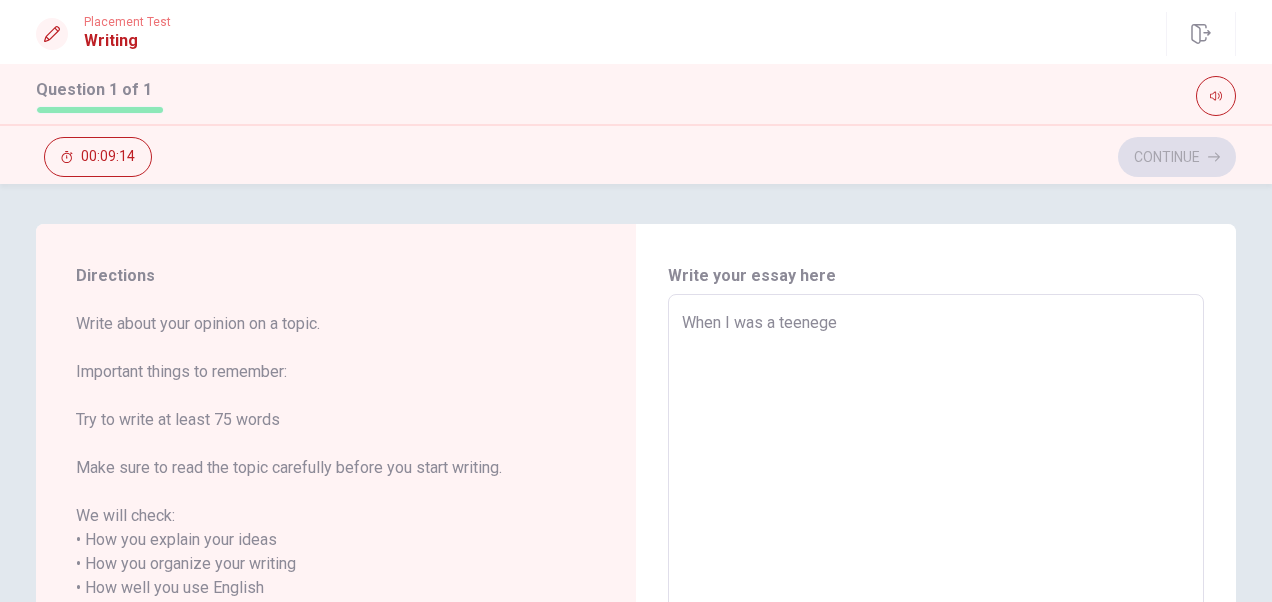 type on "x" 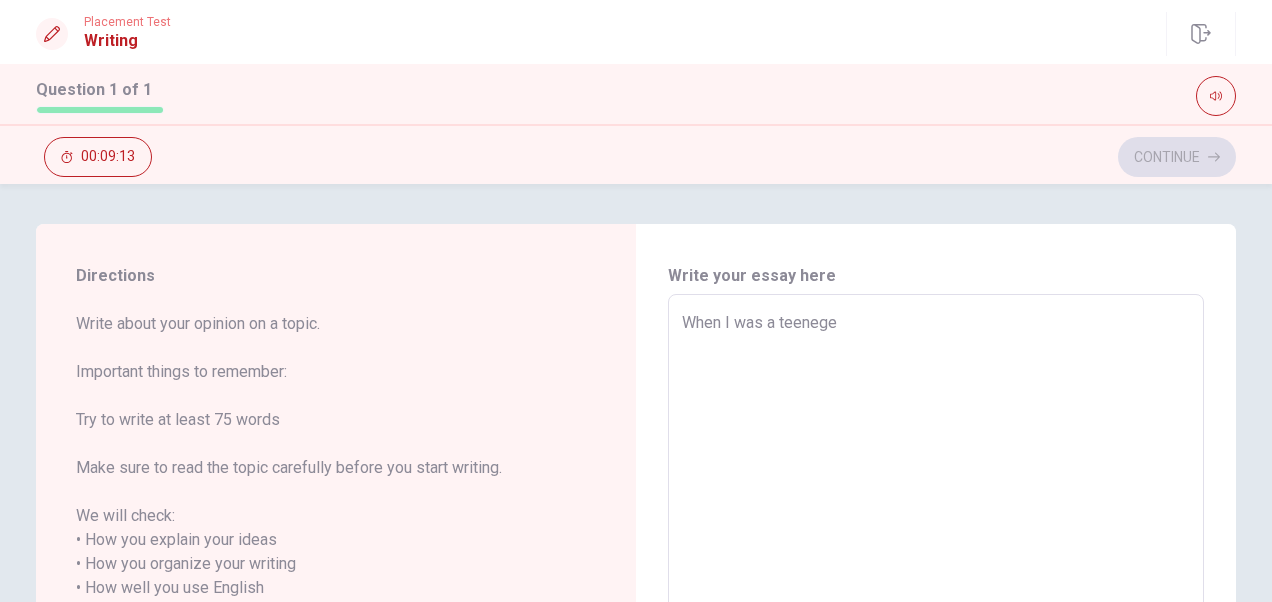 type on "When I was a teeneger" 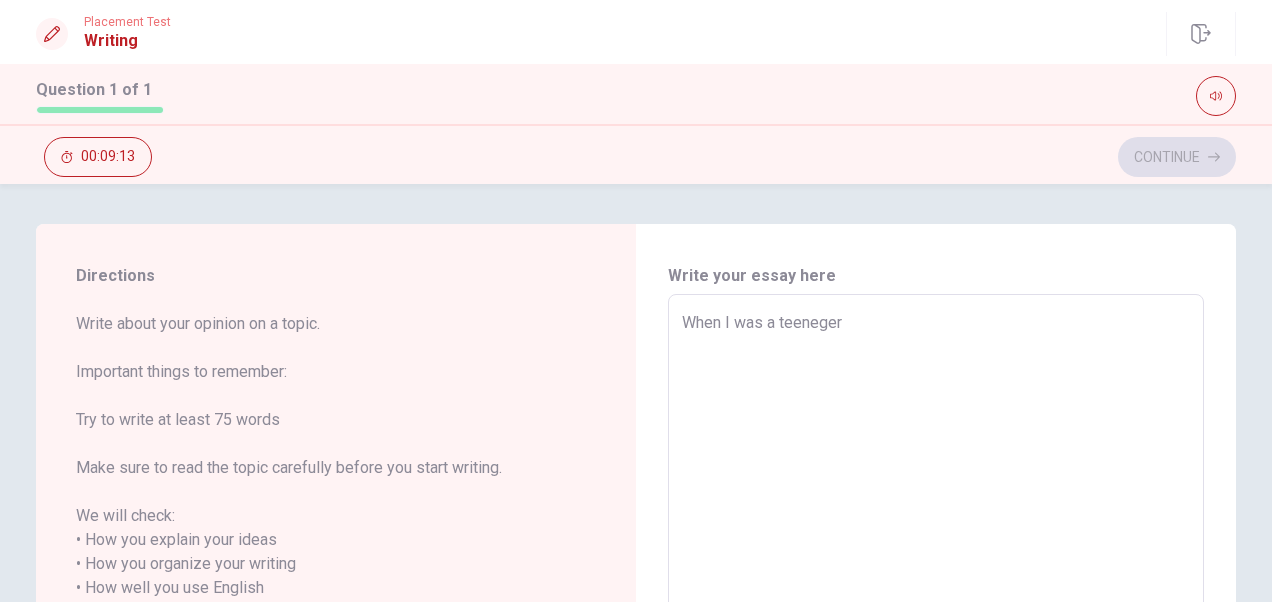 type on "x" 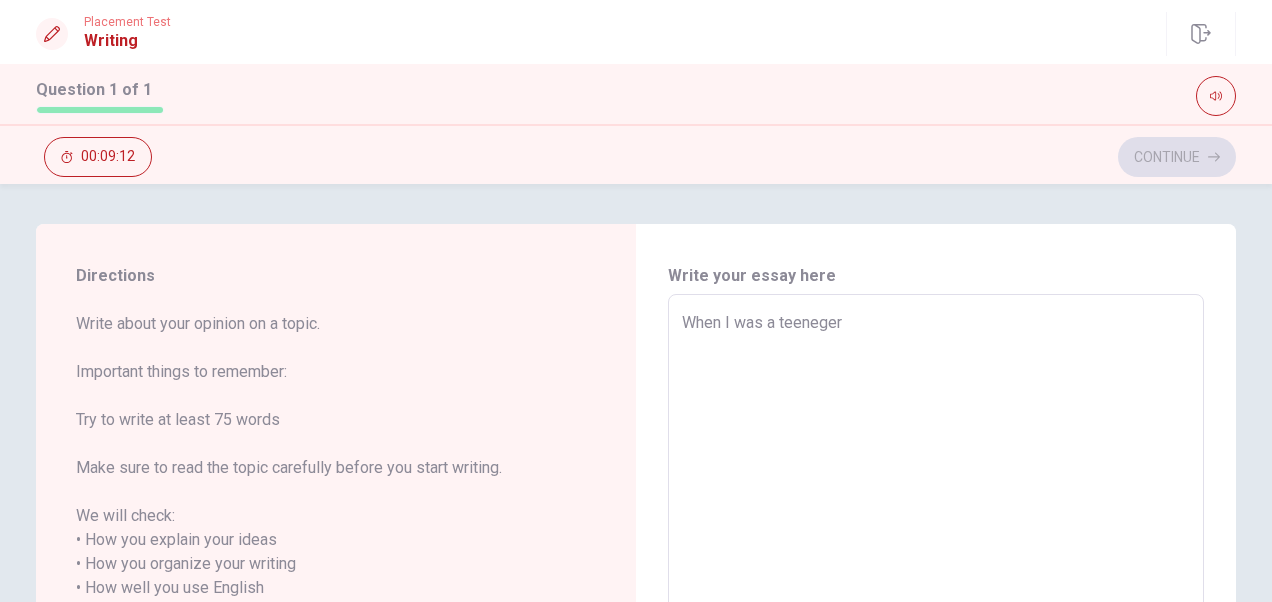 type on "When I was a teeneger" 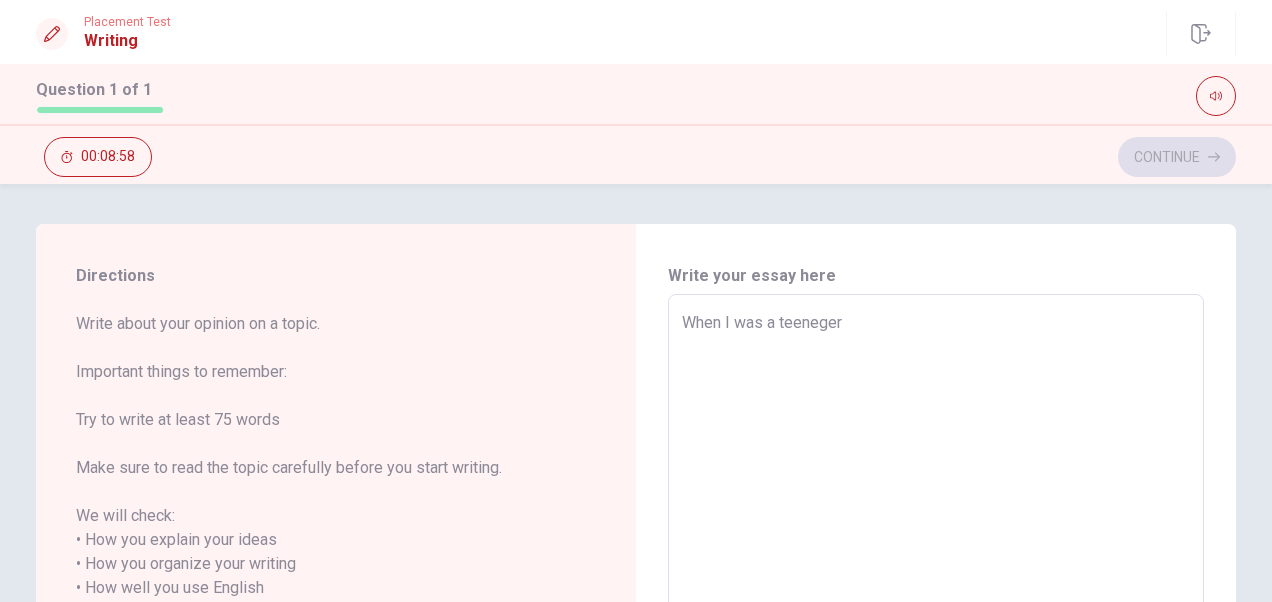 type on "x" 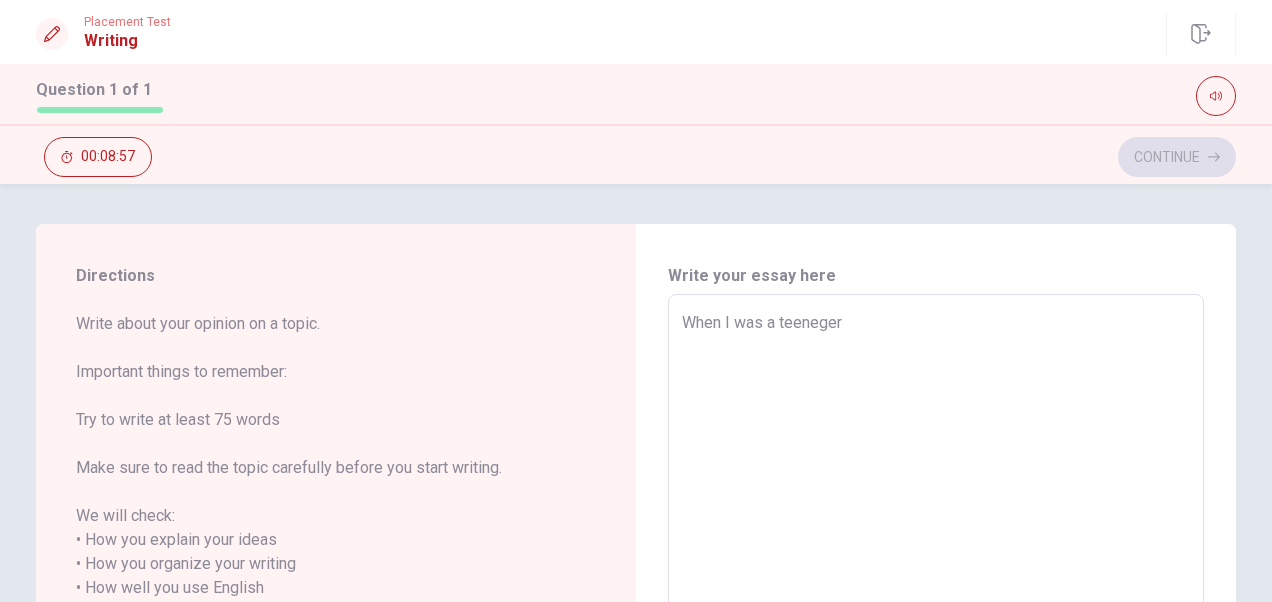 type on "When I was a teenger" 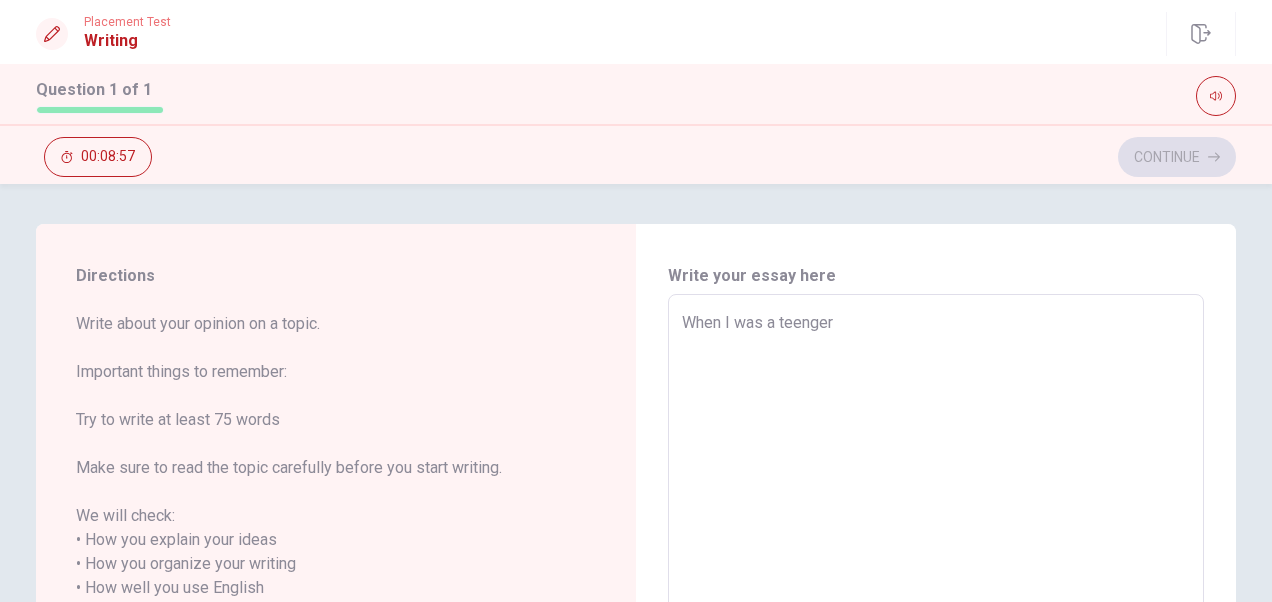 type on "x" 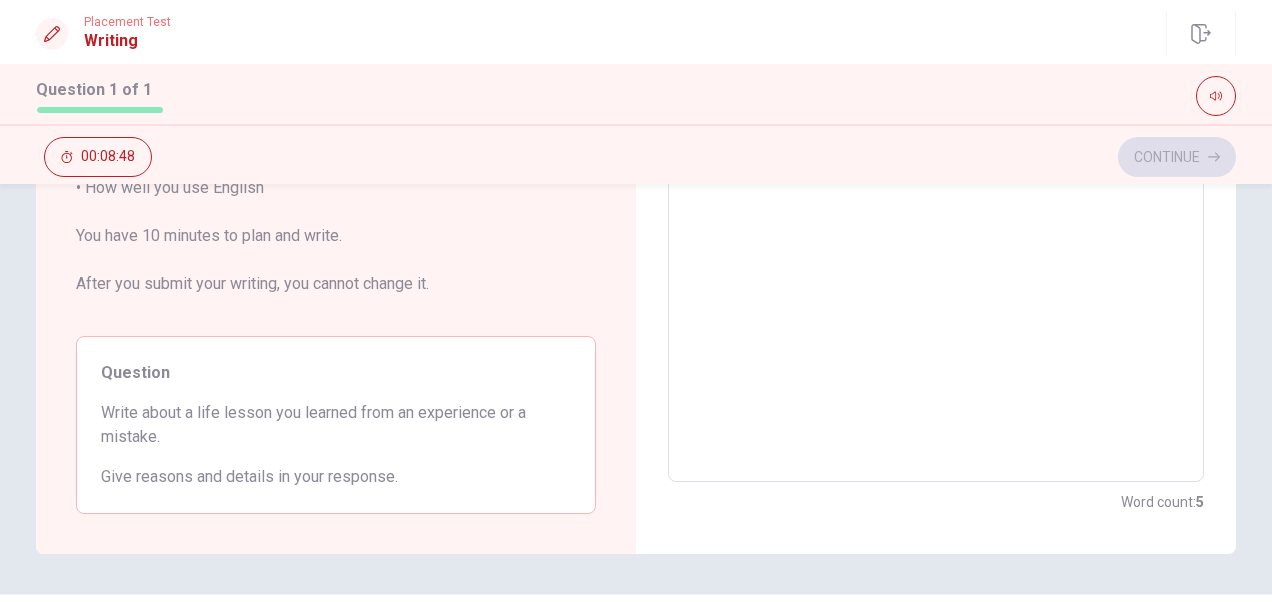 scroll, scrollTop: 100, scrollLeft: 0, axis: vertical 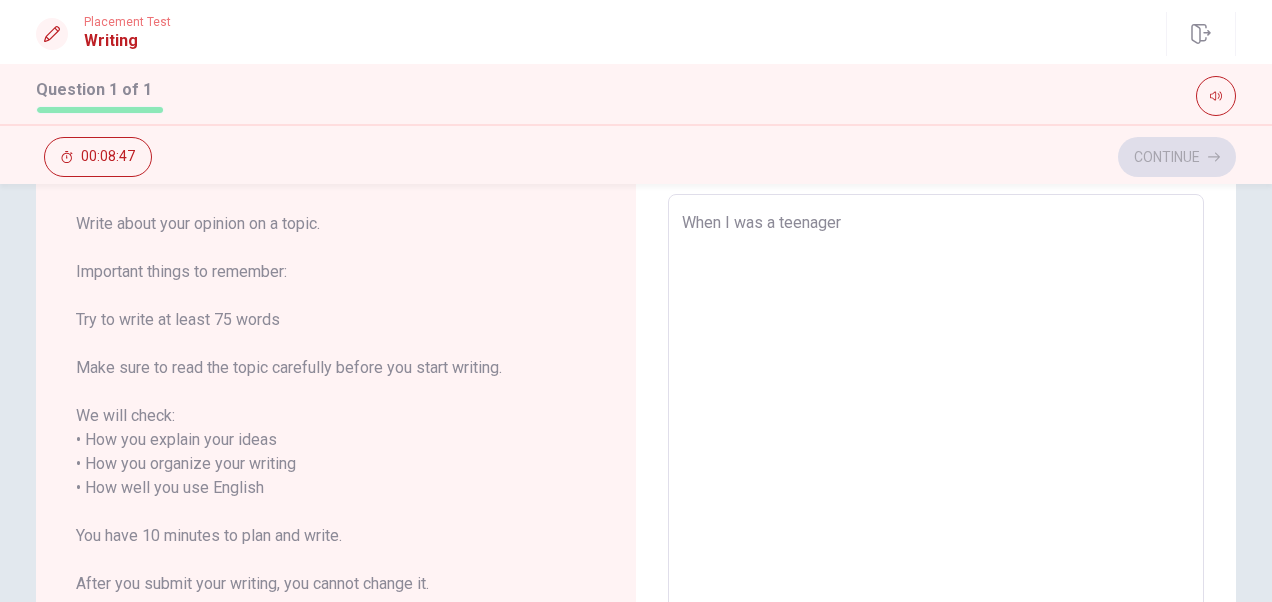 click on "When I was a teenager" at bounding box center (936, 488) 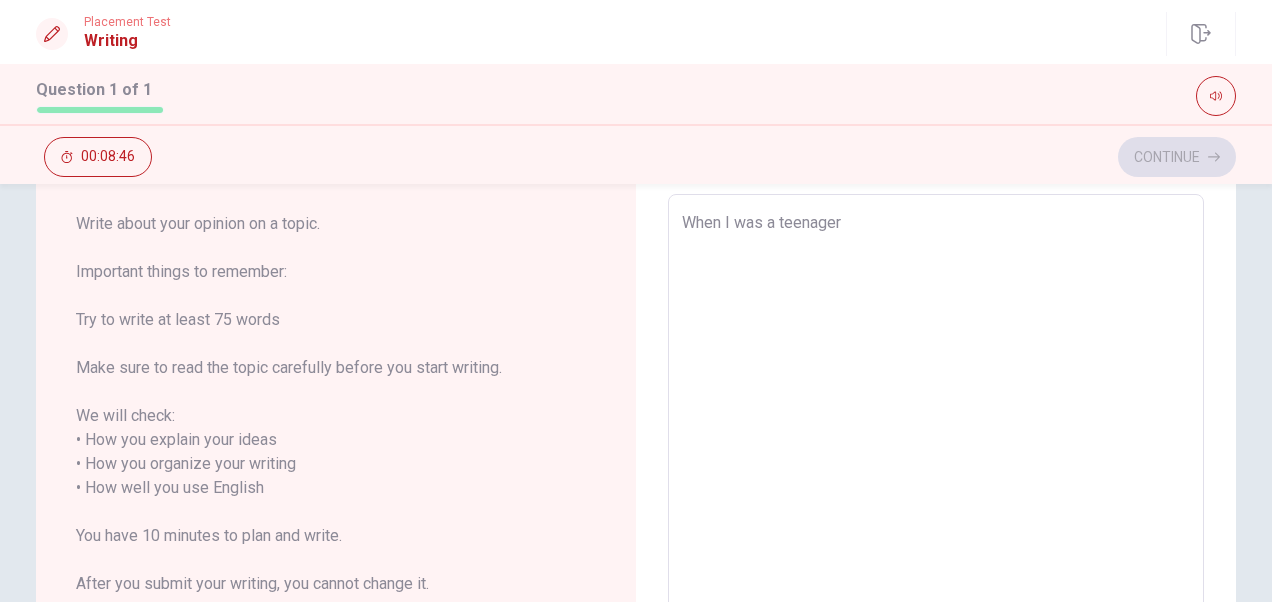 type on "x" 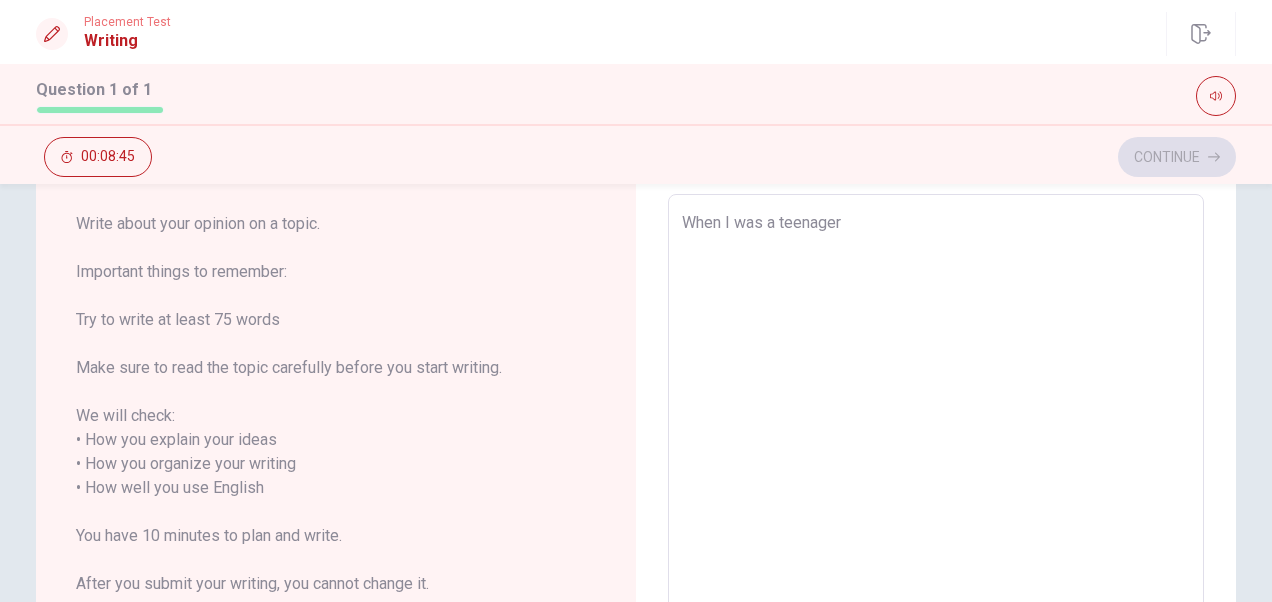 type on "MWhen I was a teenager" 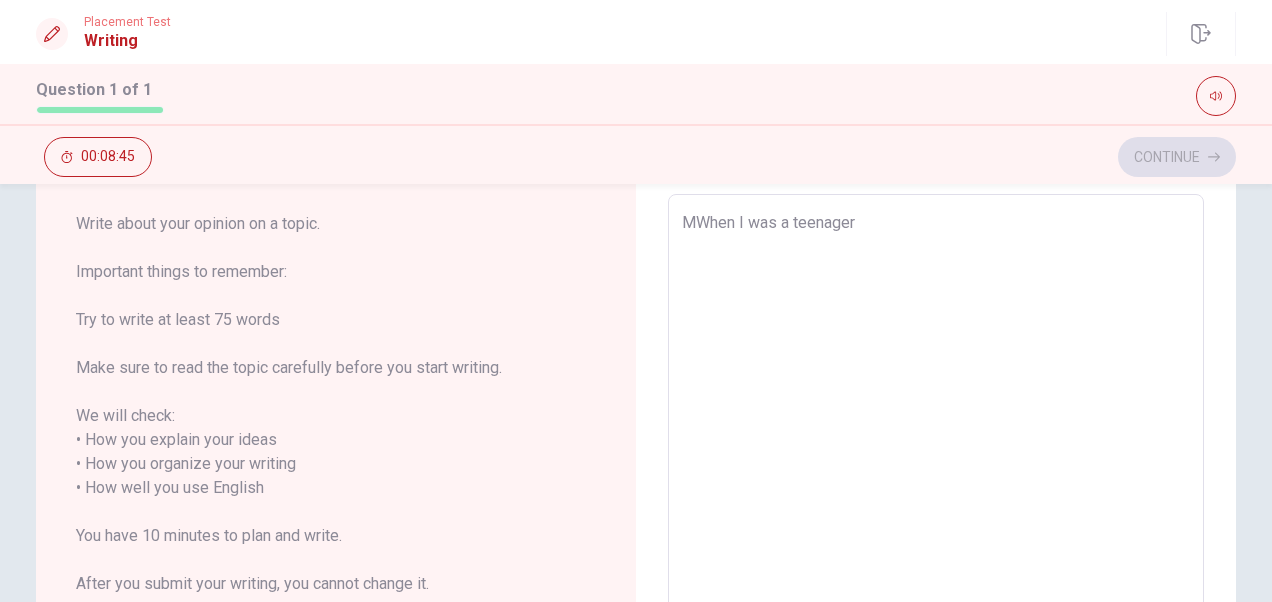 type on "x" 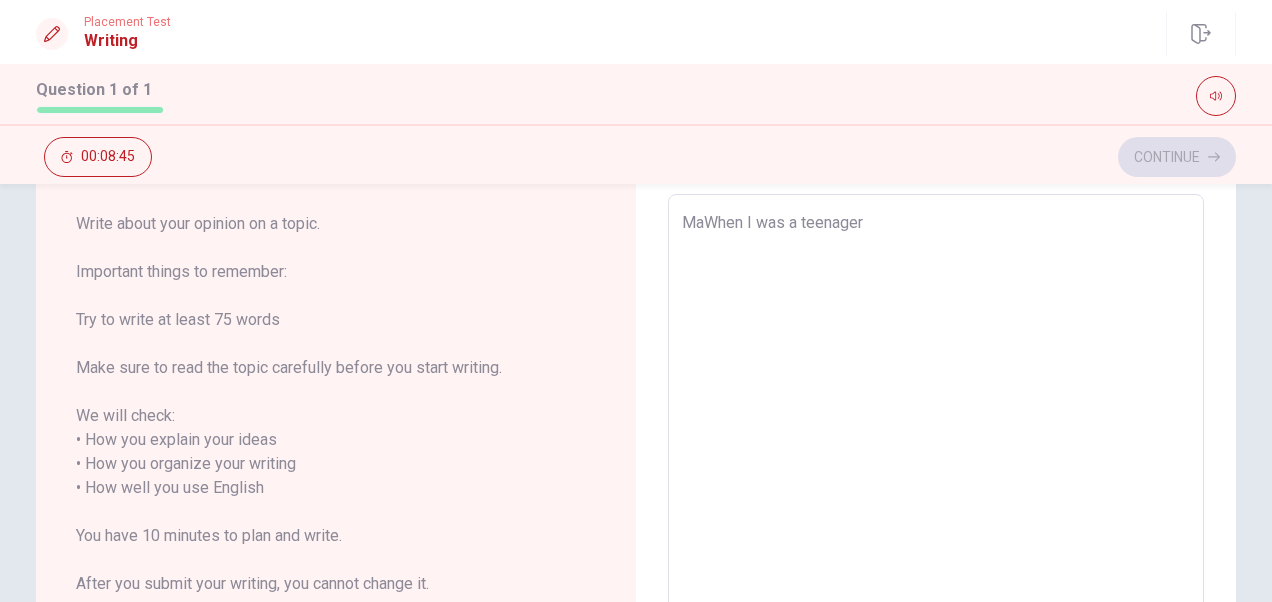 type on "MakWhen I was a teenager" 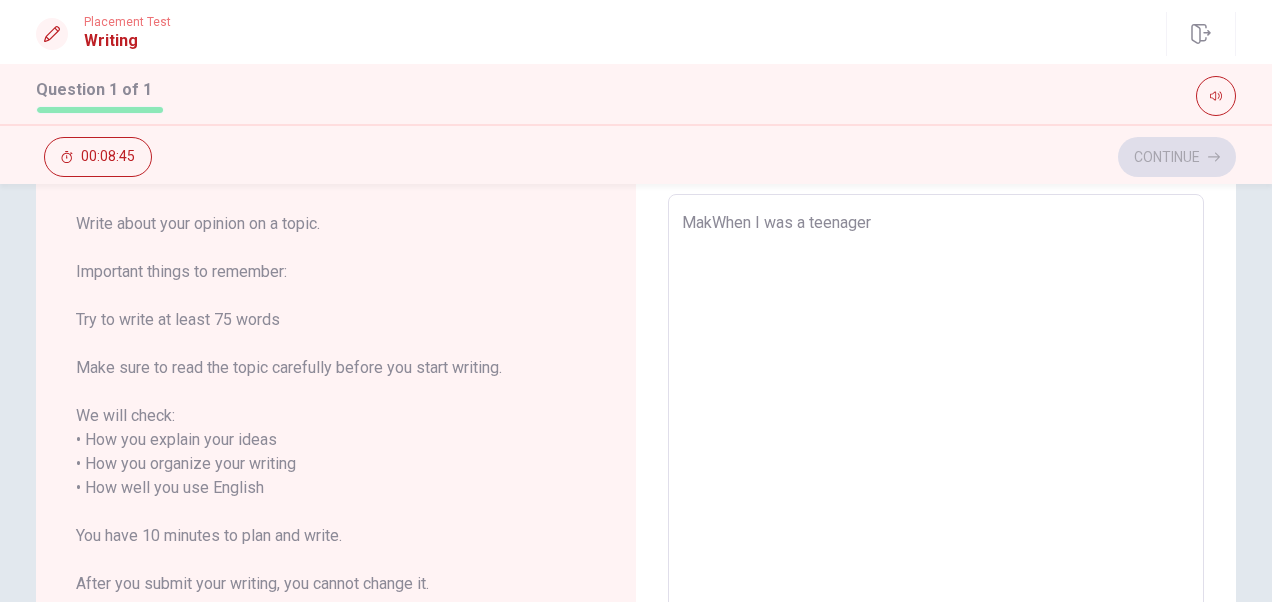 type on "x" 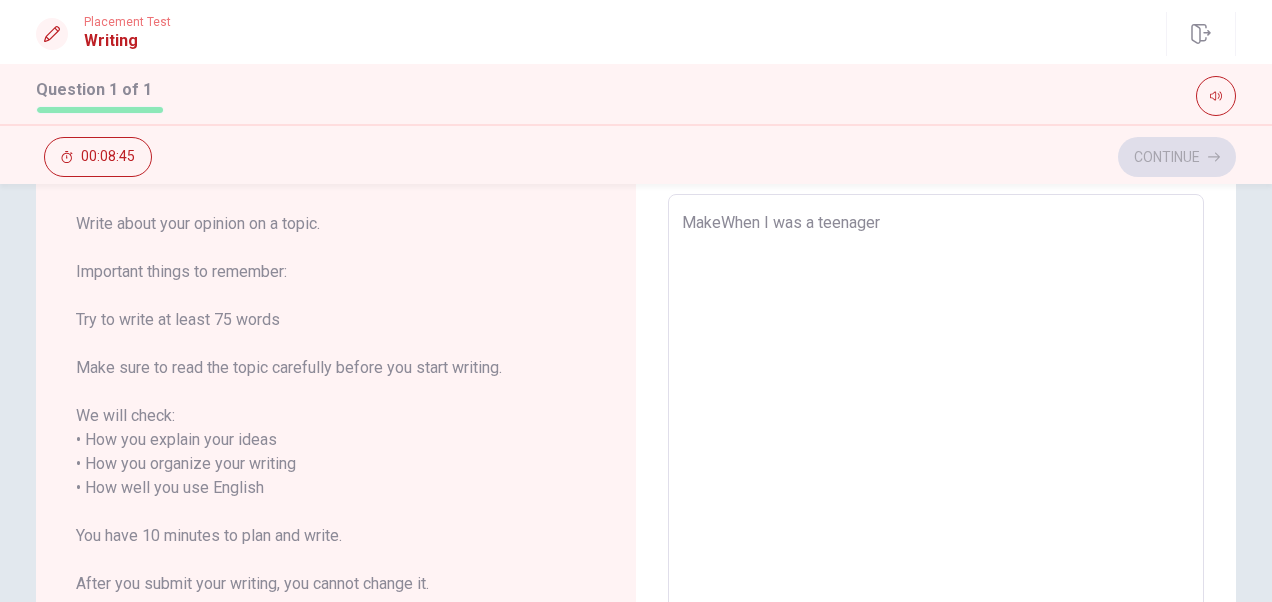 type on "x" 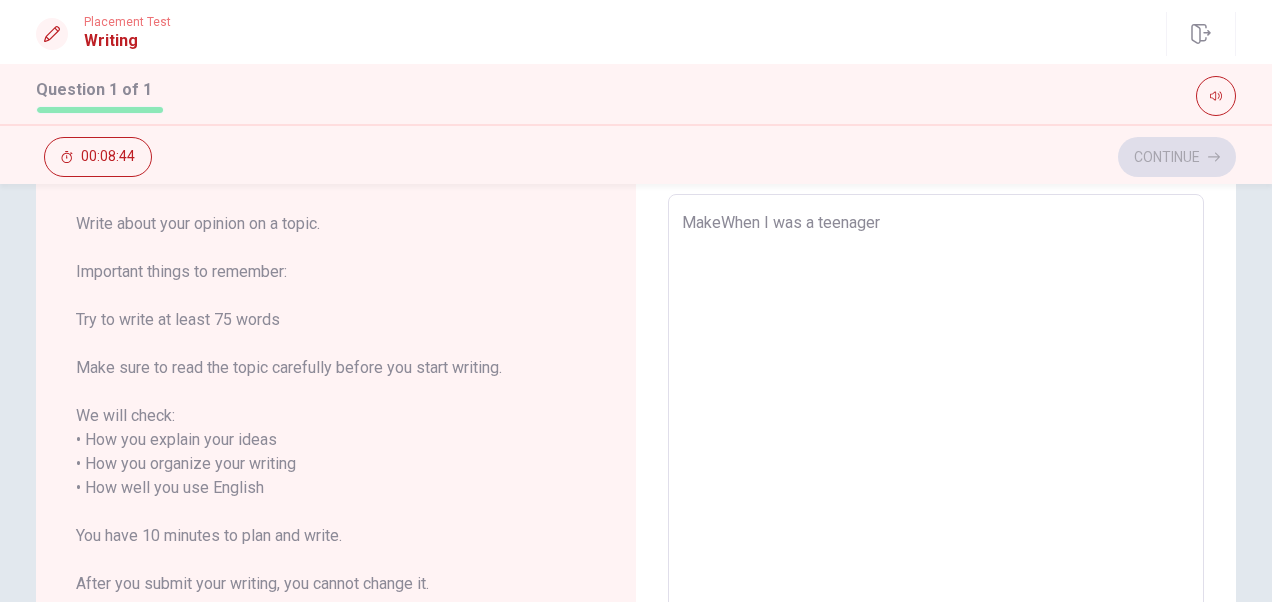 type on "Make When I was a teenager" 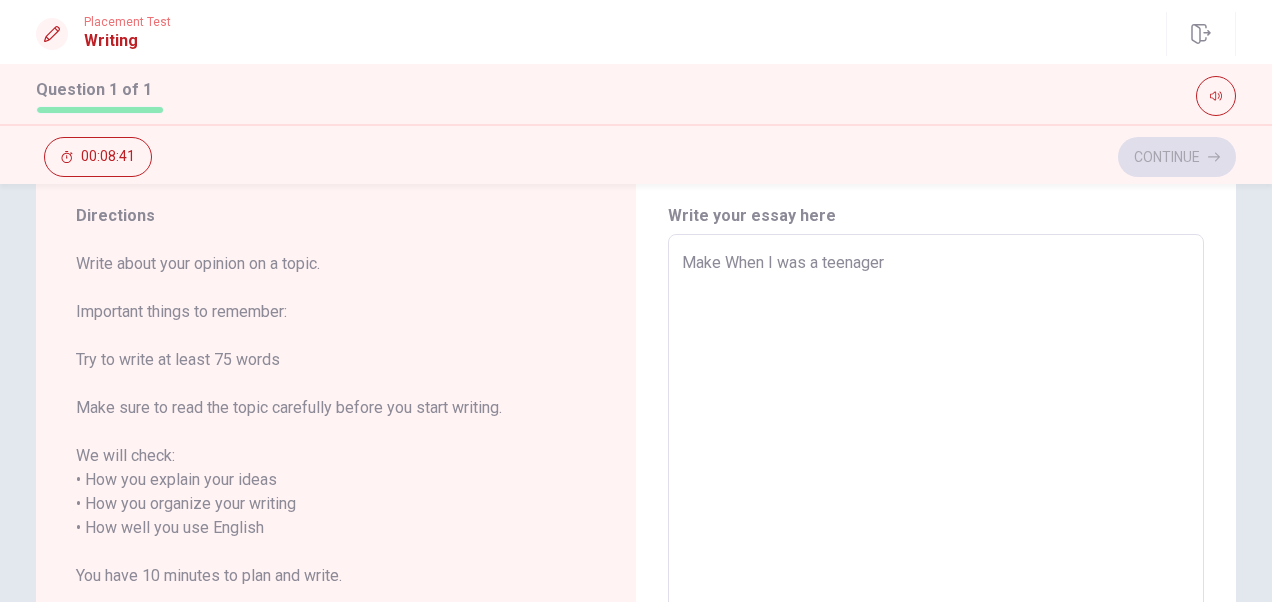 scroll, scrollTop: 0, scrollLeft: 0, axis: both 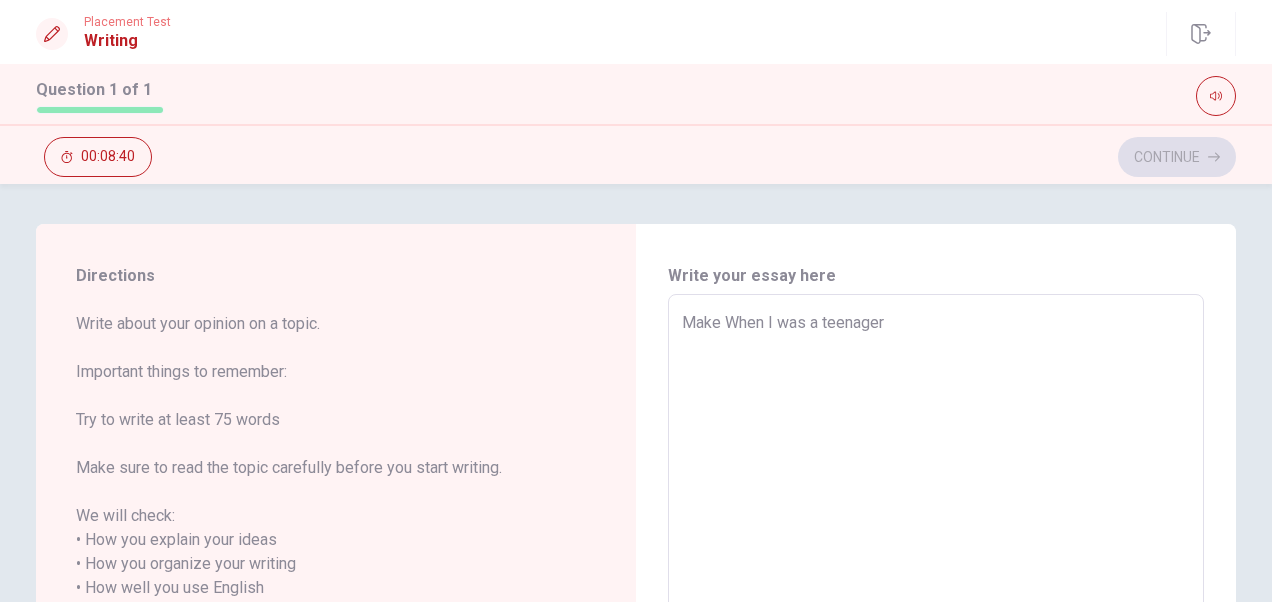 type on "x" 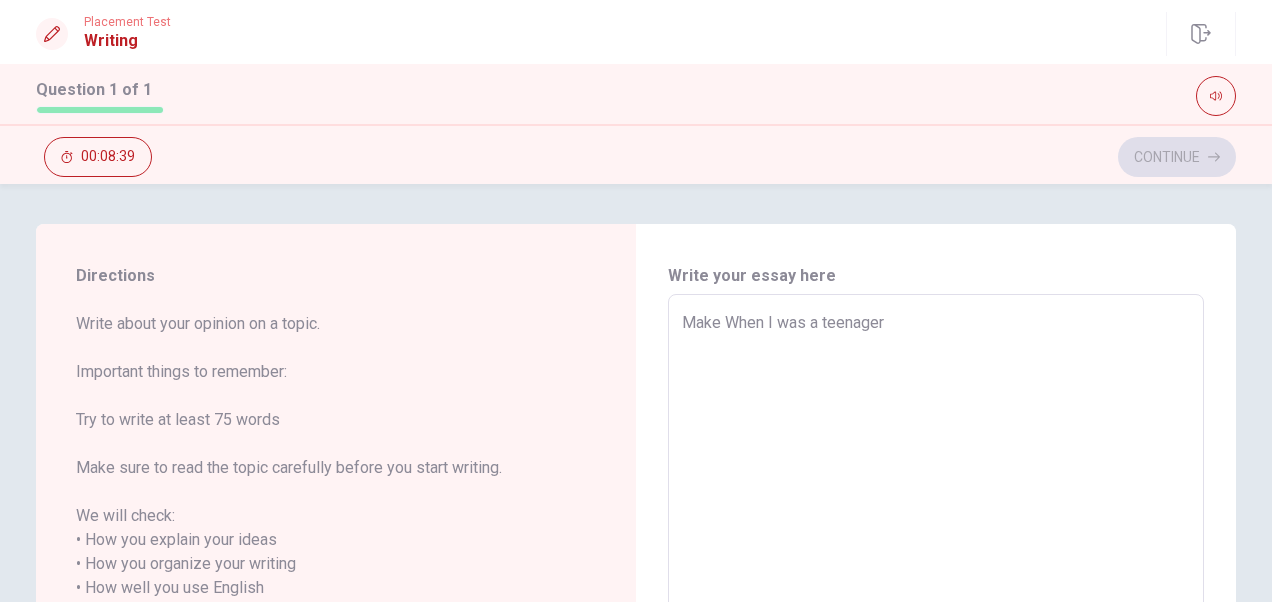 type on "Make aWhen I was a teenager" 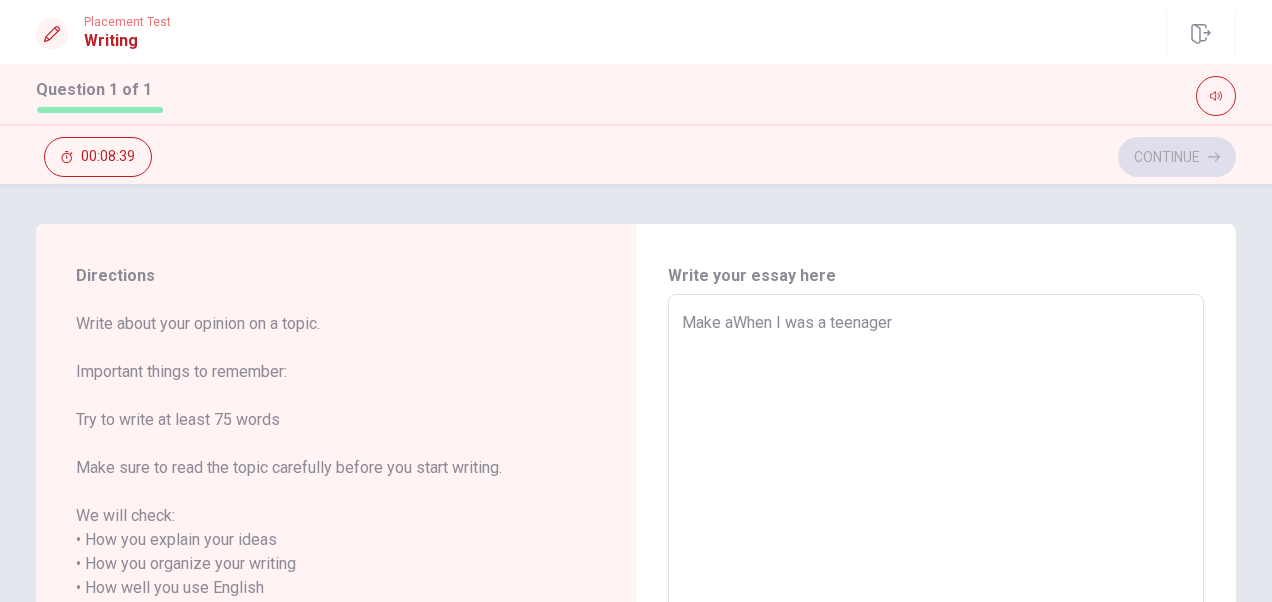 type on "x" 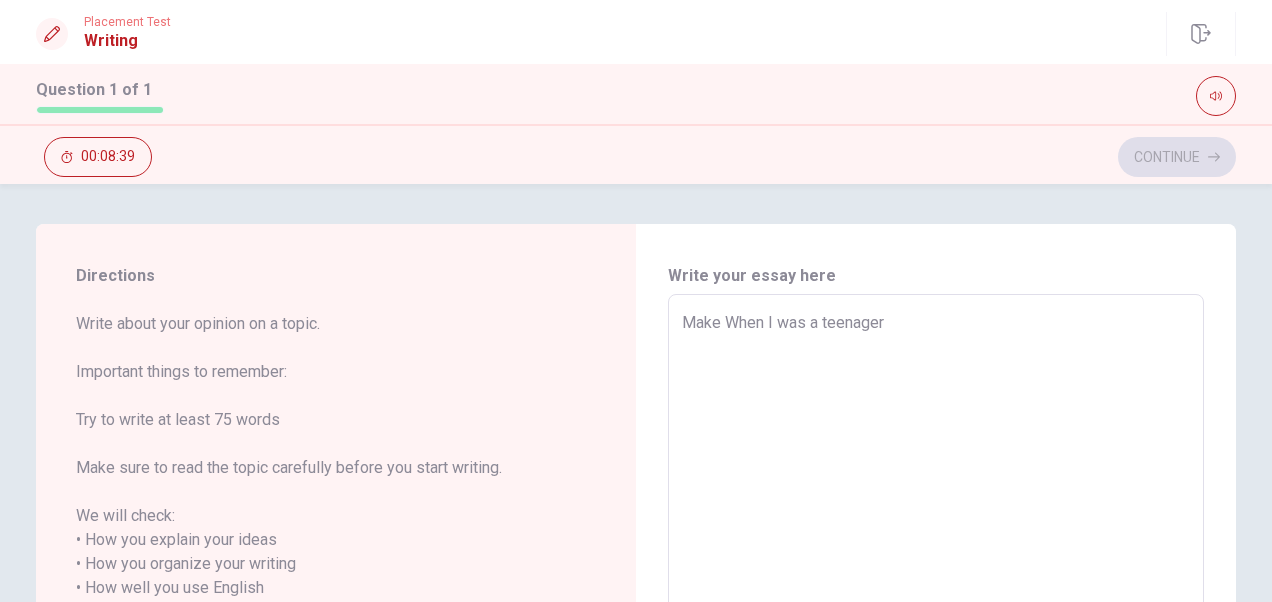 type on "x" 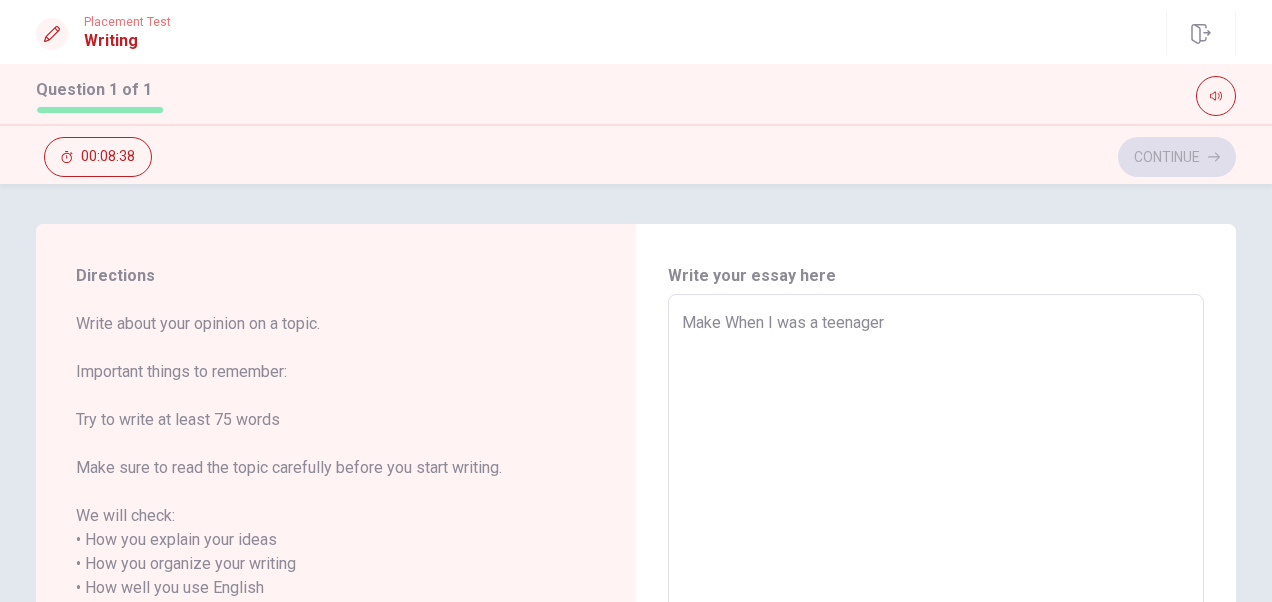 type on "Make mWhen I was a teenager" 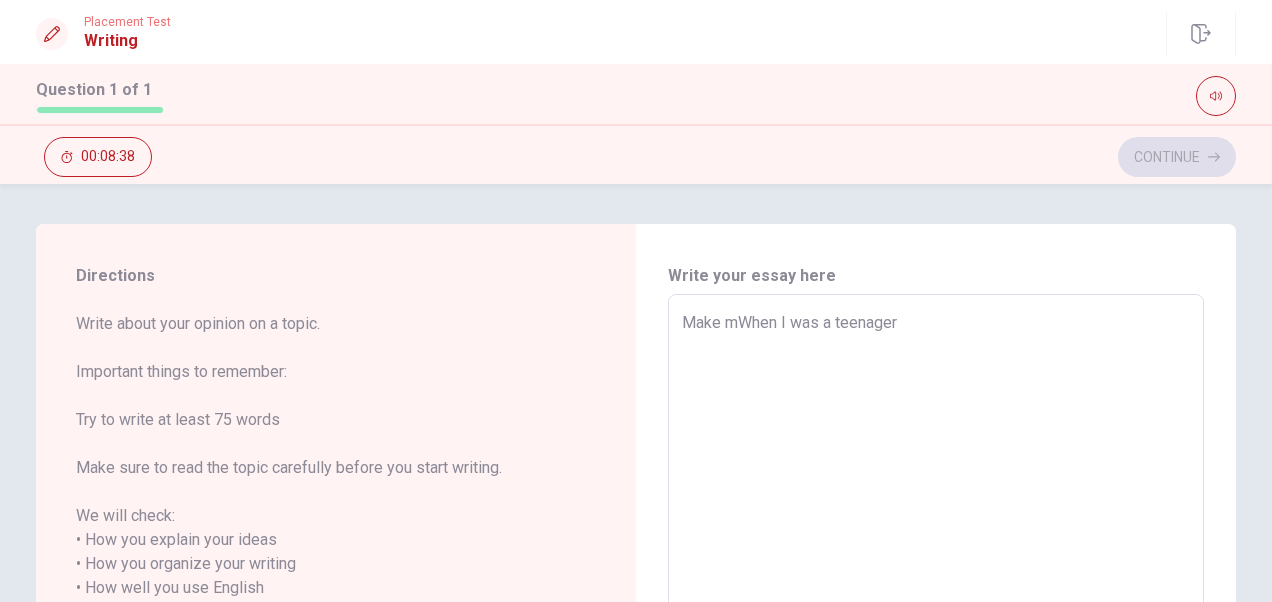 type on "x" 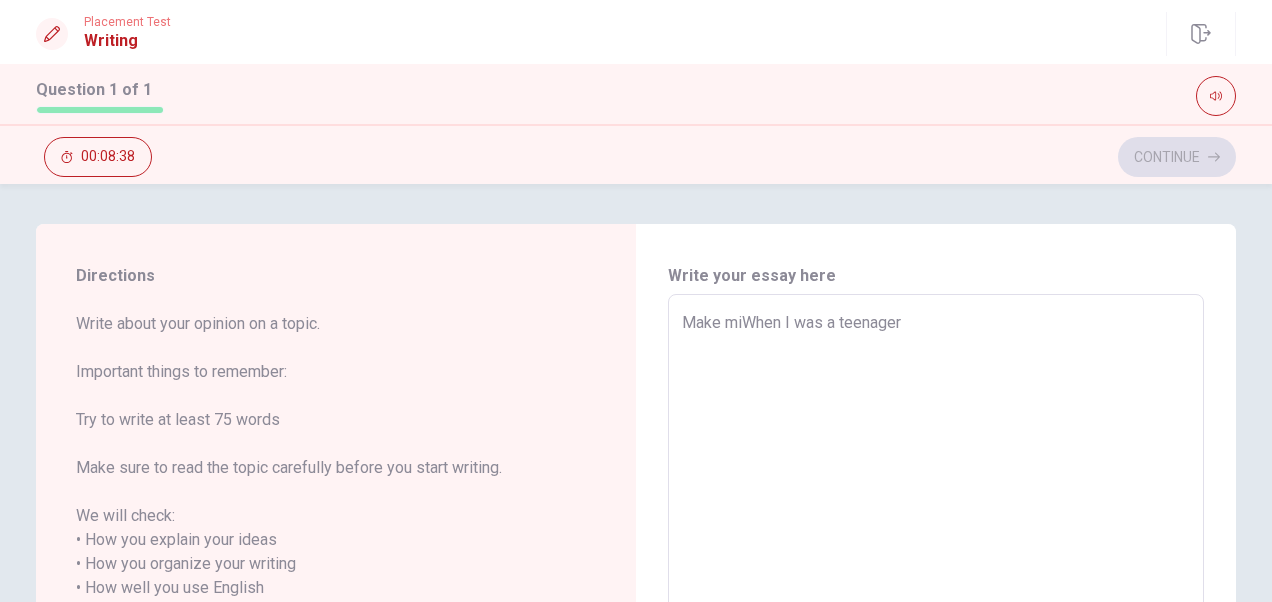 type on "x" 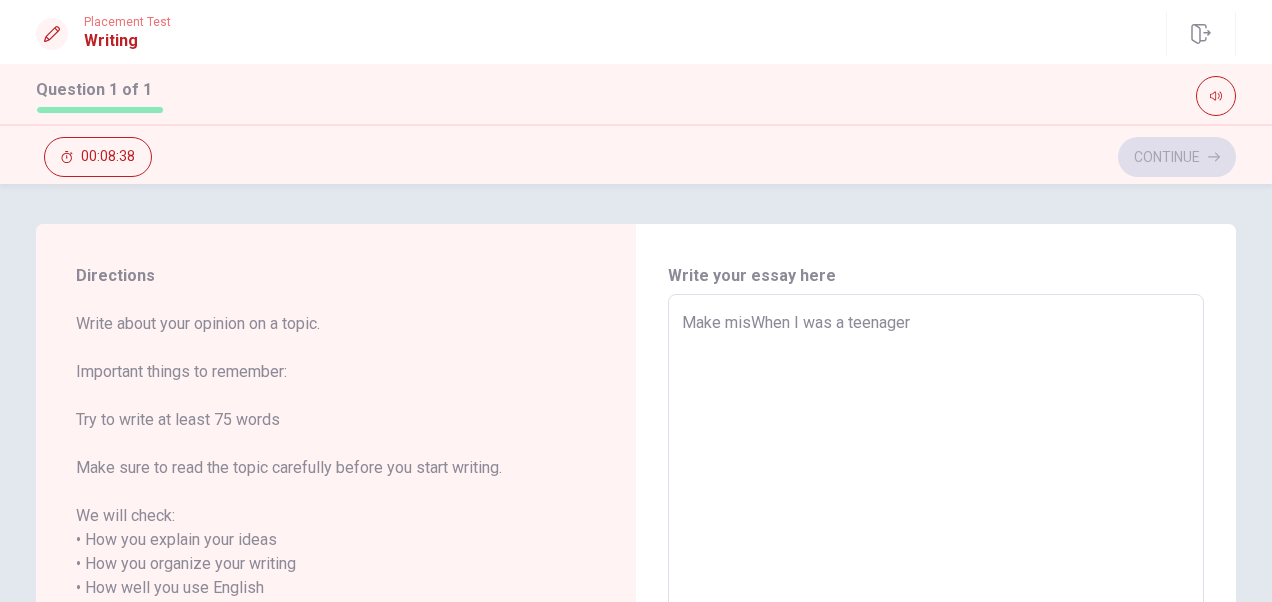type on "Make miskWhen I was a teenager" 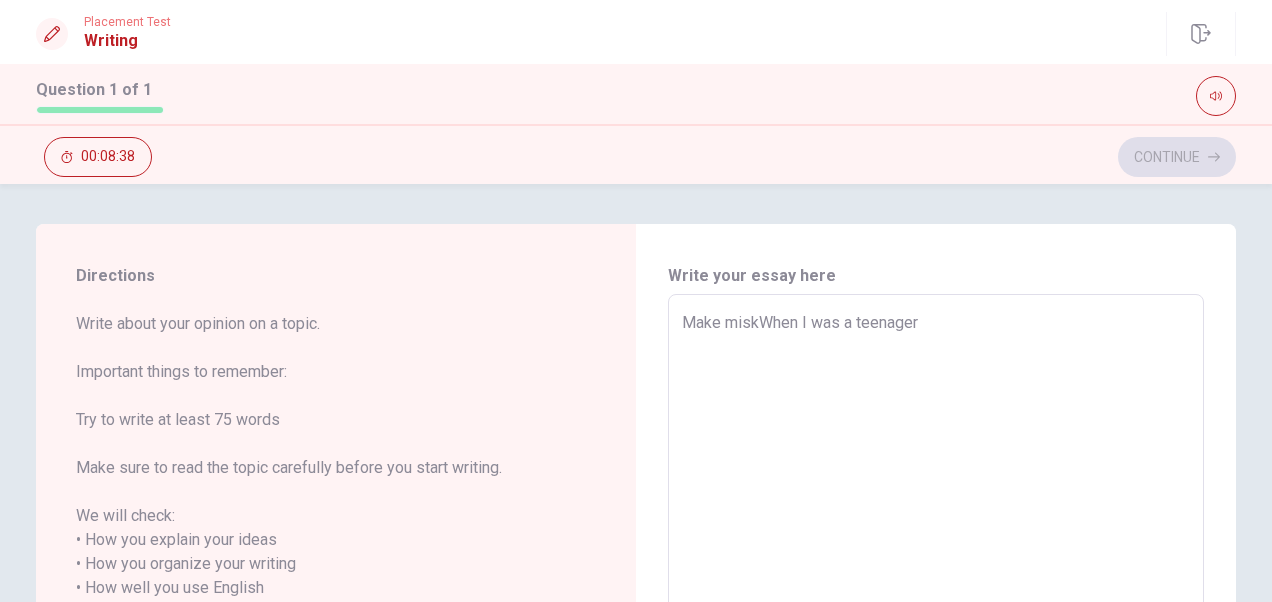 type on "x" 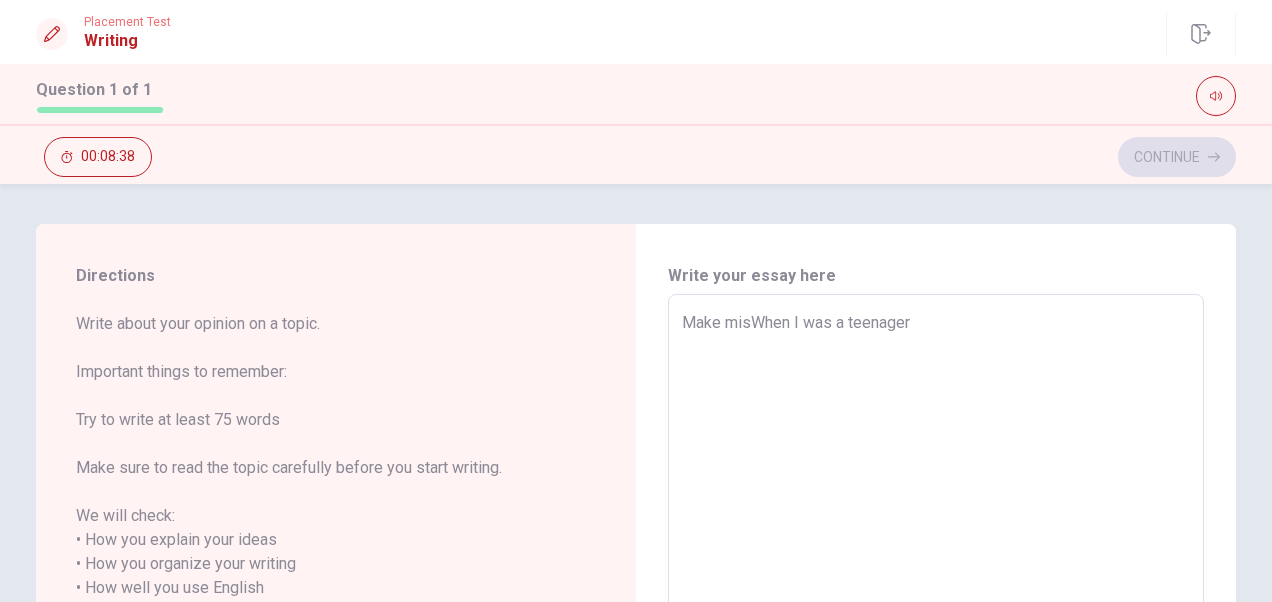 type on "x" 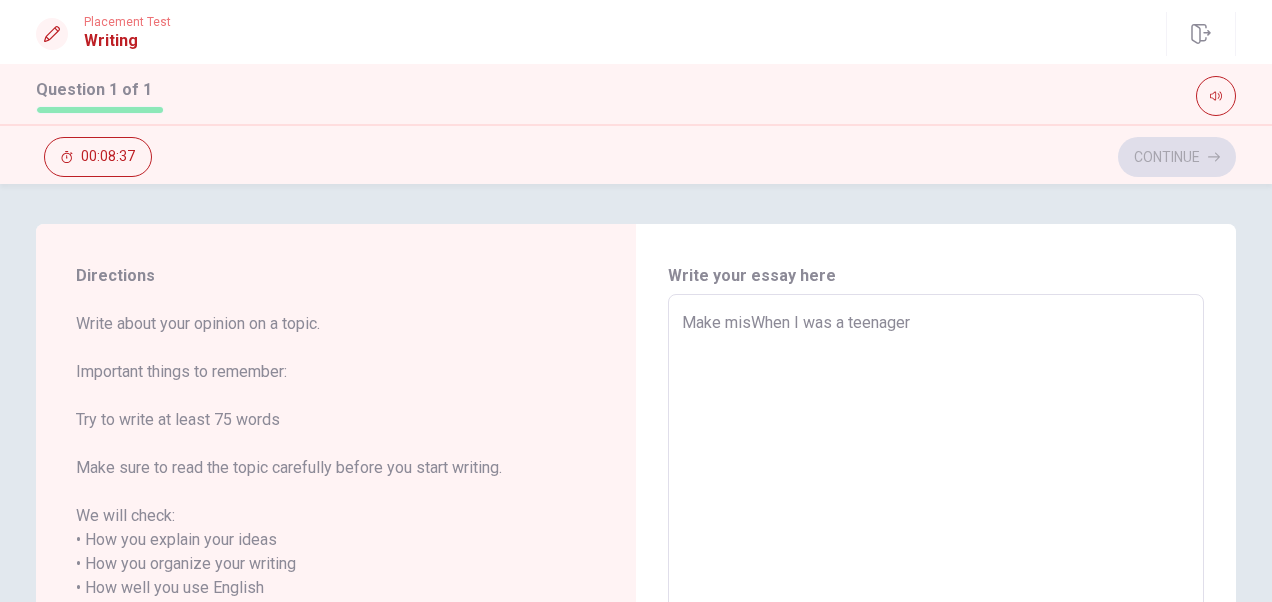 type on "Make mistWhen I was a teenager" 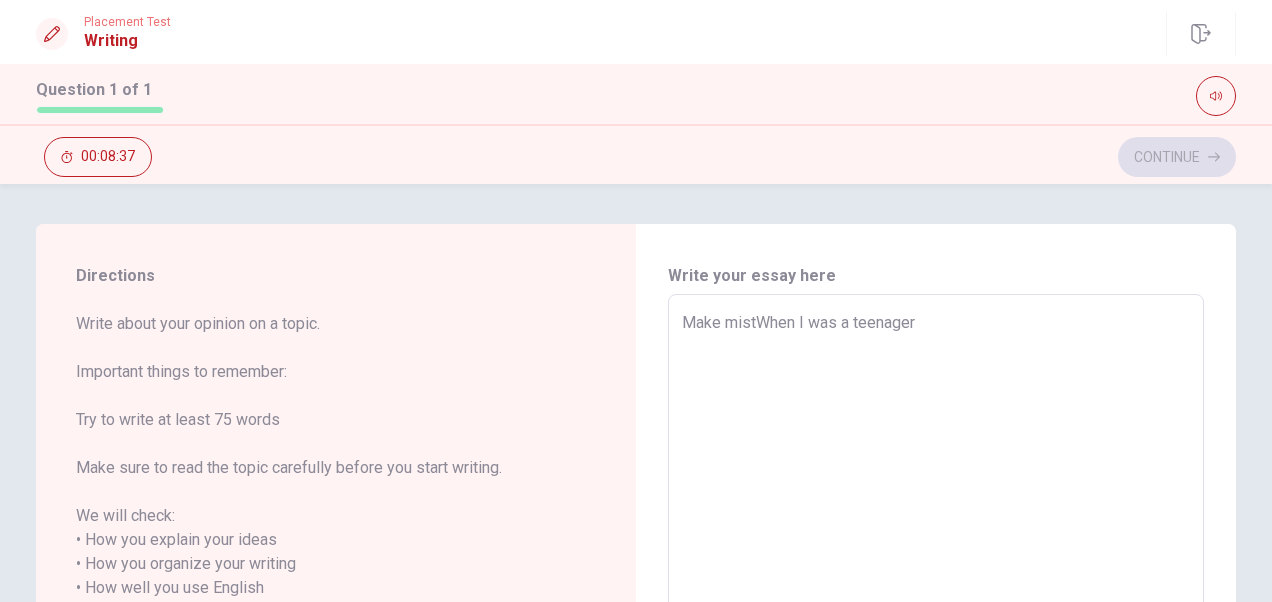 type on "x" 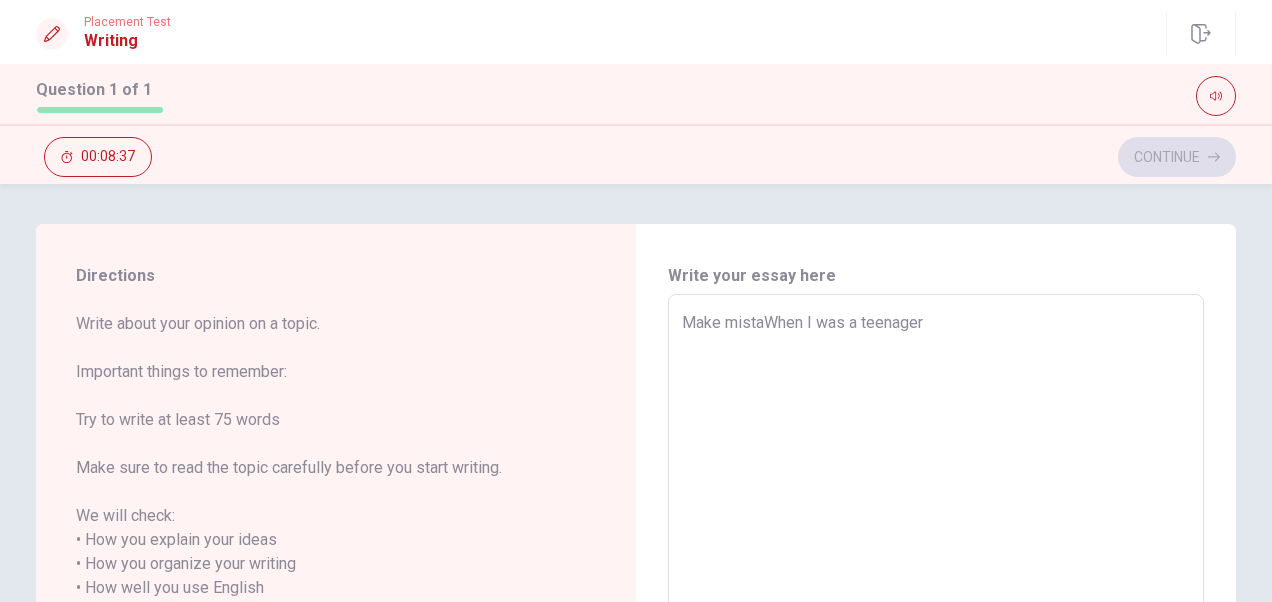 type on "x" 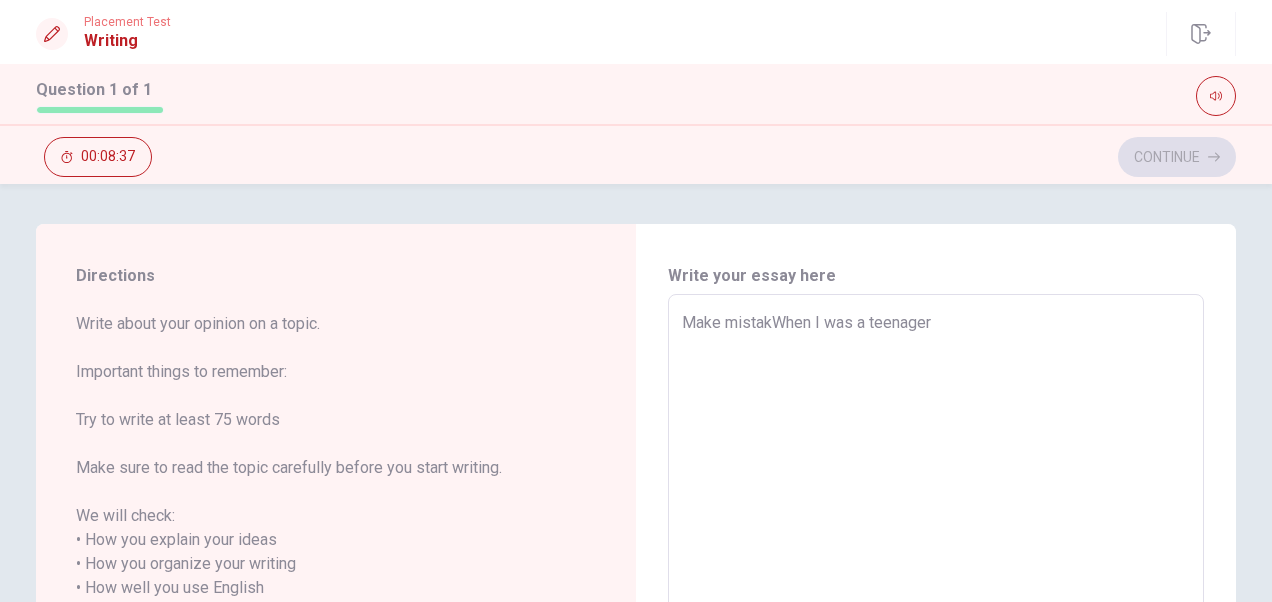 type on "x" 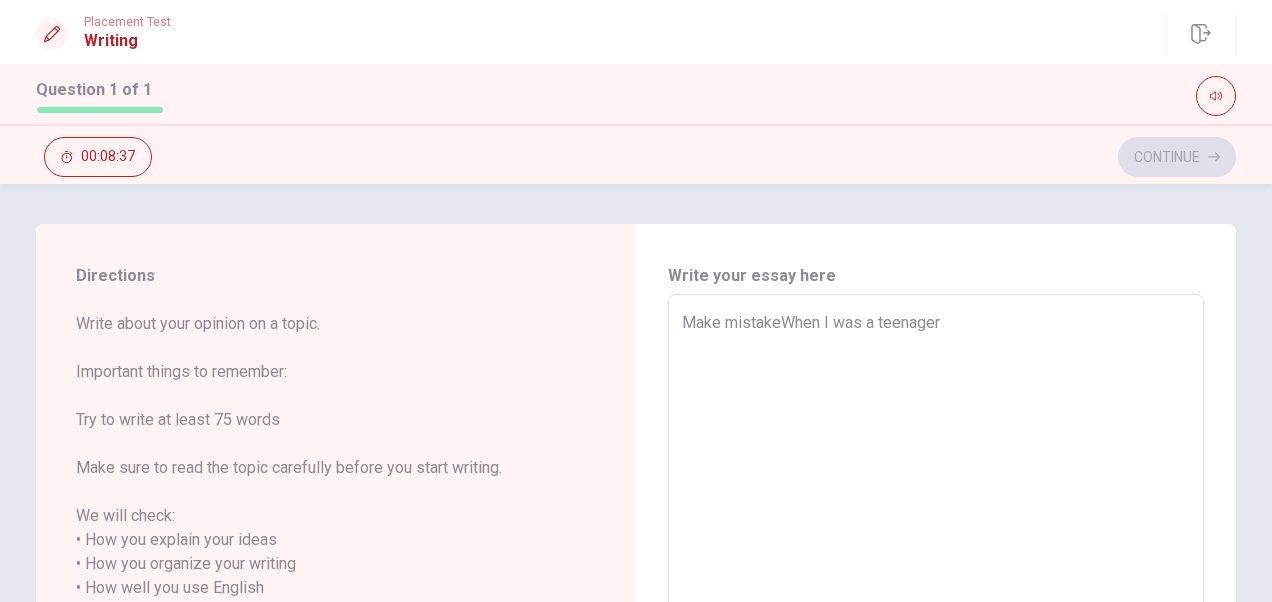 type on "x" 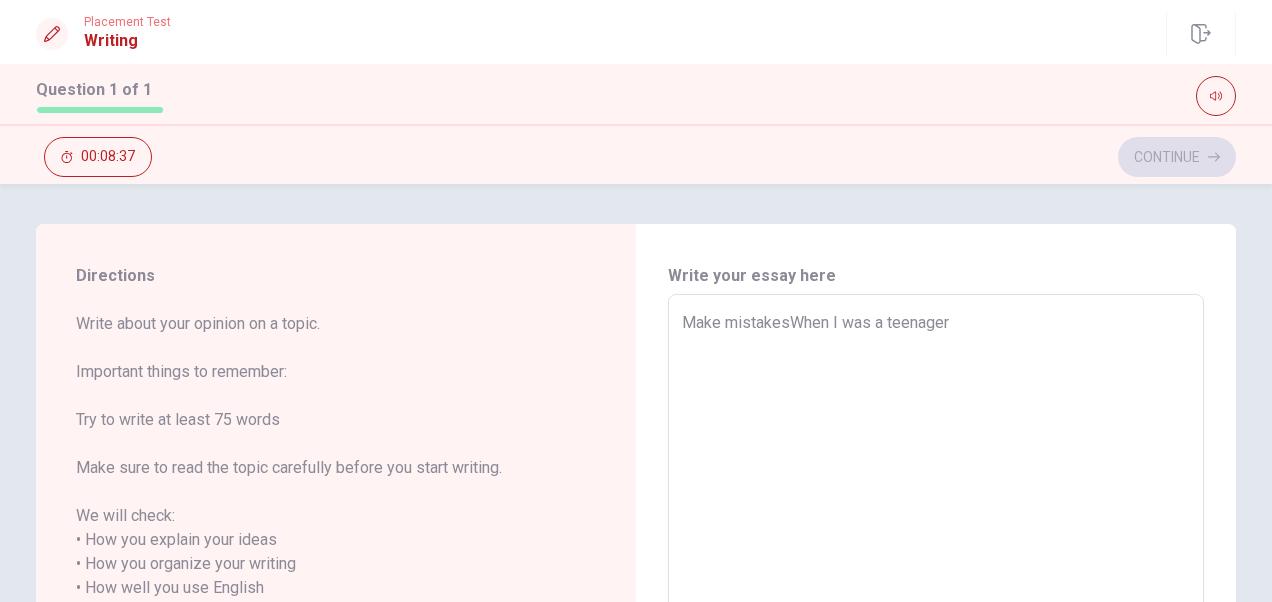 type on "x" 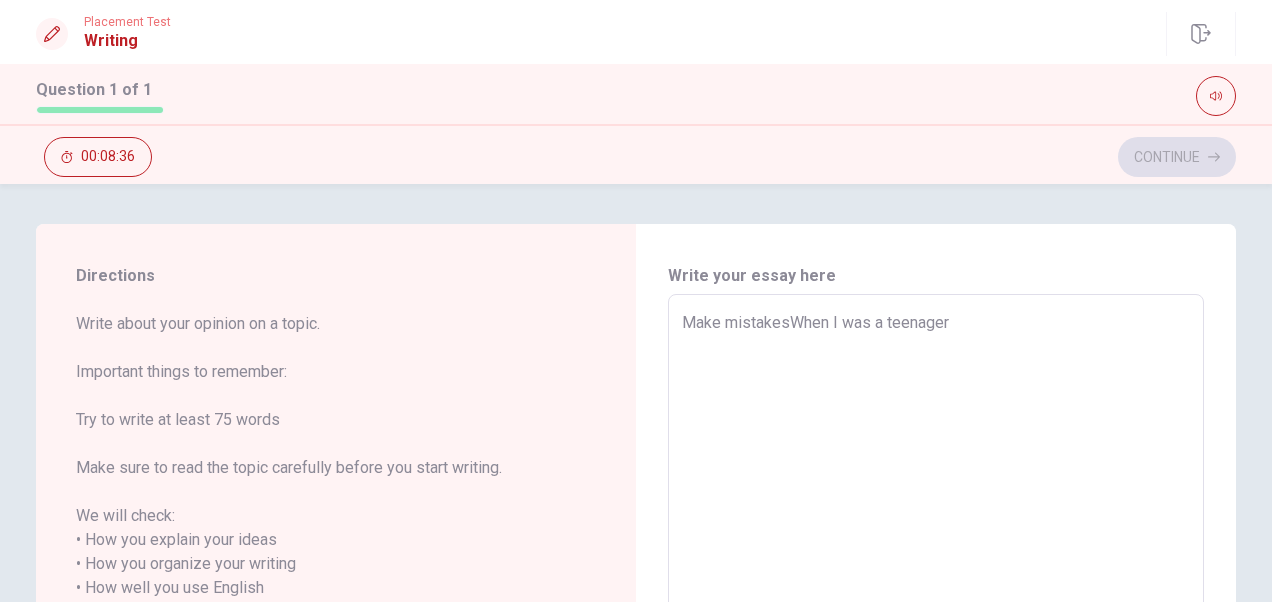 type on "Make mistakes When I was a teenager" 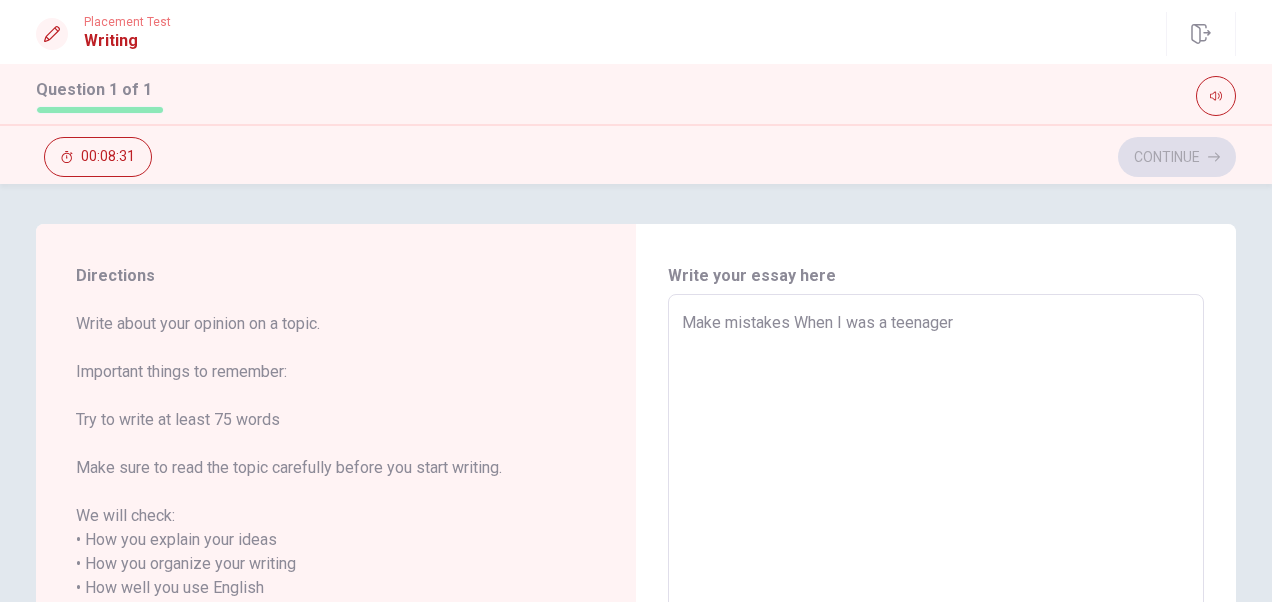 type on "x" 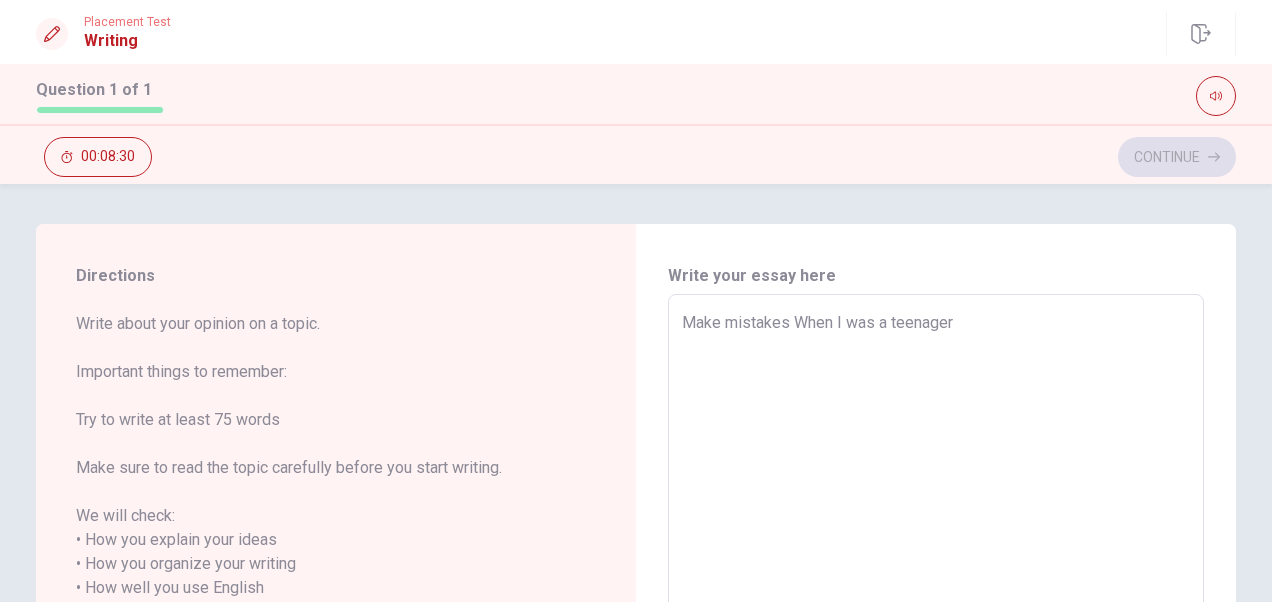 type on "Make mistakes When I was a teenager" 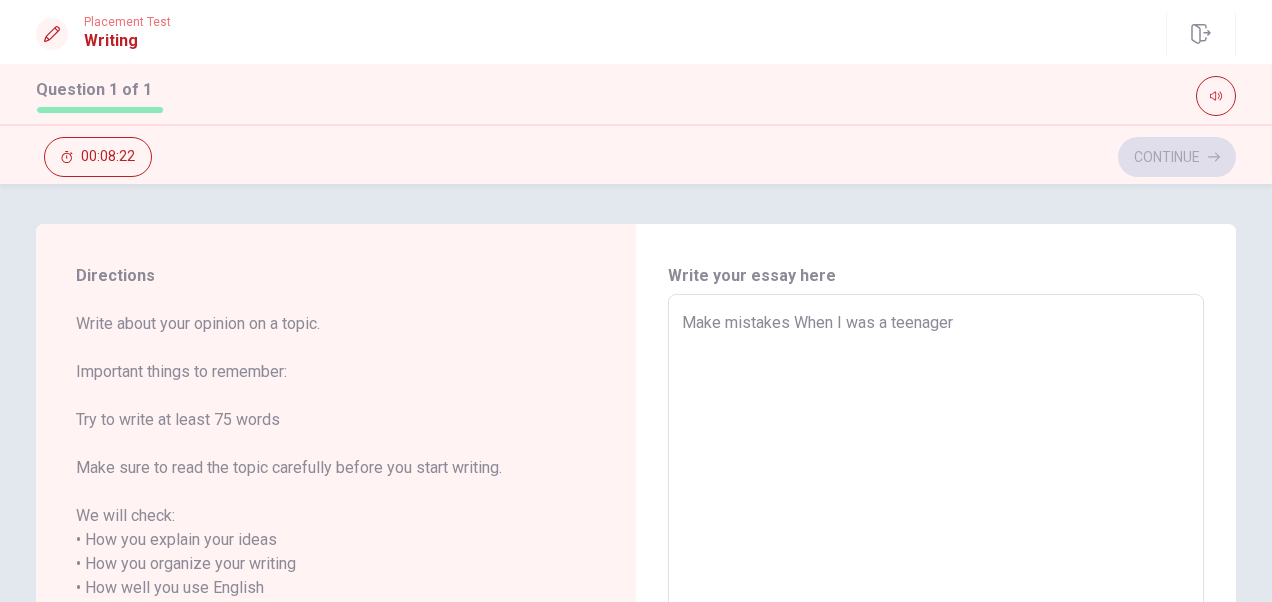 click on "Make mistakes When I was a teenager" at bounding box center [936, 588] 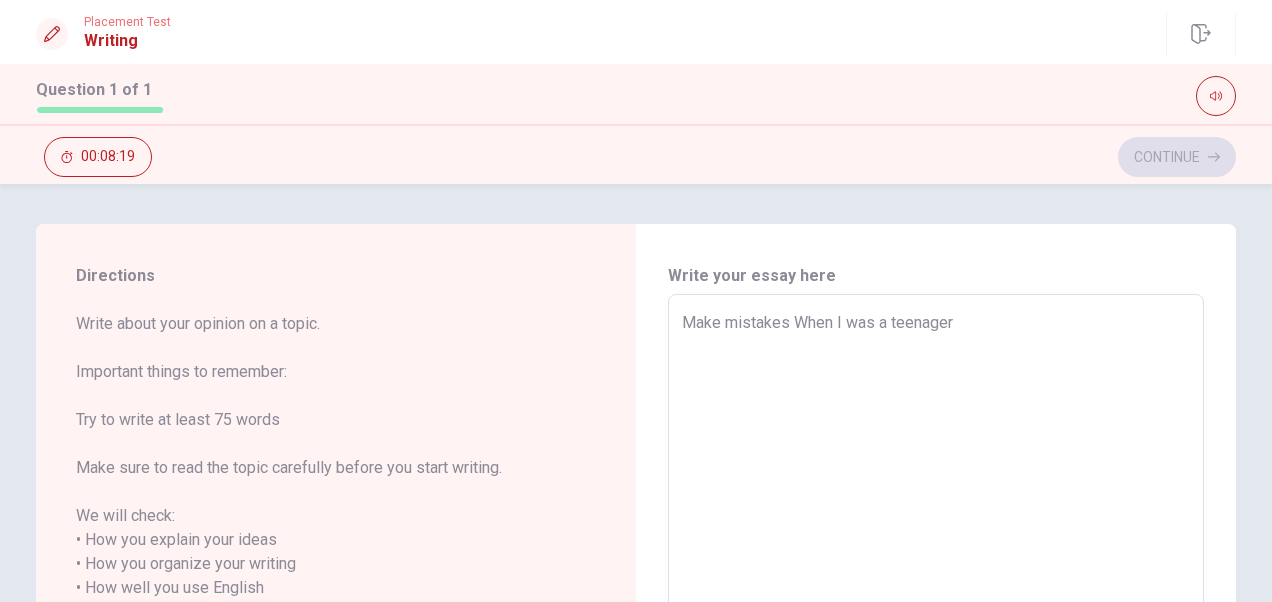 click on "Make mistakes When I was a teenager" at bounding box center (936, 588) 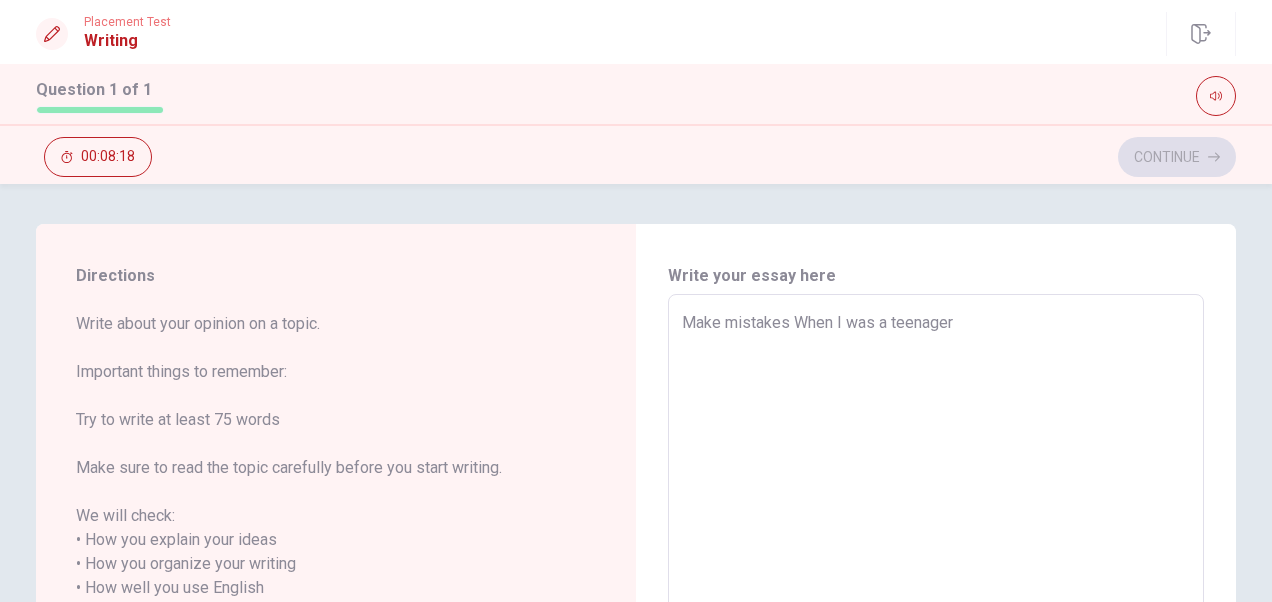 type on "x" 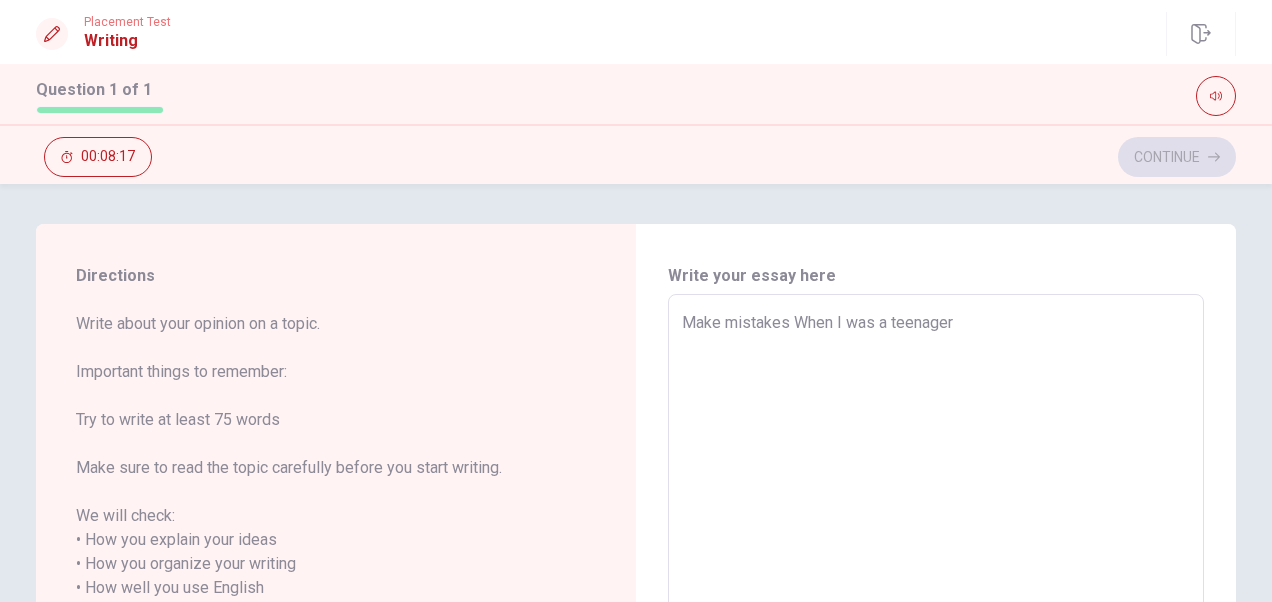 type on "Make mistakes mWhen I was a teenager" 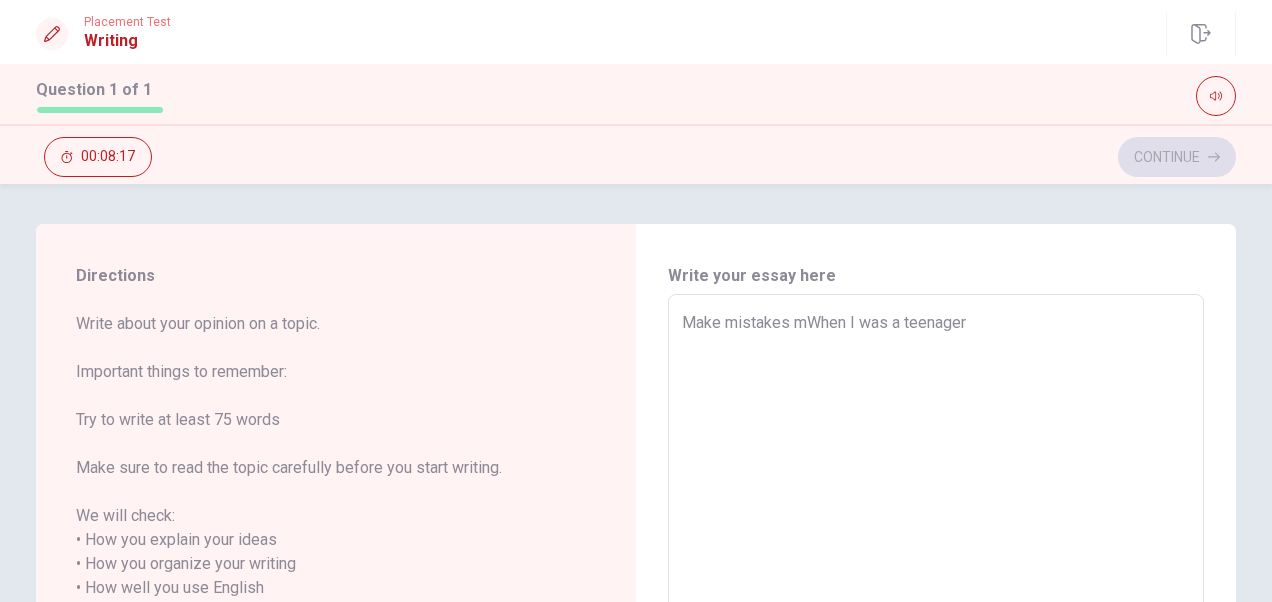 type on "x" 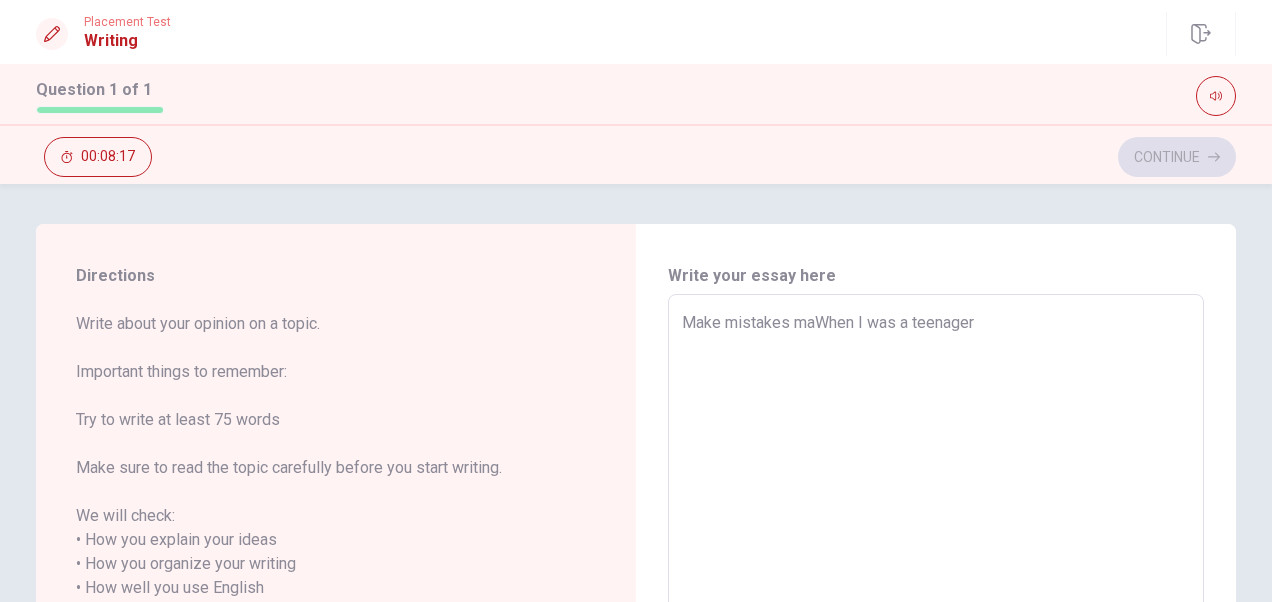type on "x" 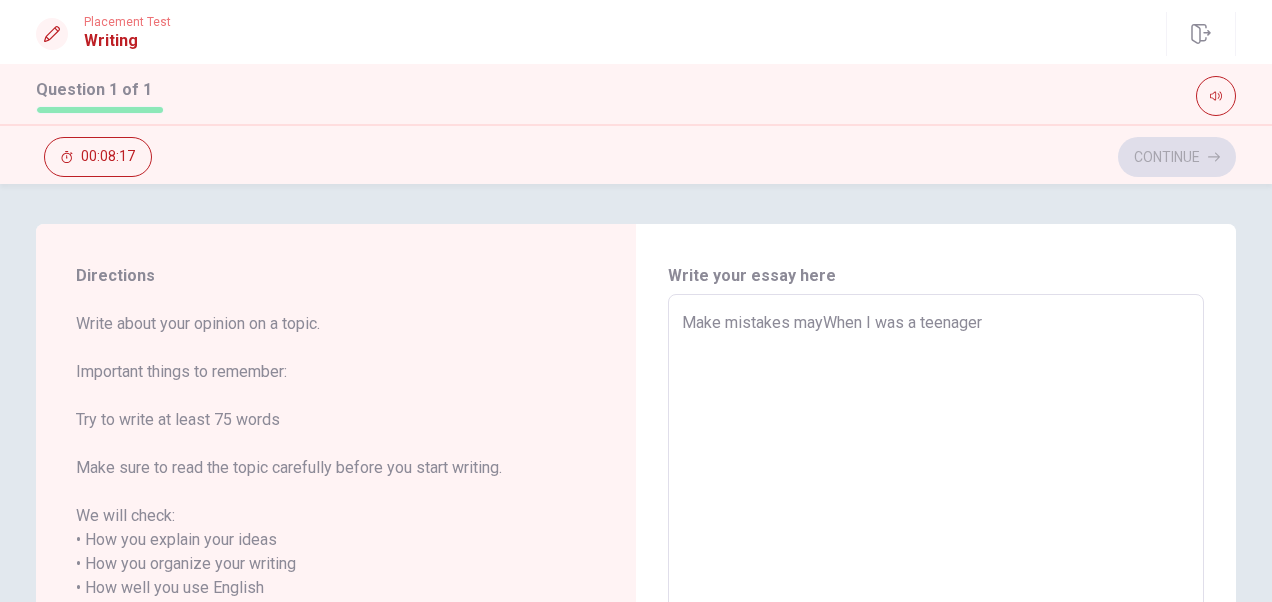 type on "x" 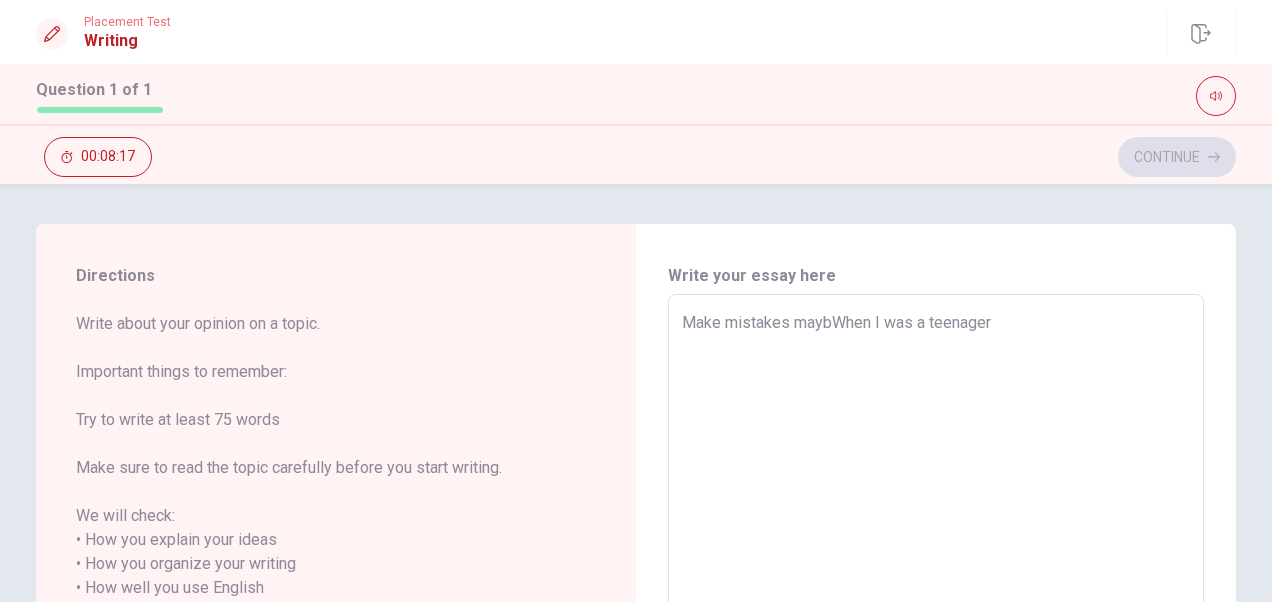 type on "x" 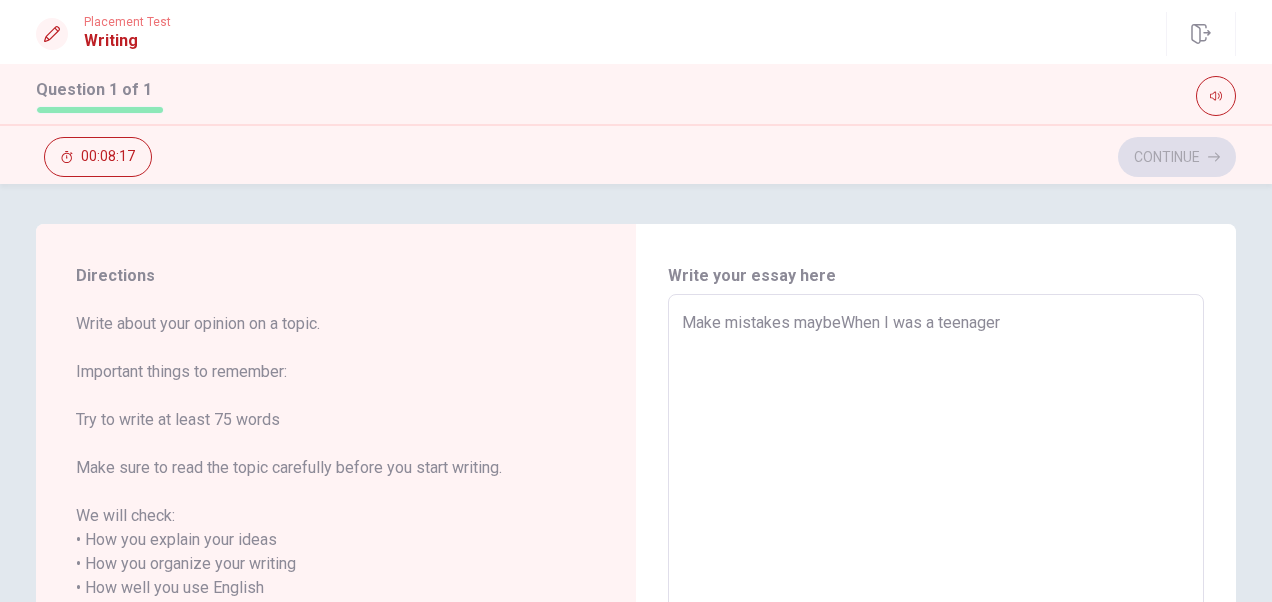 type on "x" 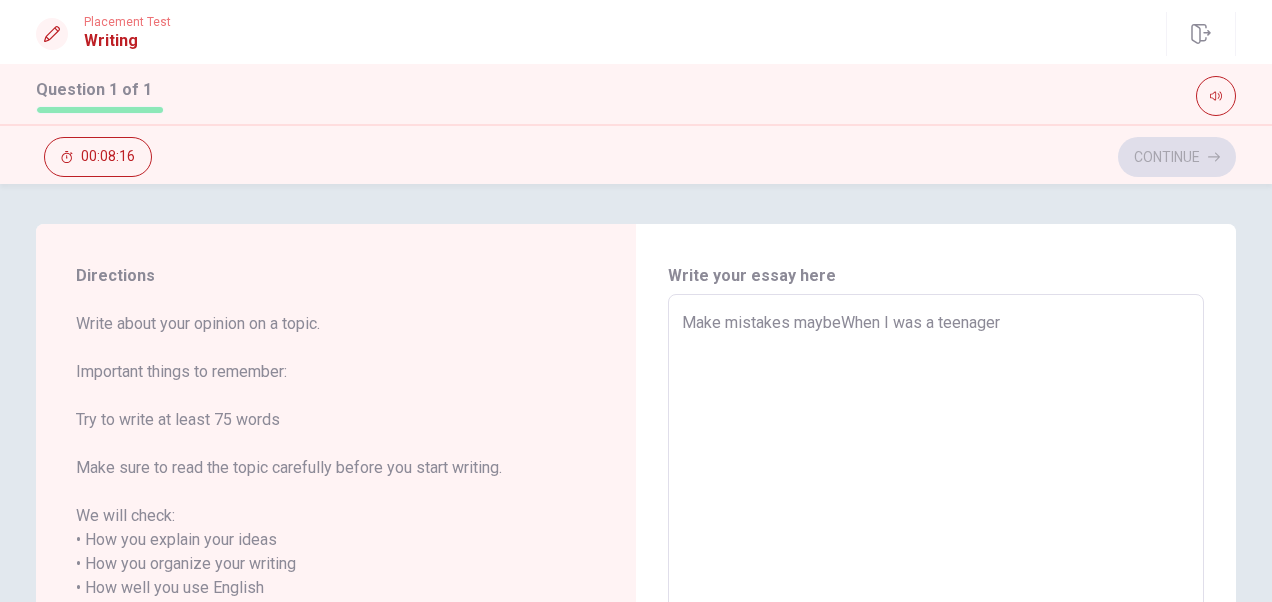 type on "Make mistakes maybe When I was a teenager" 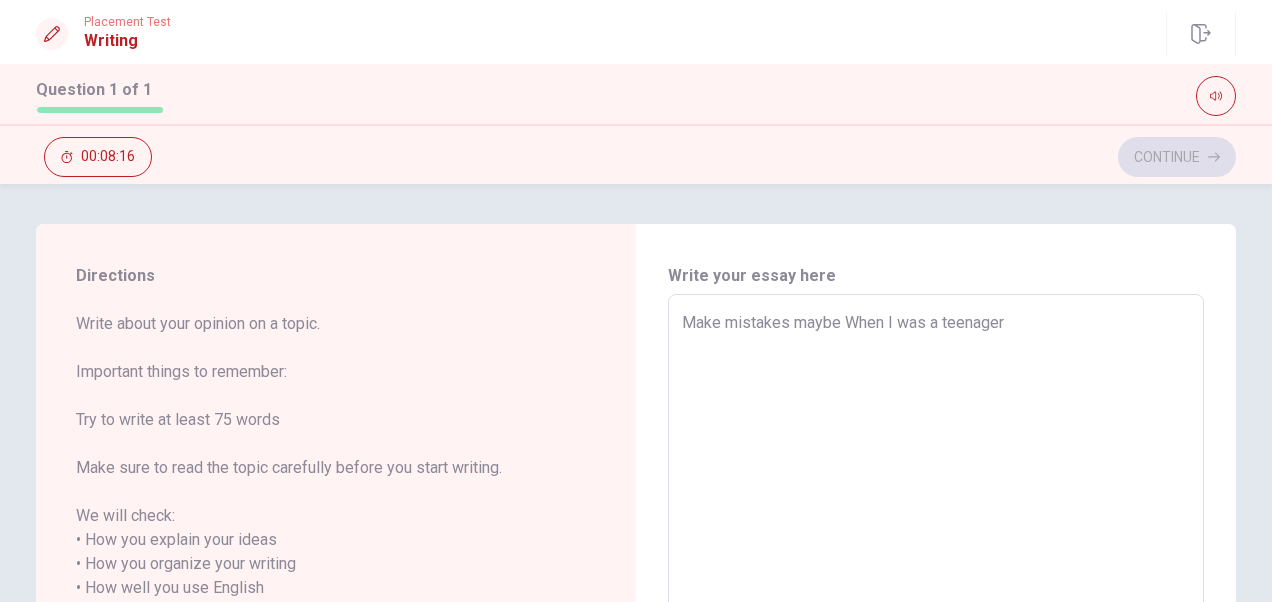 type on "x" 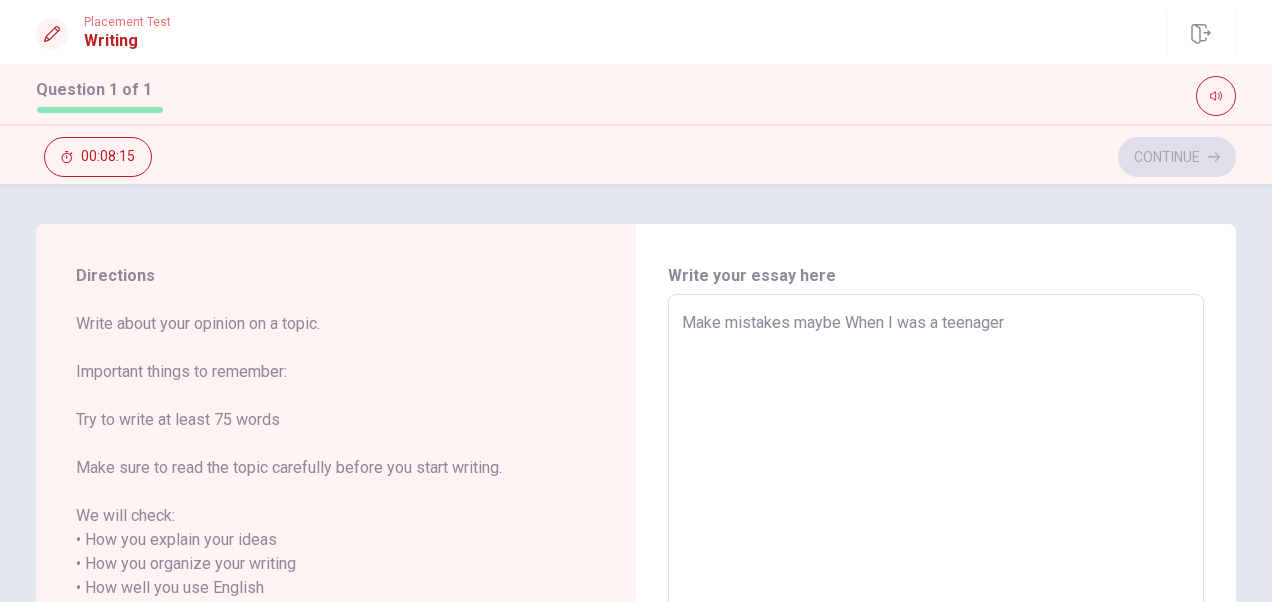 type on "Make mistakes maybe cWhen I was a teenager" 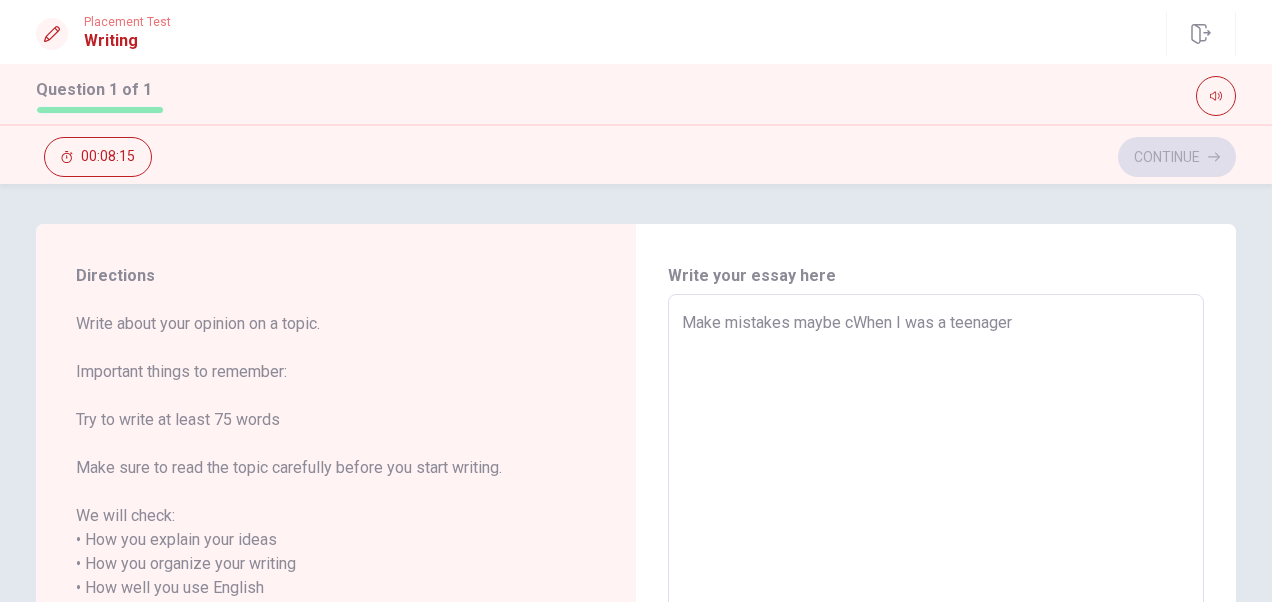 type on "x" 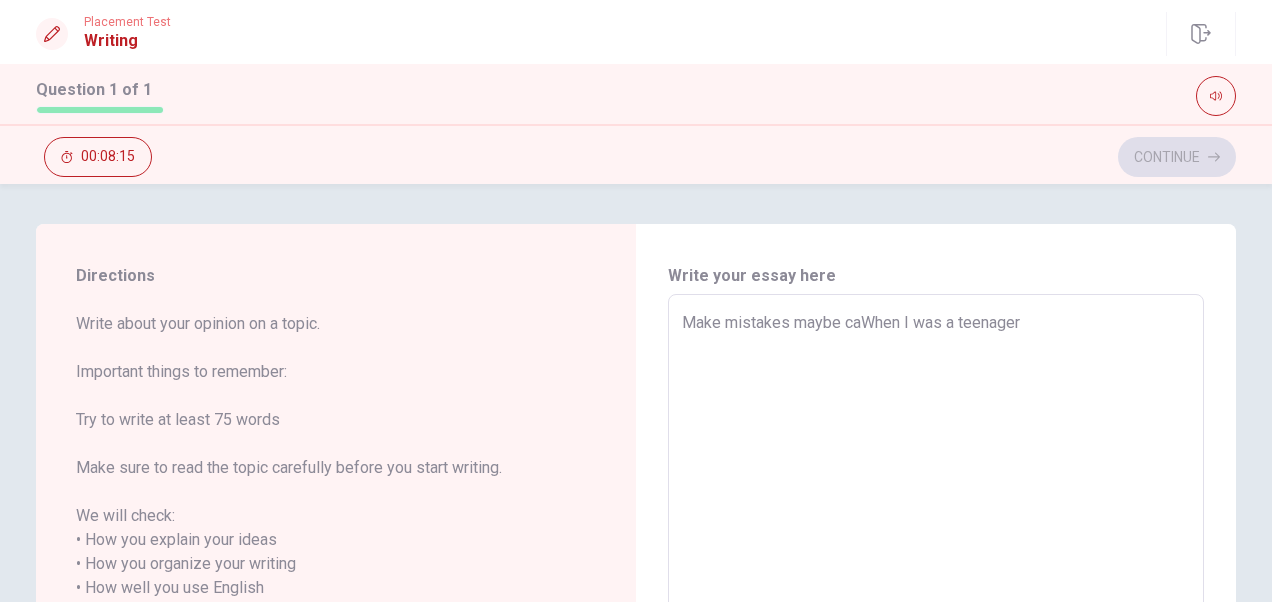 type on "x" 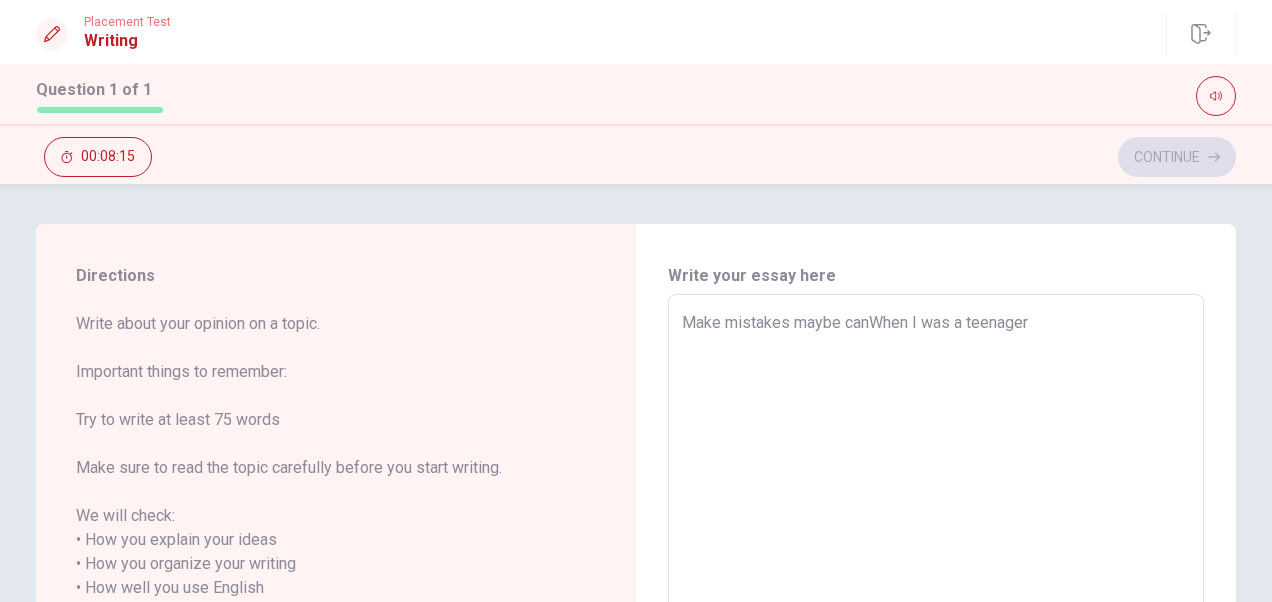 type on "x" 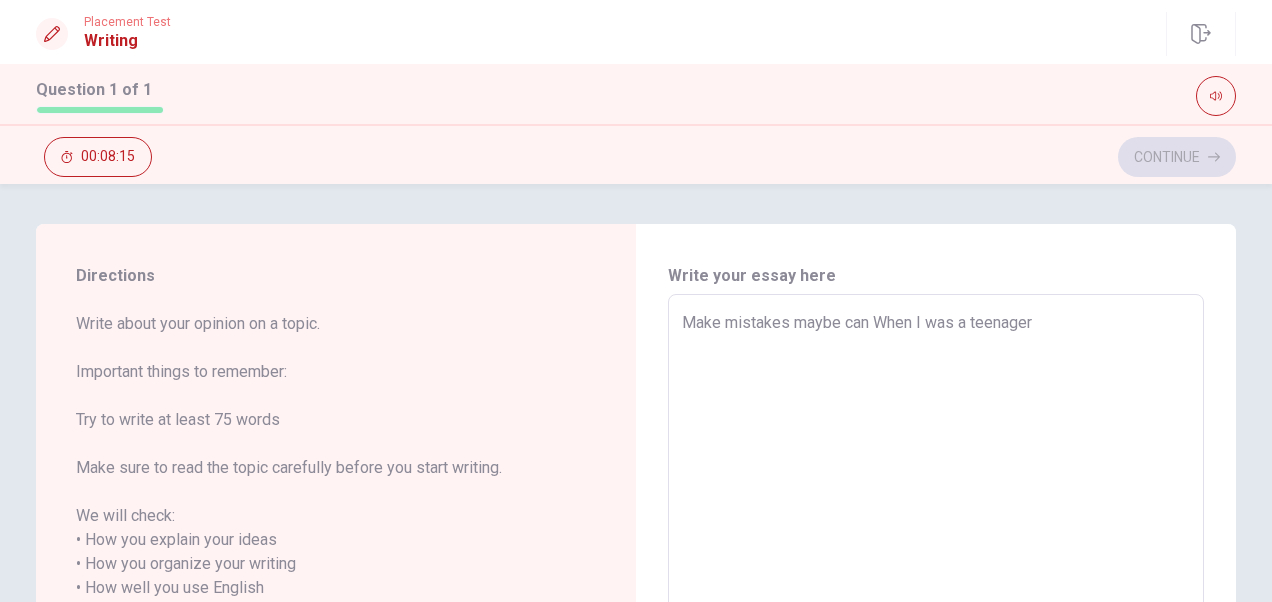 type on "x" 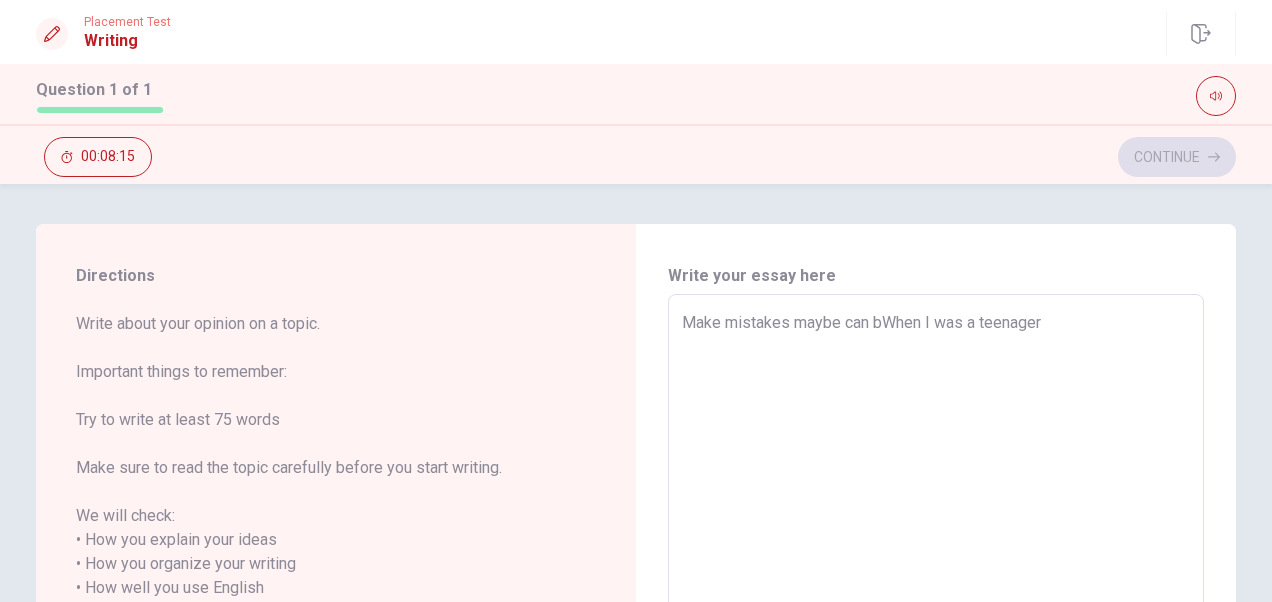 type on "x" 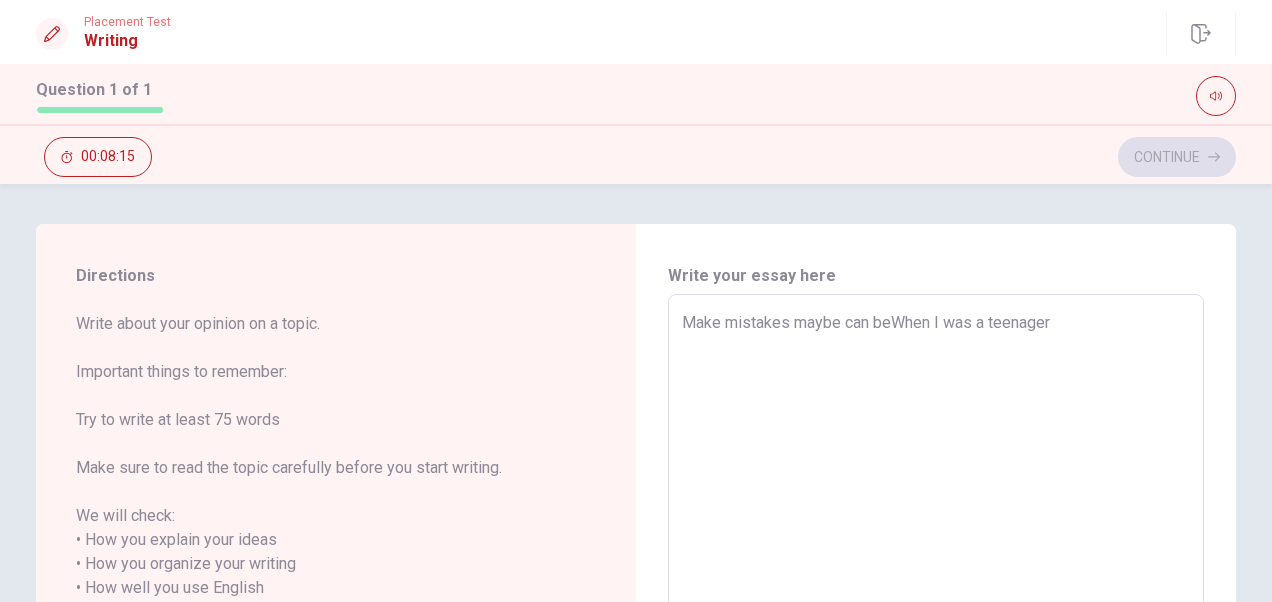 type on "x" 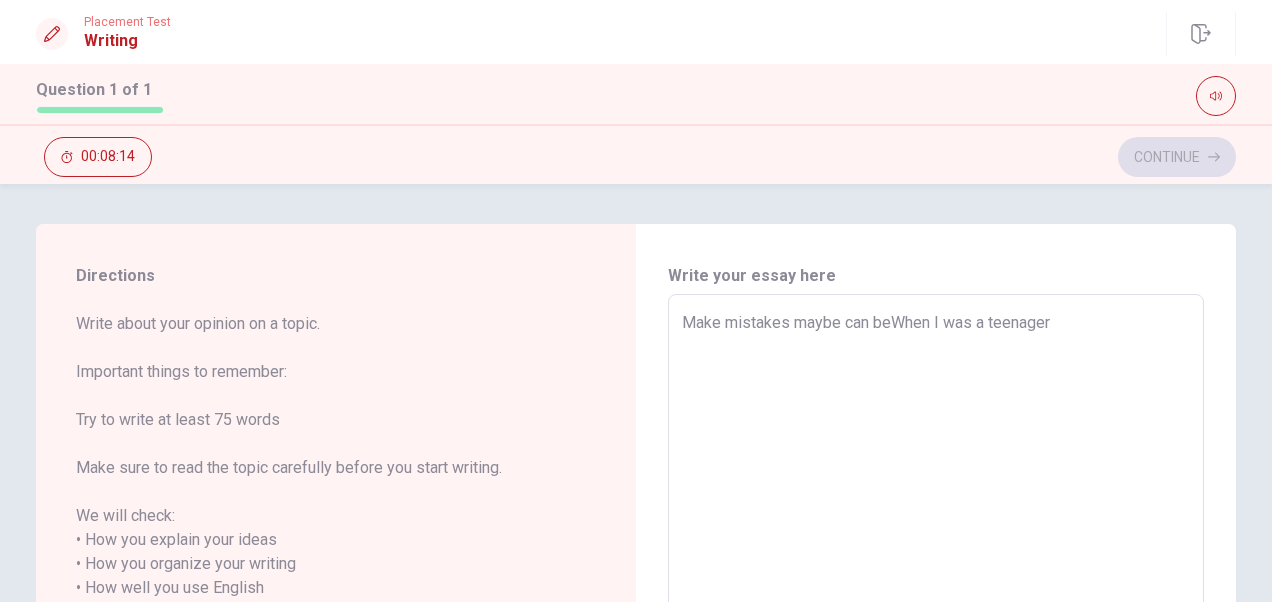 type on "Make mistakes maybe can be When I was a teenager" 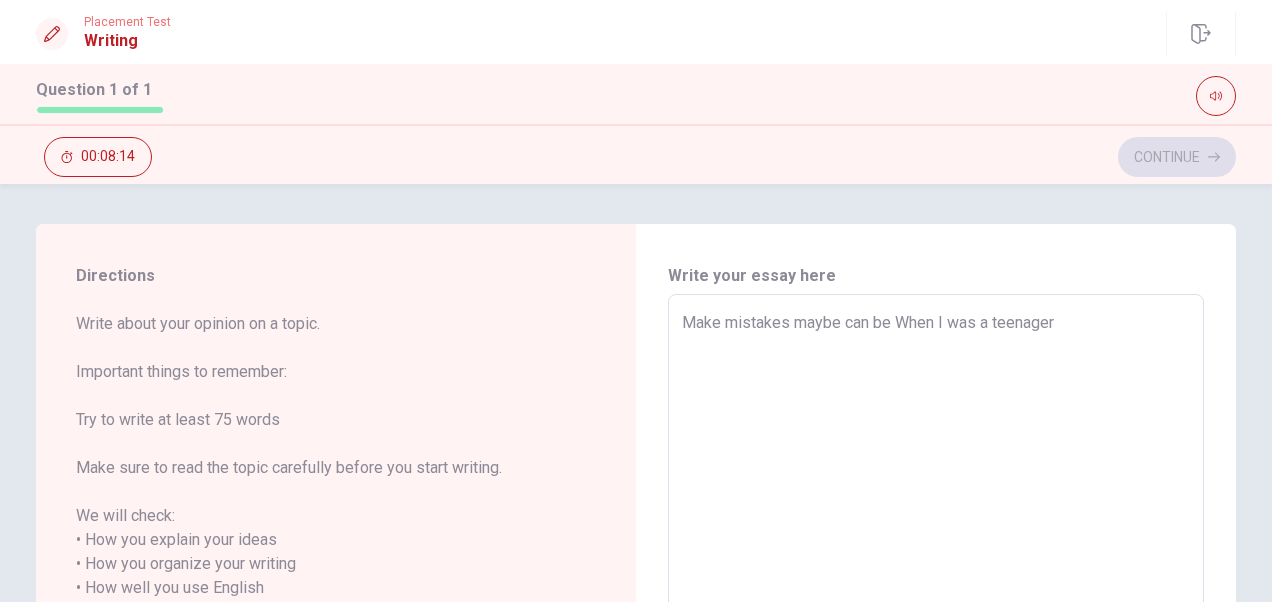 type on "x" 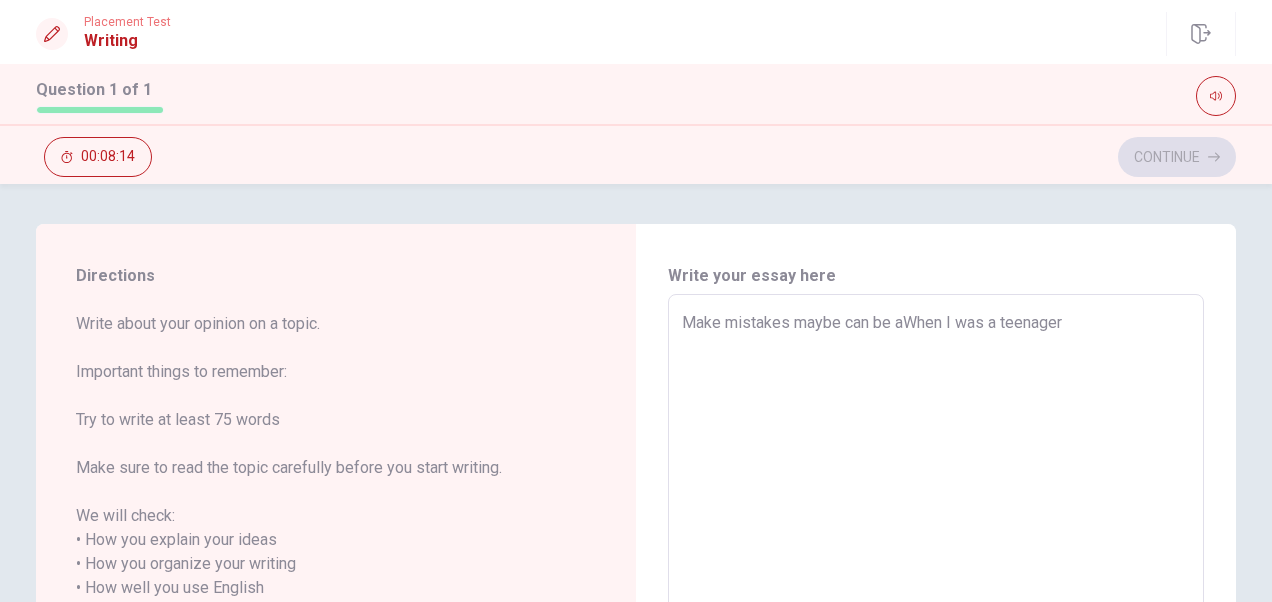type on "x" 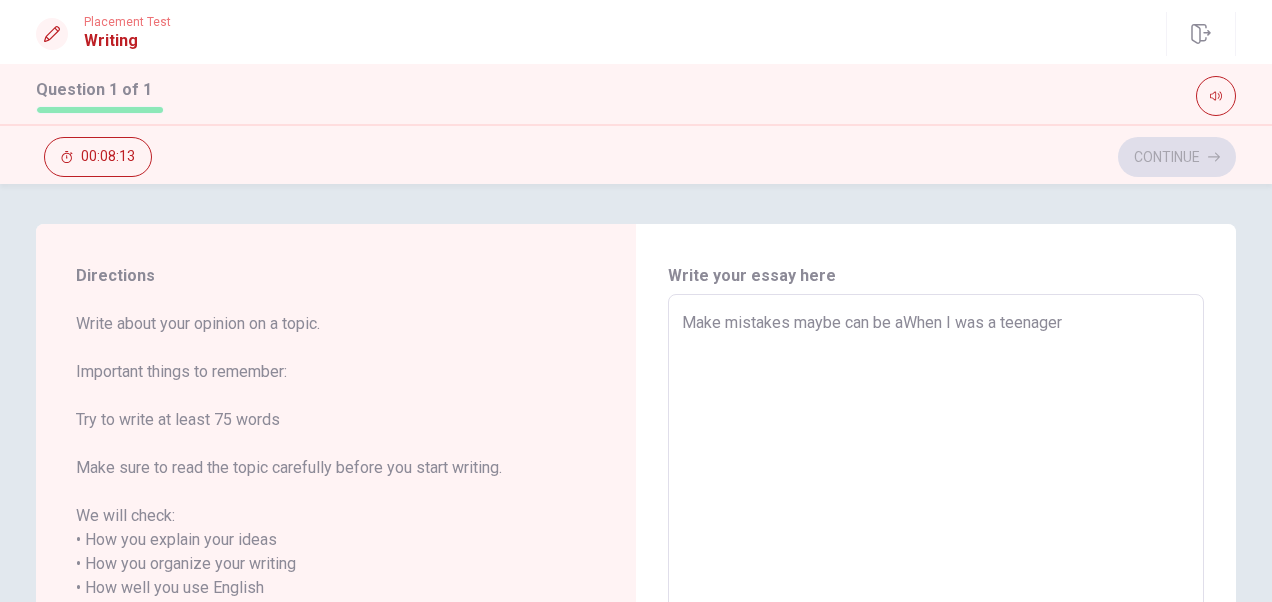 type on "Make mistakes maybe can be a When I was a teenager" 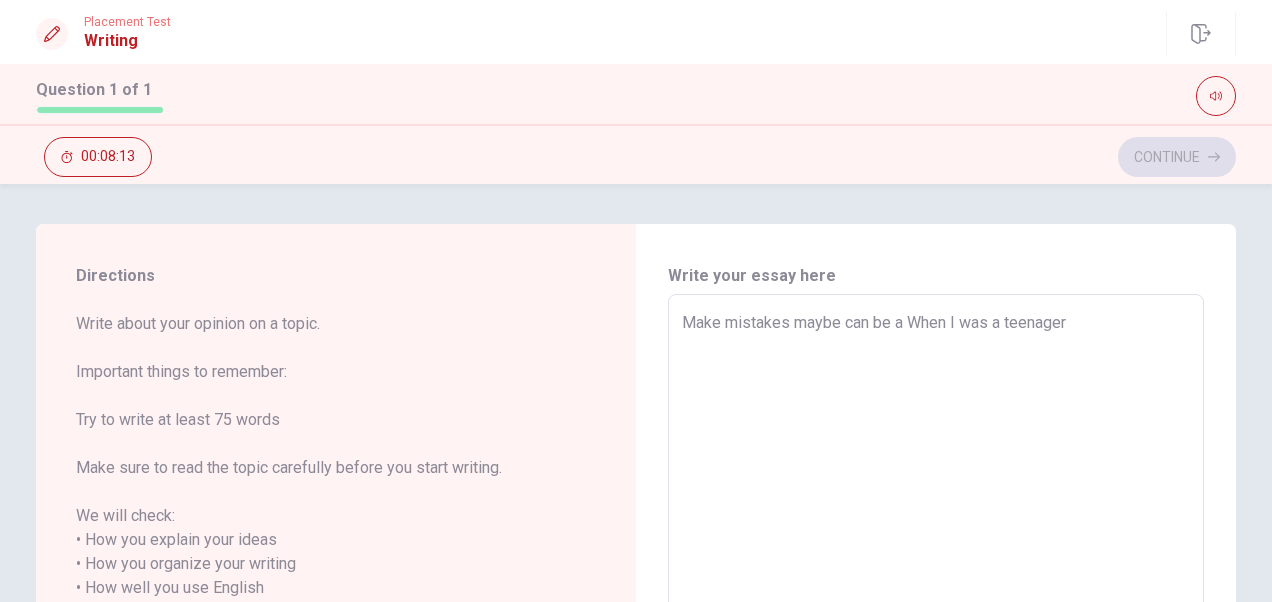 type on "x" 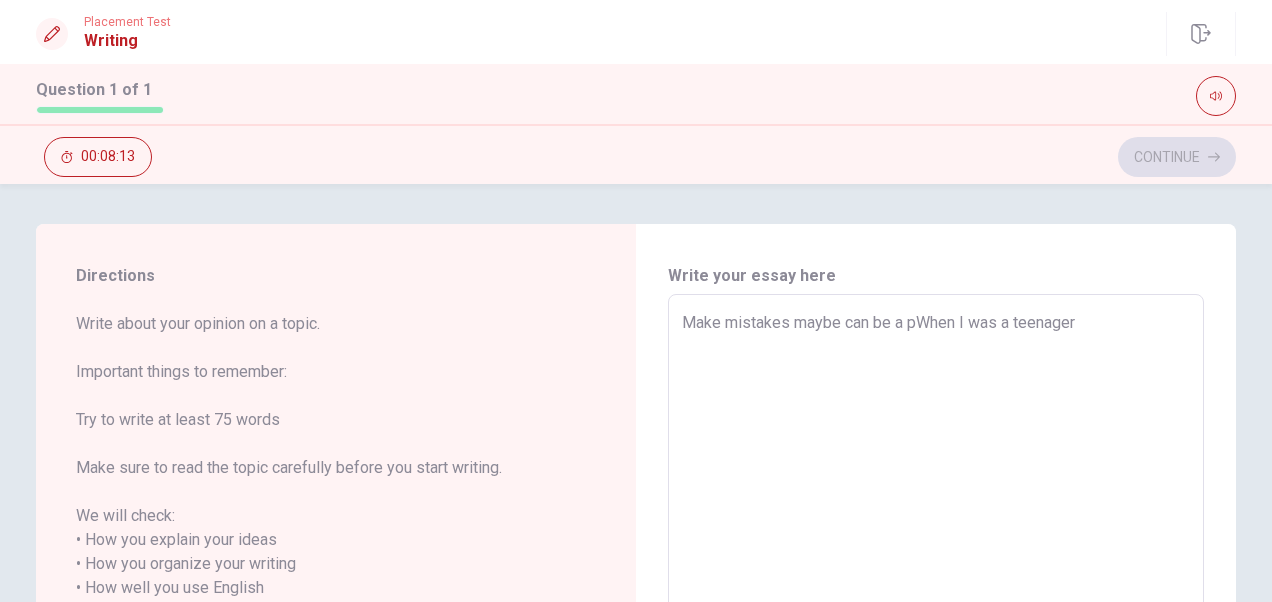 type on "x" 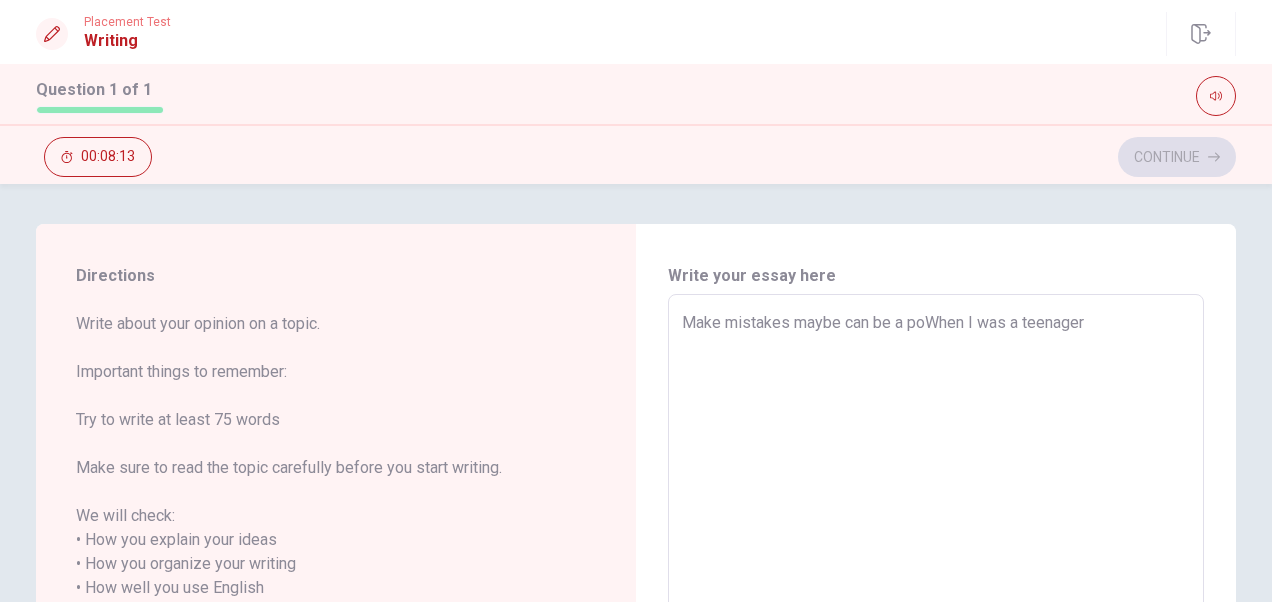 type on "x" 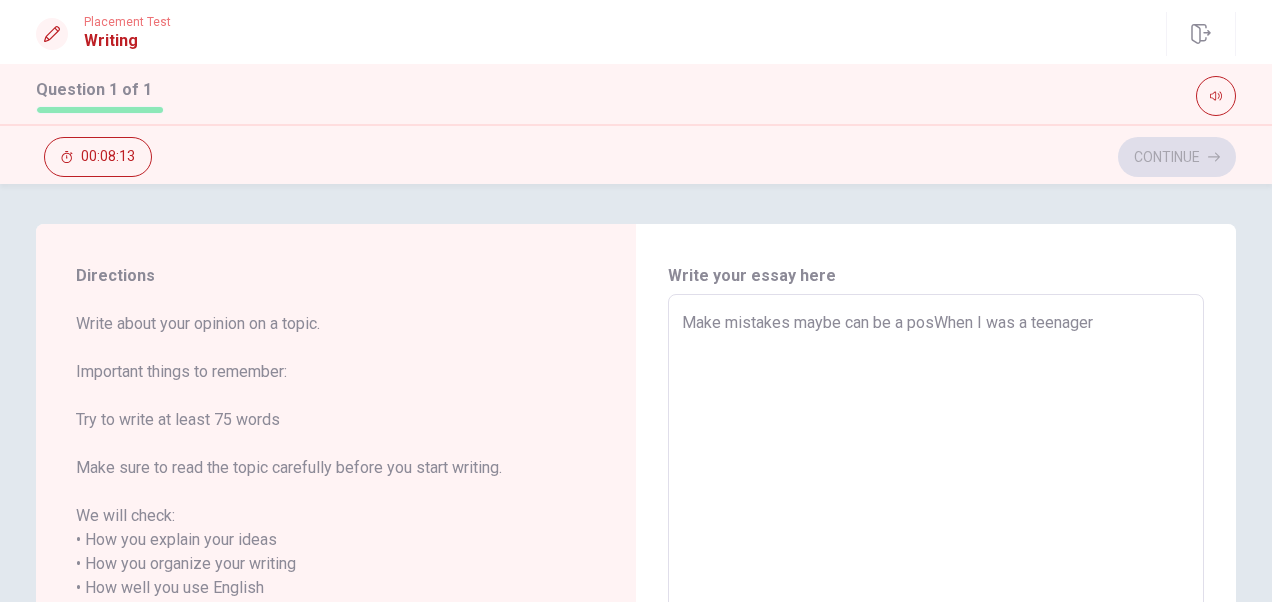 type on "x" 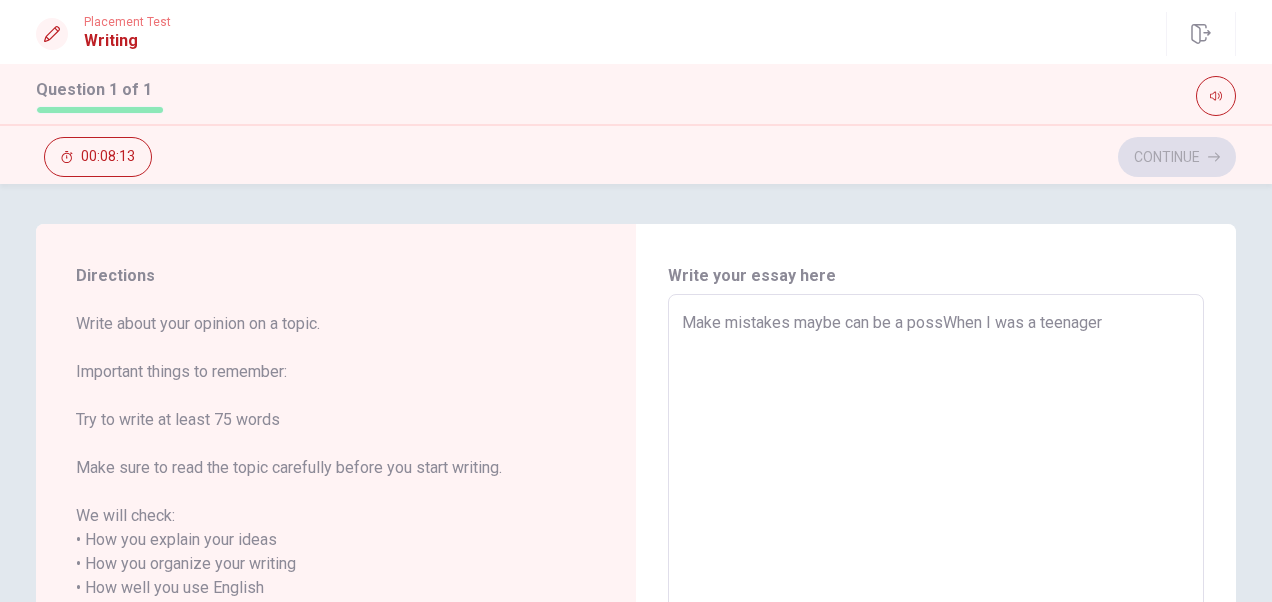 type on "x" 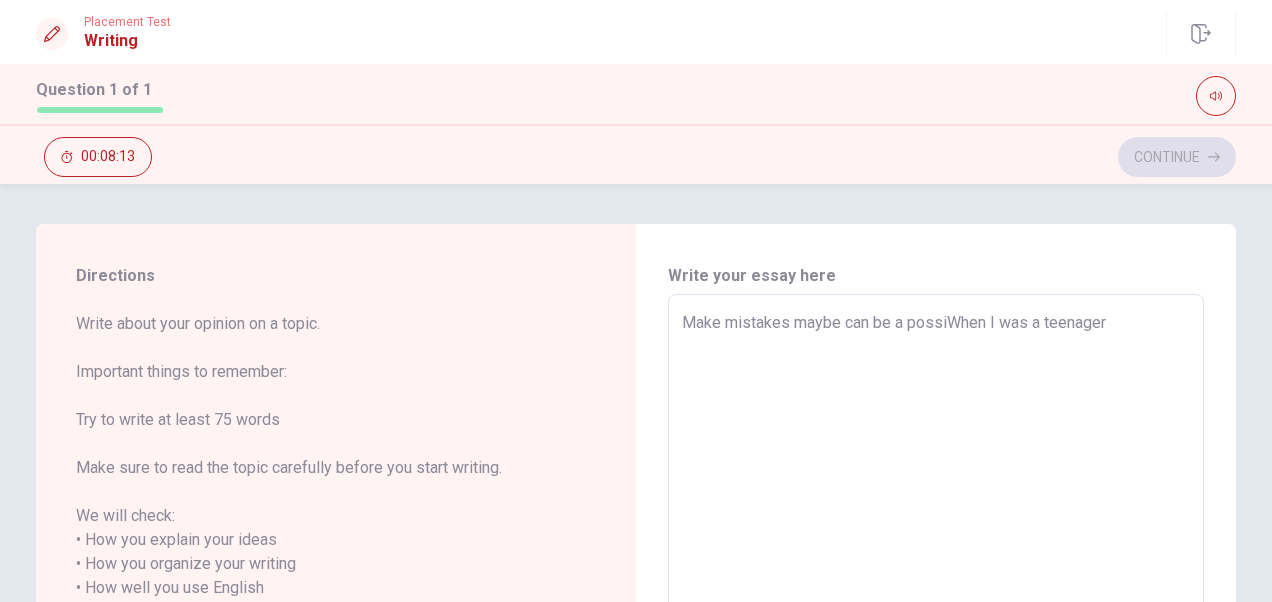 type on "x" 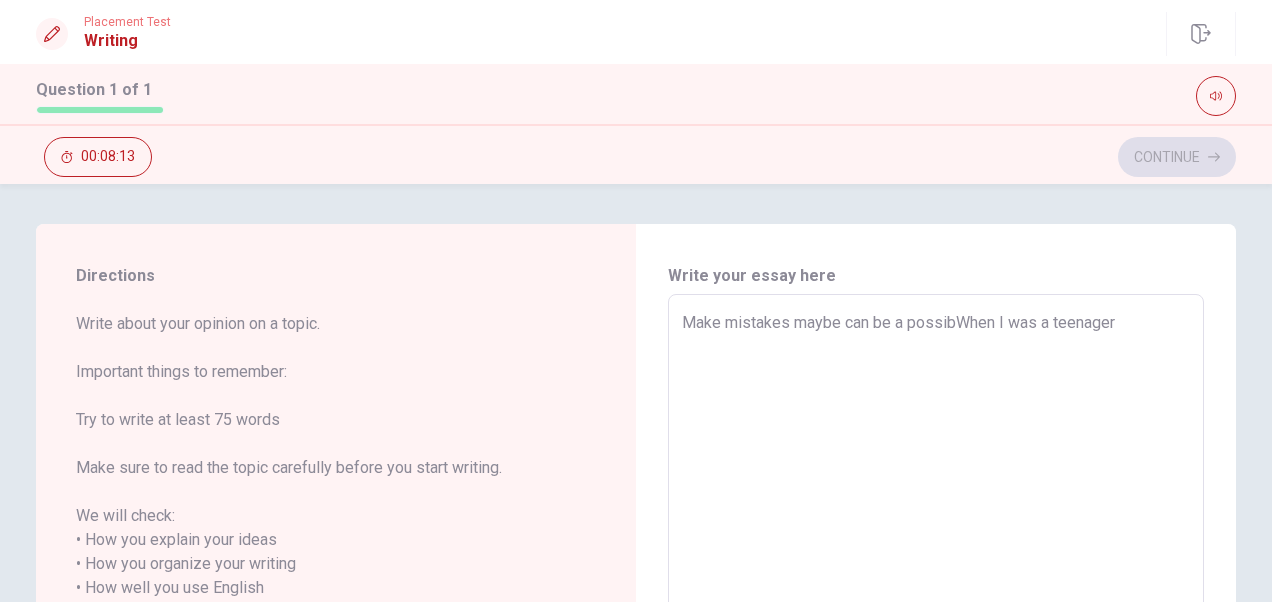 type on "x" 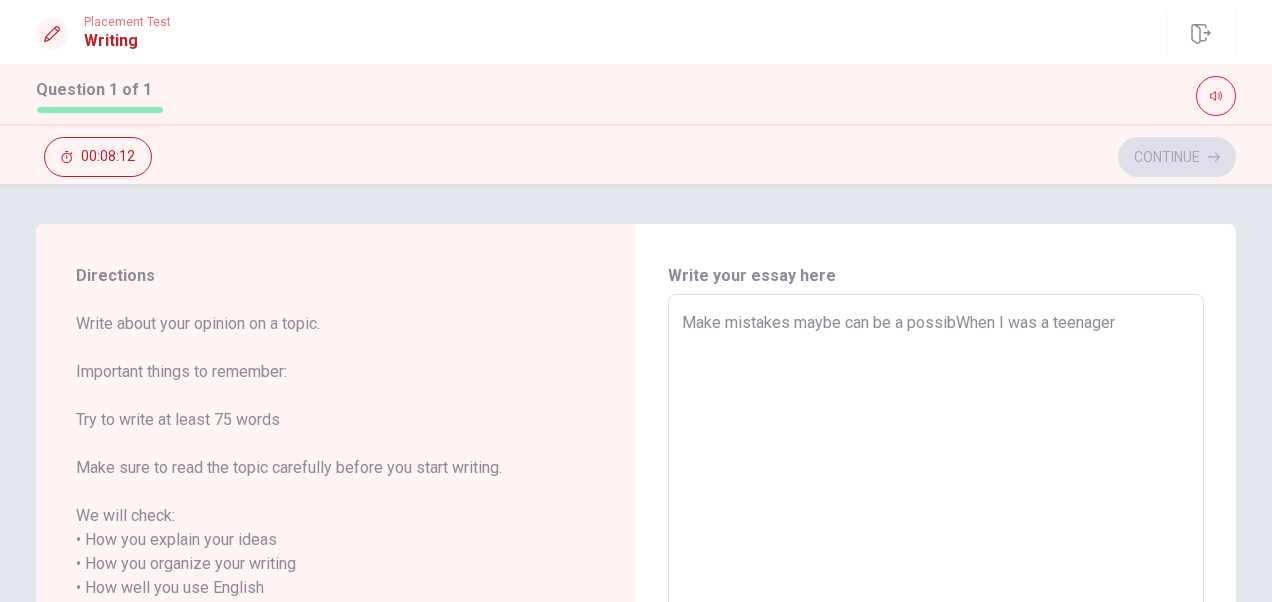 type on "Make mistakes maybe can be a possibiWhen I was a teenager" 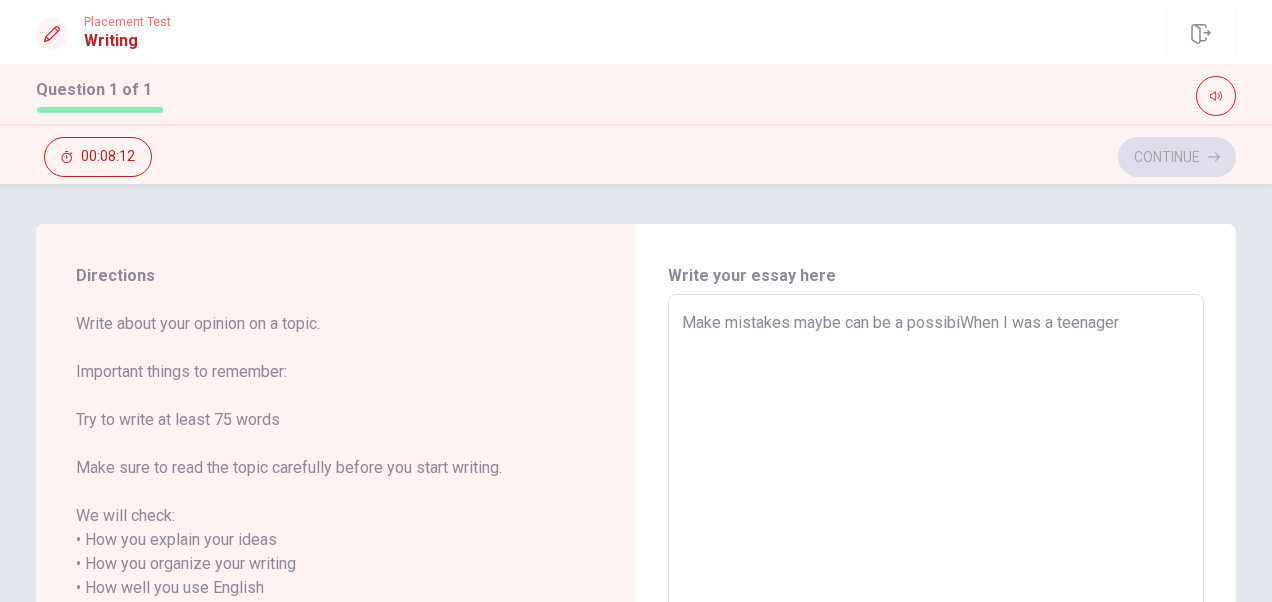 type on "x" 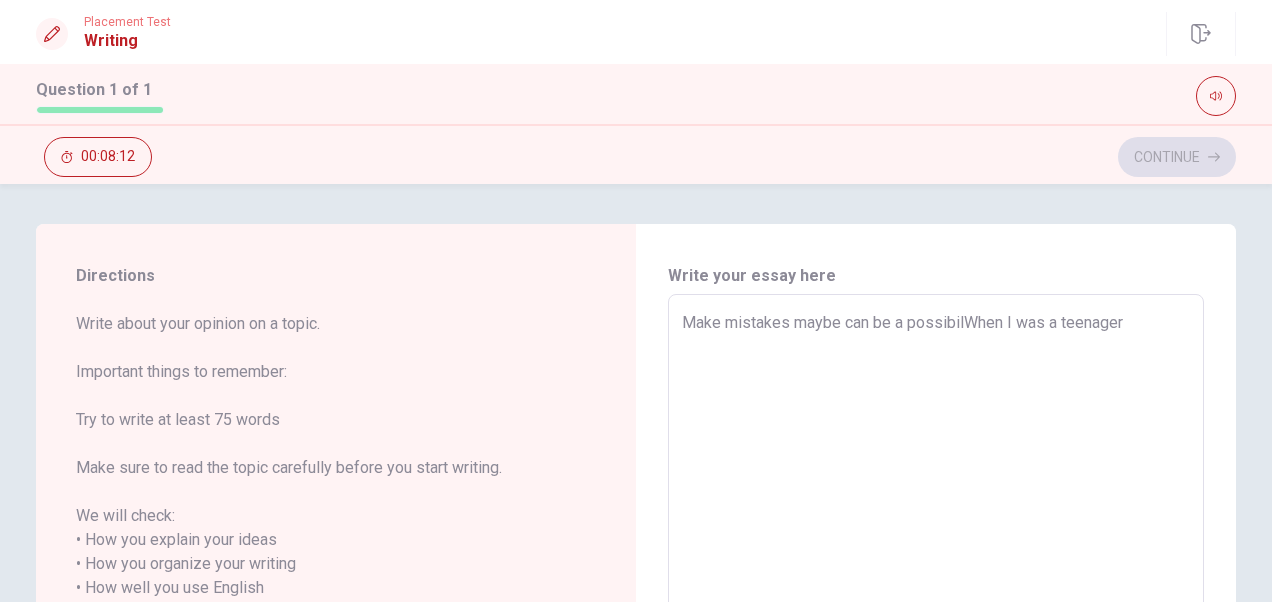 type on "x" 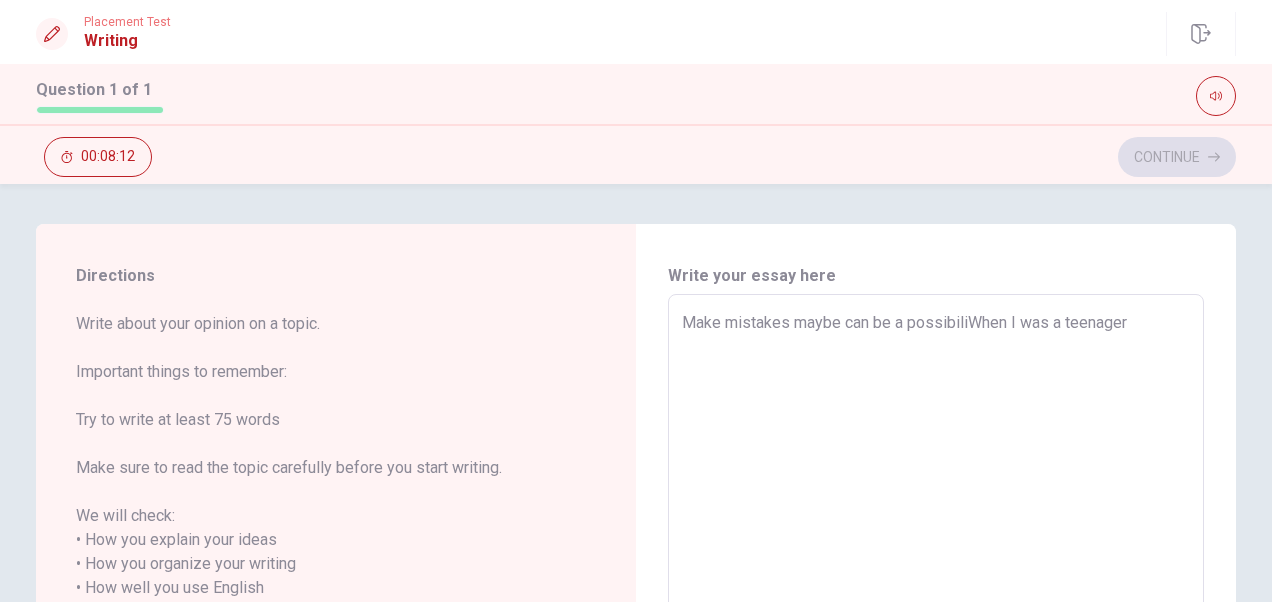 type on "x" 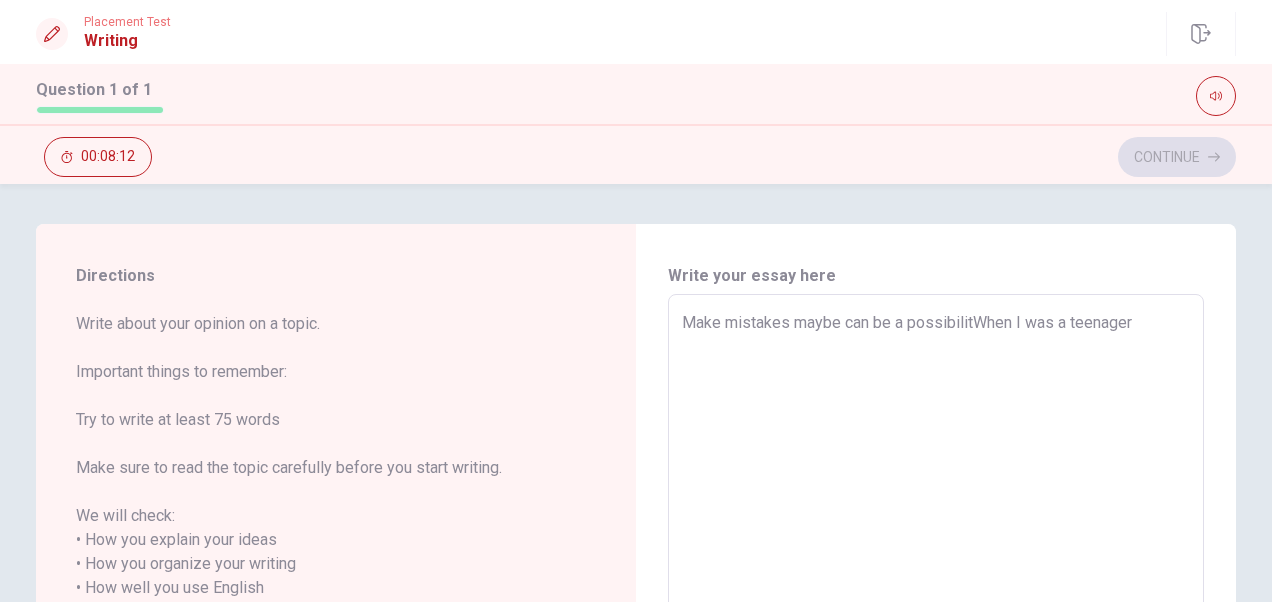 type on "x" 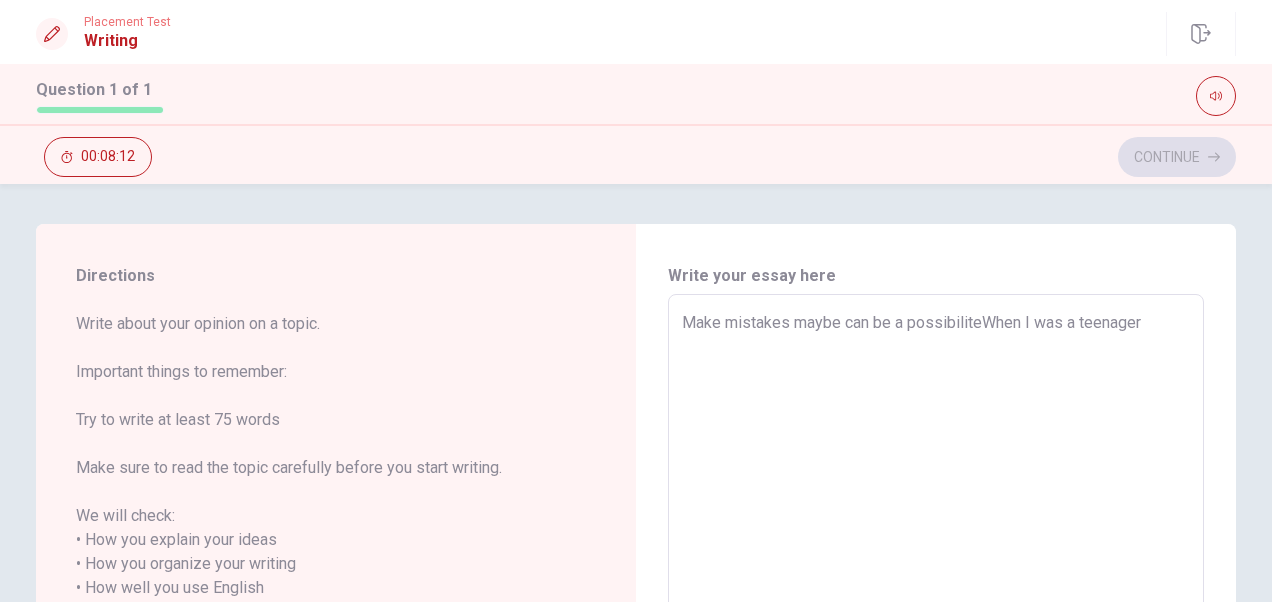 type on "x" 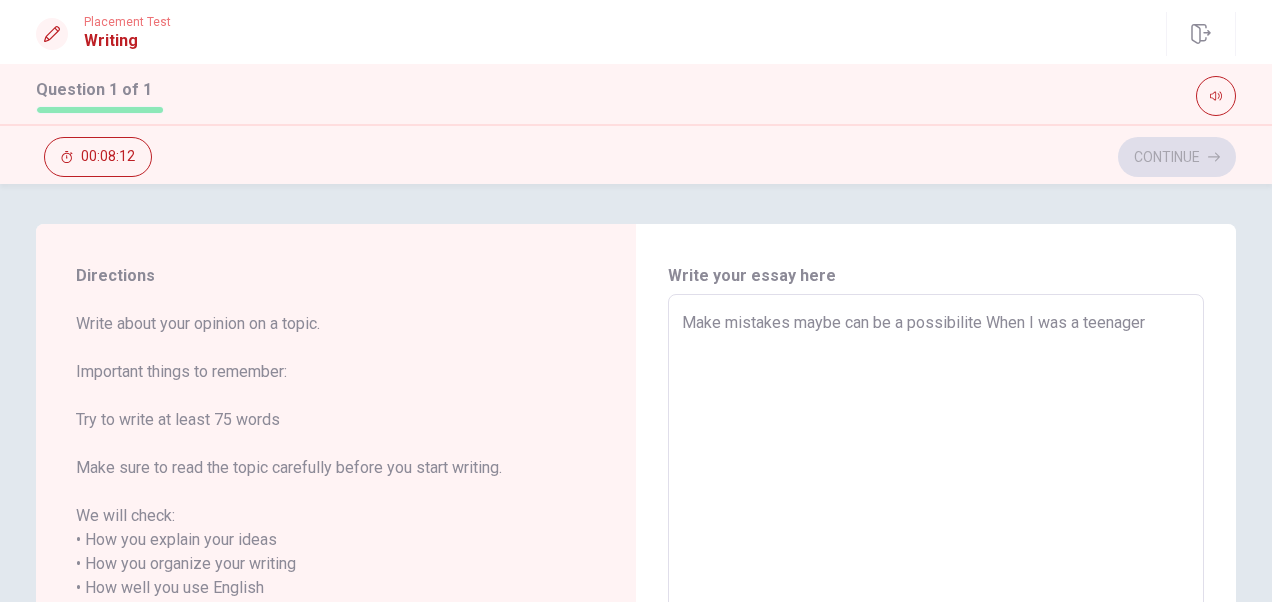 type on "x" 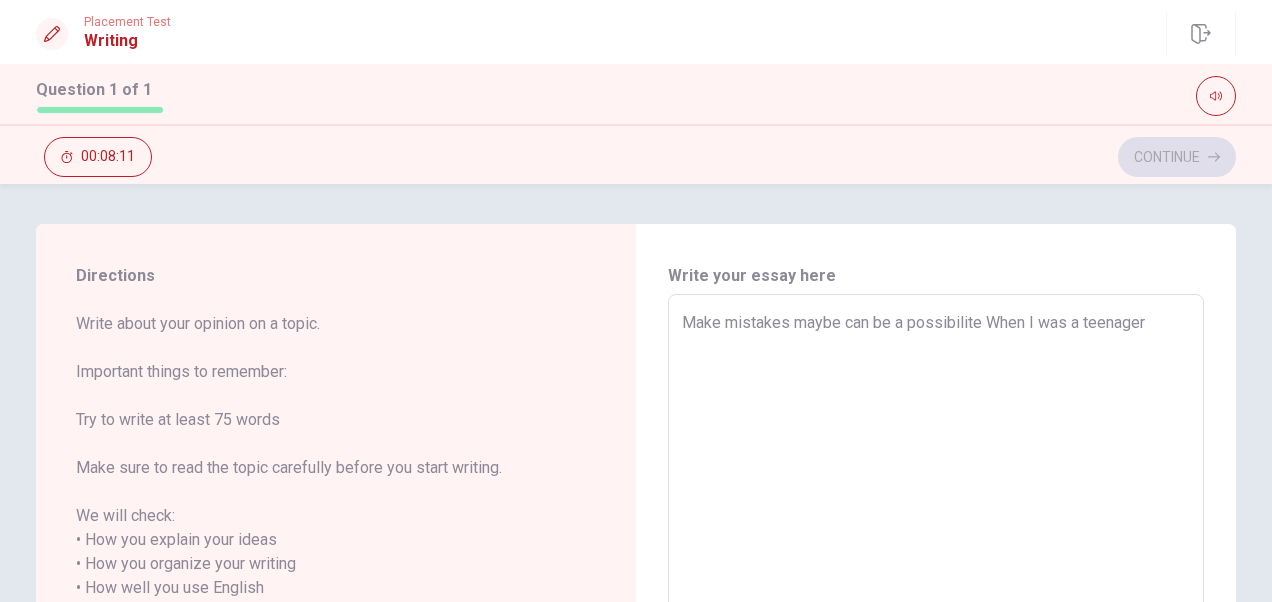 type on "Make mistakes maybe can be a possibilite tWhen I was a teenager" 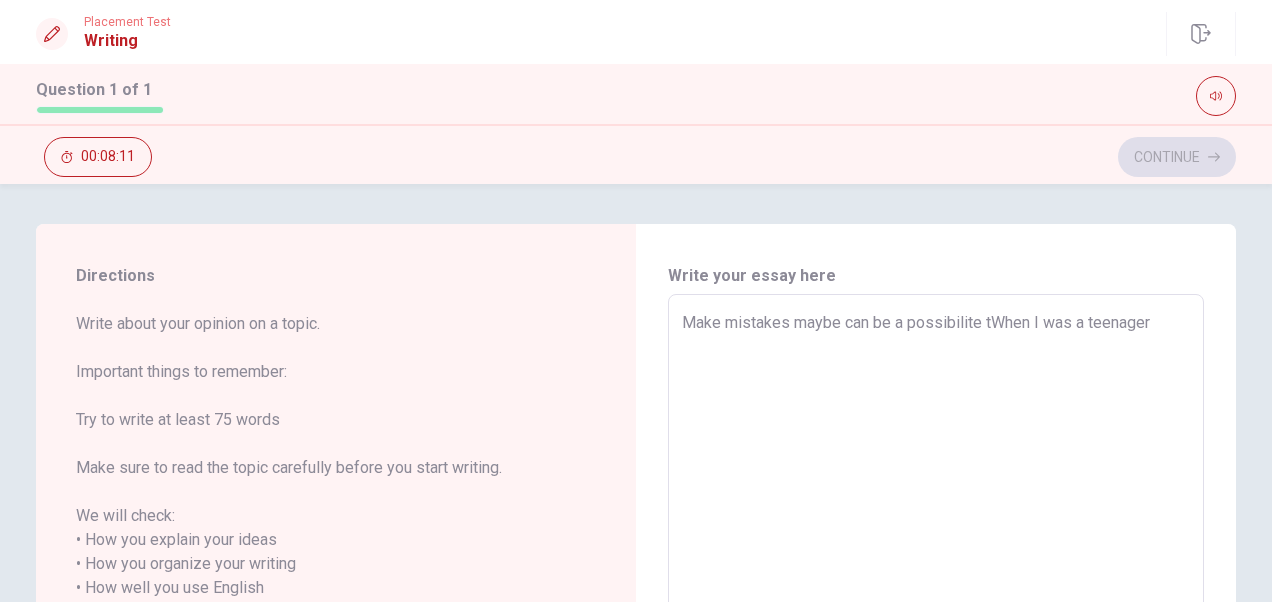 type on "x" 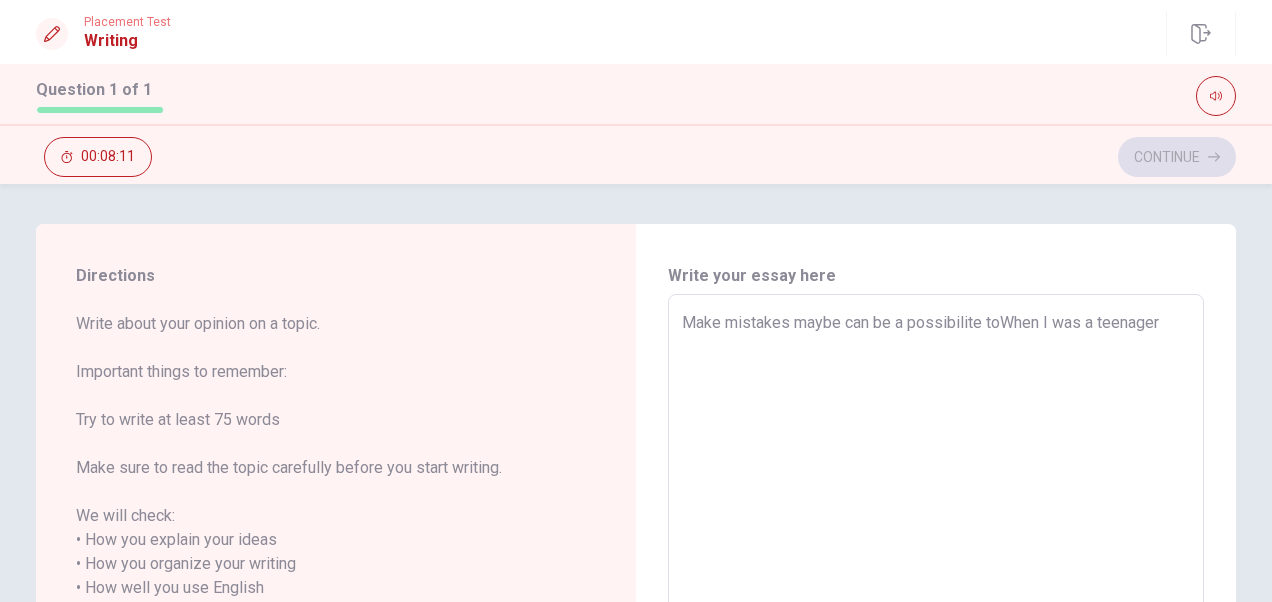 type on "x" 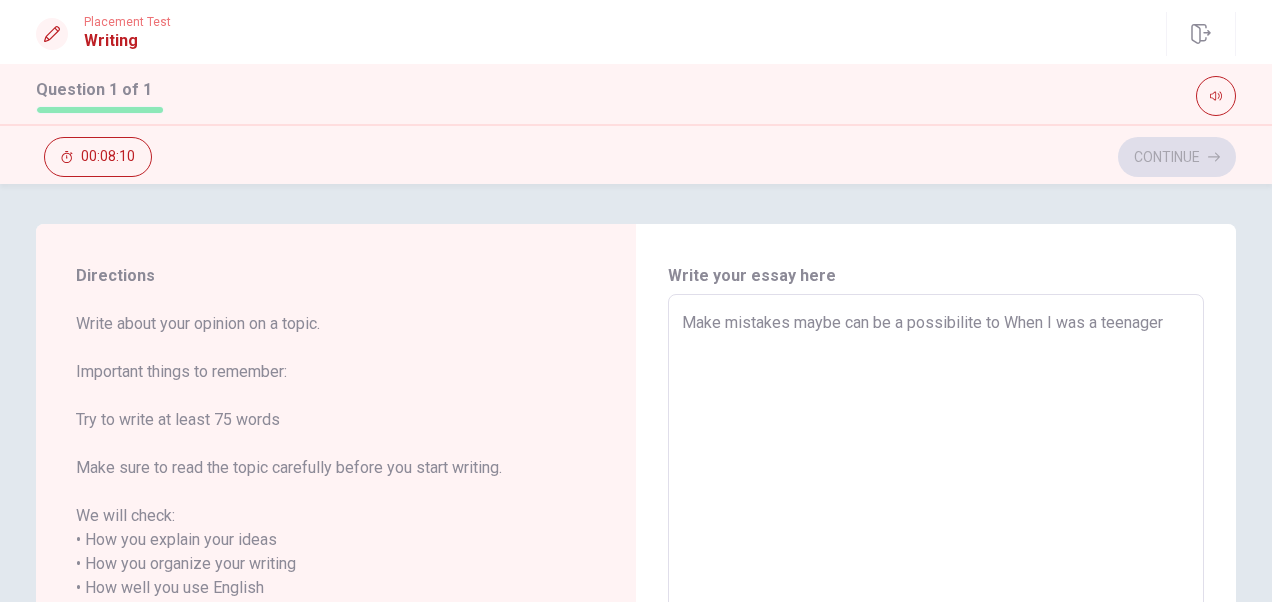 type on "x" 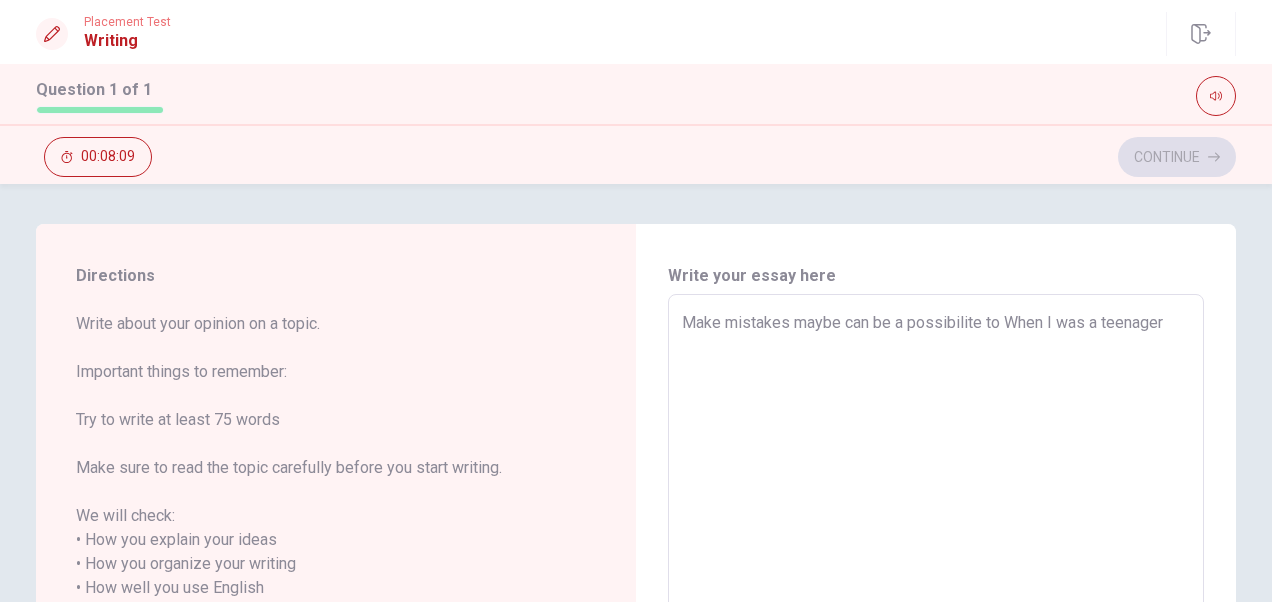 type on "Make mistakes maybe can be a possibilite to gWhen I was a teenager" 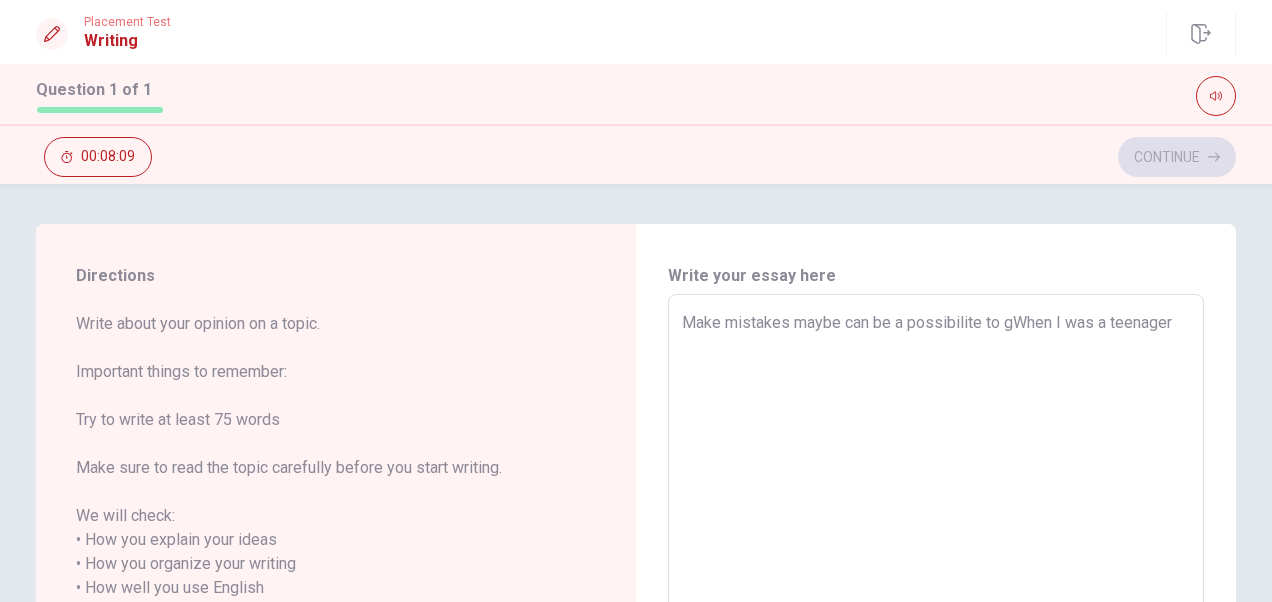 type on "x" 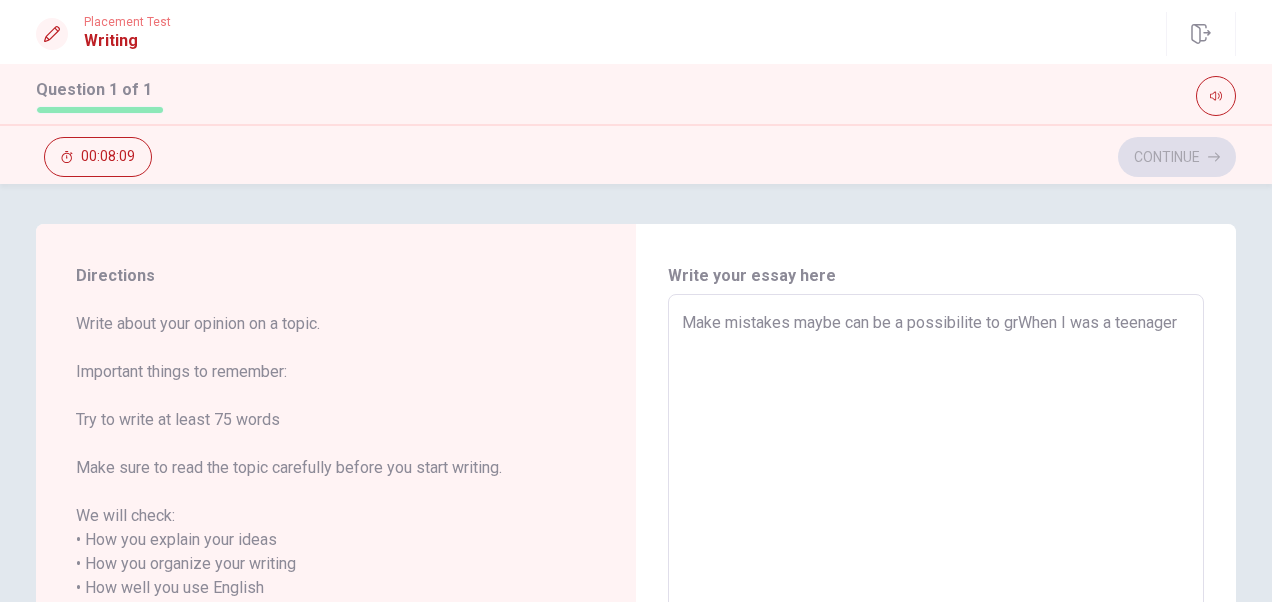 type on "x" 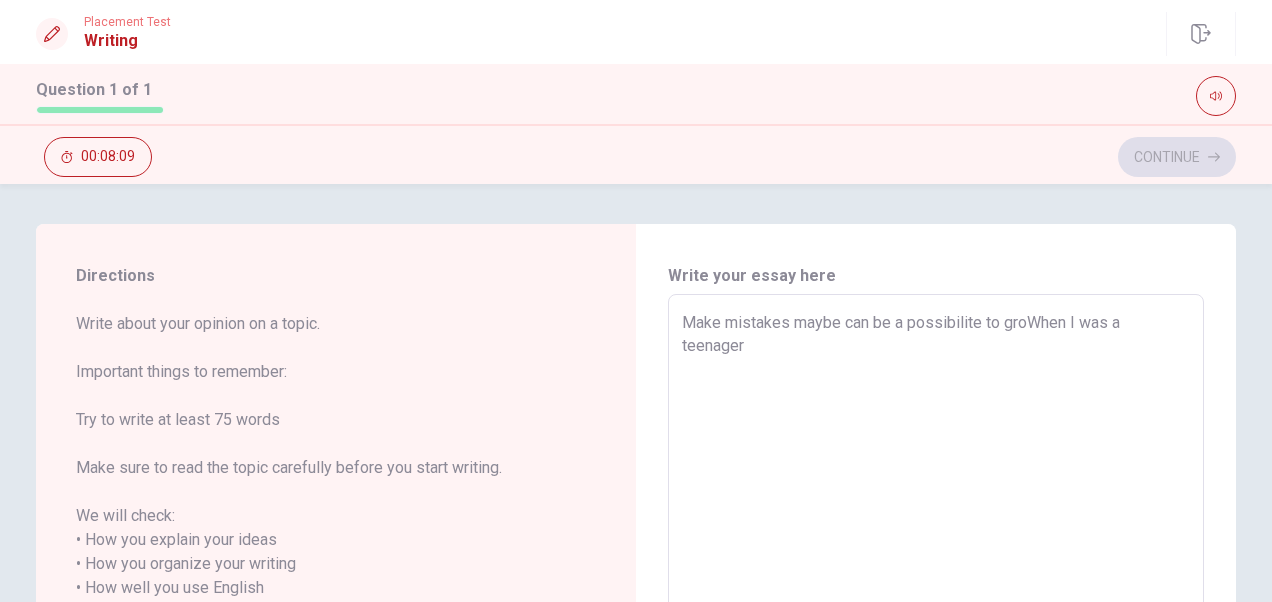 type on "x" 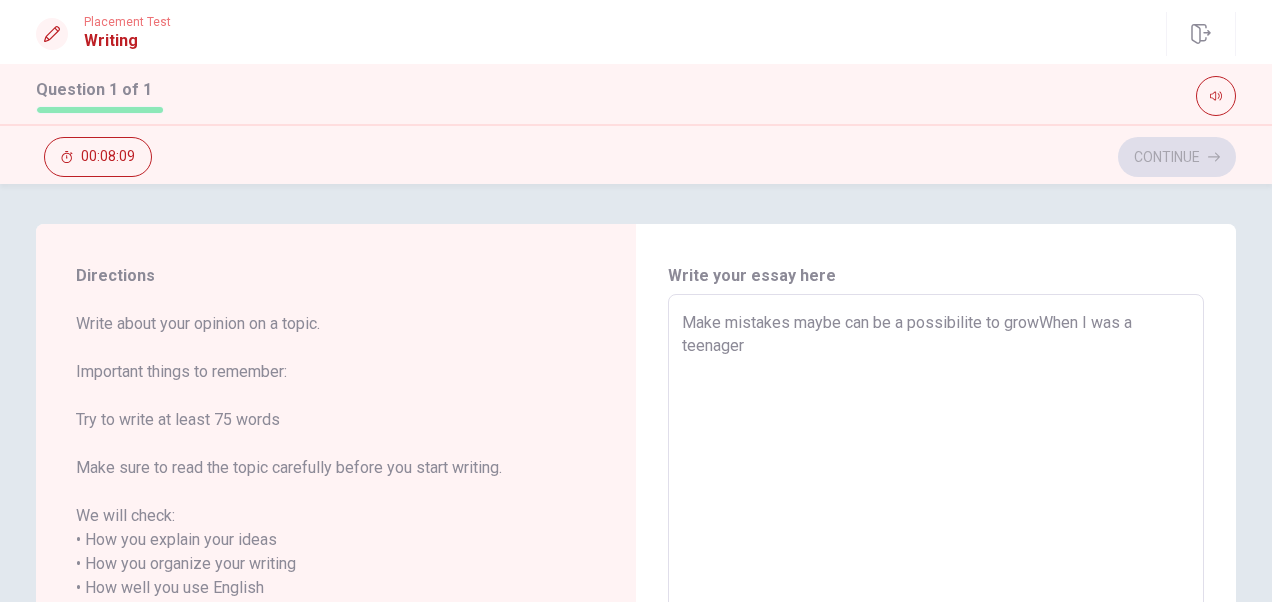 type on "x" 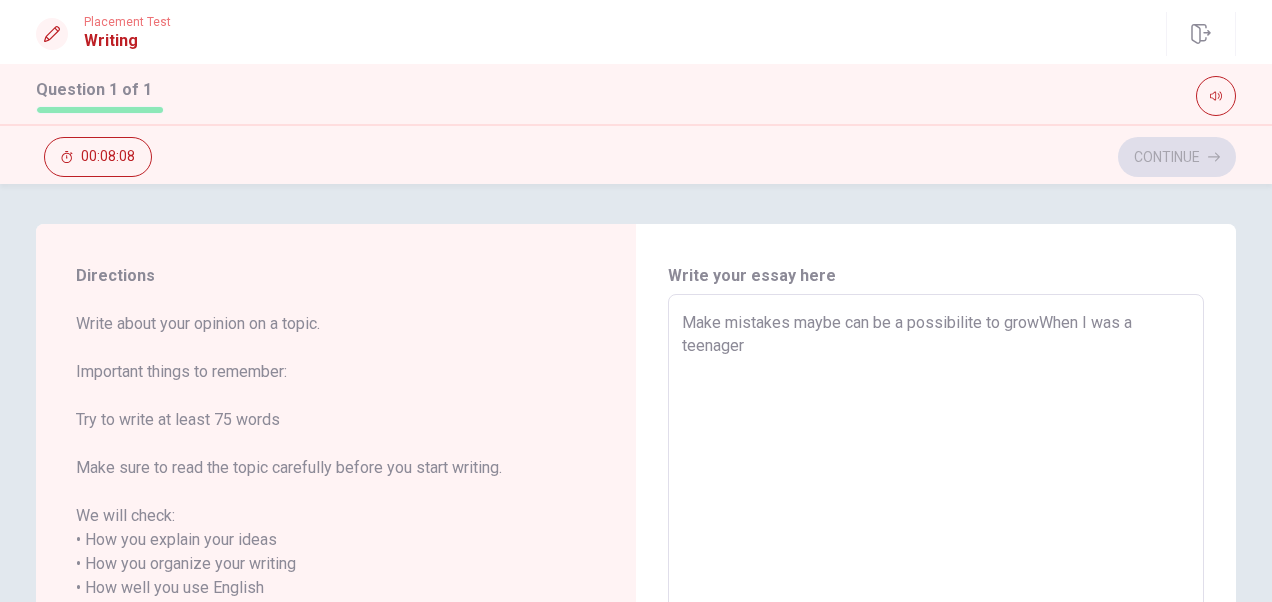 type on "Make mistakes maybe can be a possibilite to grow When I was a teenager" 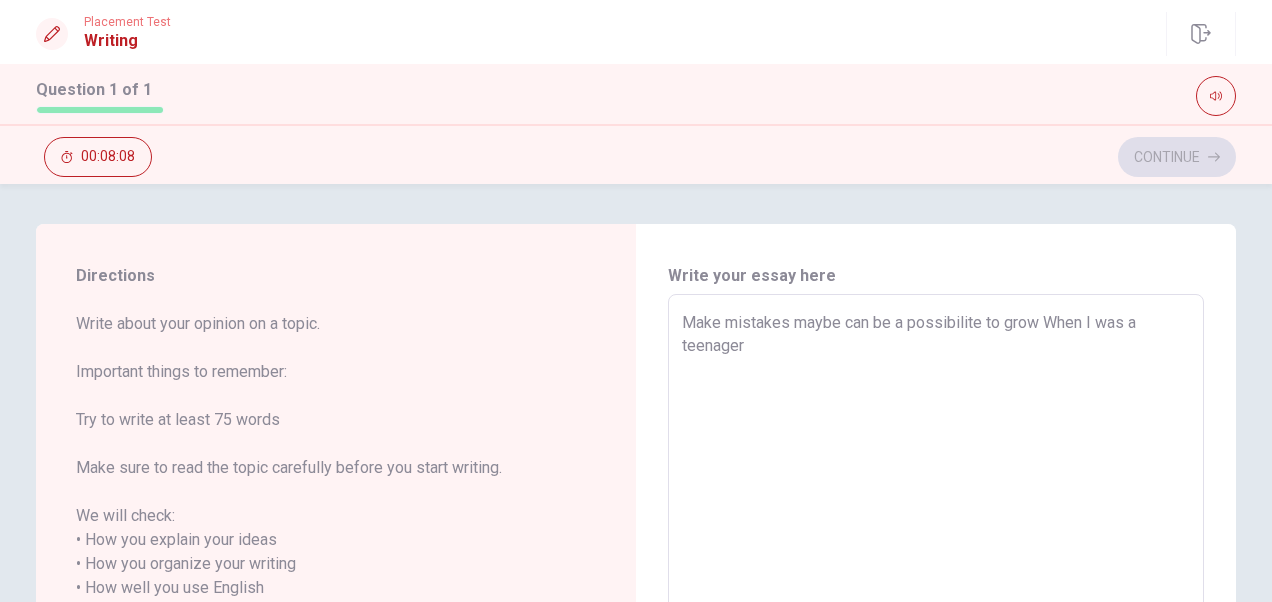 type on "x" 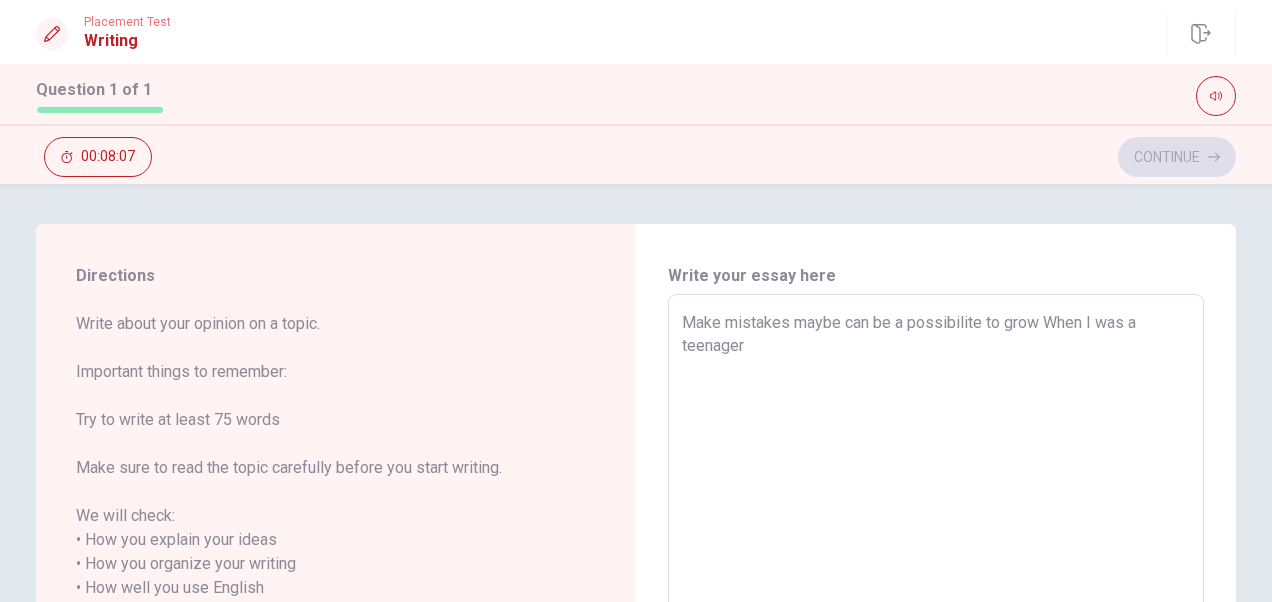 type on "Make mistakes maybe can be a possibilite to grow uWhen I was a teenager" 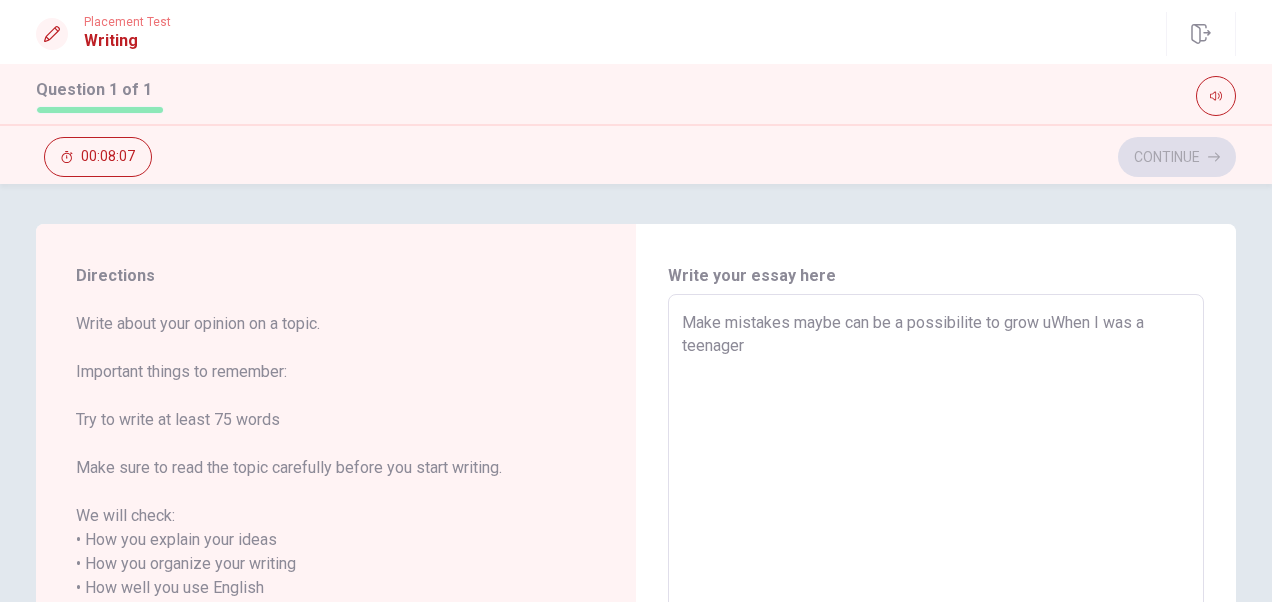 type on "x" 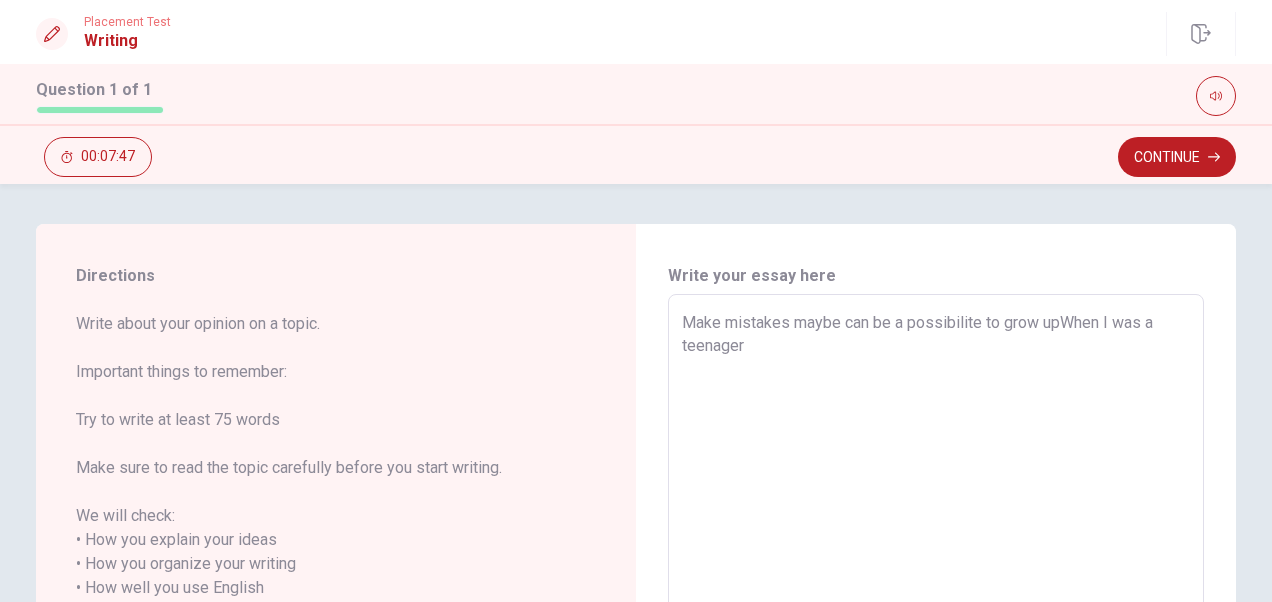 type on "x" 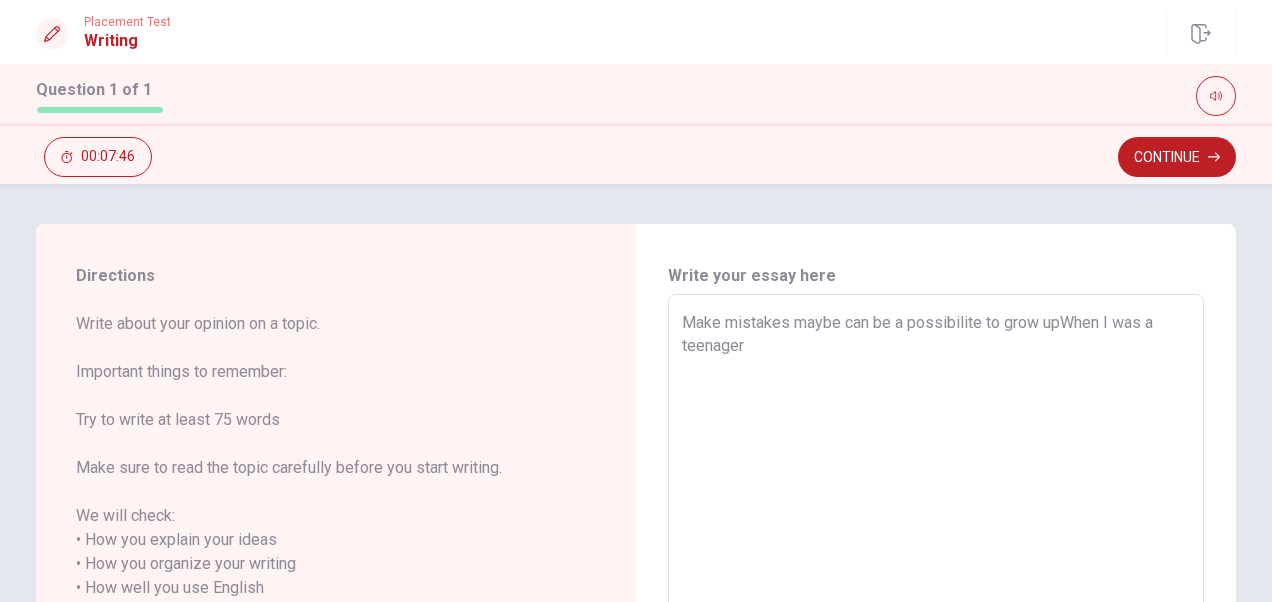 type on "Make mistakes maybe can be a possibilite to grow up When I was a teenager" 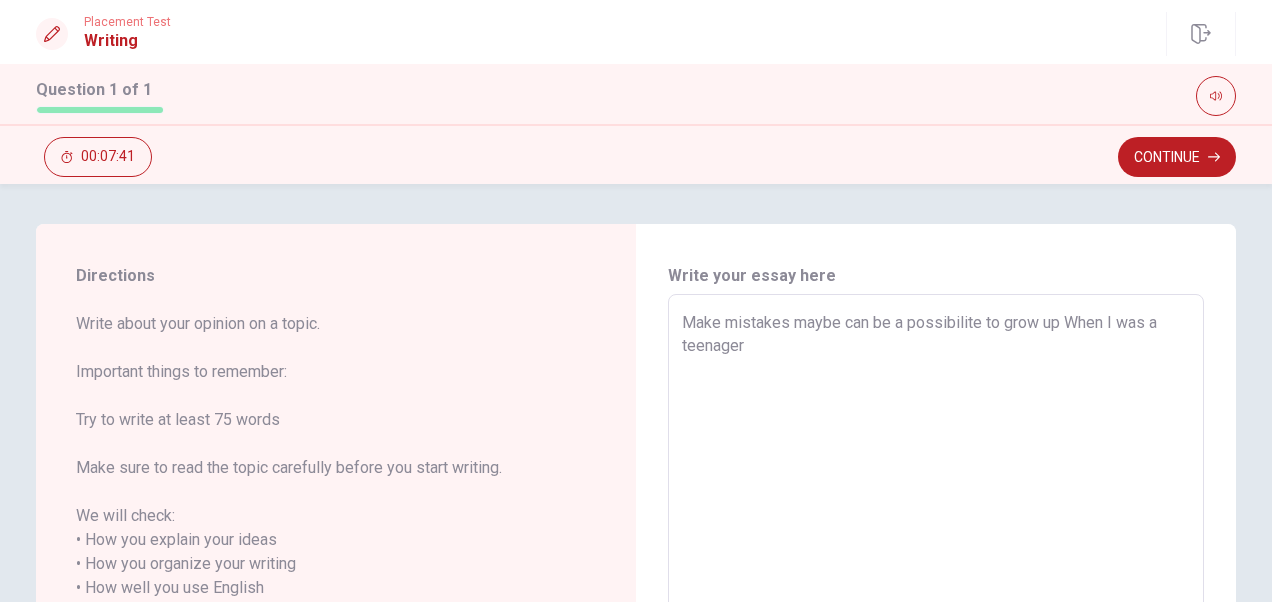 type on "x" 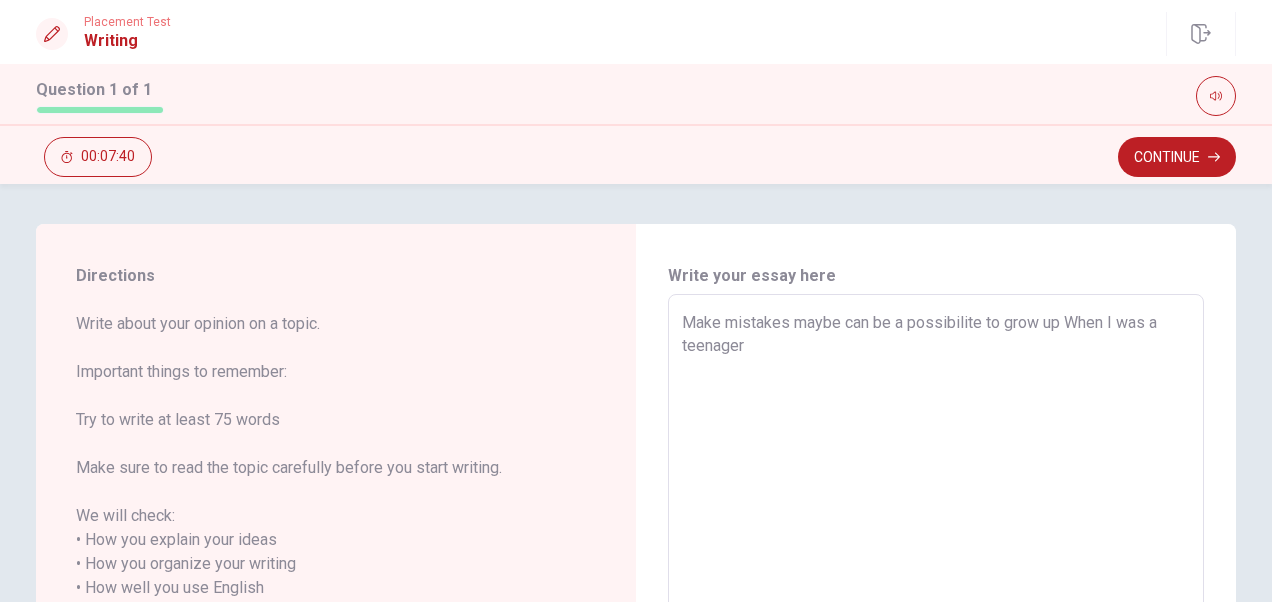 type on "Make mistakes maybe can be a possibilite to grow up aWhen I was a teenager" 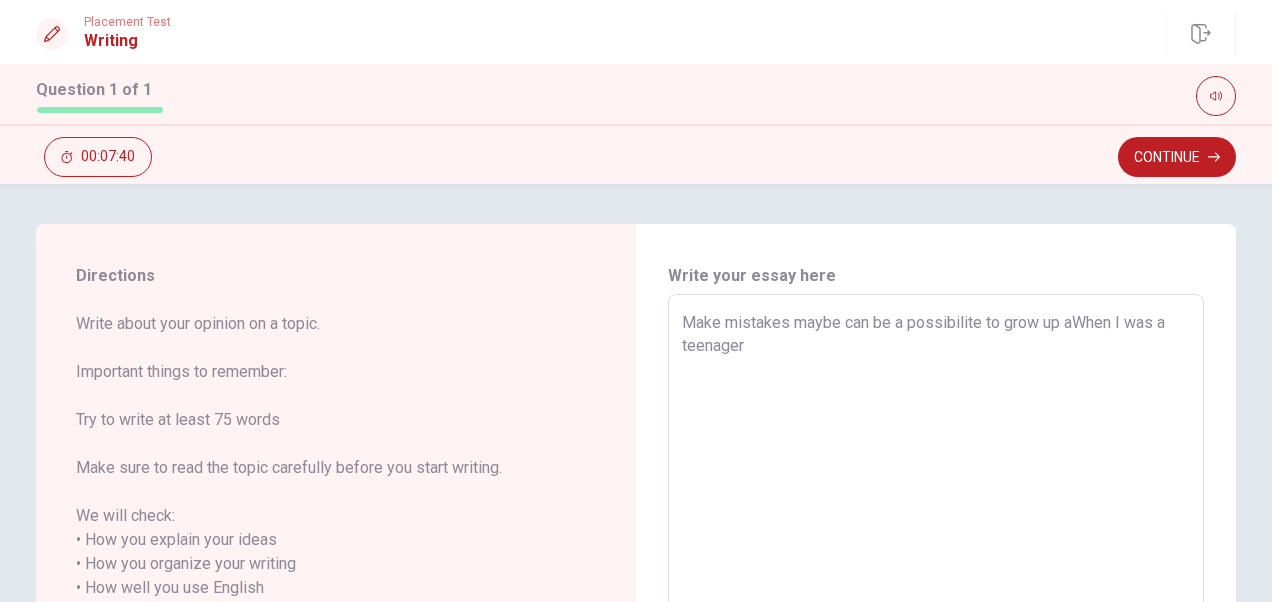 type on "x" 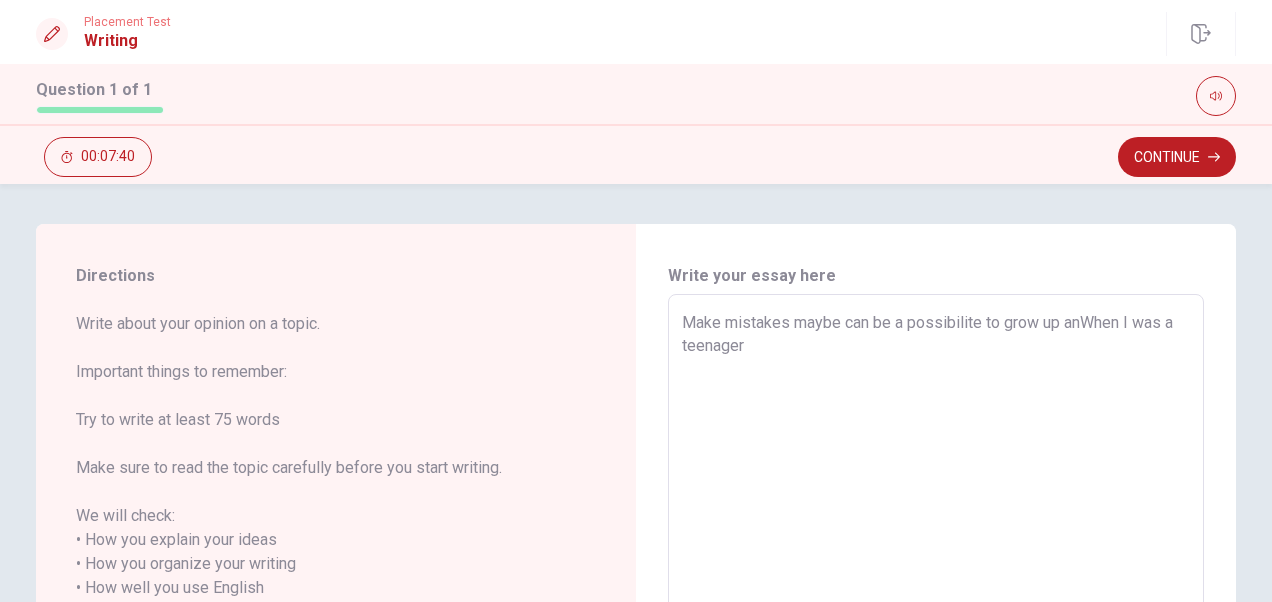 type on "Make mistakes maybe can be a possibilite to grow up andWhen I was a teenager" 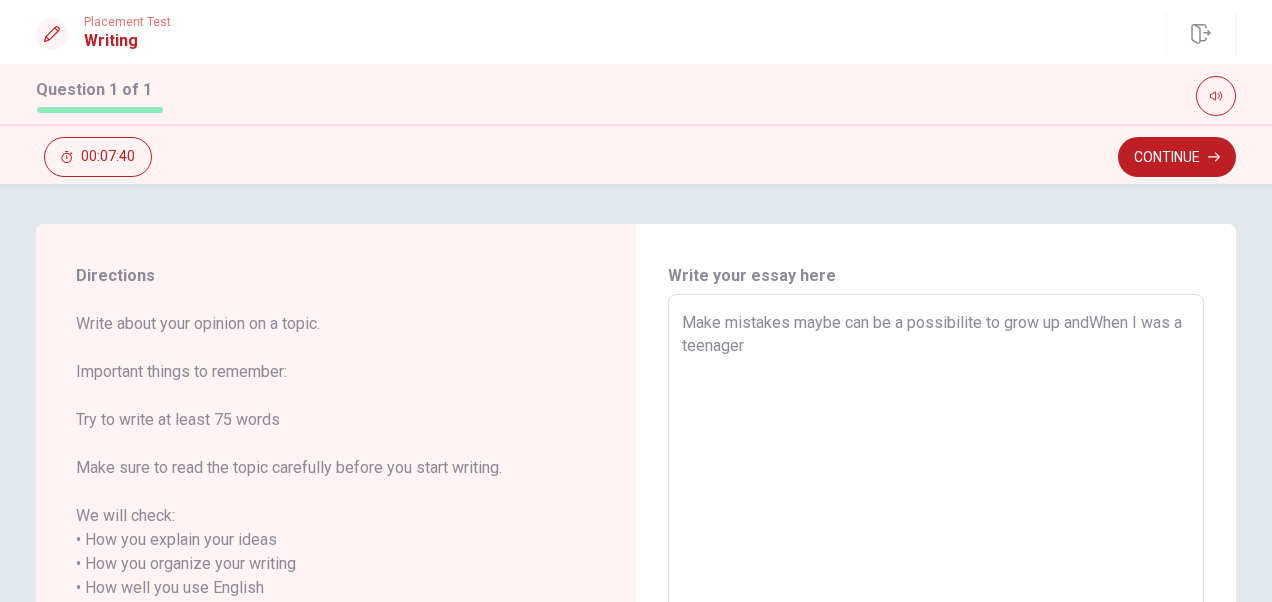 type on "x" 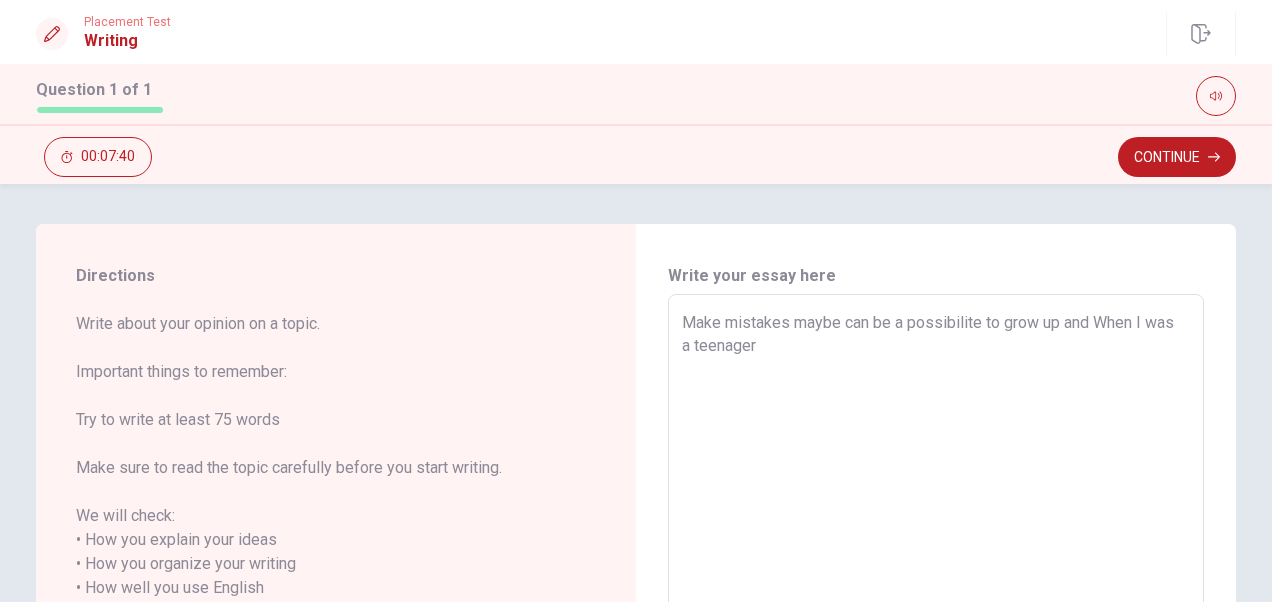 type on "x" 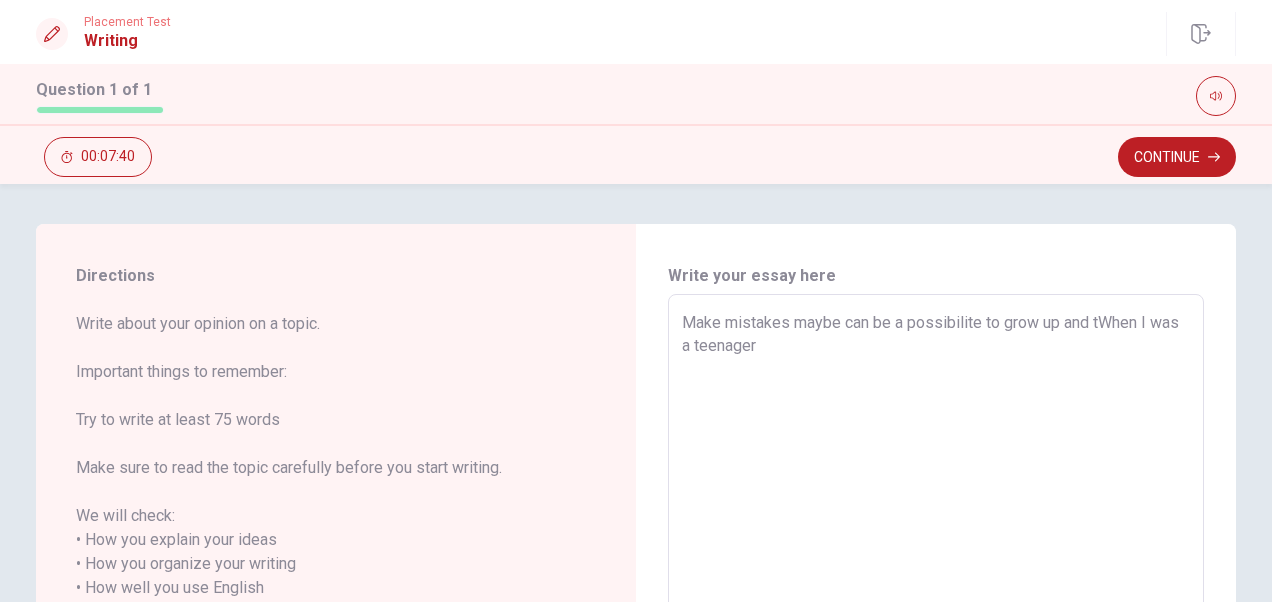 type on "x" 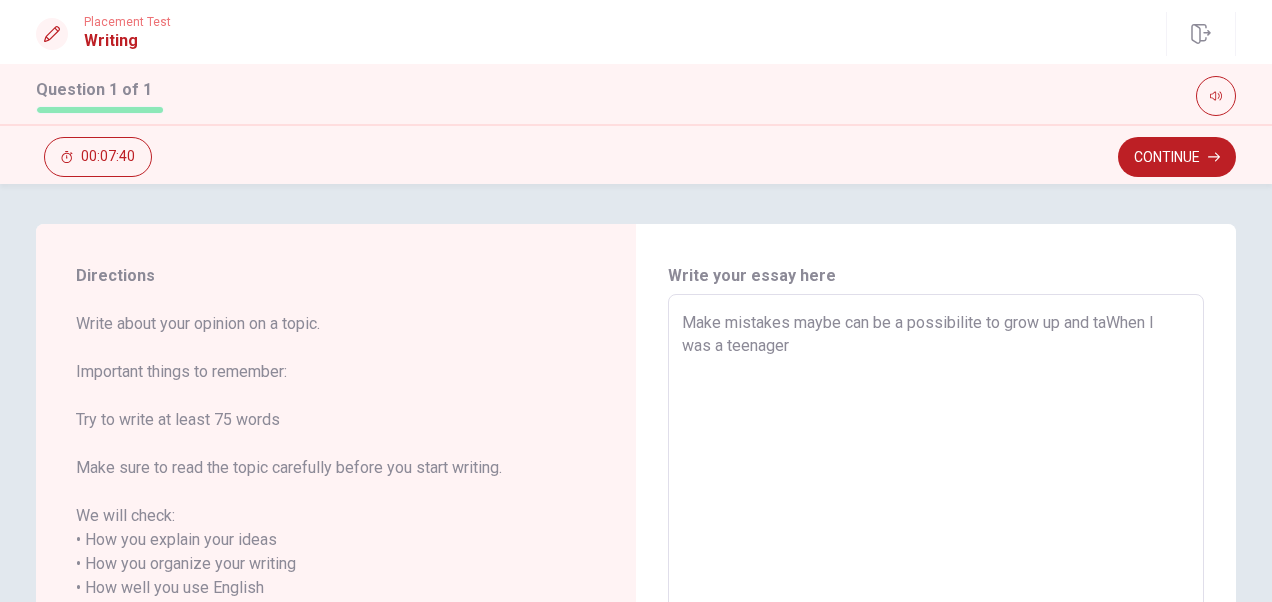 type on "x" 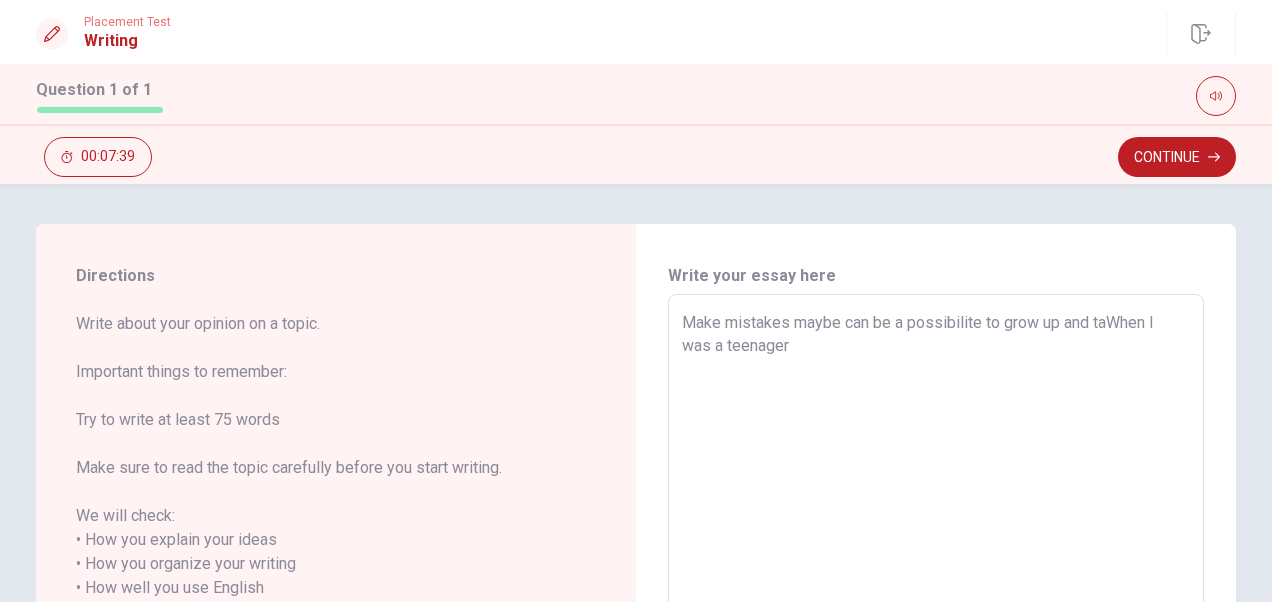type on "Make mistakes maybe can be a possibilite to grow up and takWhen I was a teenager" 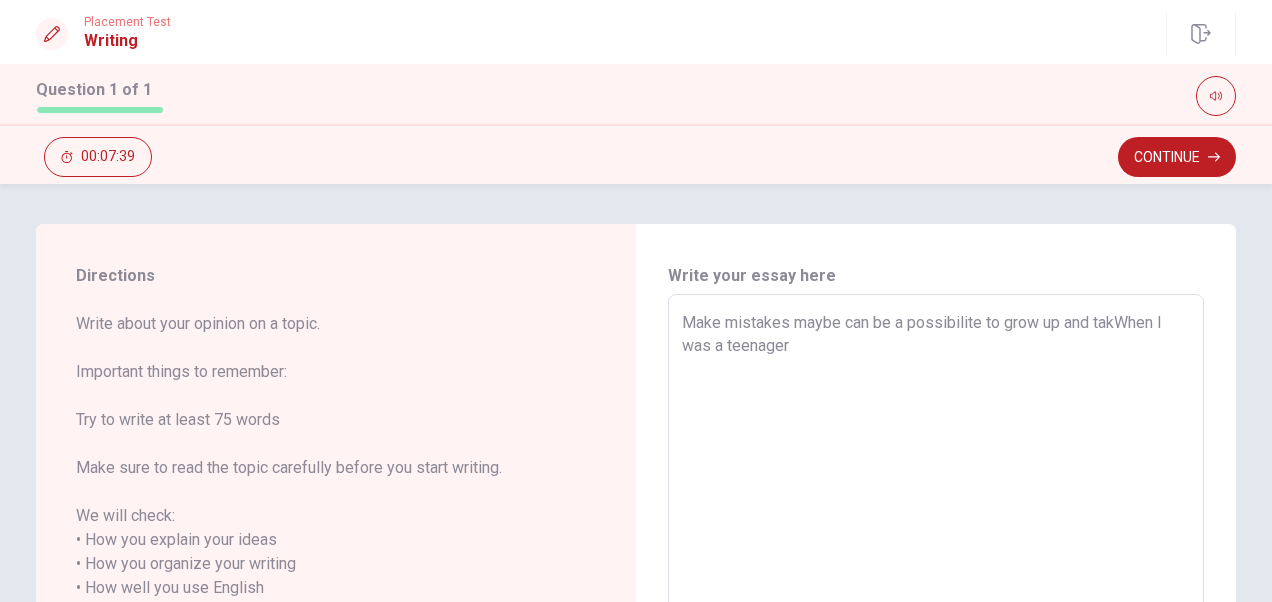 type on "x" 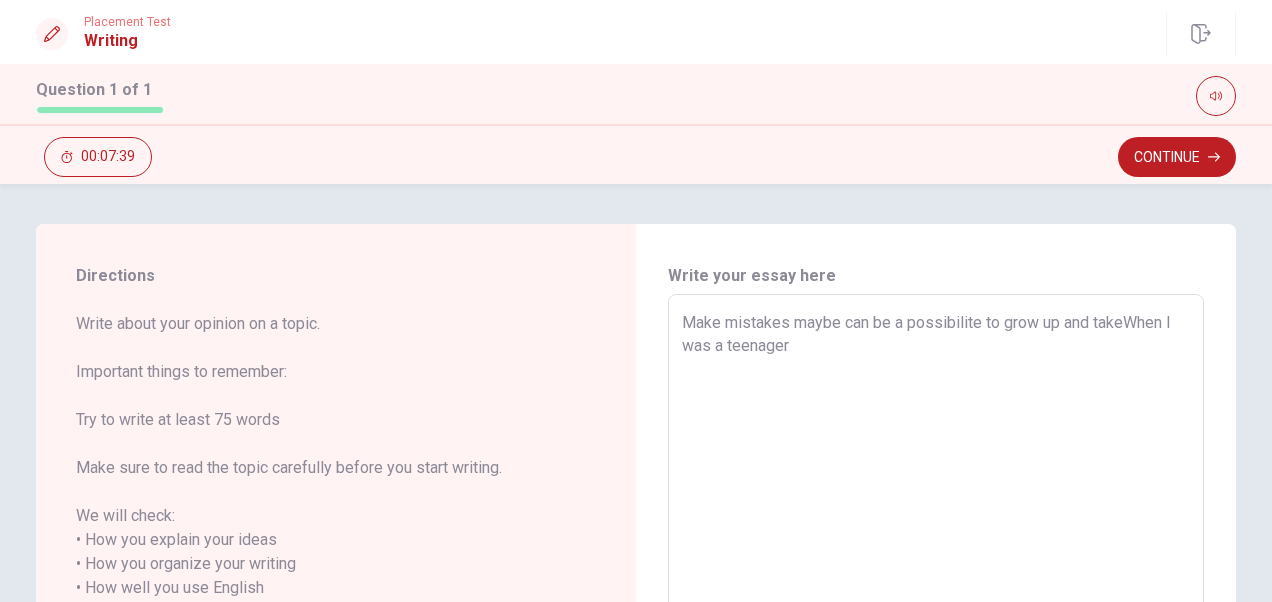 type on "x" 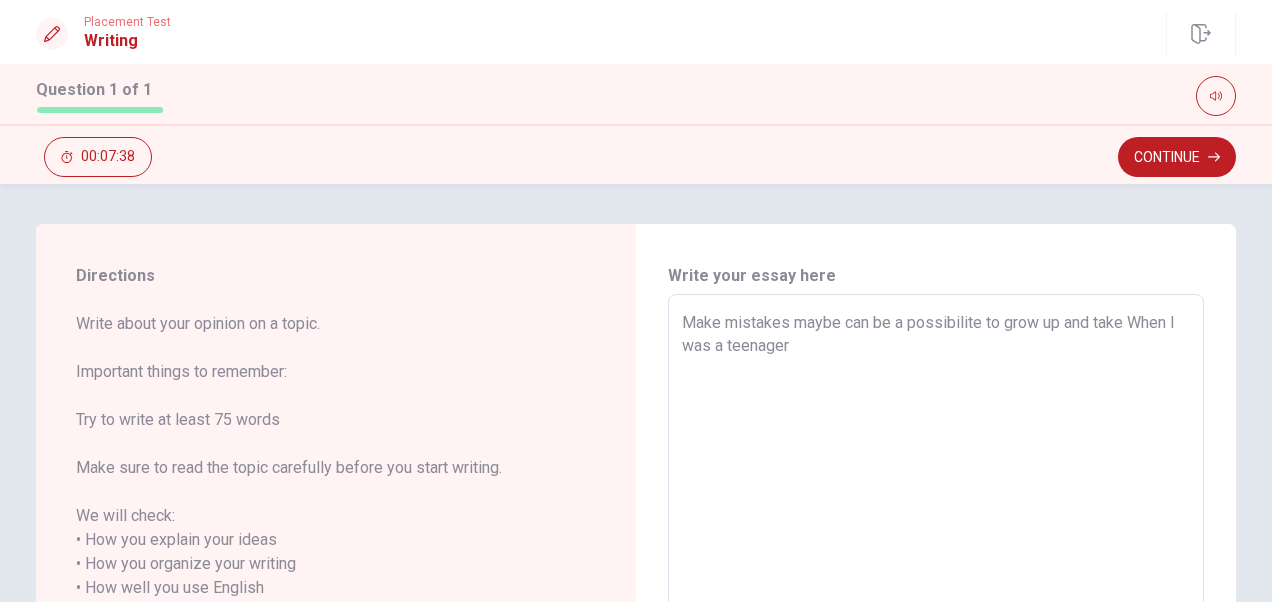 type on "x" 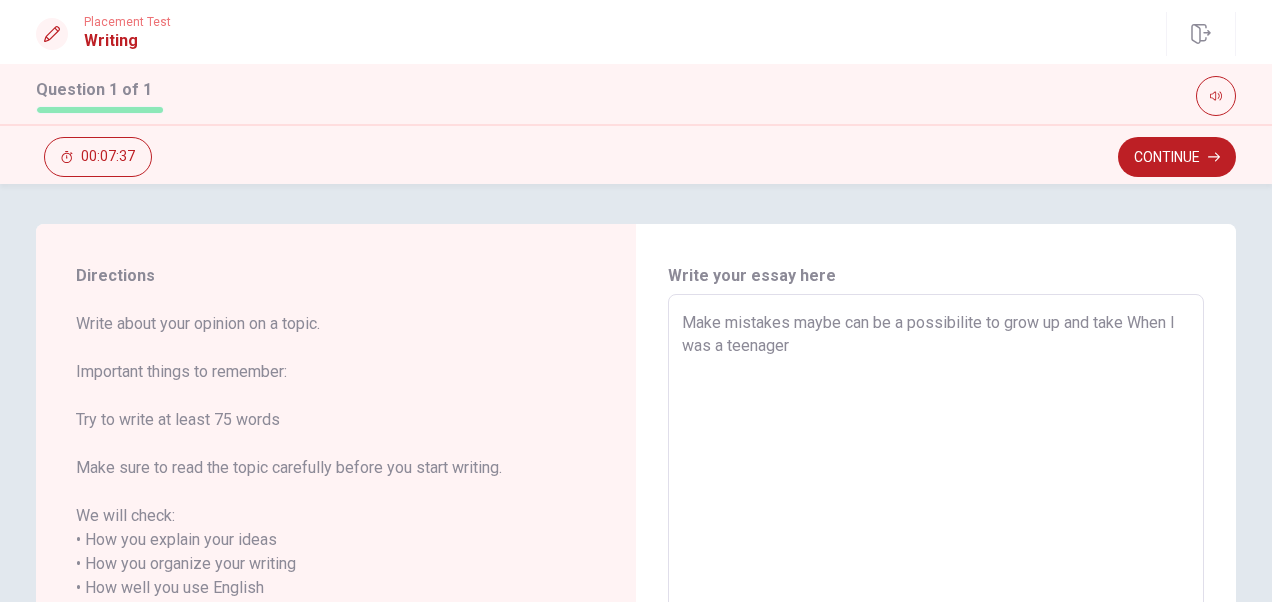 type on "Make mistakes maybe can be a possibilite to grow up and take rWhen I was a teenager" 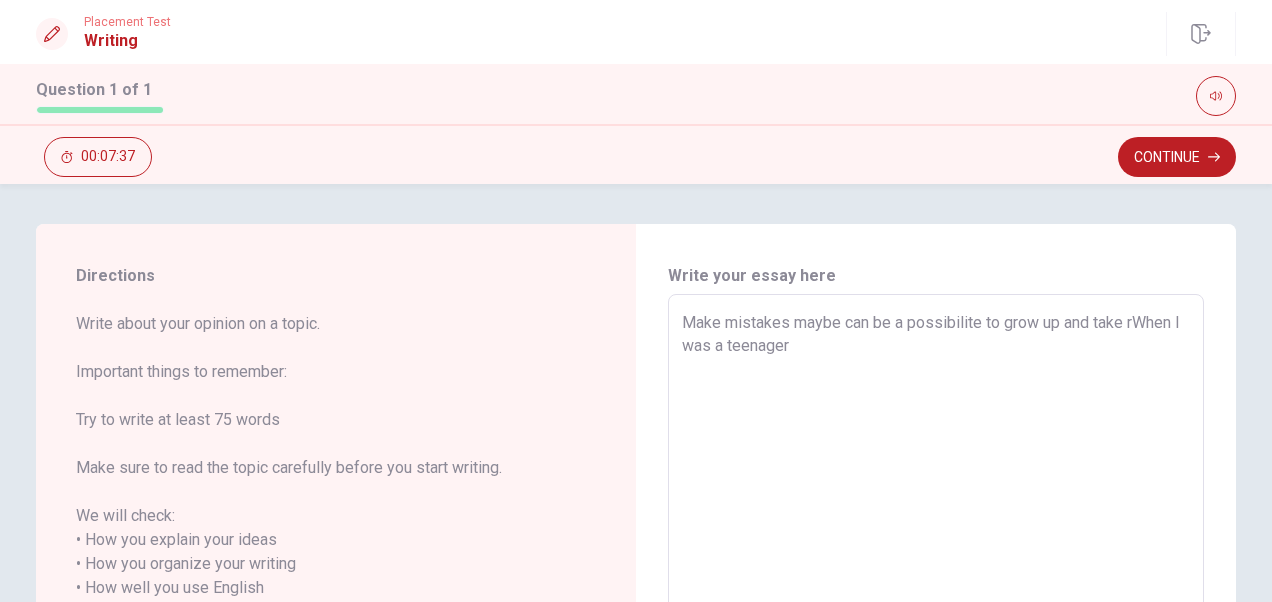 type on "x" 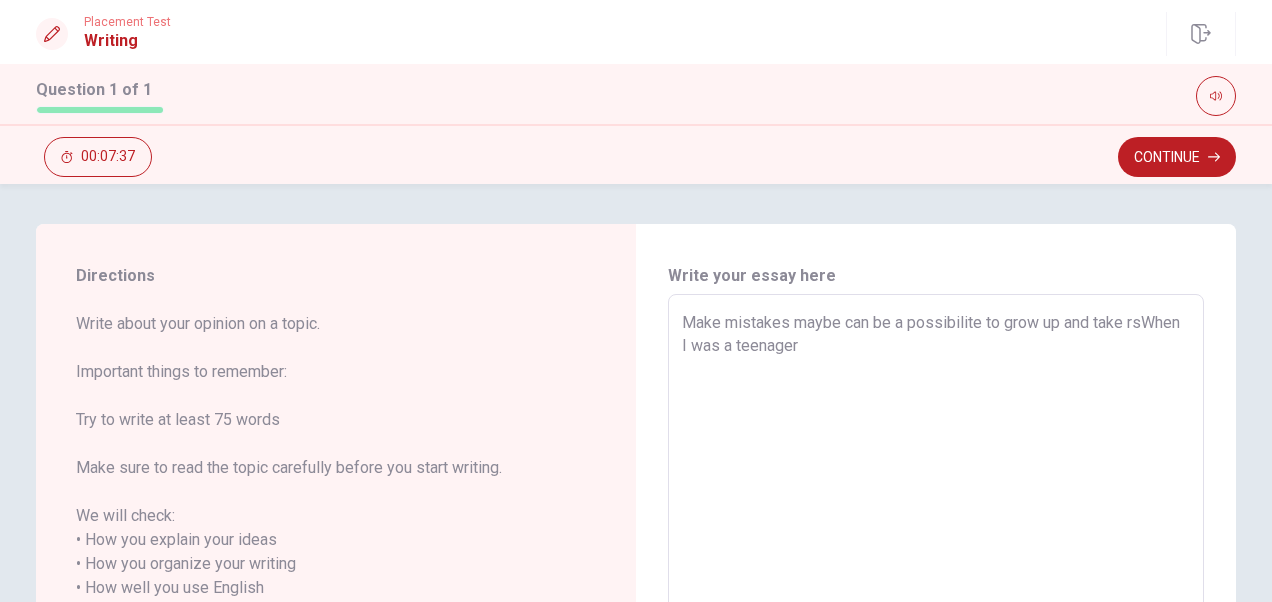 type on "x" 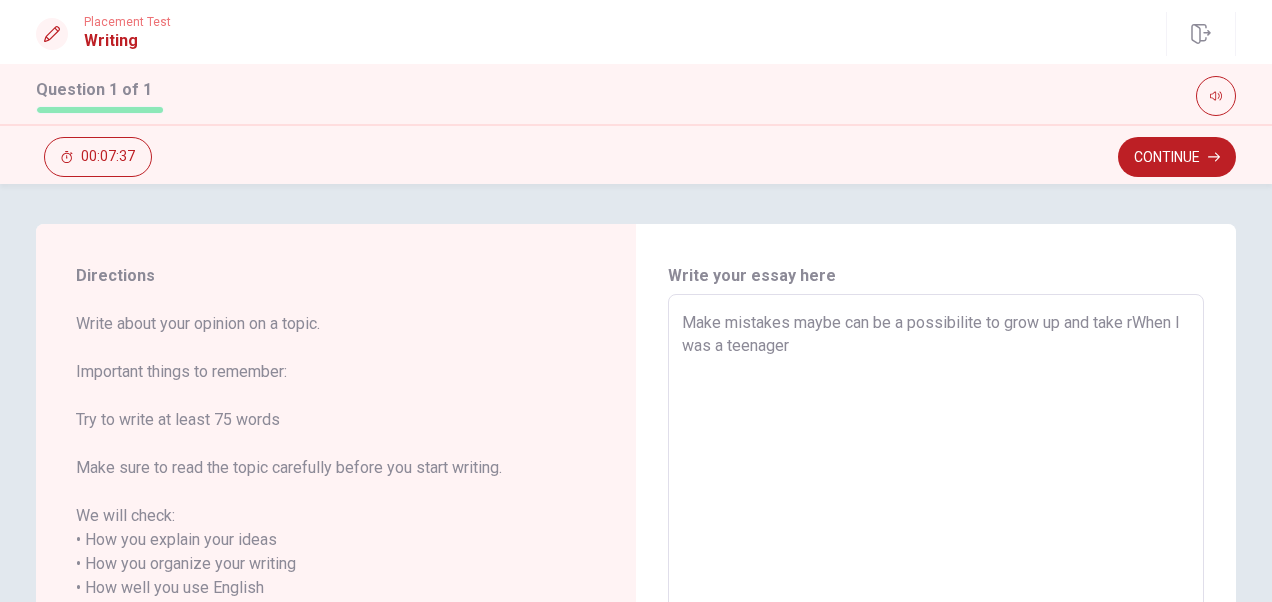 type on "x" 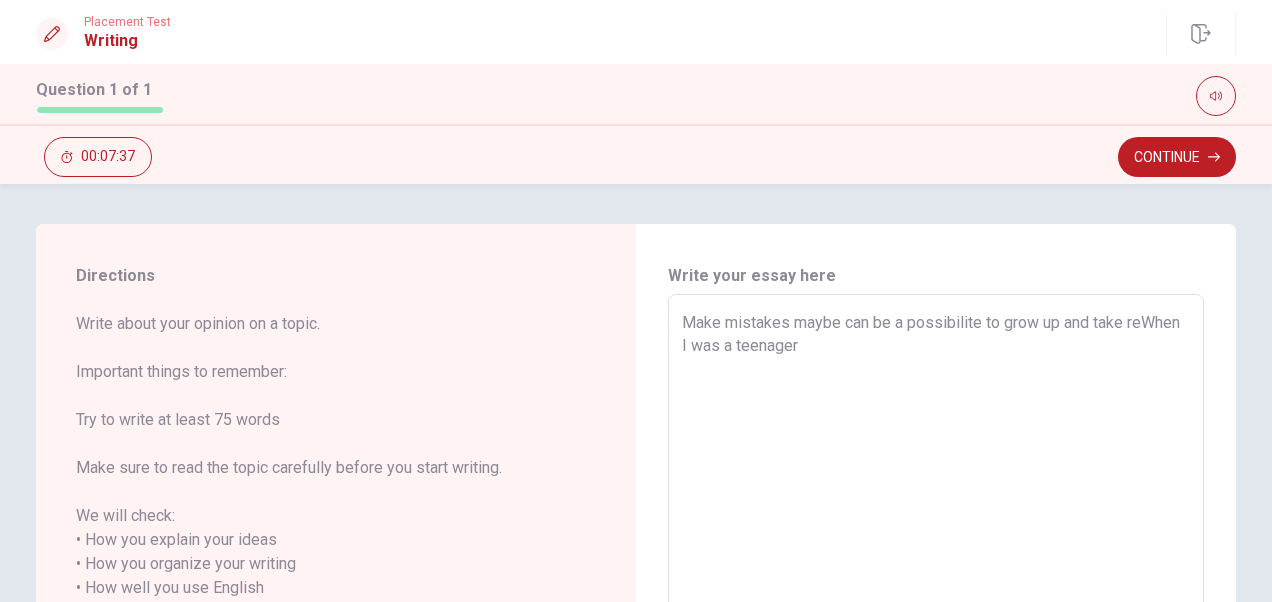 type on "x" 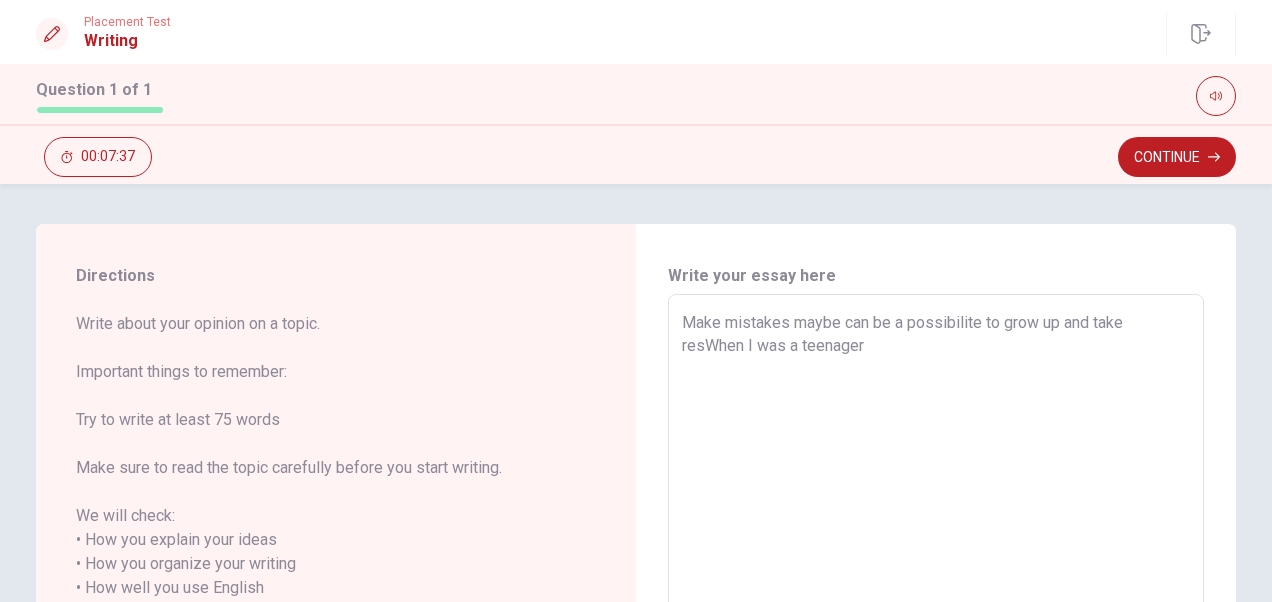 type 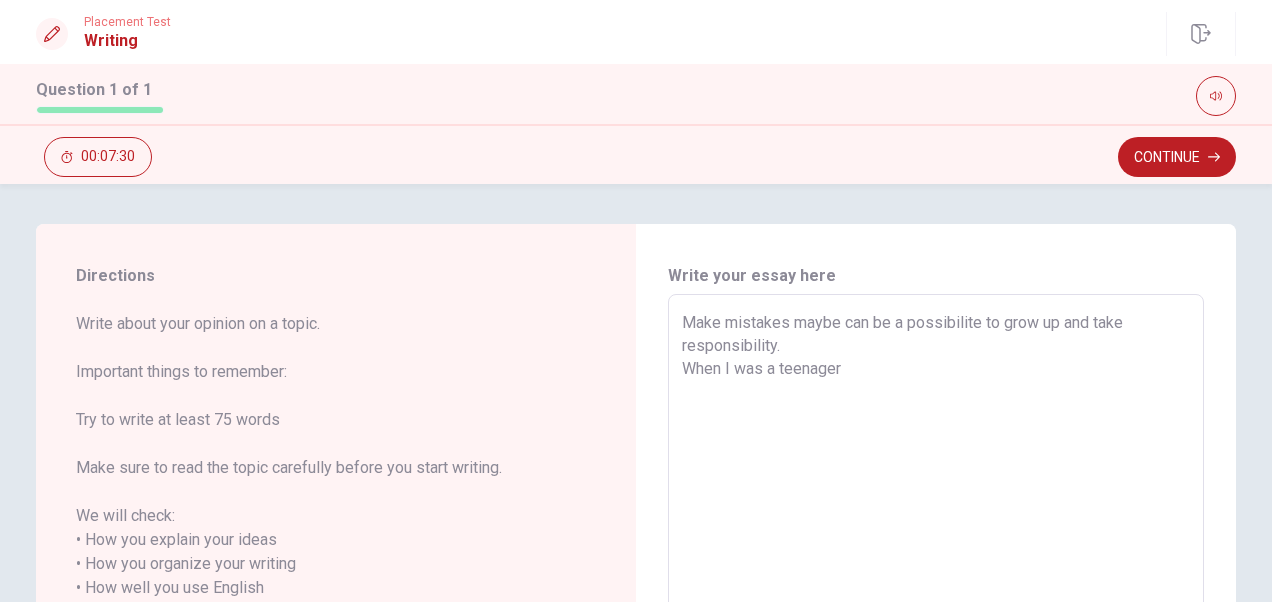 click on "Make mistakes maybe can be a possibilite to grow up and take responsibility.
When I was a teenager" at bounding box center [936, 588] 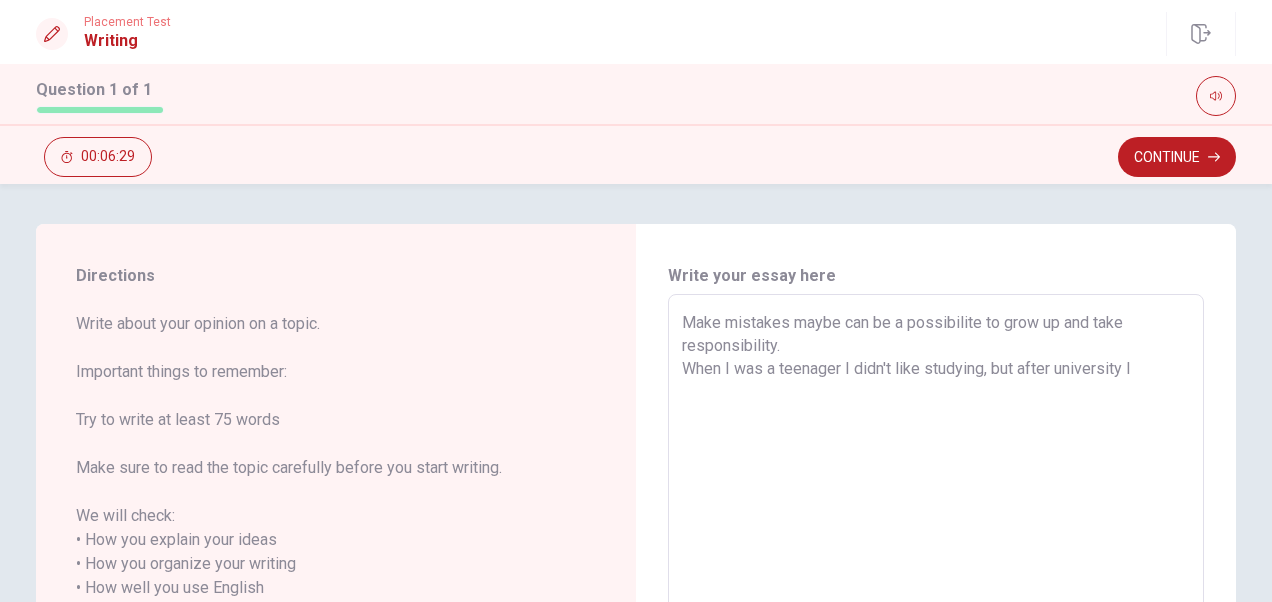 click on "Make mistakes maybe can be a possibilite to grow up and take responsibility.
When I was a teenager I didn't like studying, but after university I" at bounding box center (936, 588) 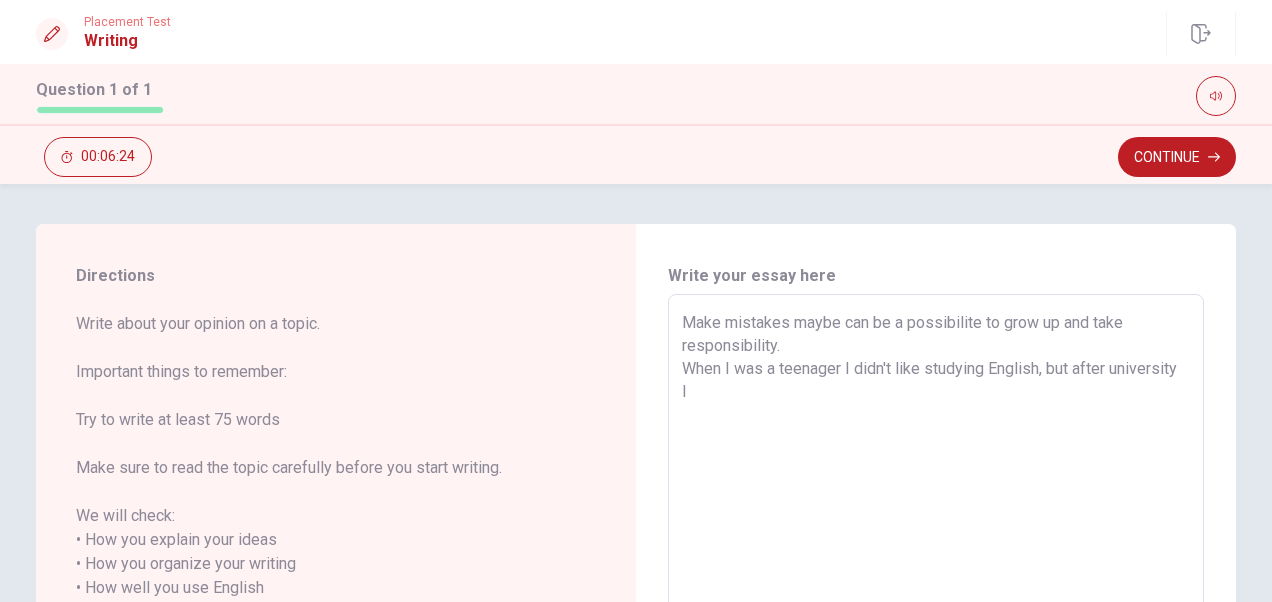 click on "Make mistakes maybe can be a possibilite to grow up and take responsibility.
When I was a teenager I didn't like studying English, but after university I" at bounding box center (936, 588) 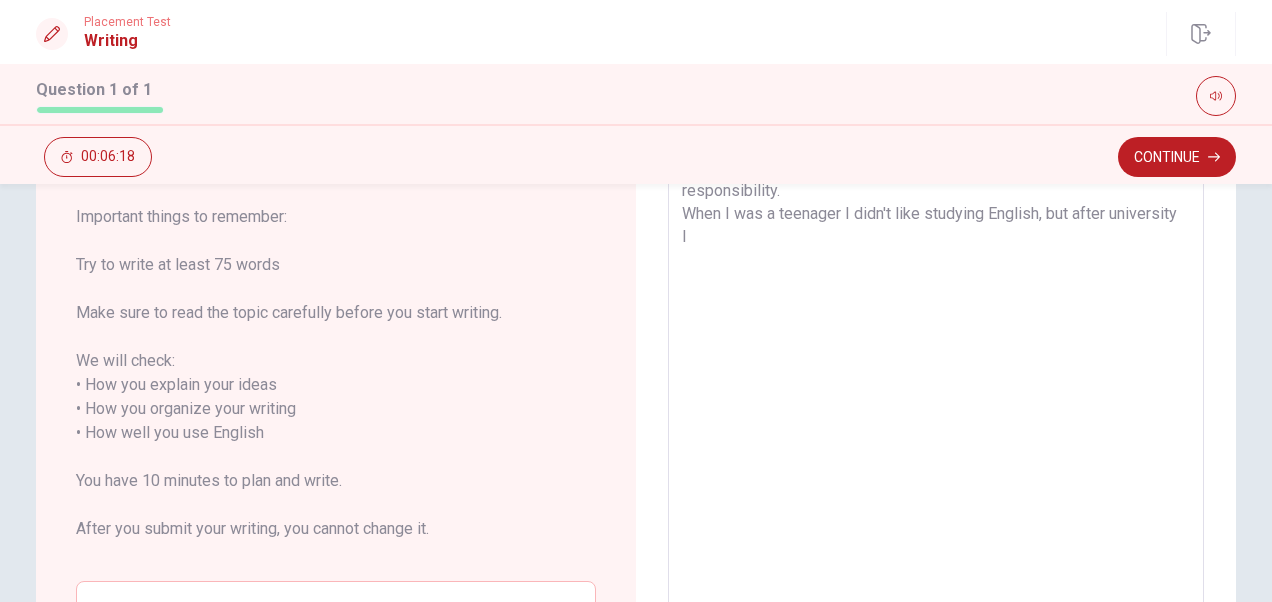 scroll, scrollTop: 55, scrollLeft: 0, axis: vertical 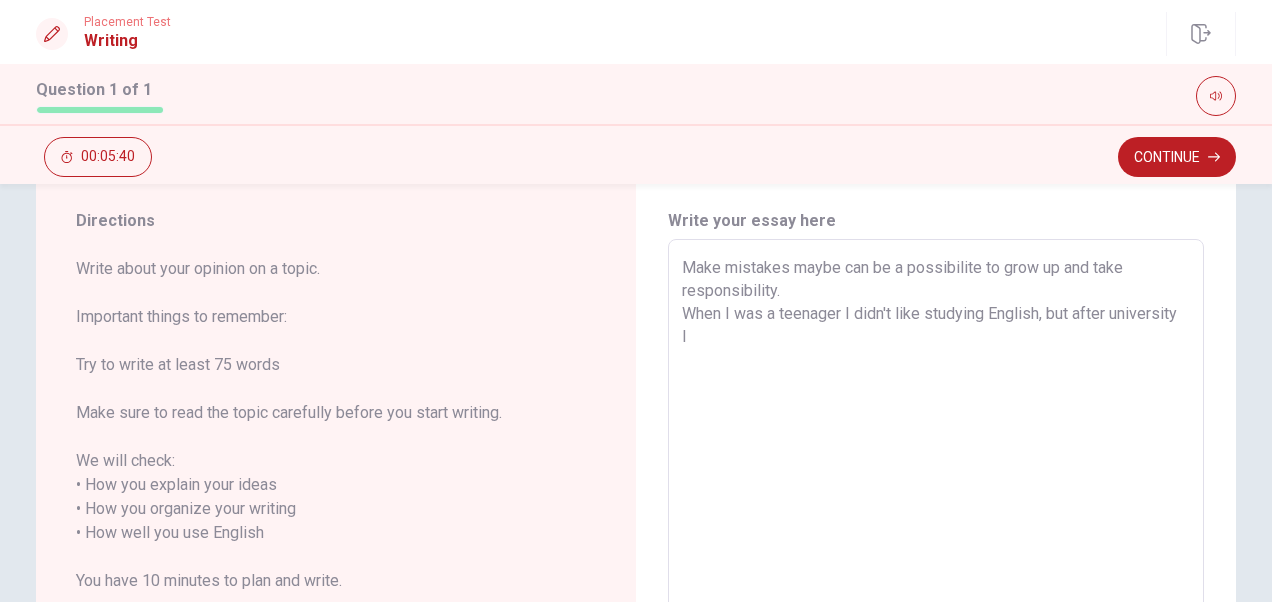 drag, startPoint x: 731, startPoint y: 342, endPoint x: 673, endPoint y: 338, distance: 58.137768 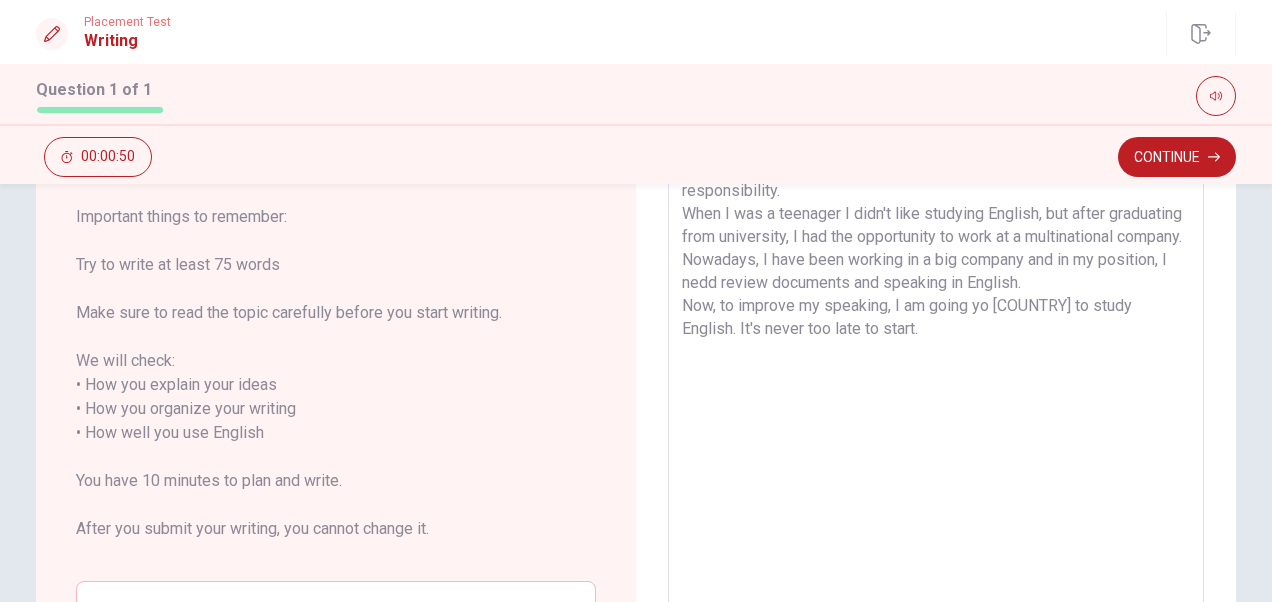scroll, scrollTop: 455, scrollLeft: 0, axis: vertical 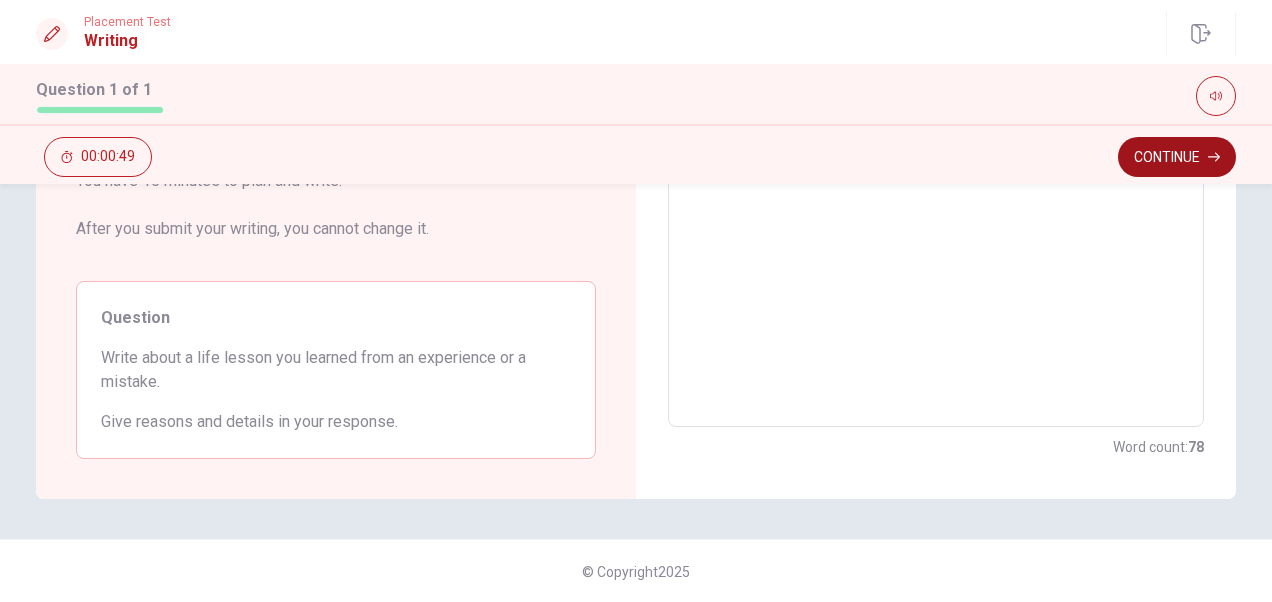 click on "Continue" at bounding box center (1177, 157) 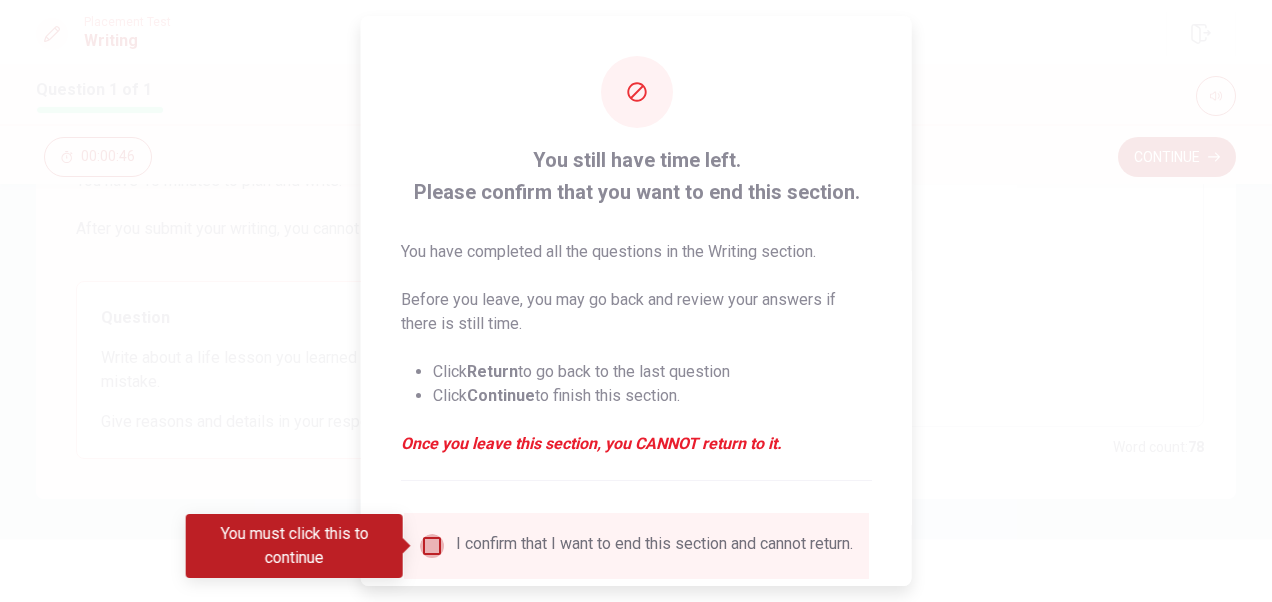 click at bounding box center [432, 546] 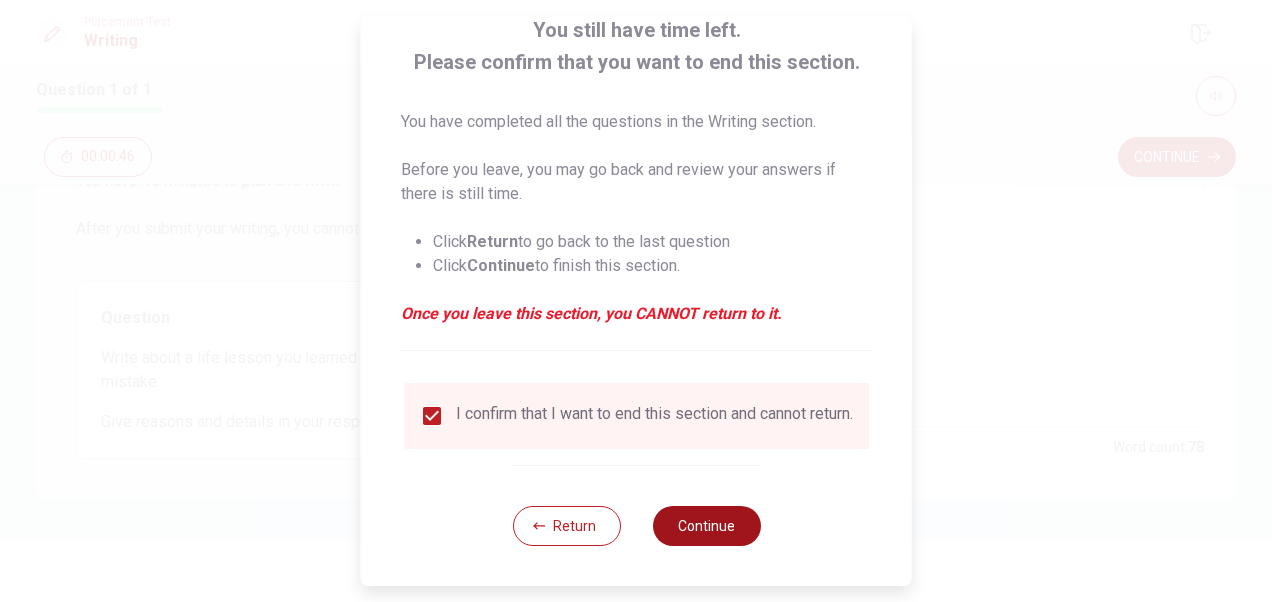 scroll, scrollTop: 144, scrollLeft: 0, axis: vertical 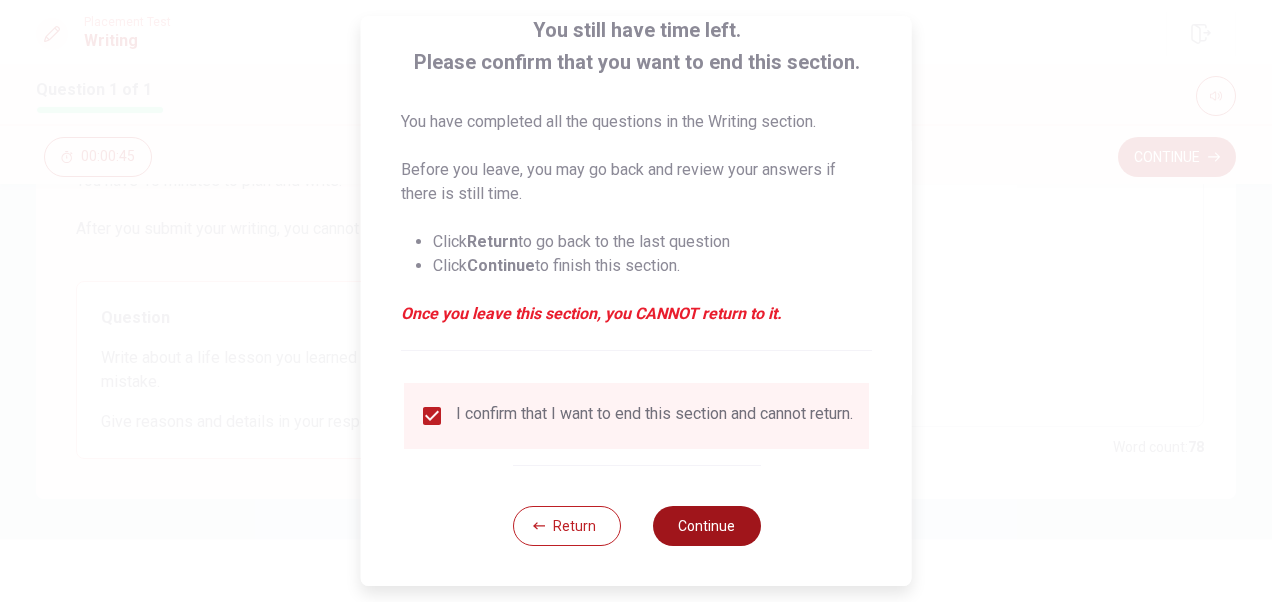 click on "Continue" at bounding box center (706, 526) 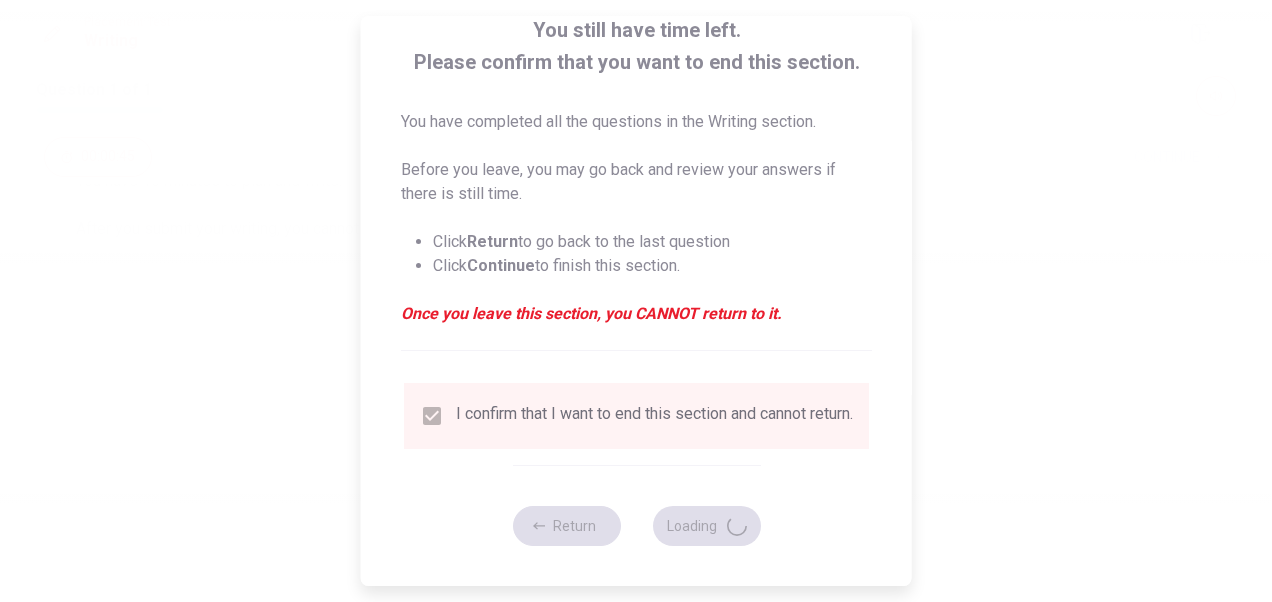 scroll, scrollTop: 0, scrollLeft: 0, axis: both 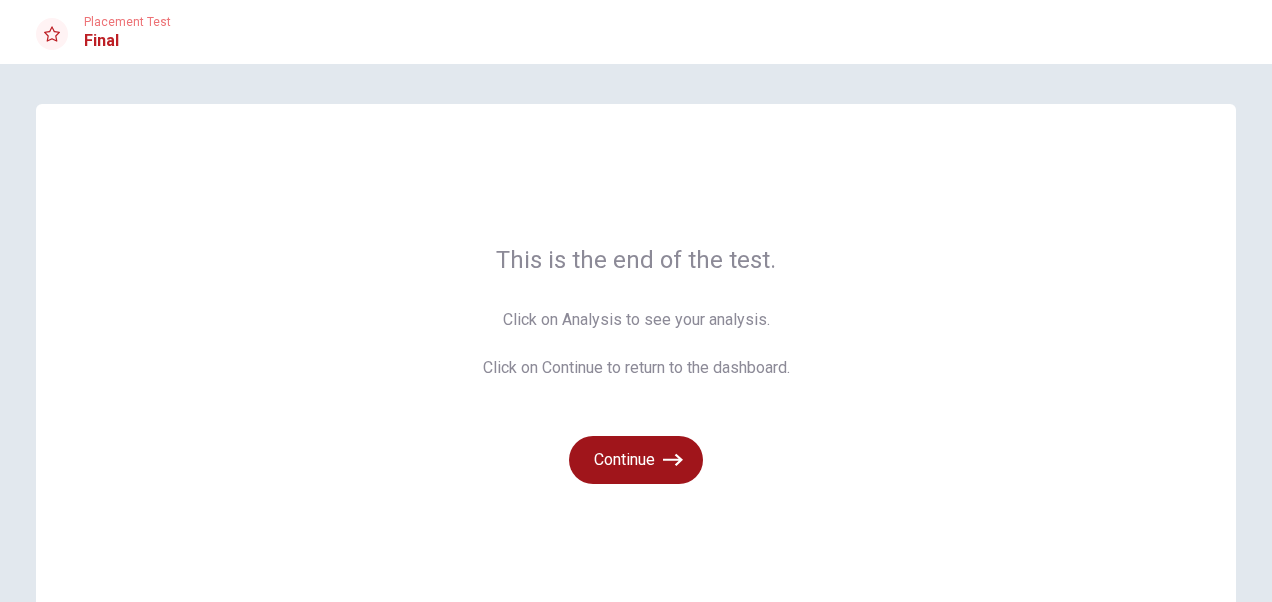 click on "Continue" at bounding box center (636, 460) 